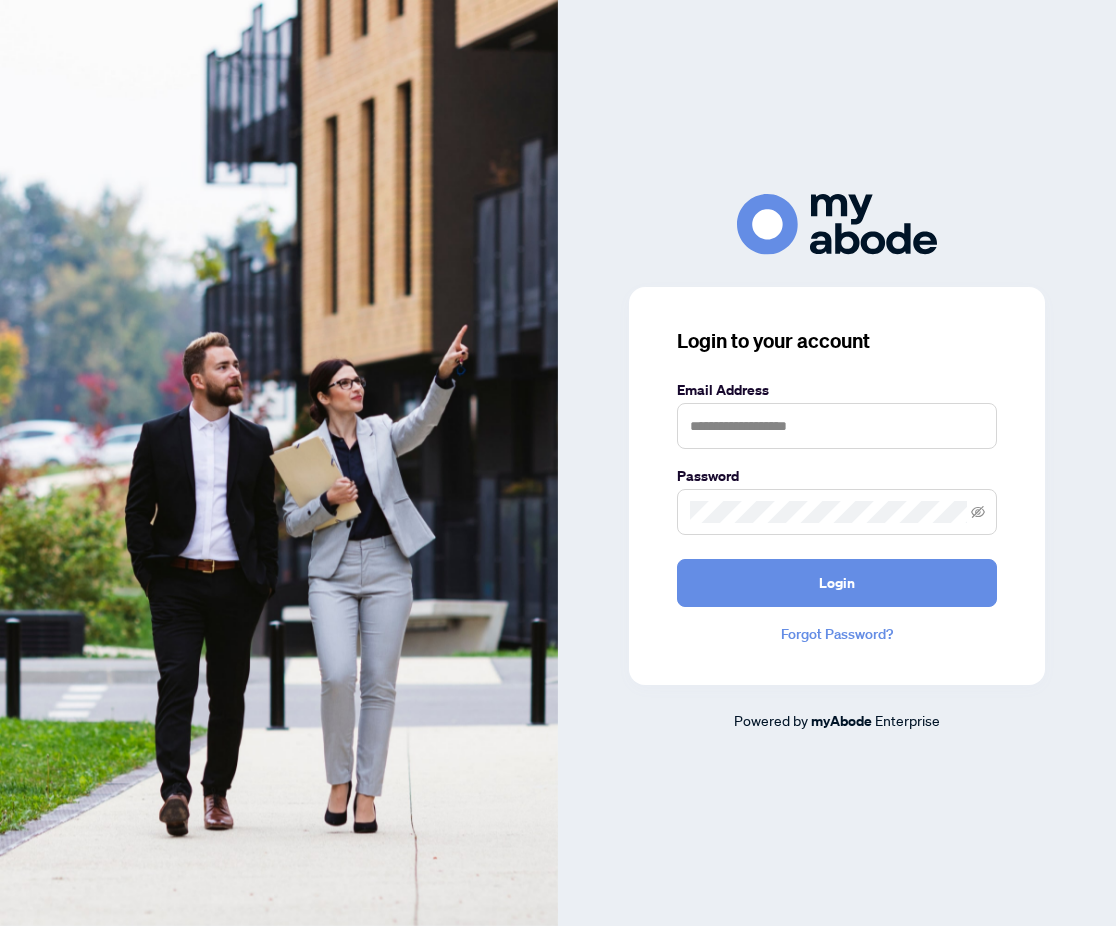scroll, scrollTop: 0, scrollLeft: 0, axis: both 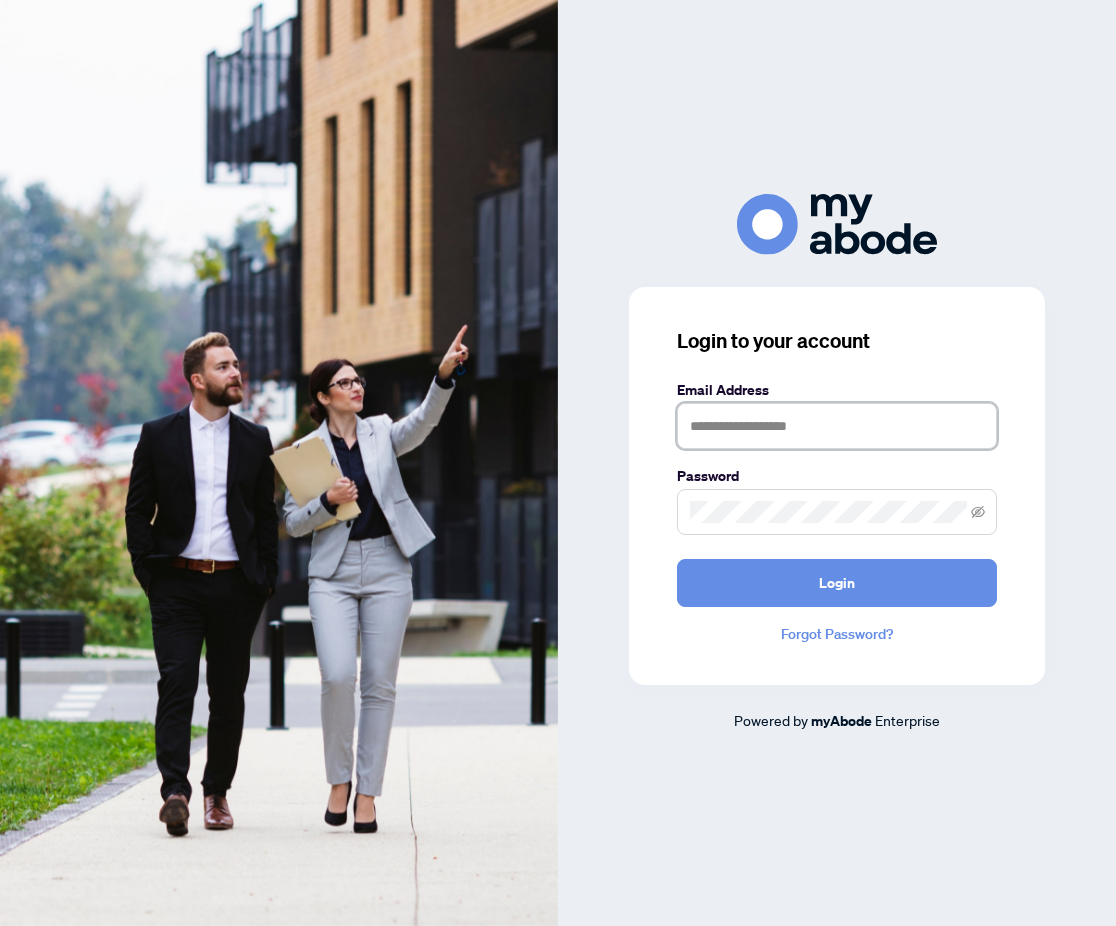 click at bounding box center (837, 426) 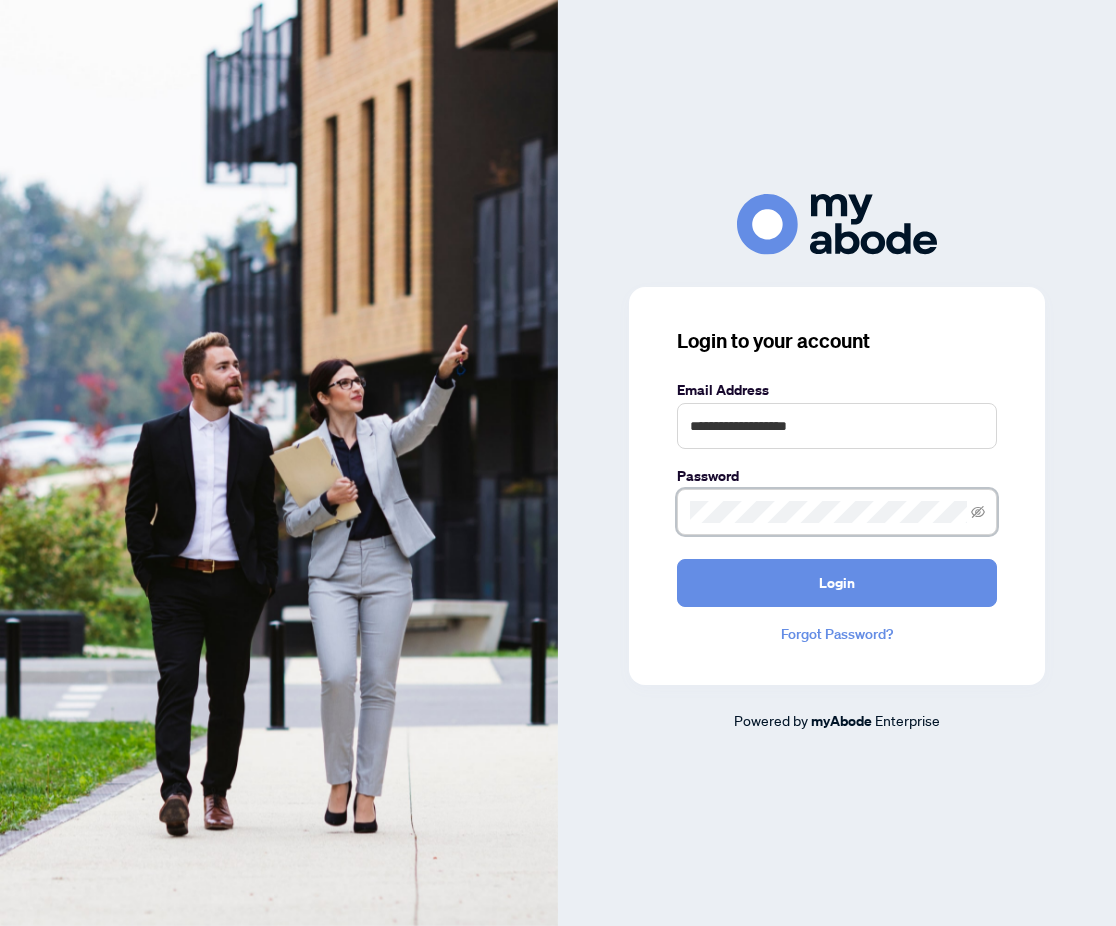 click on "Login" at bounding box center [837, 583] 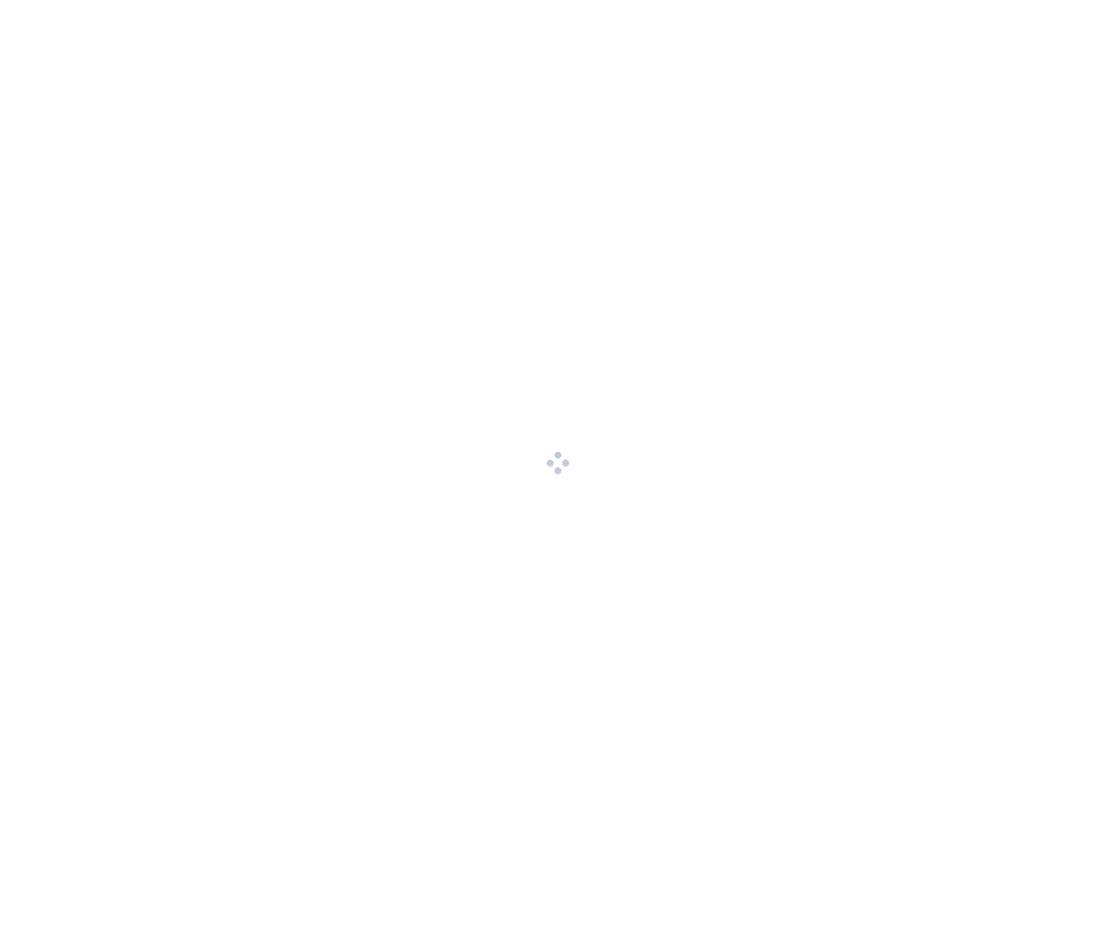 scroll, scrollTop: 0, scrollLeft: 0, axis: both 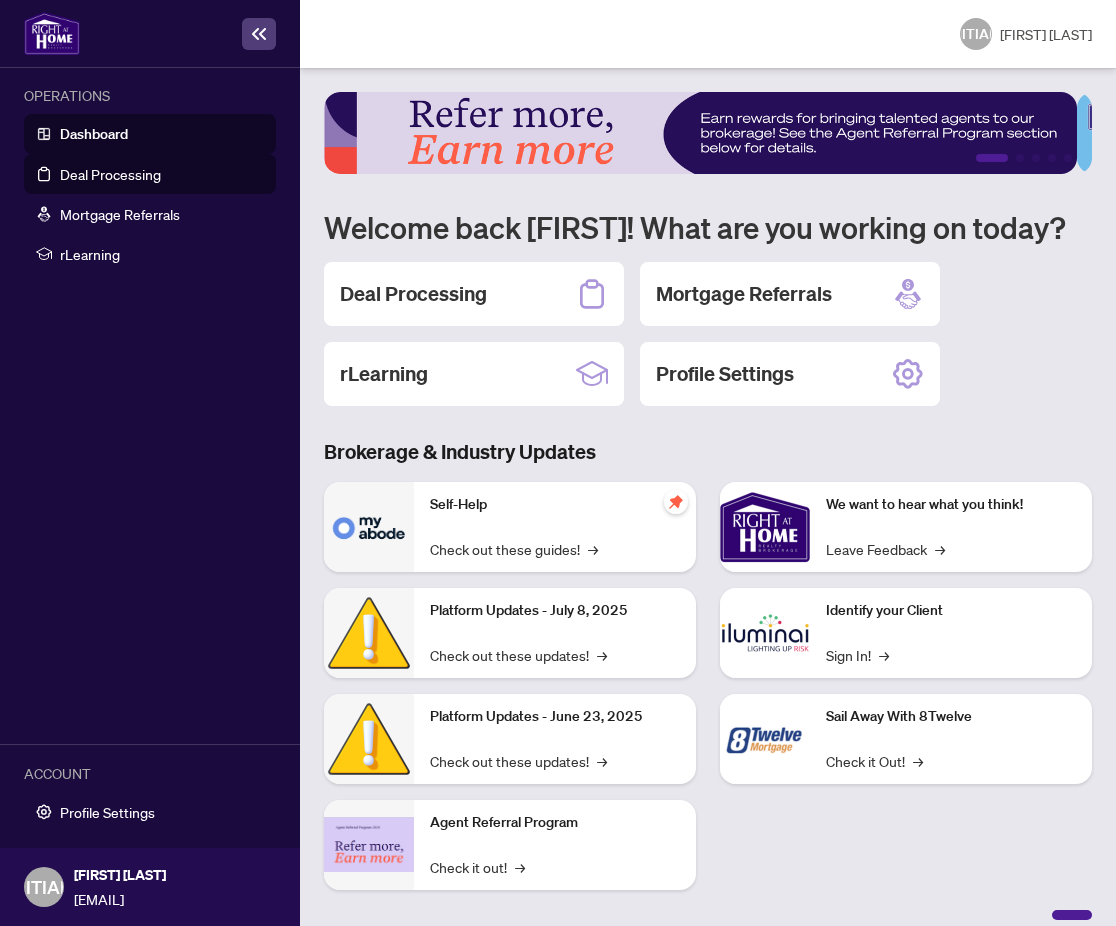 click on "Deal Processing" at bounding box center (110, 174) 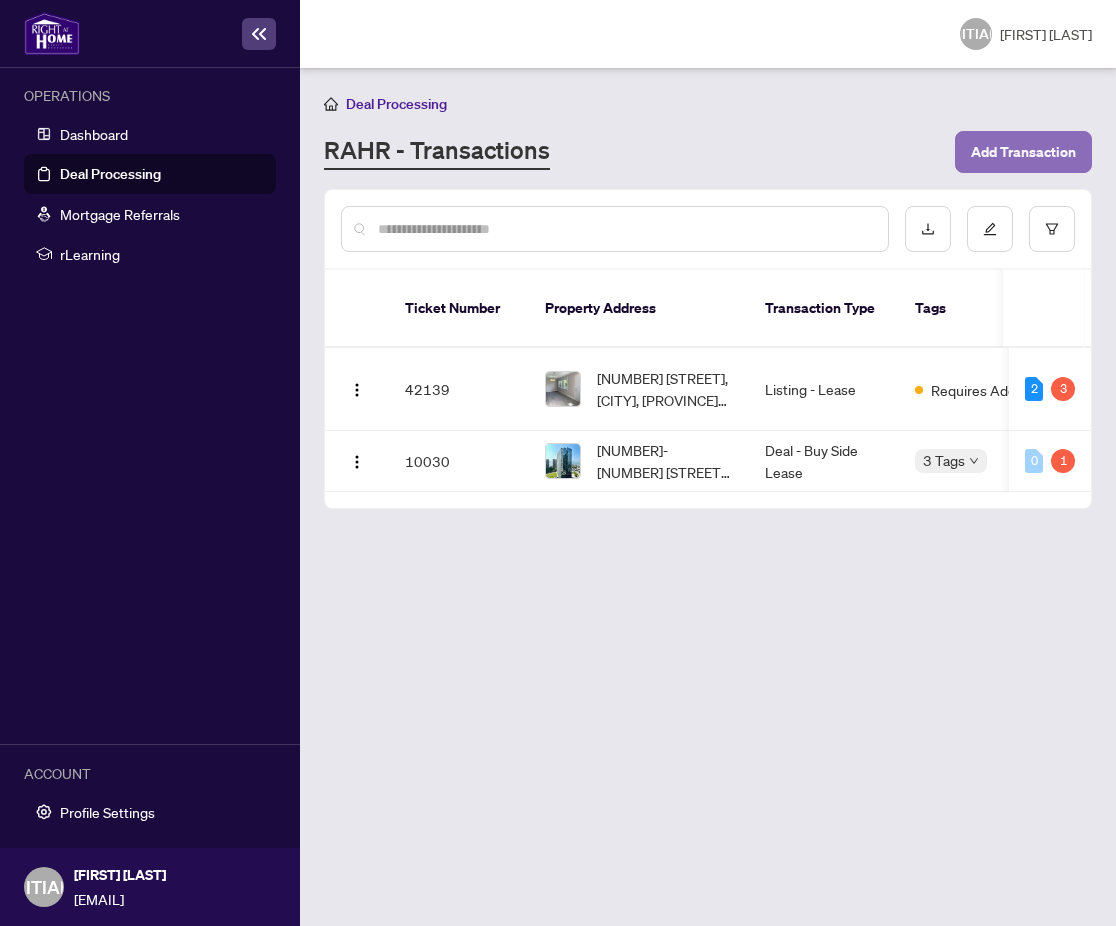 click on "Add Transaction" at bounding box center (1023, 152) 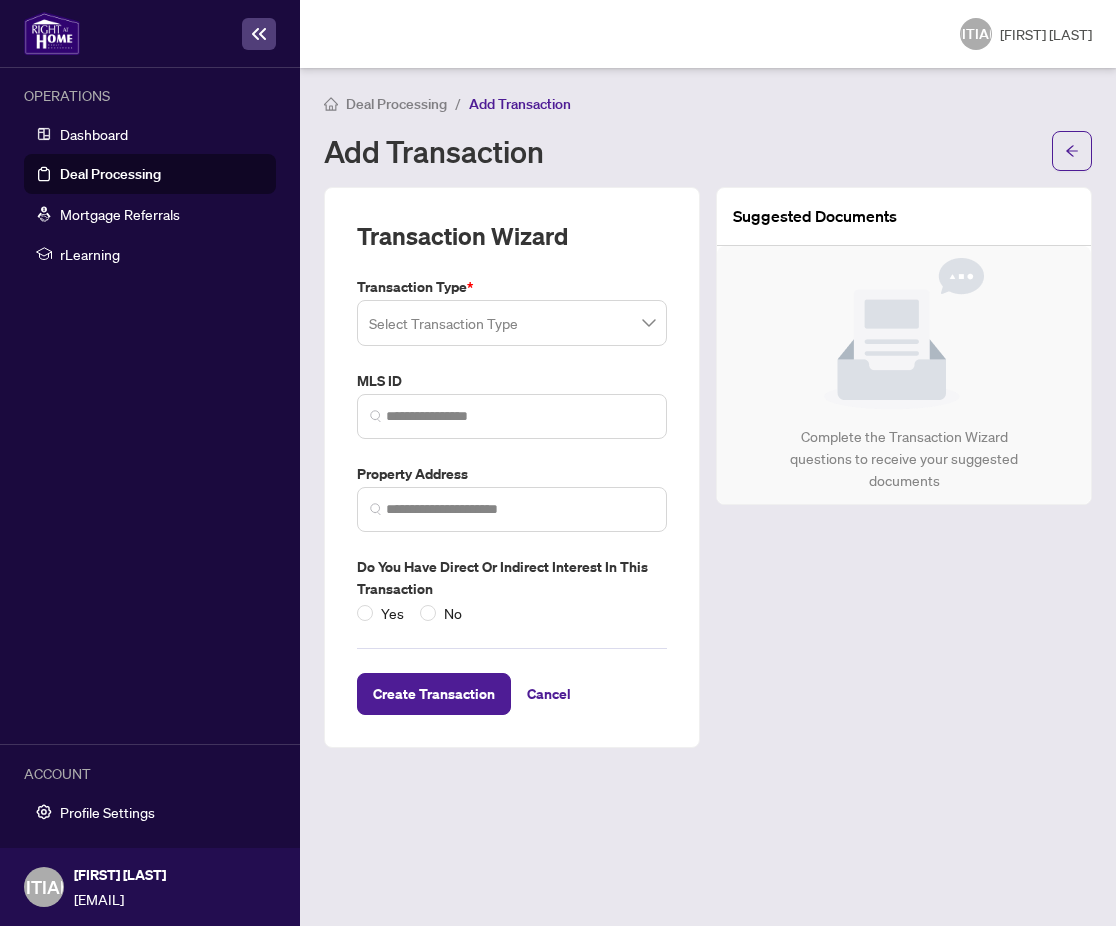 click at bounding box center [512, 323] 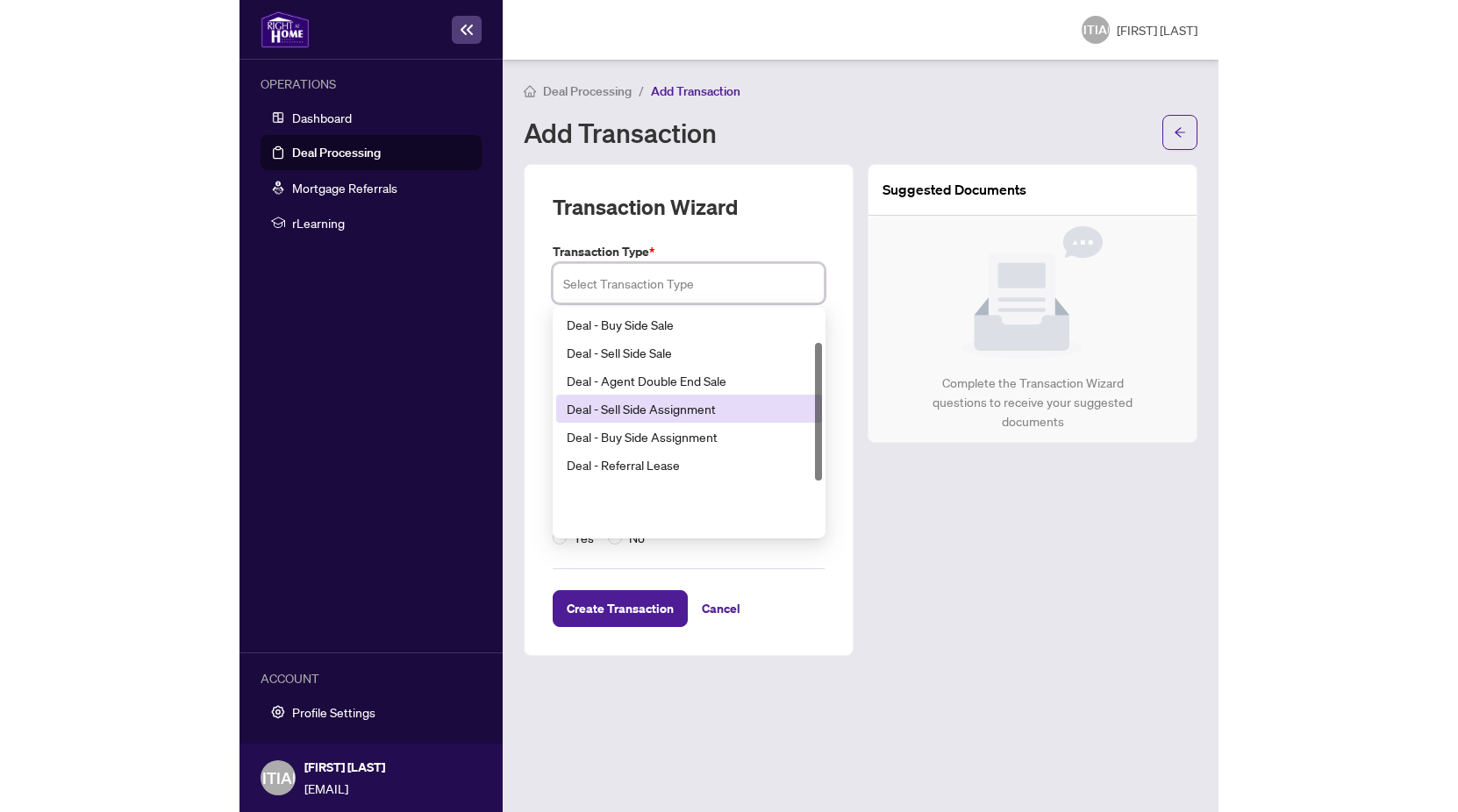 scroll, scrollTop: 0, scrollLeft: 0, axis: both 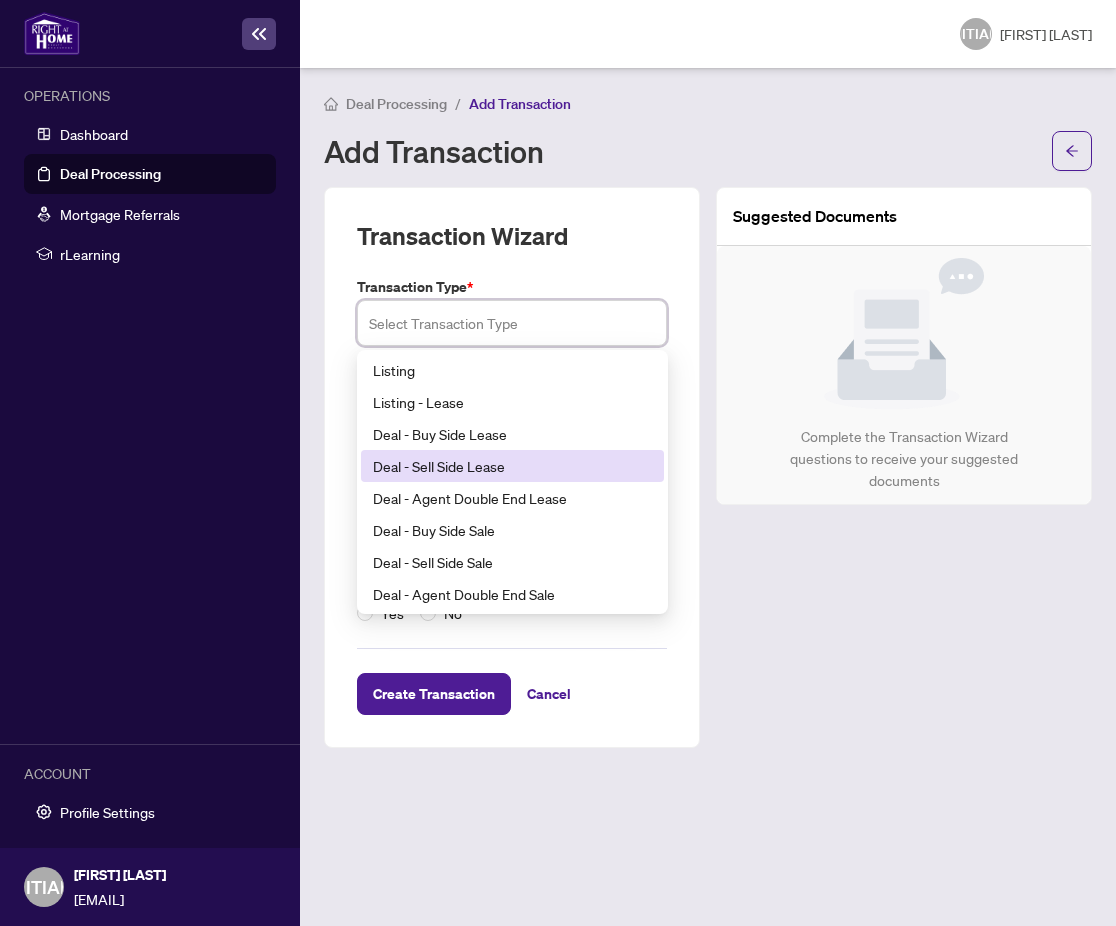 click on "Deal - Sell Side Lease" at bounding box center (512, 466) 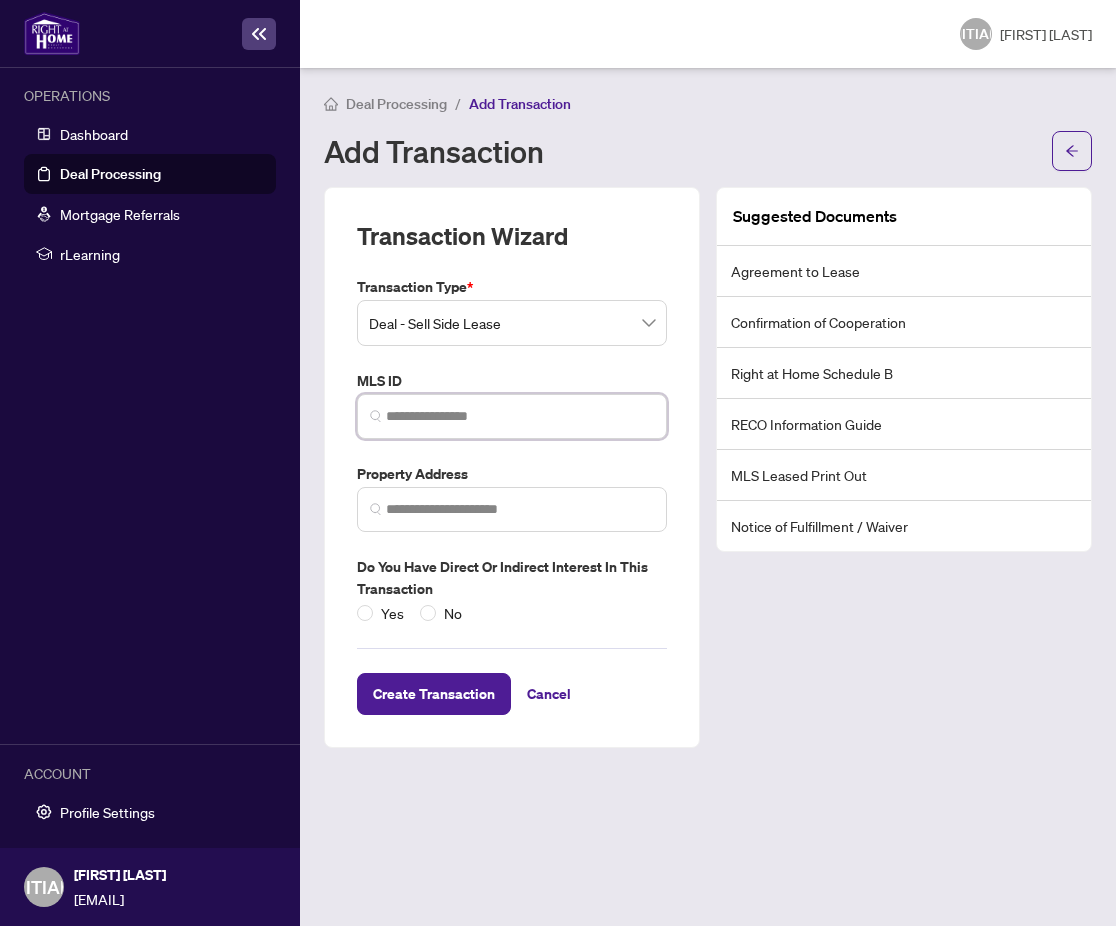 click at bounding box center (520, 416) 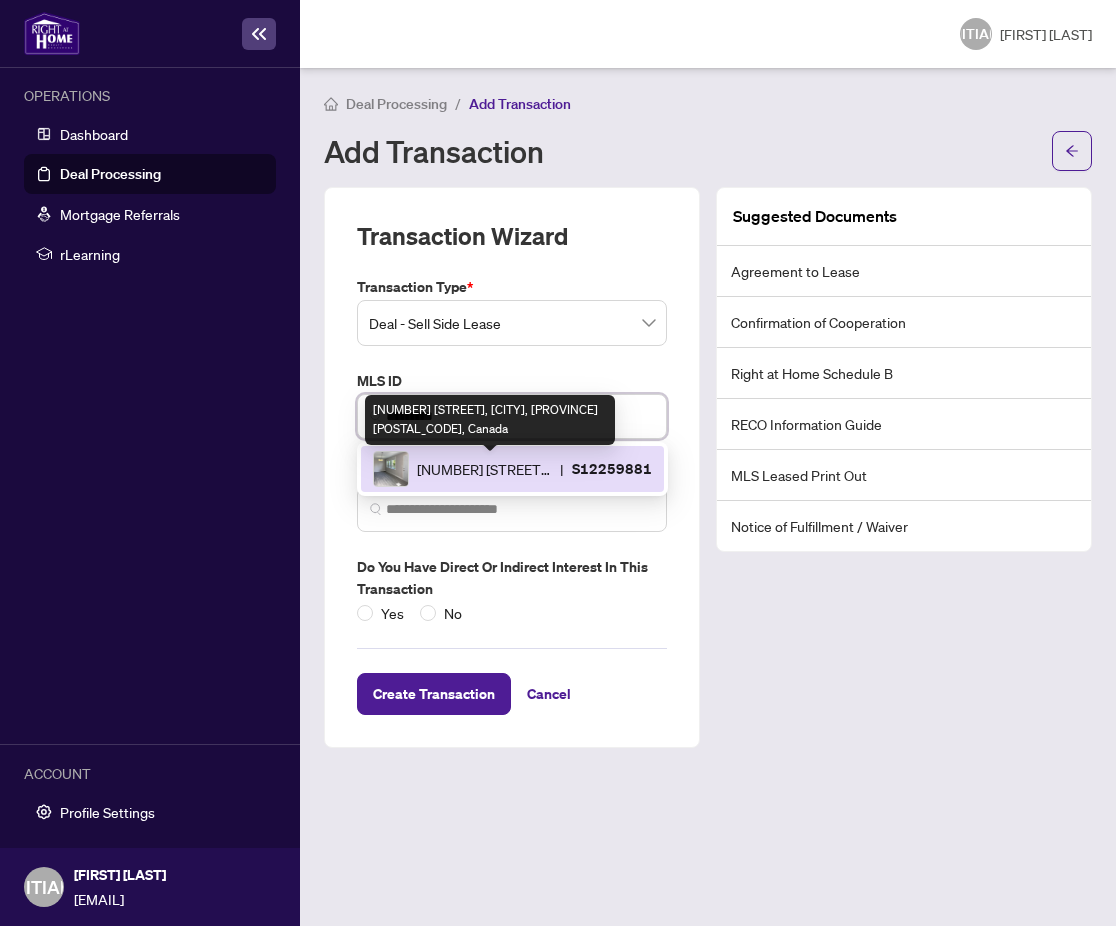 click on "[NUMBER] [STREET], [CITY], [PROVINCE] [POSTAL_CODE], Canada" at bounding box center (484, 469) 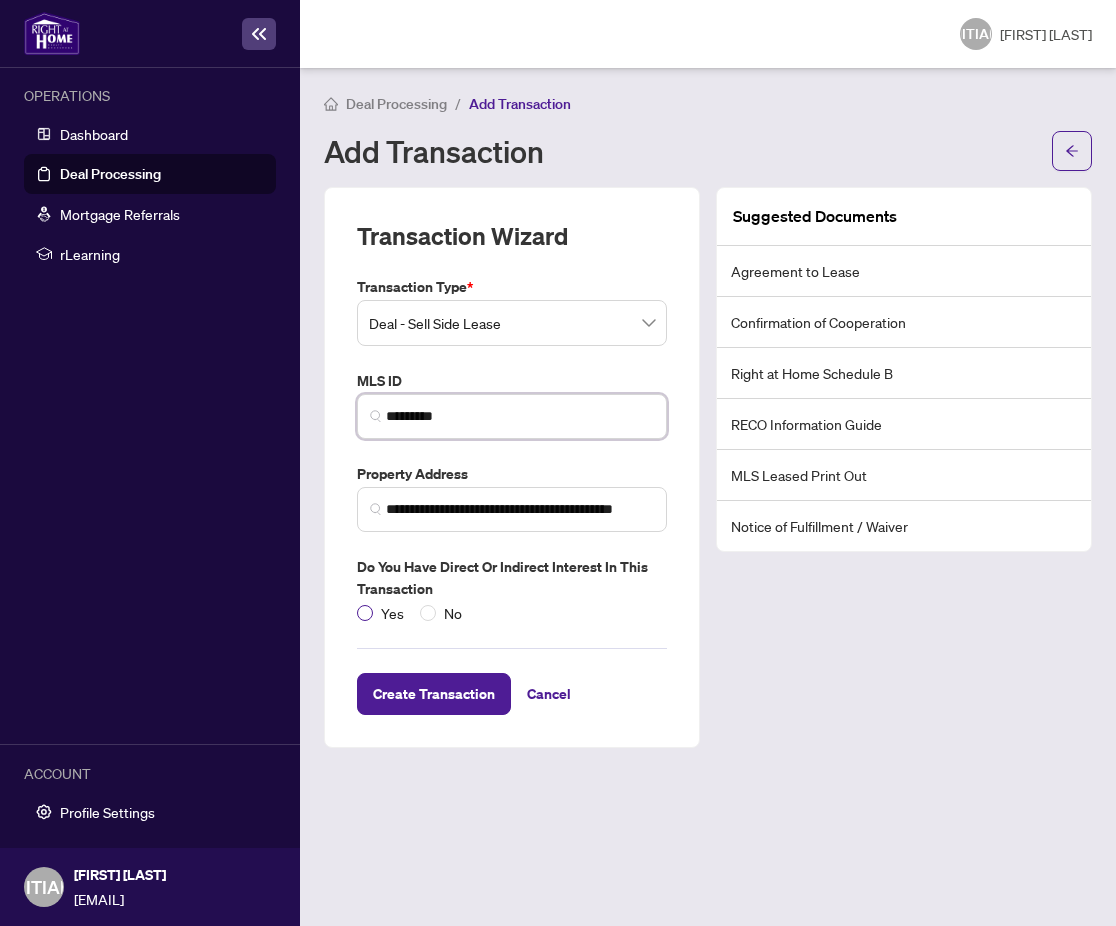 type on "*********" 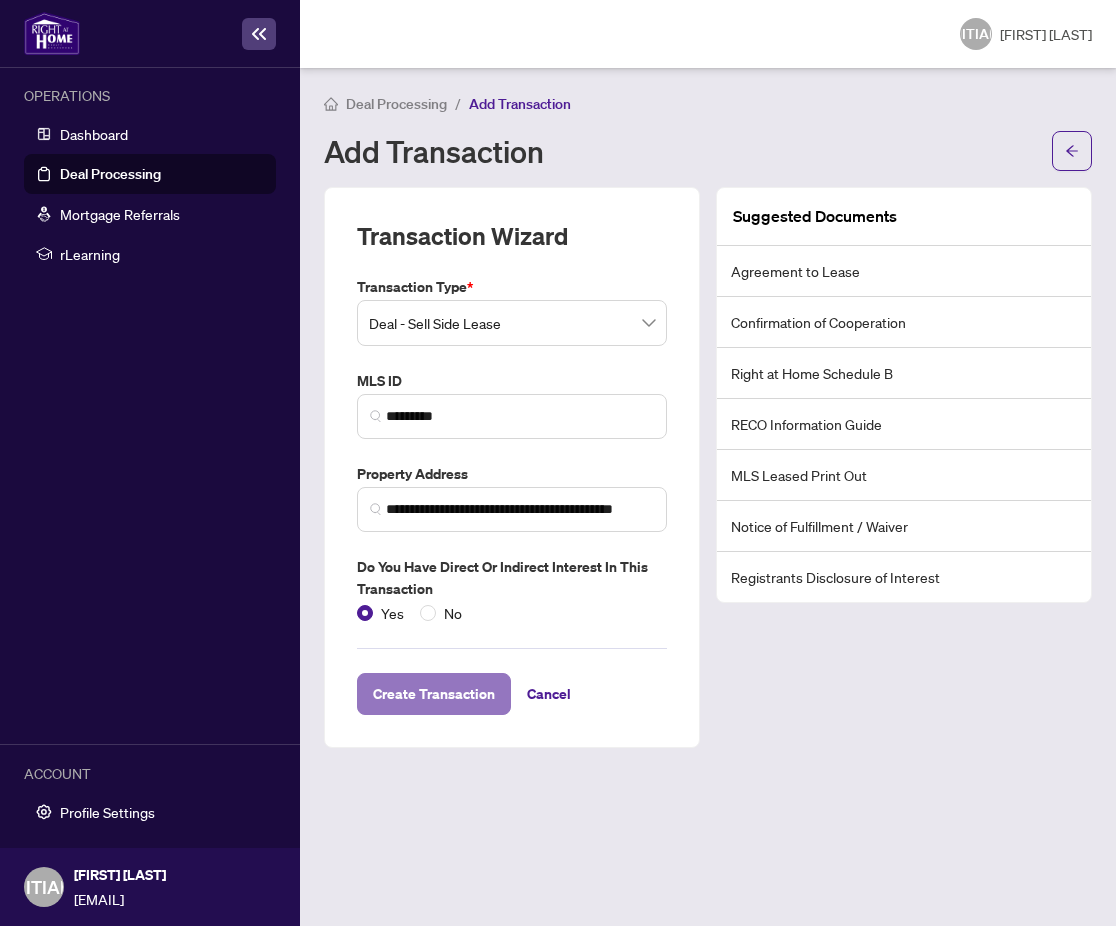 click on "Create Transaction" at bounding box center [434, 694] 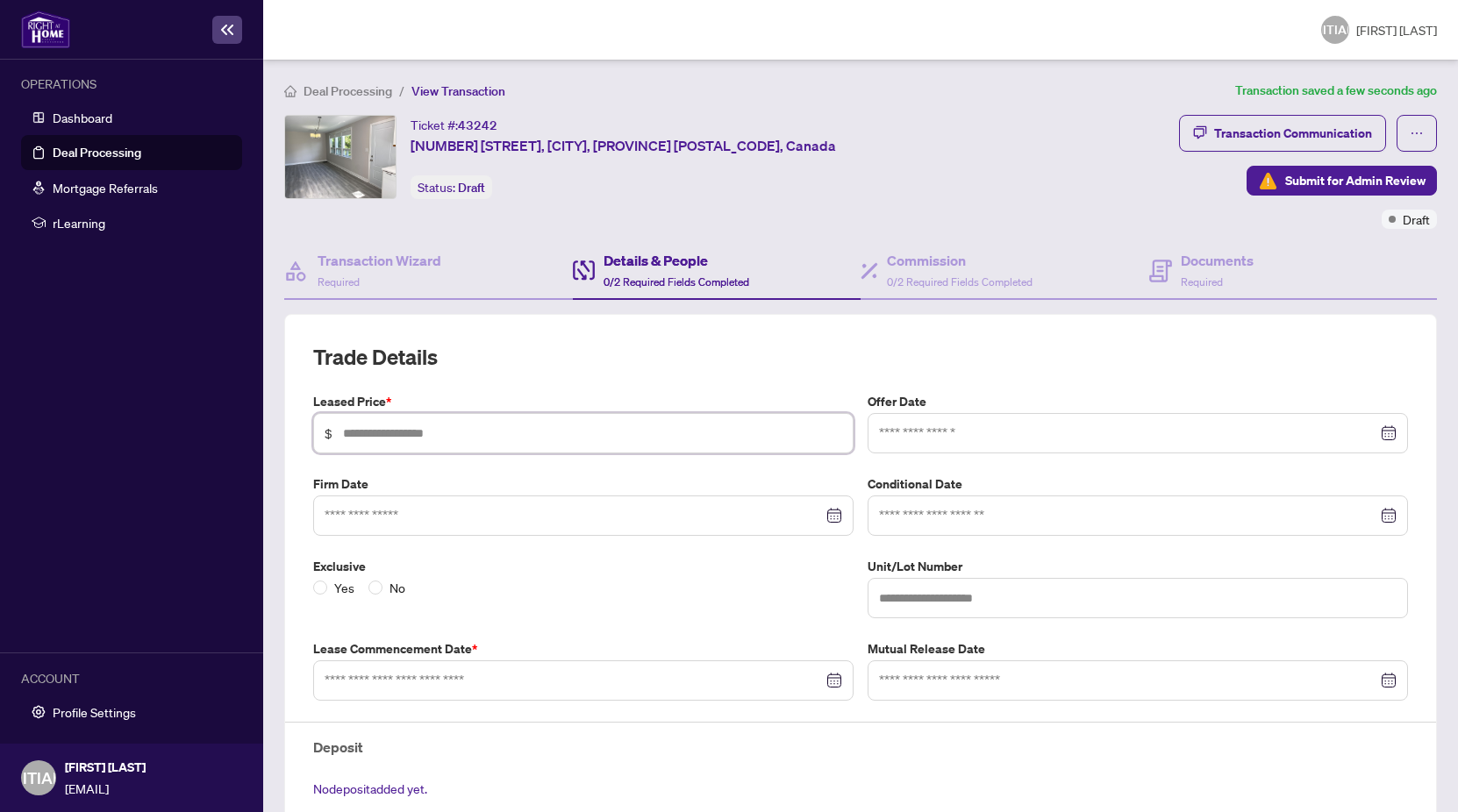 click at bounding box center [592, 433] 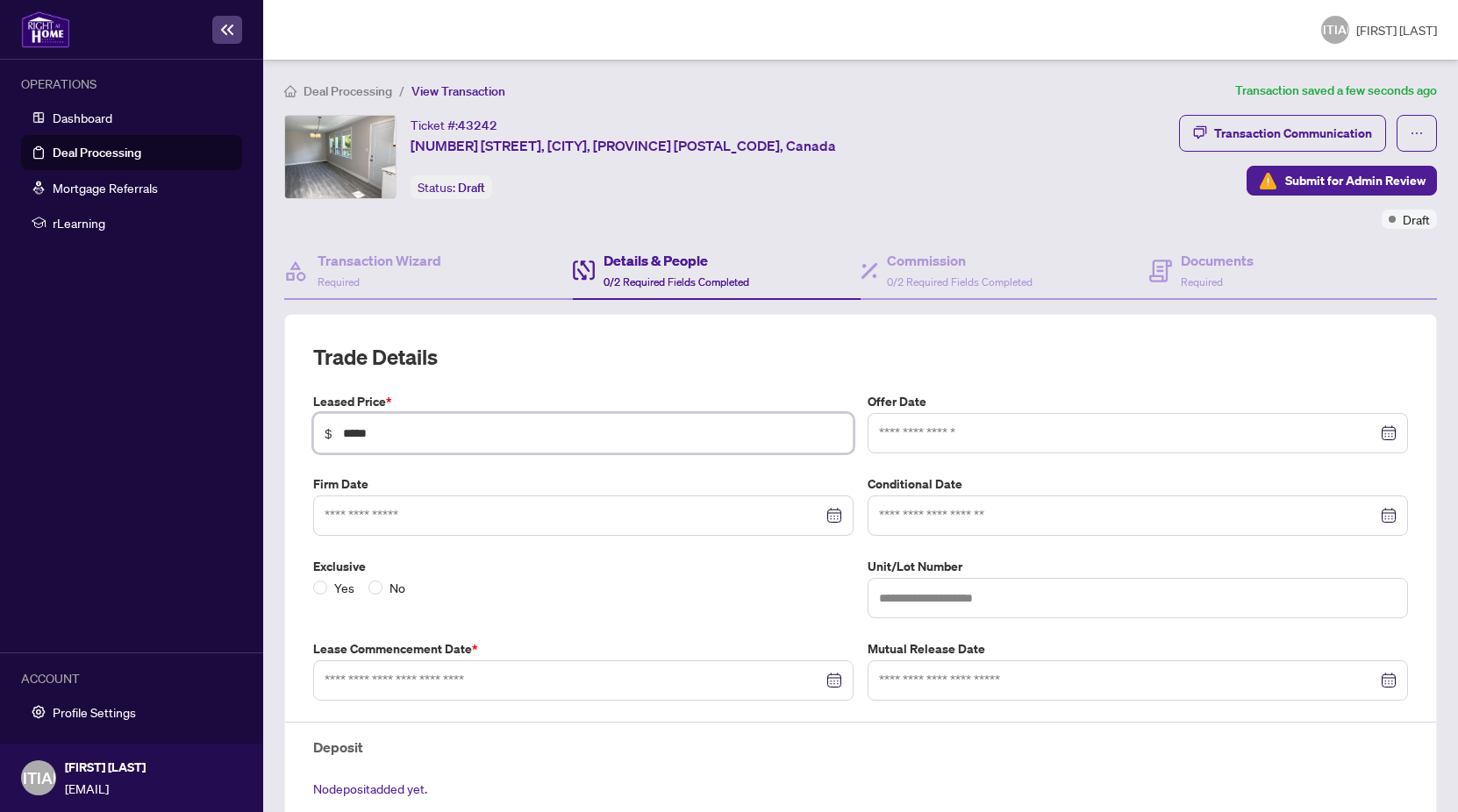 type on "*****" 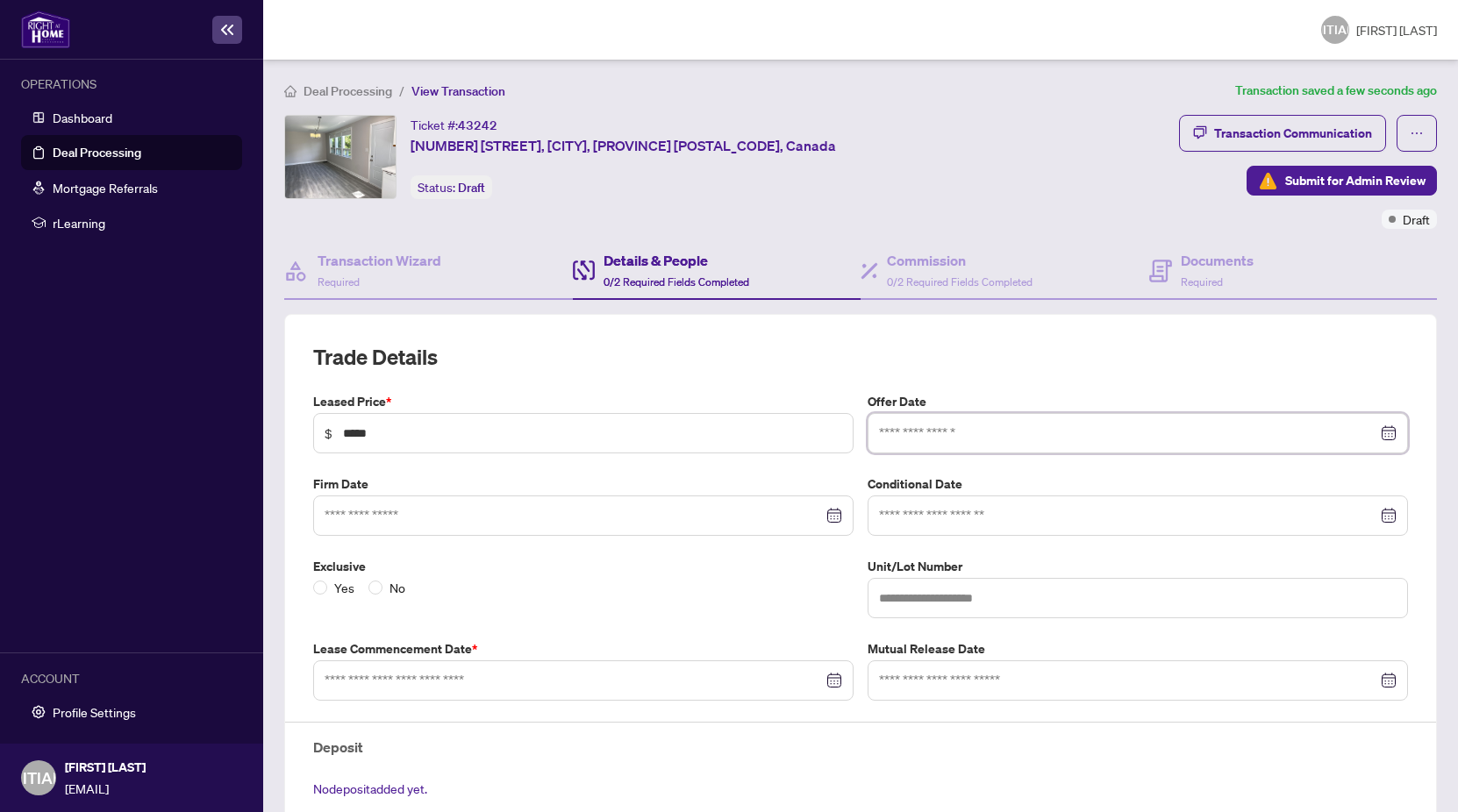 click at bounding box center (1128, 433) 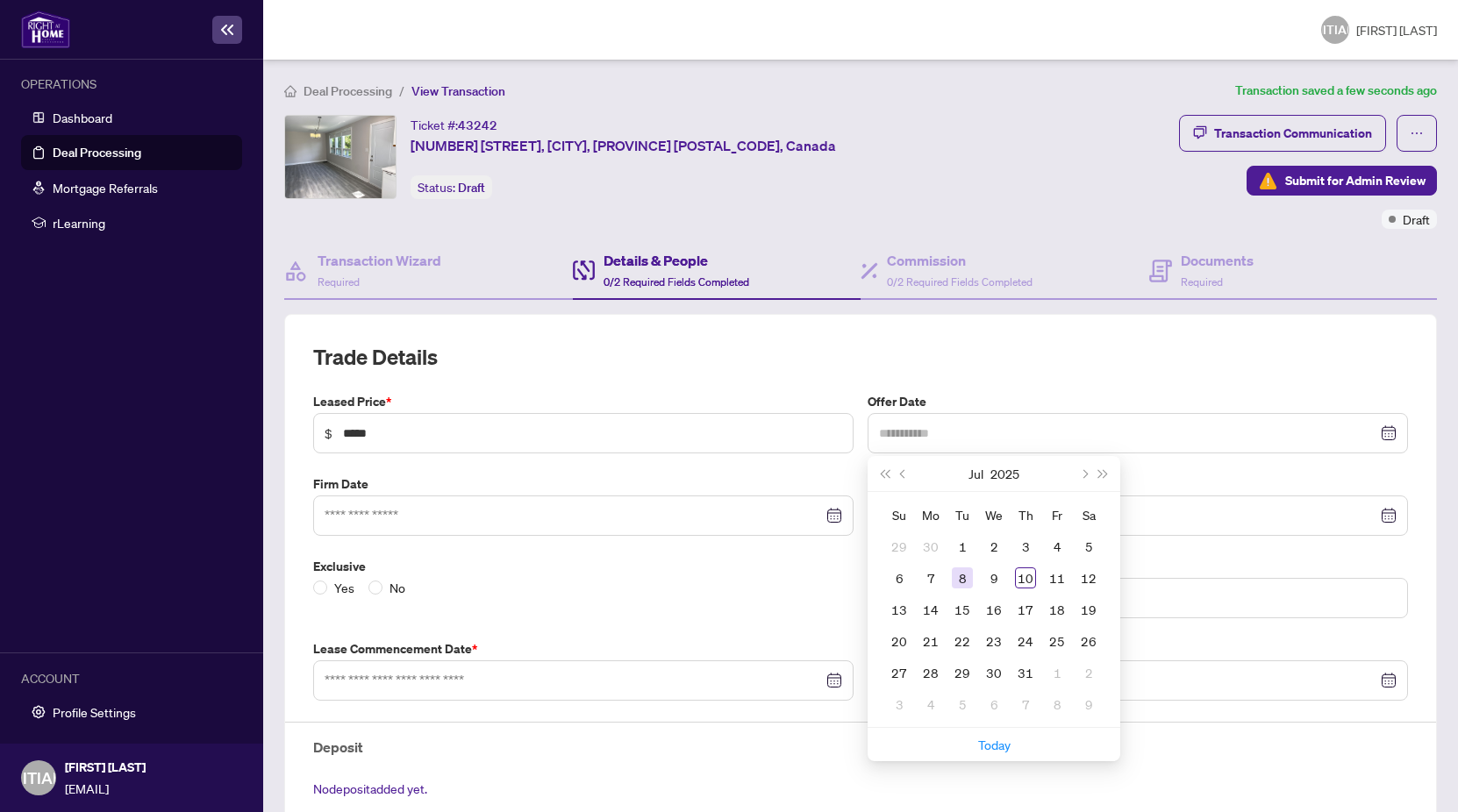click on "8" at bounding box center [962, 578] 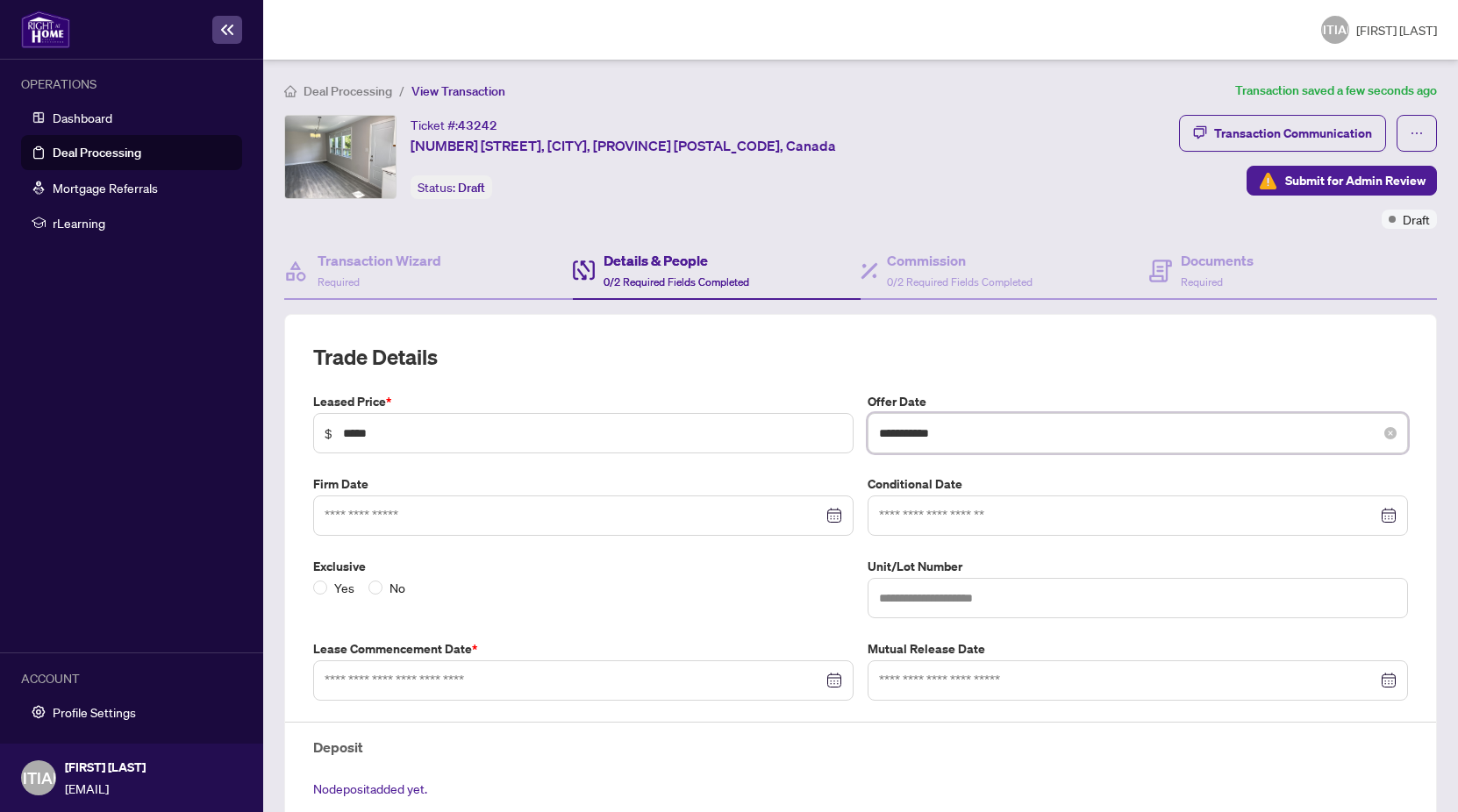click on "**********" at bounding box center (1128, 433) 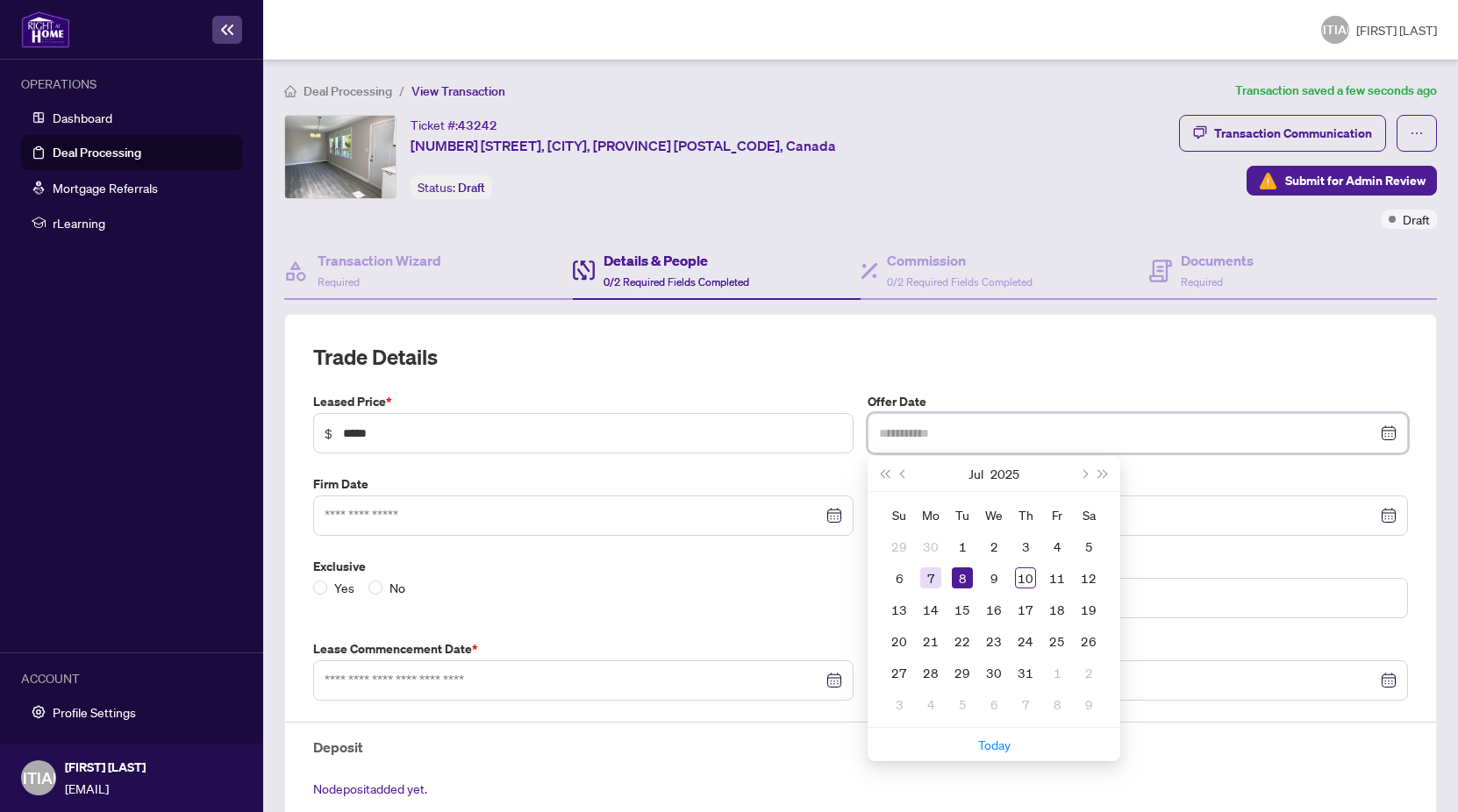 type on "**********" 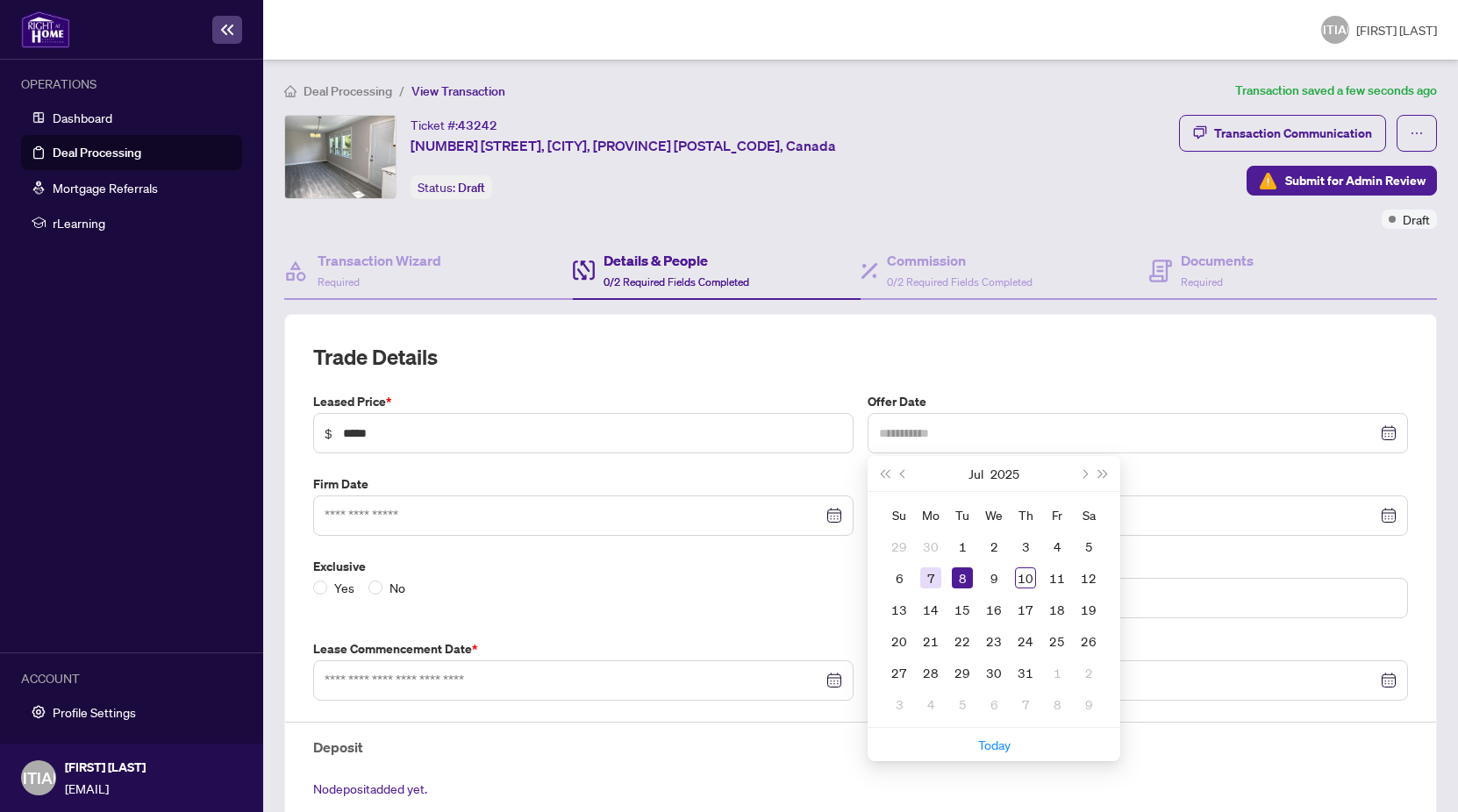 click on "7" at bounding box center [931, 578] 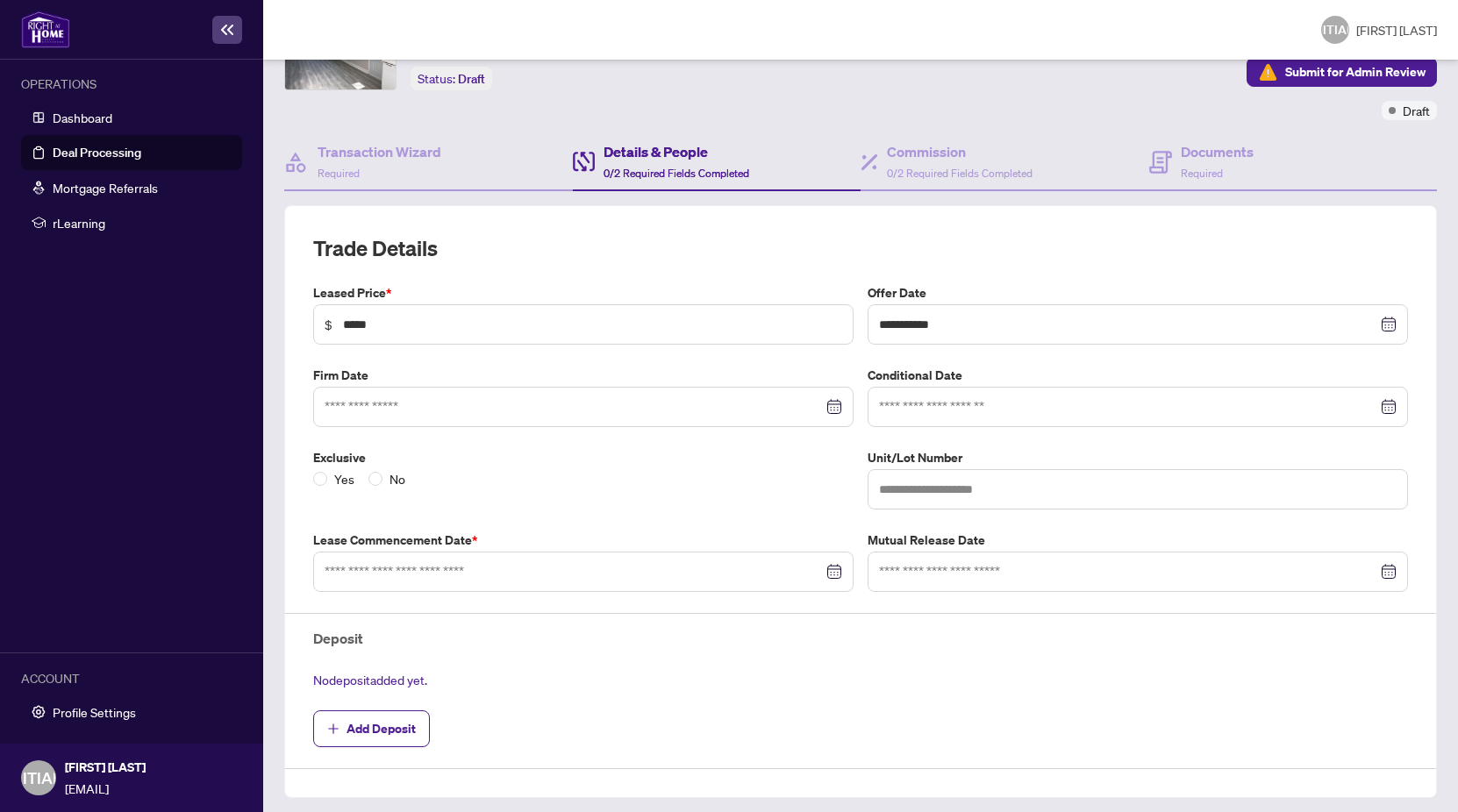 scroll, scrollTop: 88, scrollLeft: 0, axis: vertical 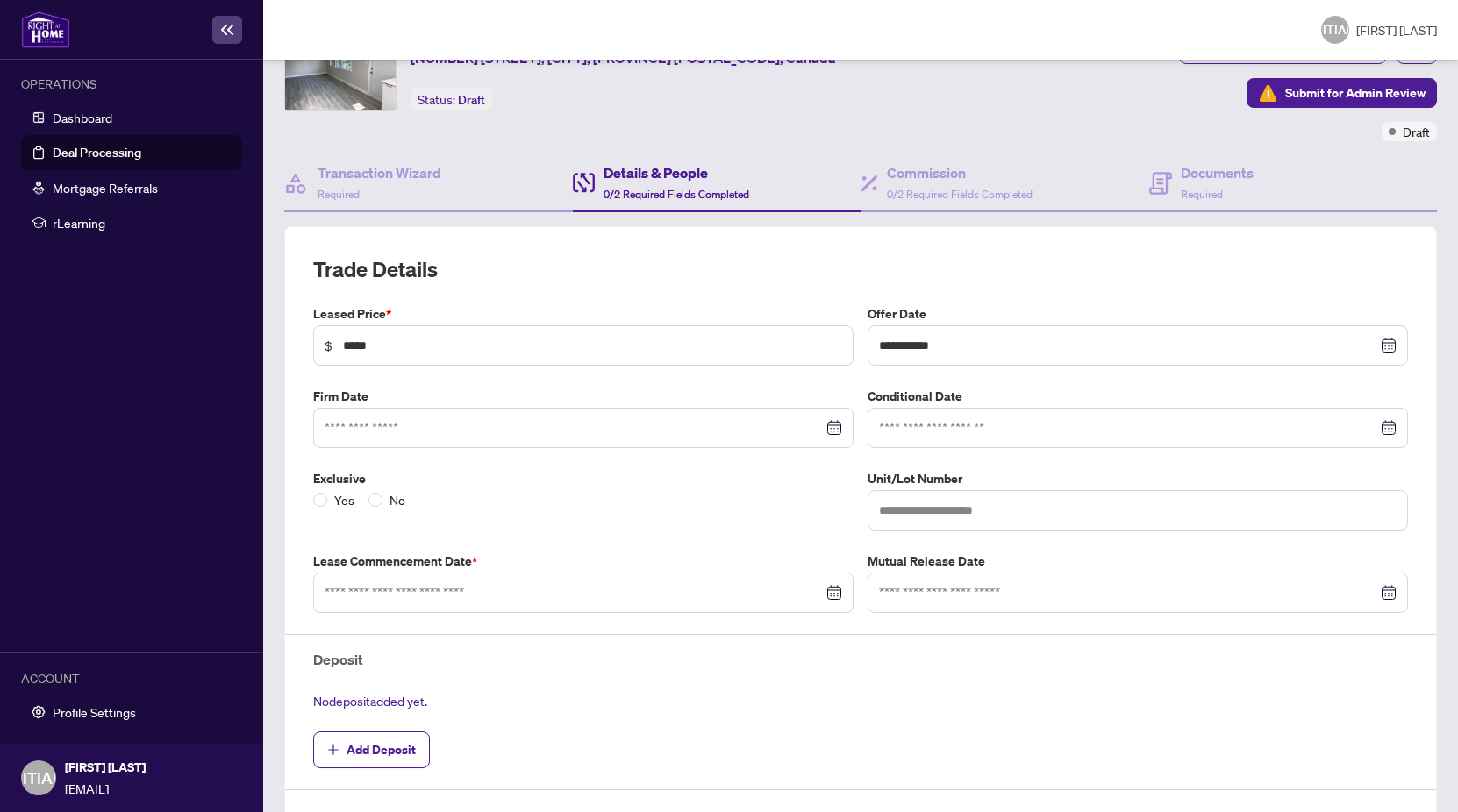 drag, startPoint x: 900, startPoint y: 267, endPoint x: 940, endPoint y: 315, distance: 62.482 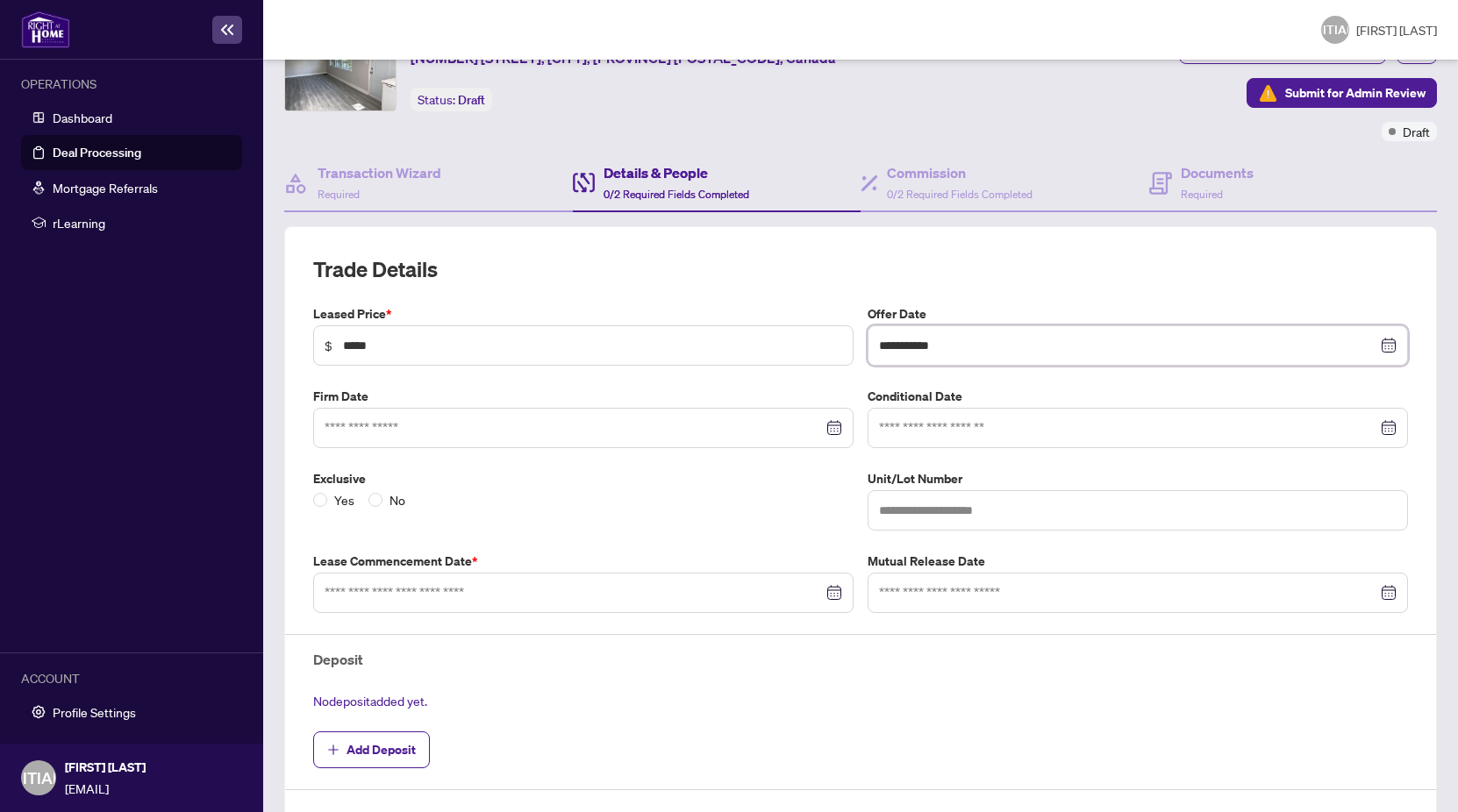 drag, startPoint x: 954, startPoint y: 345, endPoint x: 855, endPoint y: 331, distance: 99.984999 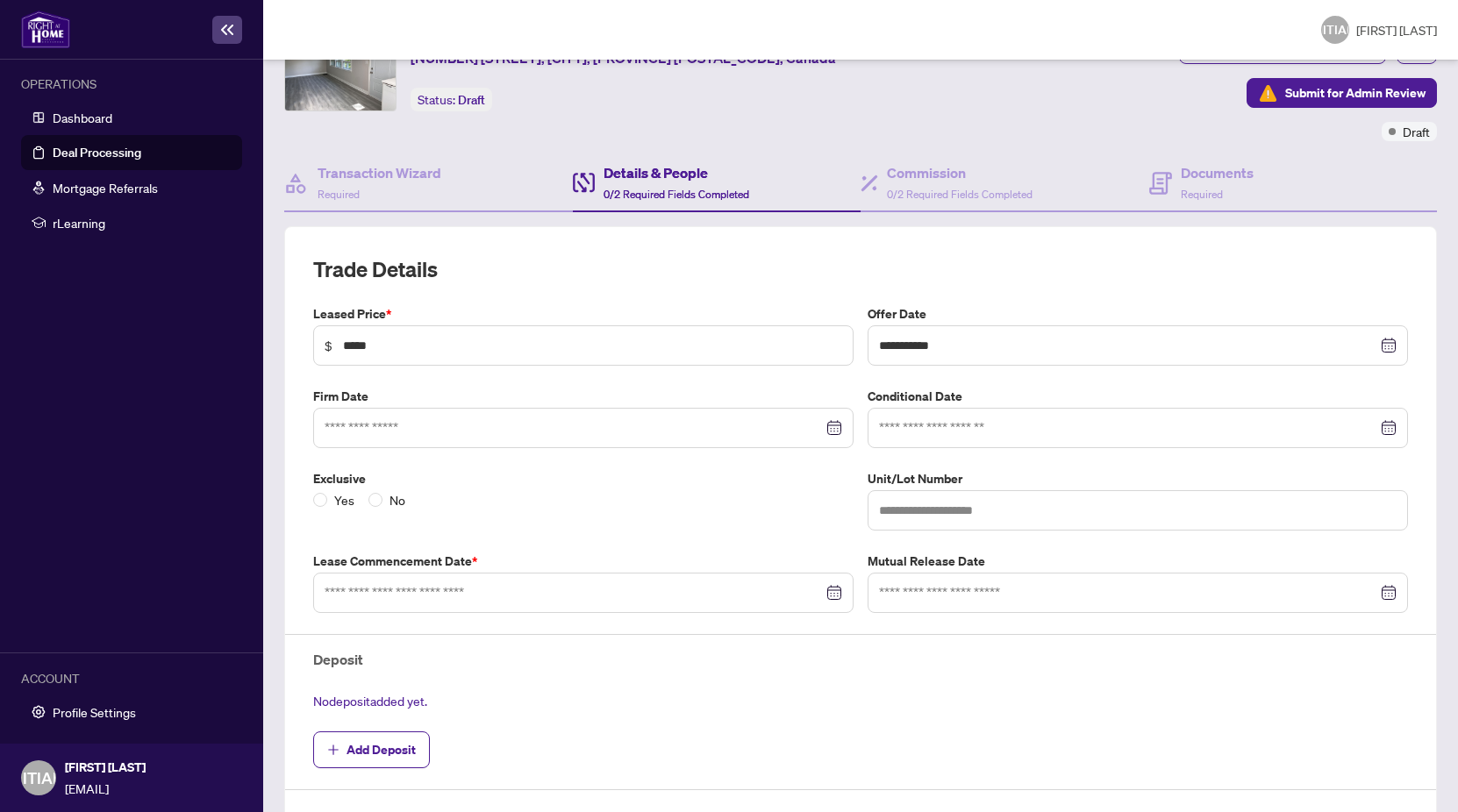 click on "**********" at bounding box center [861, 523] 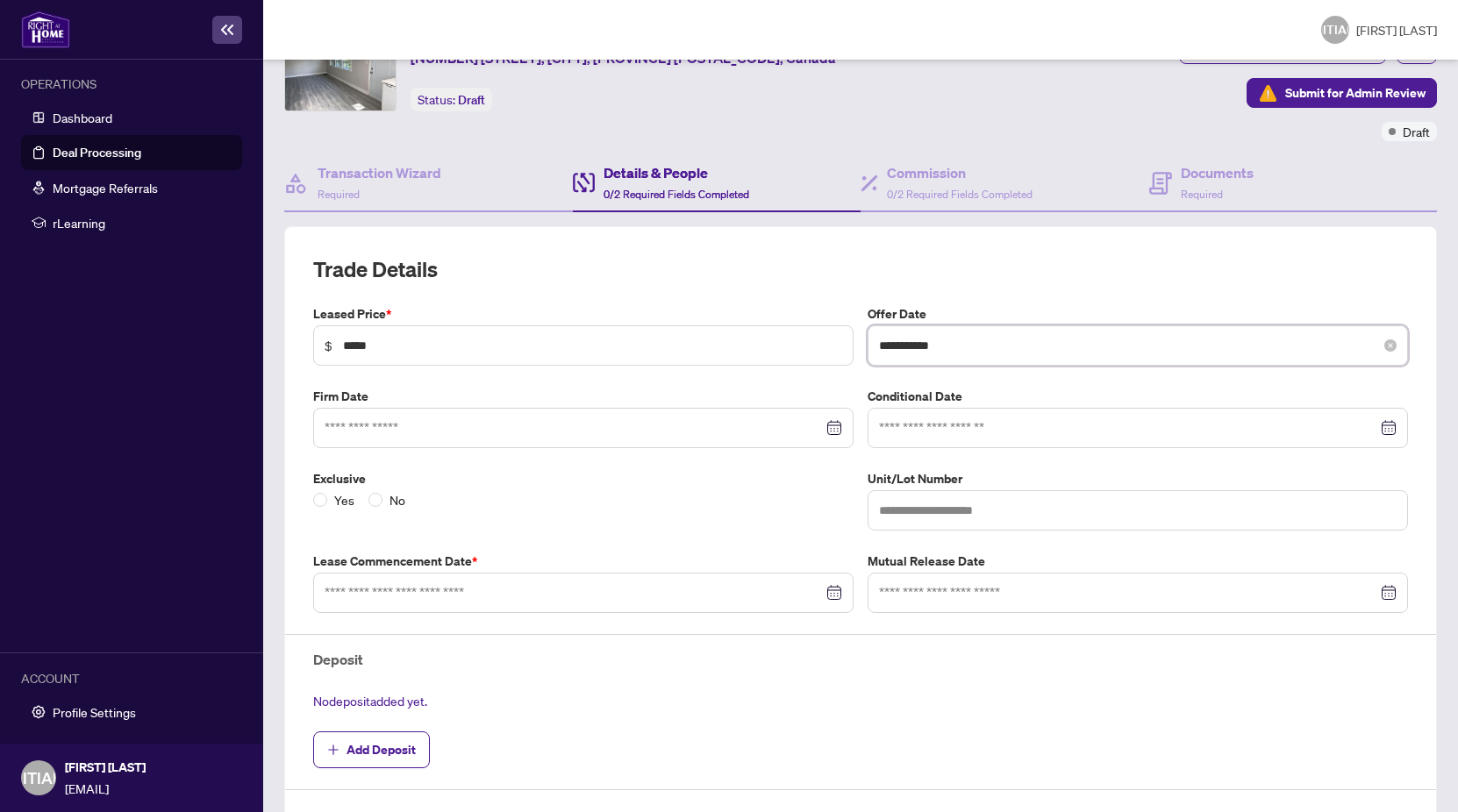 click on "**********" at bounding box center [1128, 345] 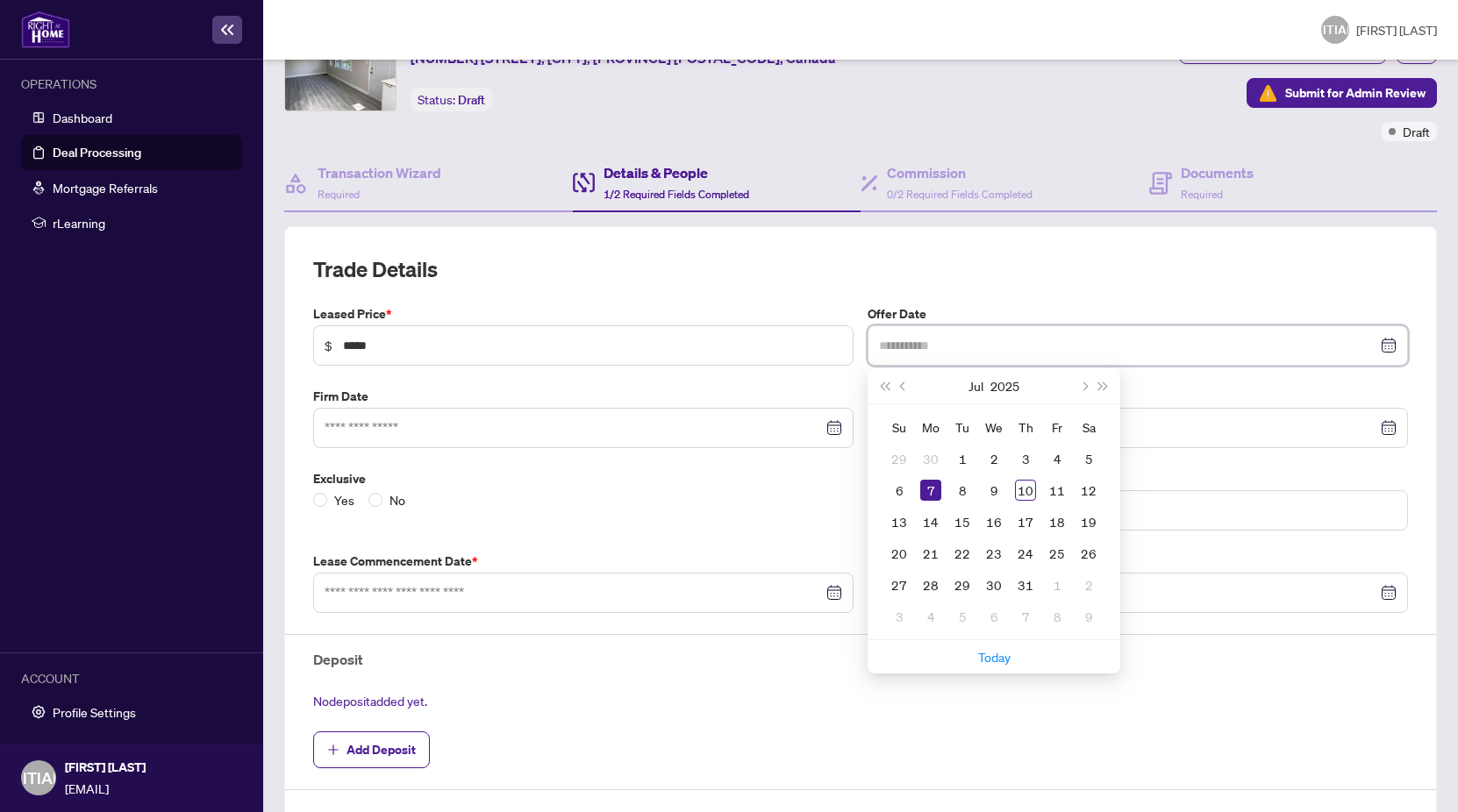 type on "**********" 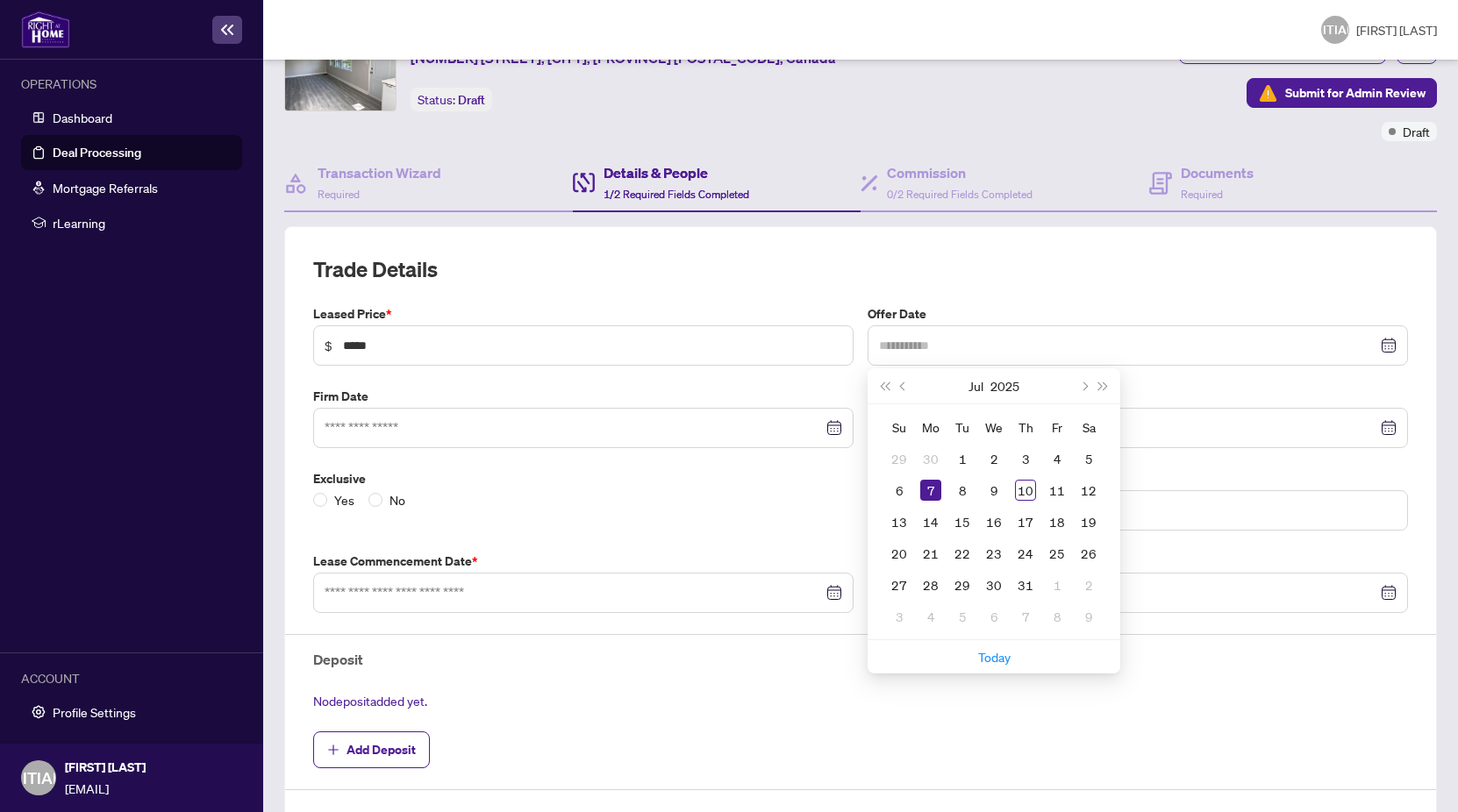 click on "7" at bounding box center [931, 490] 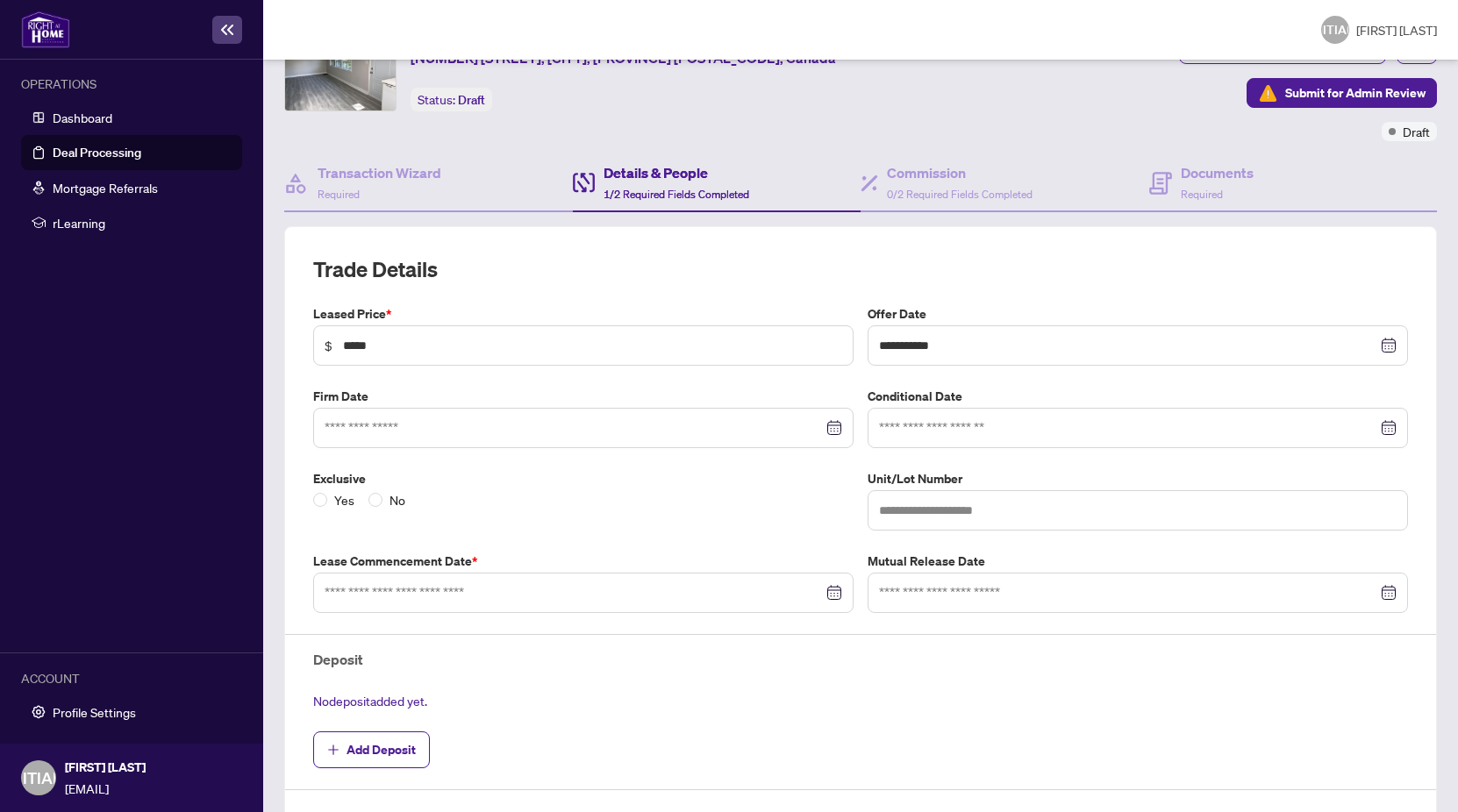 click on "Firm Date" at bounding box center [583, 396] 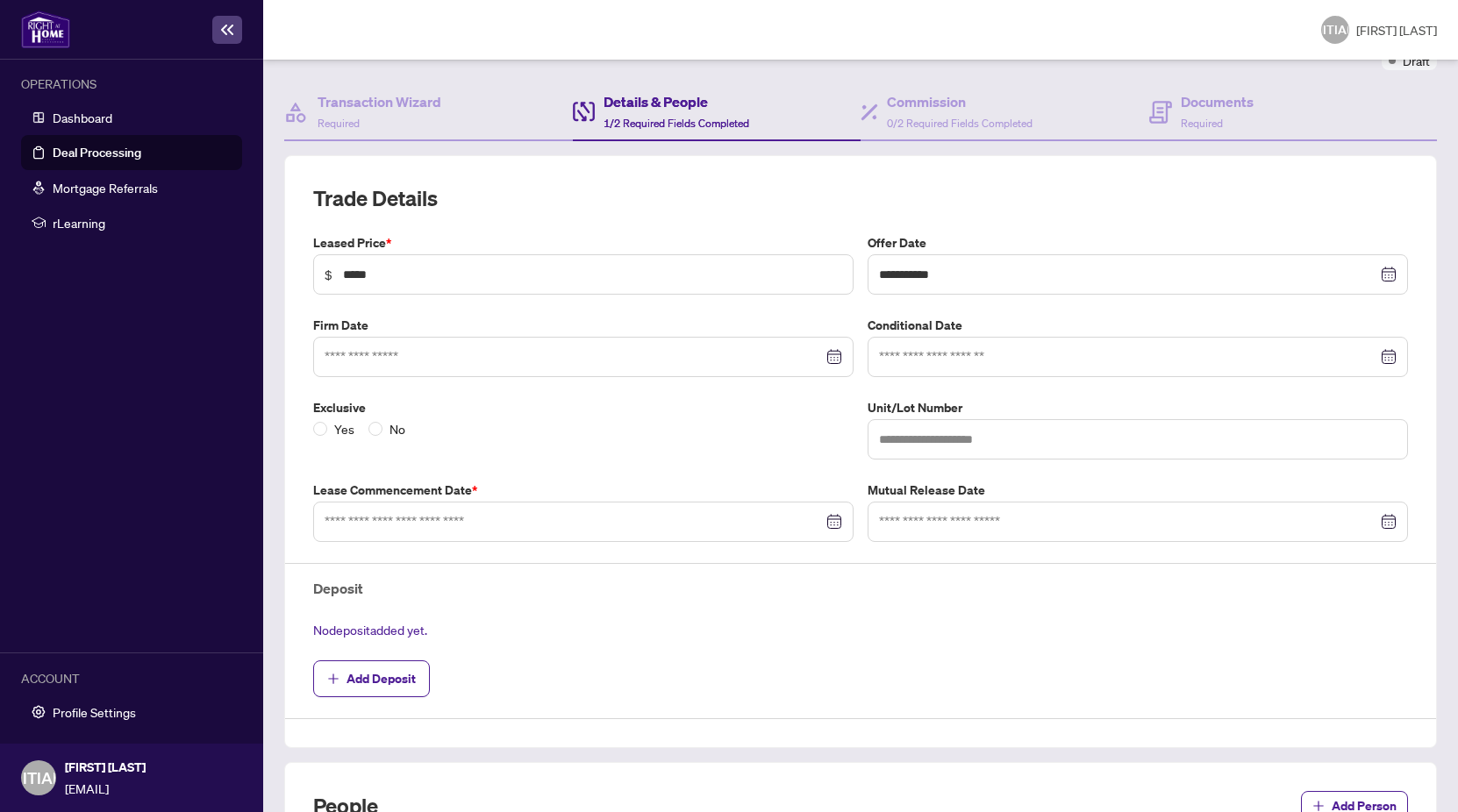scroll, scrollTop: 175, scrollLeft: 0, axis: vertical 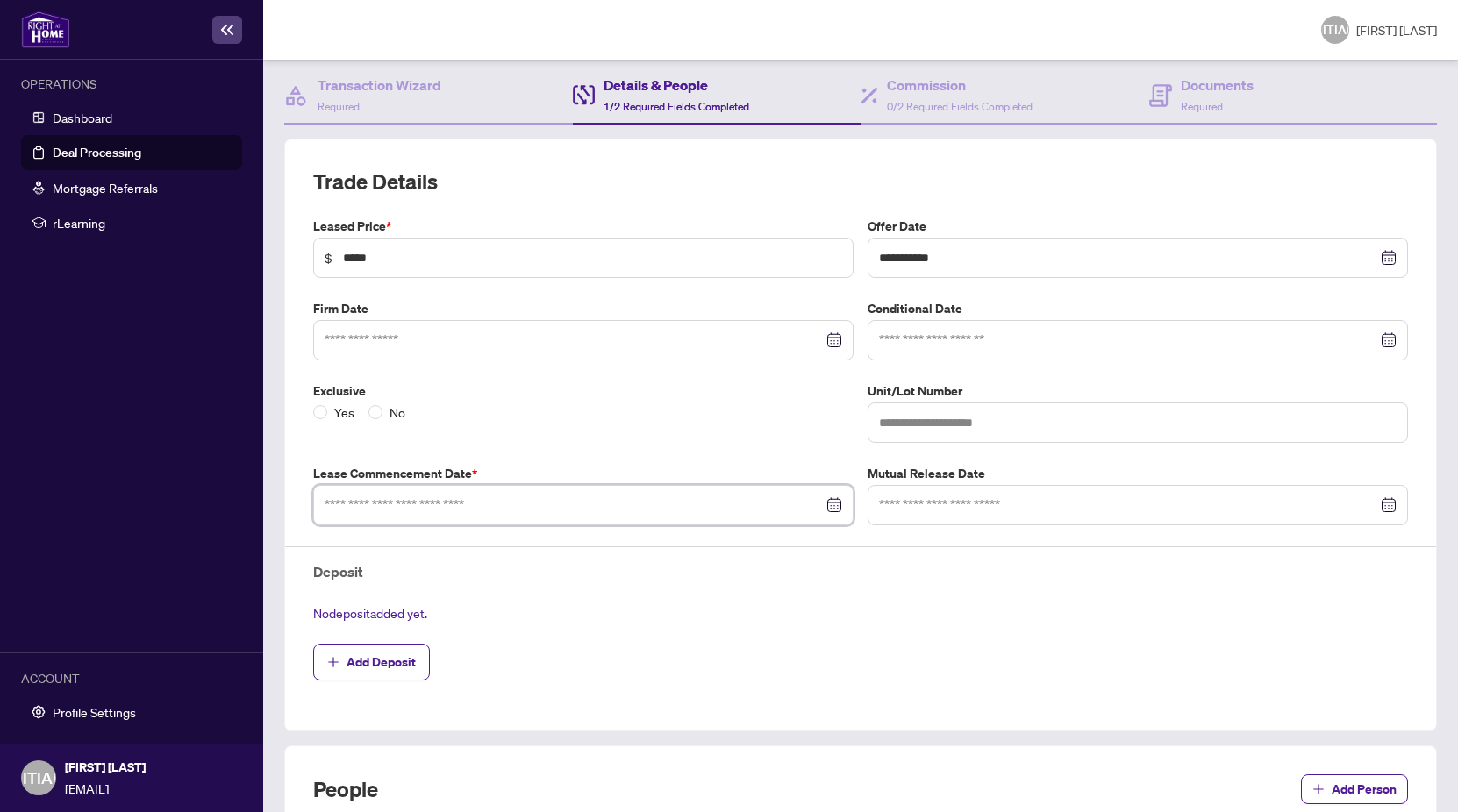 click at bounding box center (574, 505) 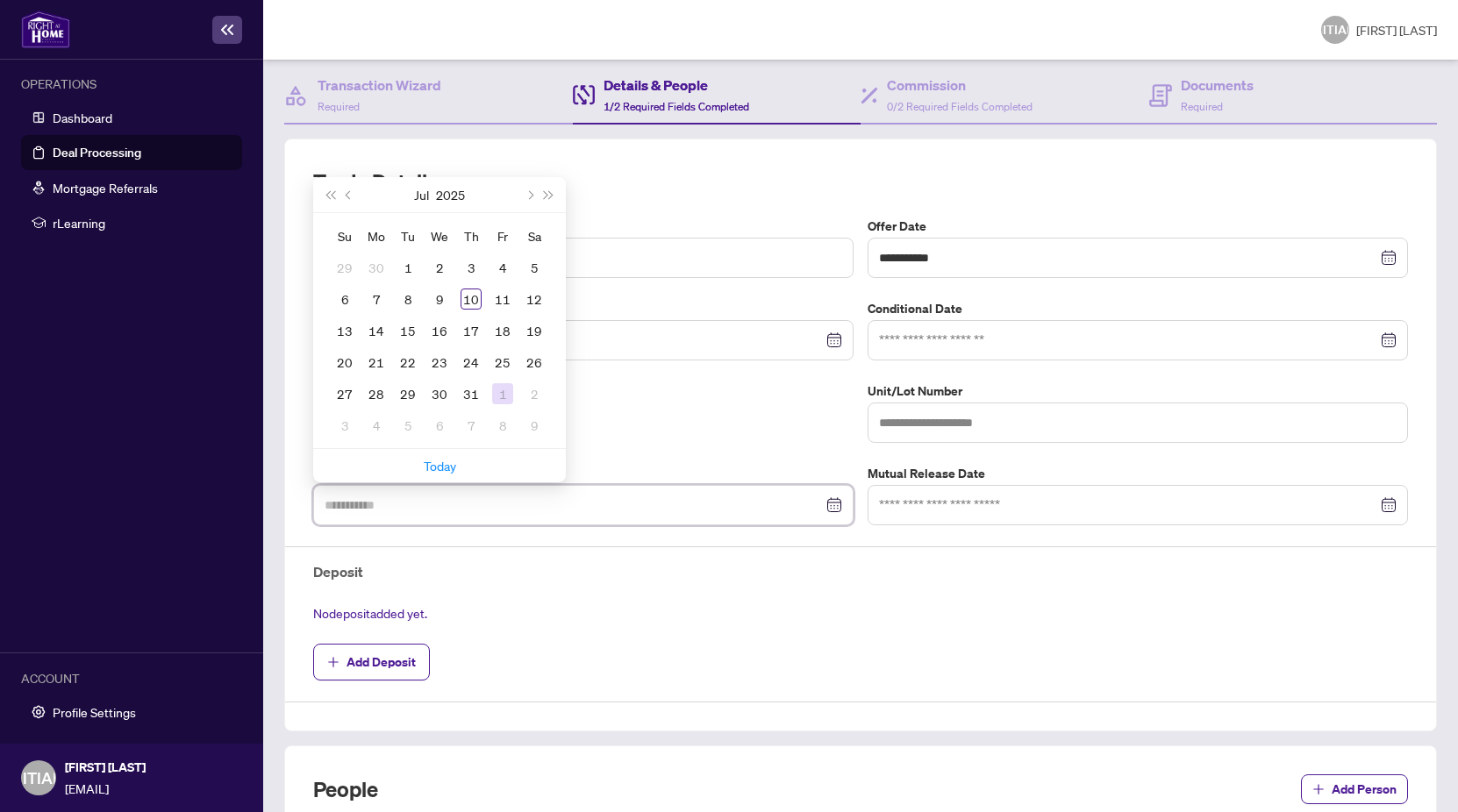 type on "**********" 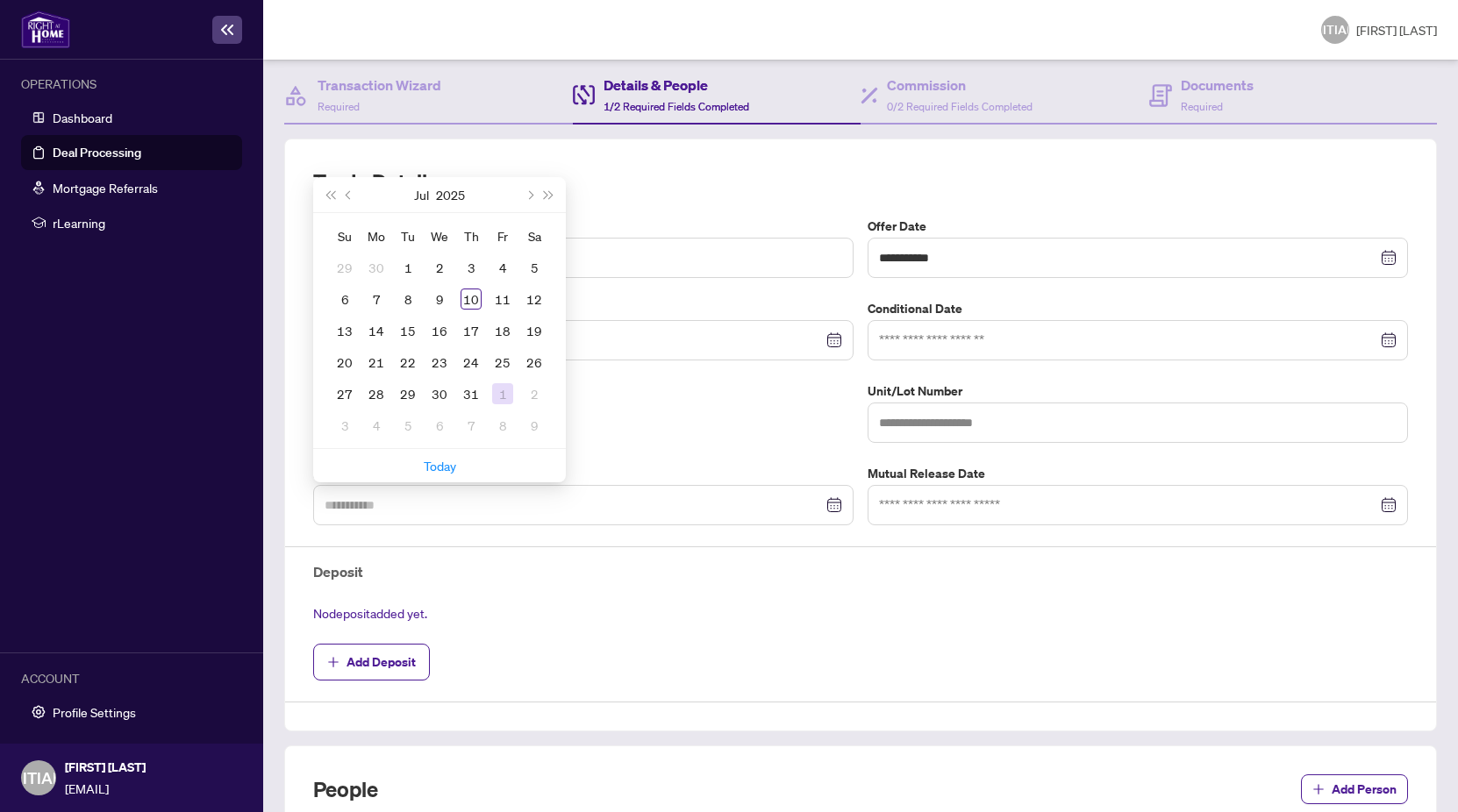 click on "1" at bounding box center (503, 394) 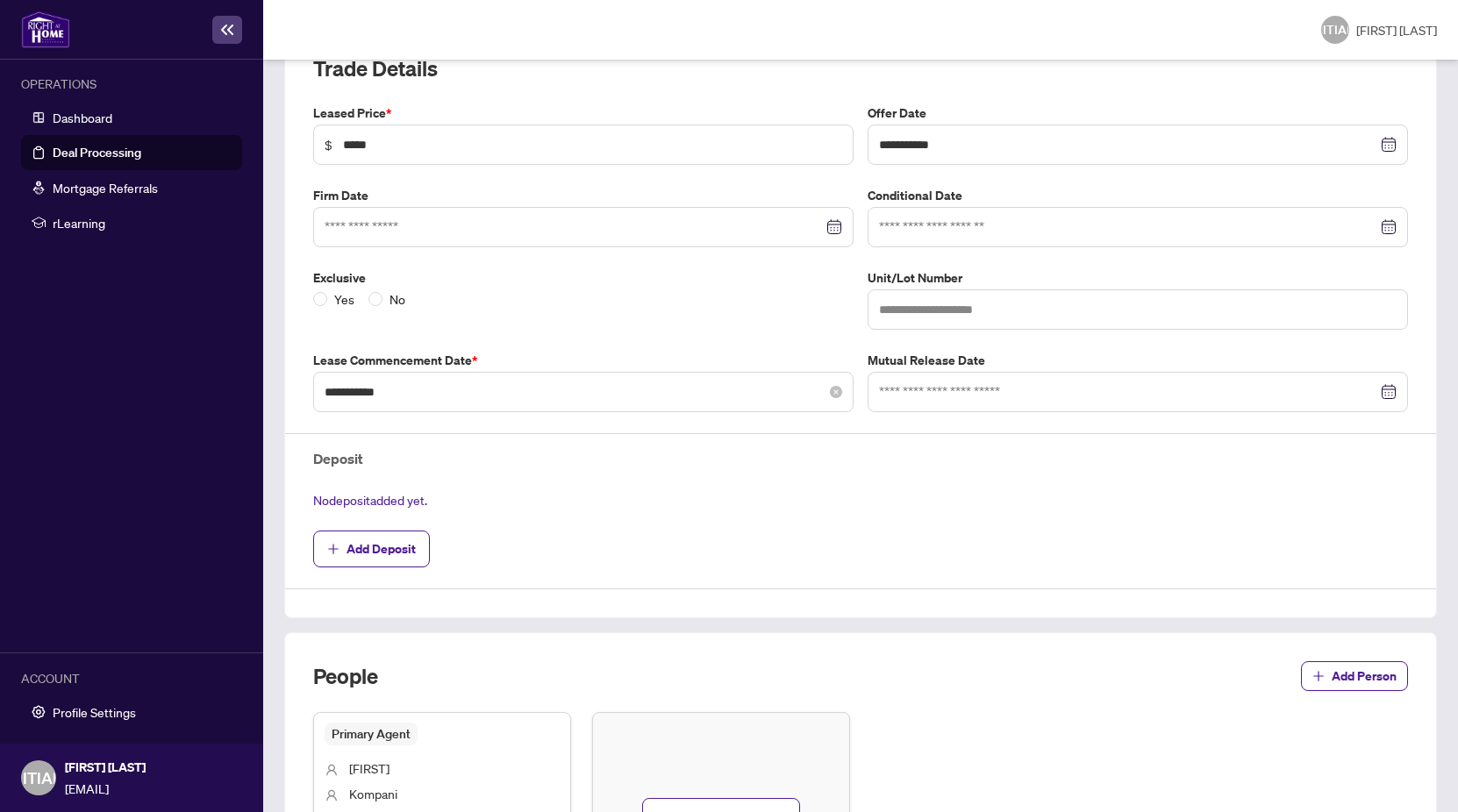 scroll, scrollTop: 351, scrollLeft: 0, axis: vertical 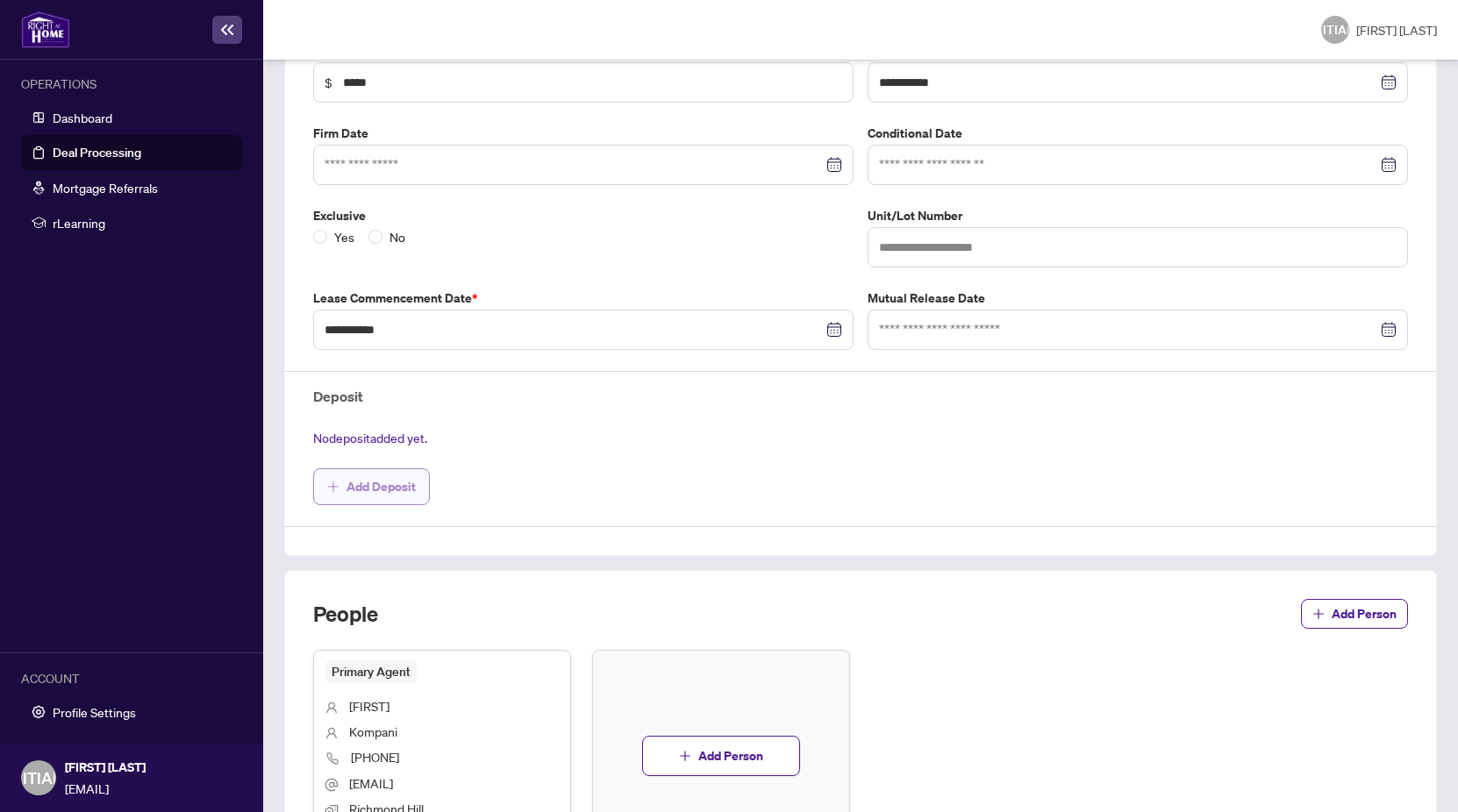 click on "Add Deposit" at bounding box center [381, 487] 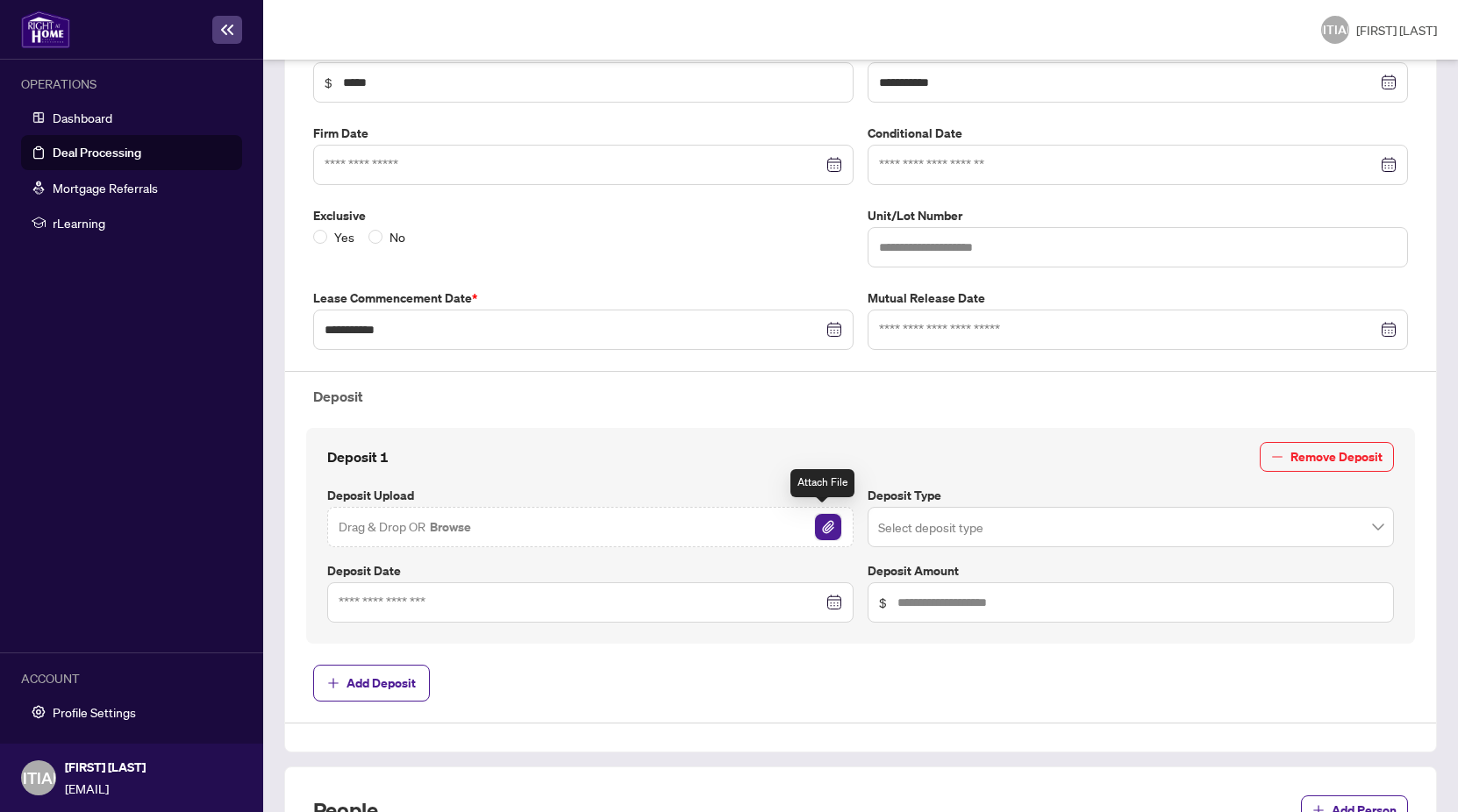 click at bounding box center (828, 527) 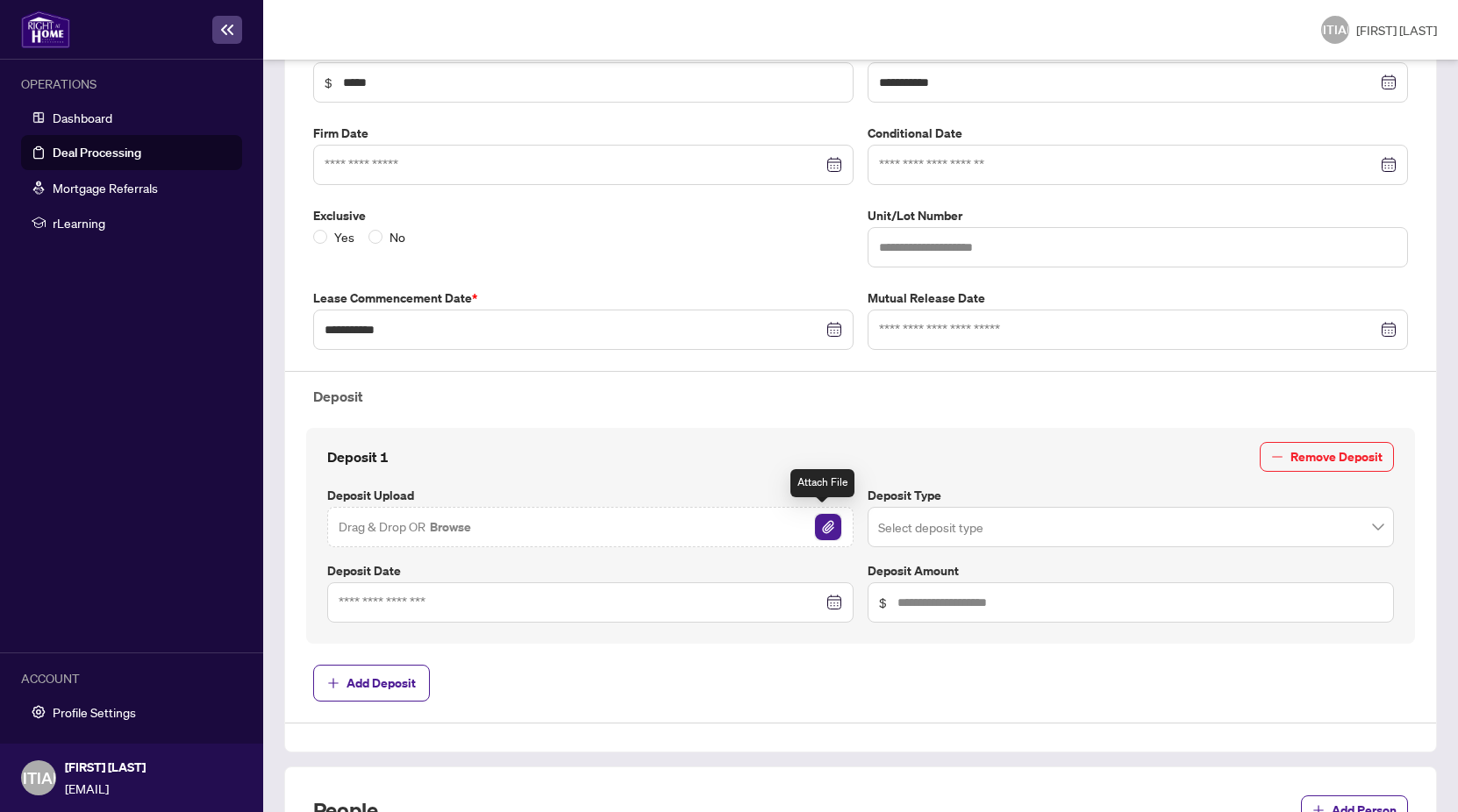 click at bounding box center (828, 527) 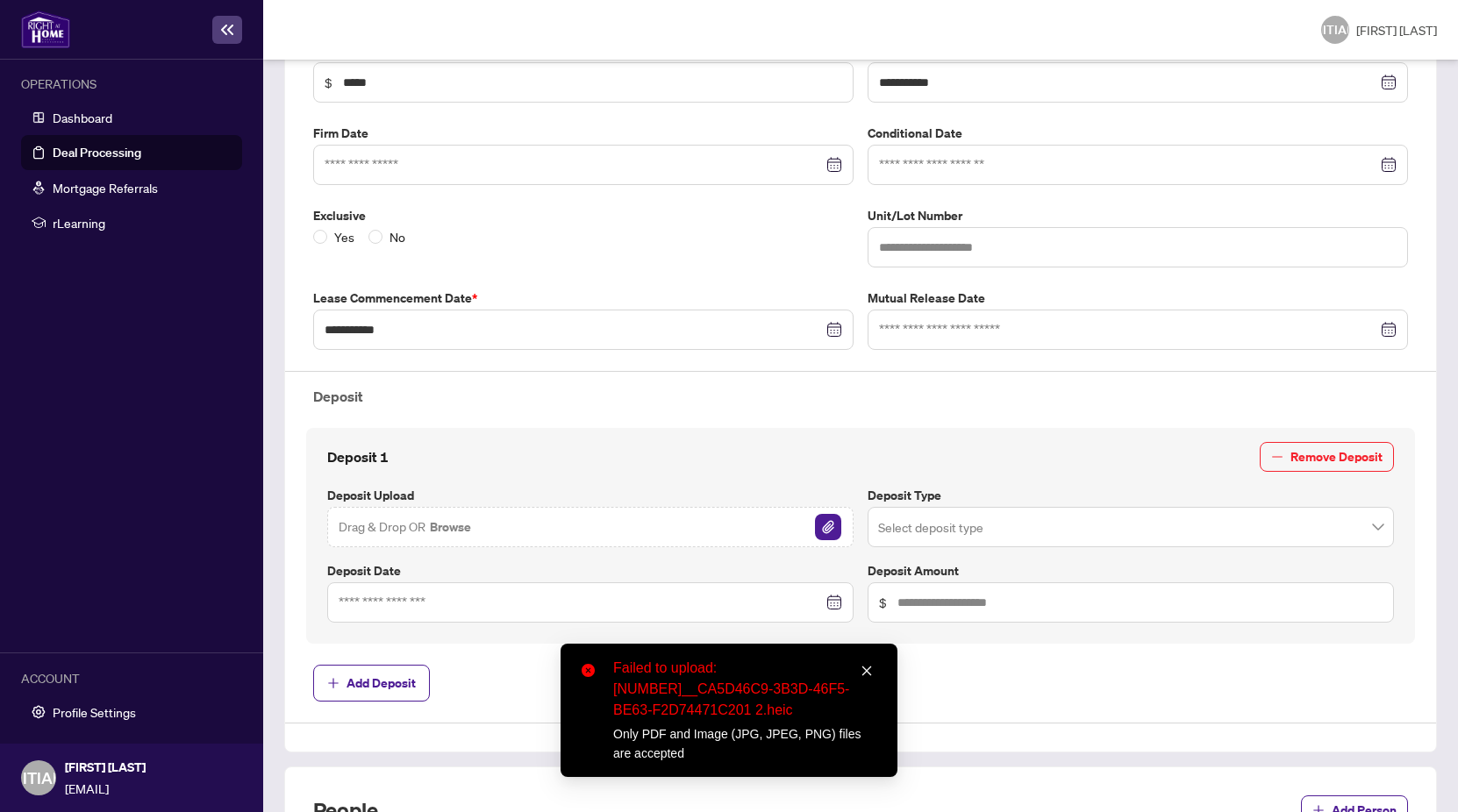 click at bounding box center (867, 671) 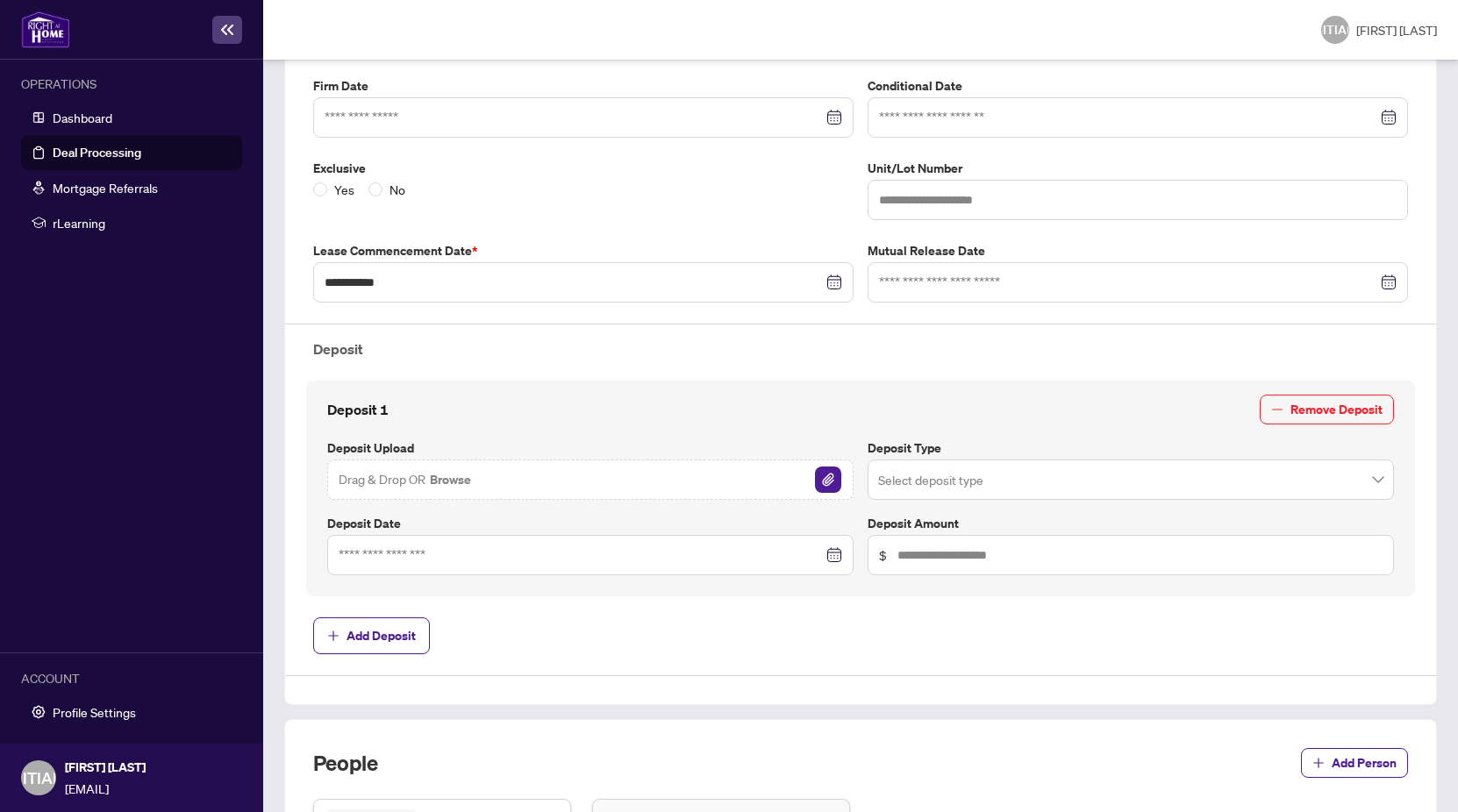 scroll, scrollTop: 438, scrollLeft: 0, axis: vertical 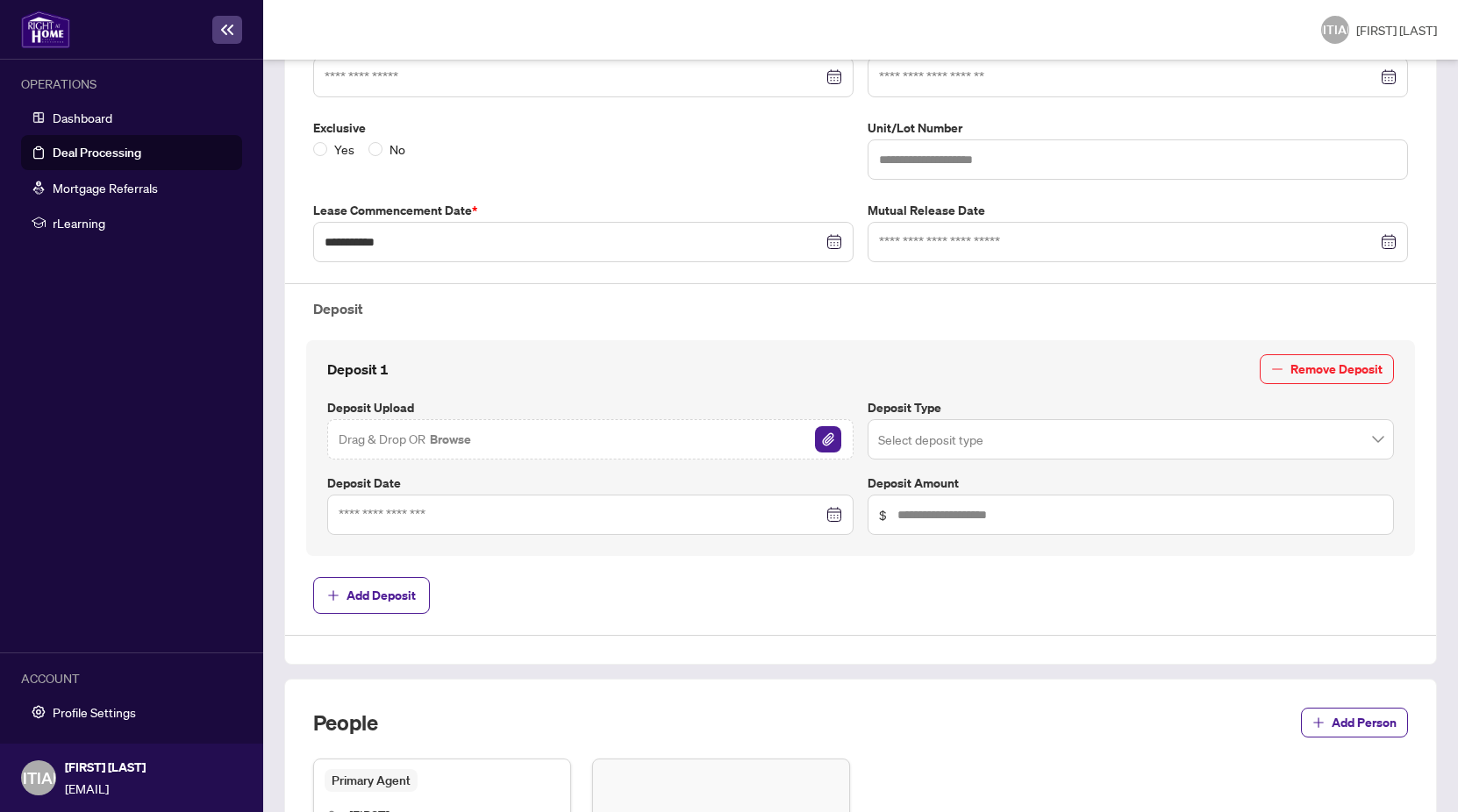 click at bounding box center (1131, 439) 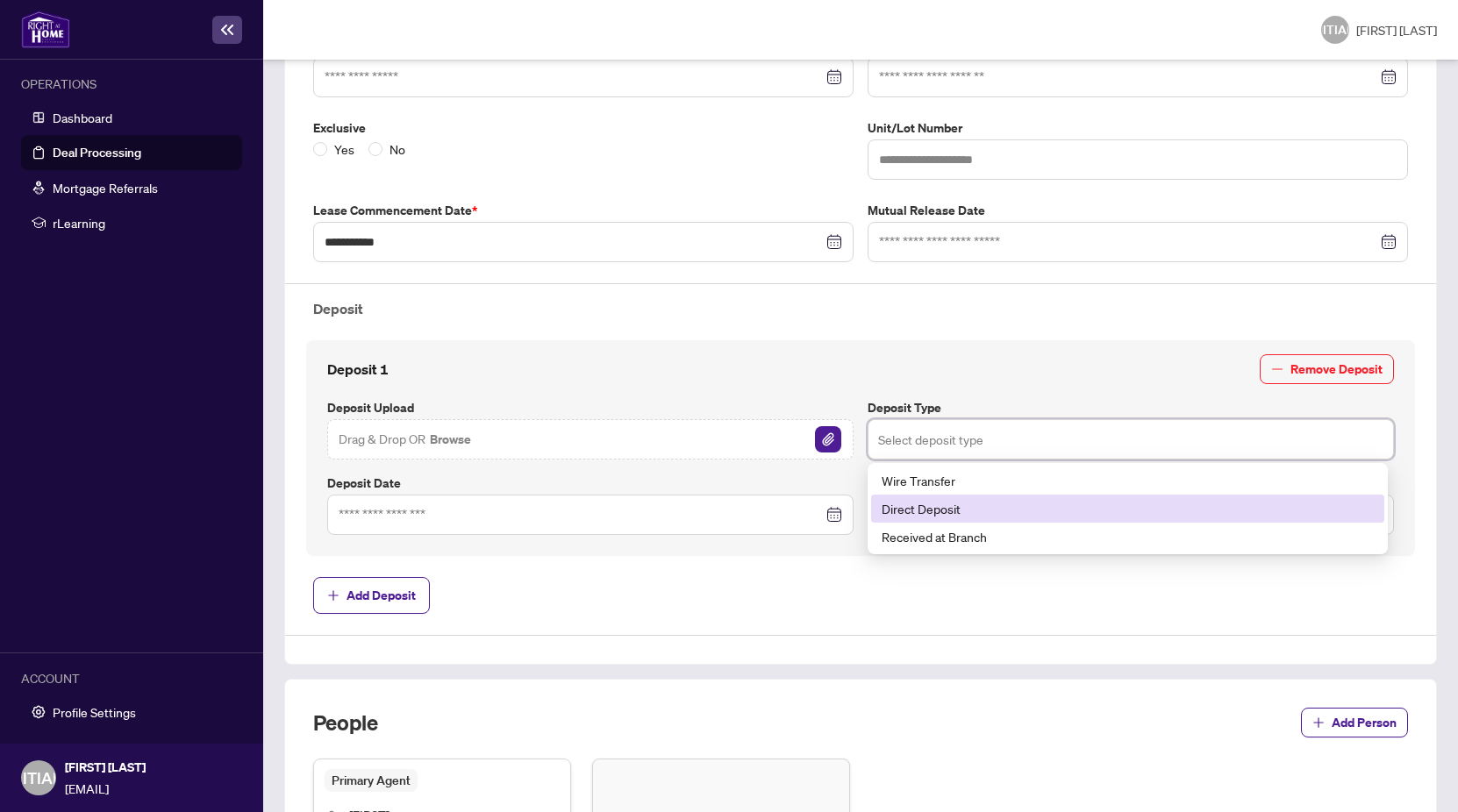 click on "Direct Deposit" at bounding box center (1127, 509) 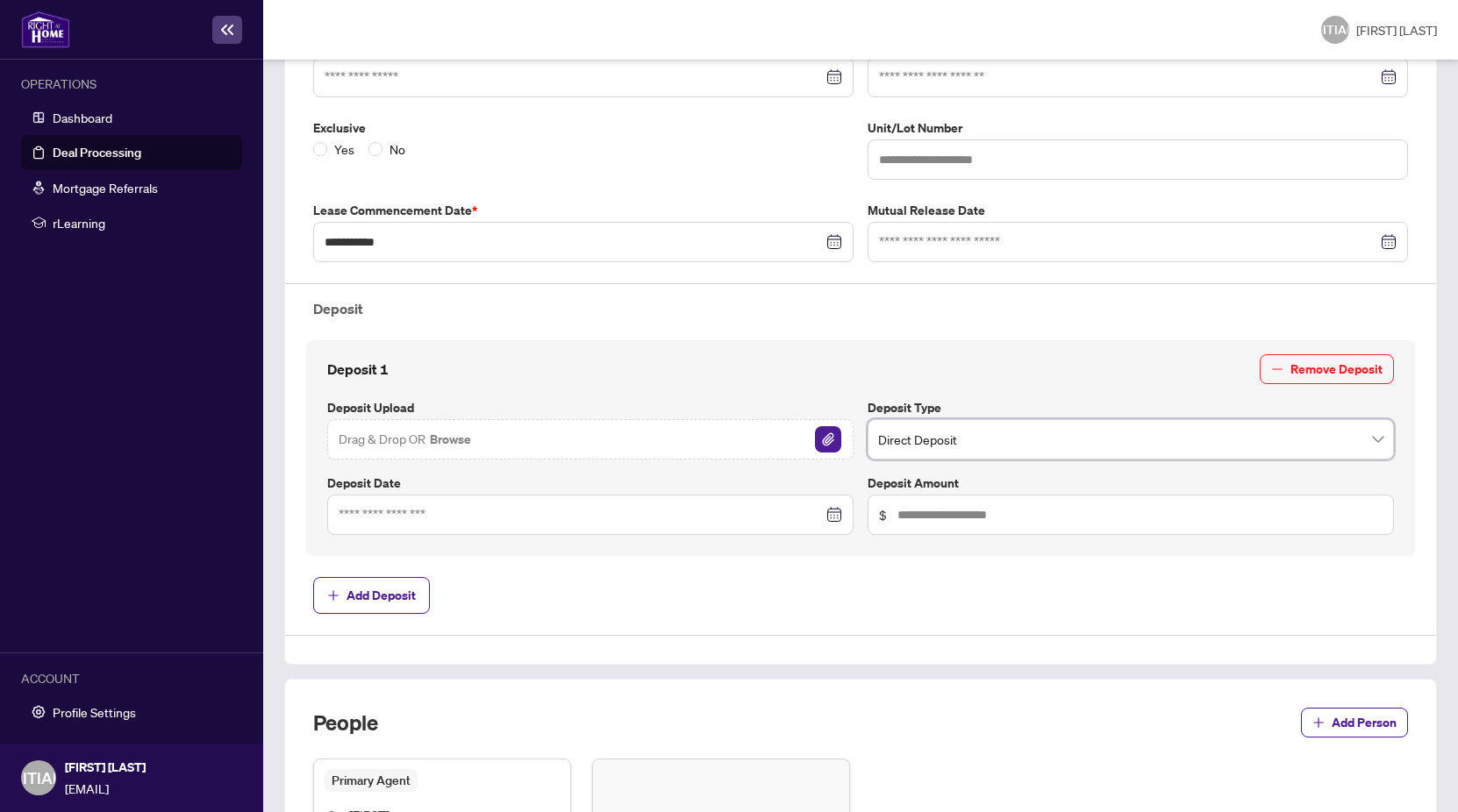 click at bounding box center (590, 515) 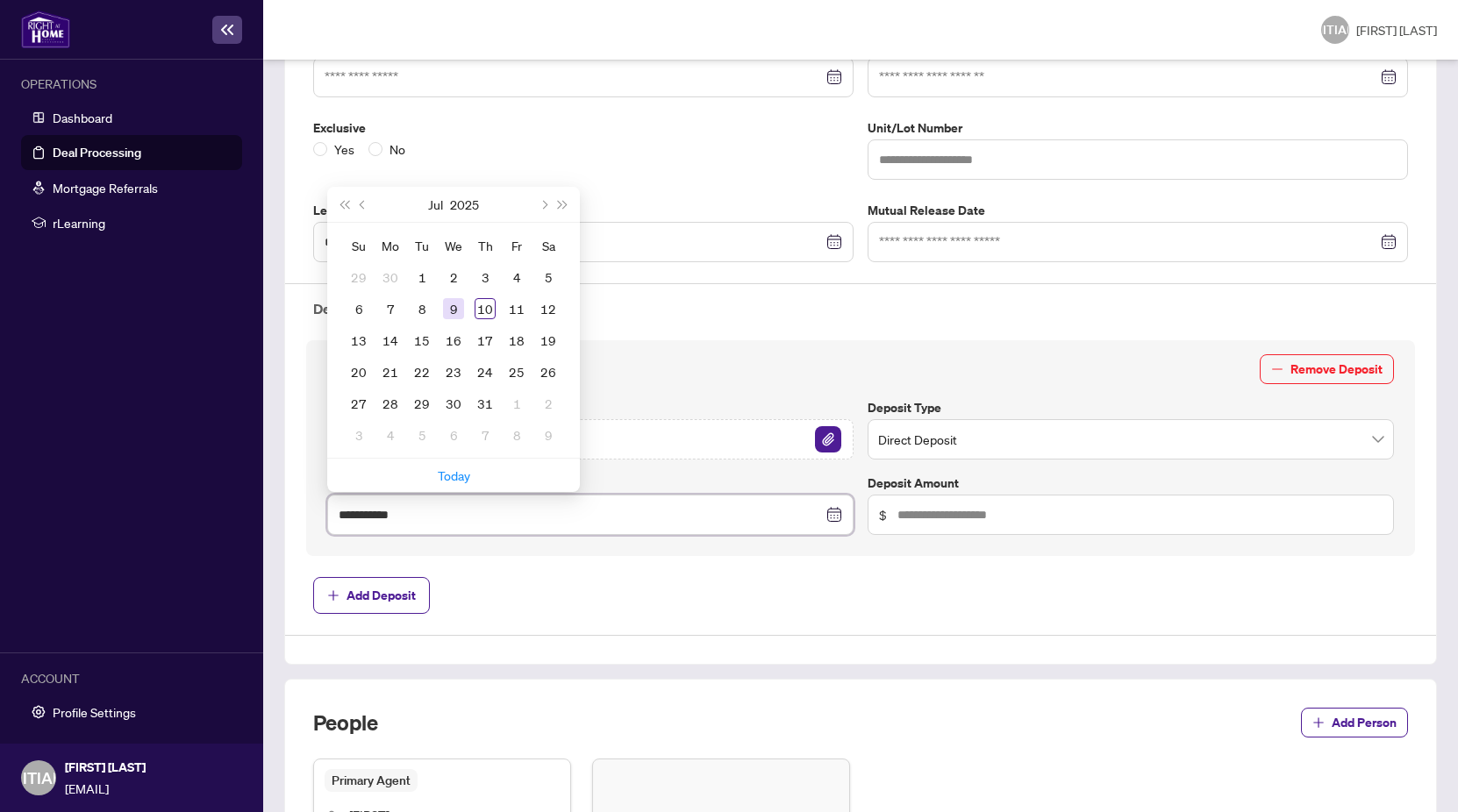 type on "**********" 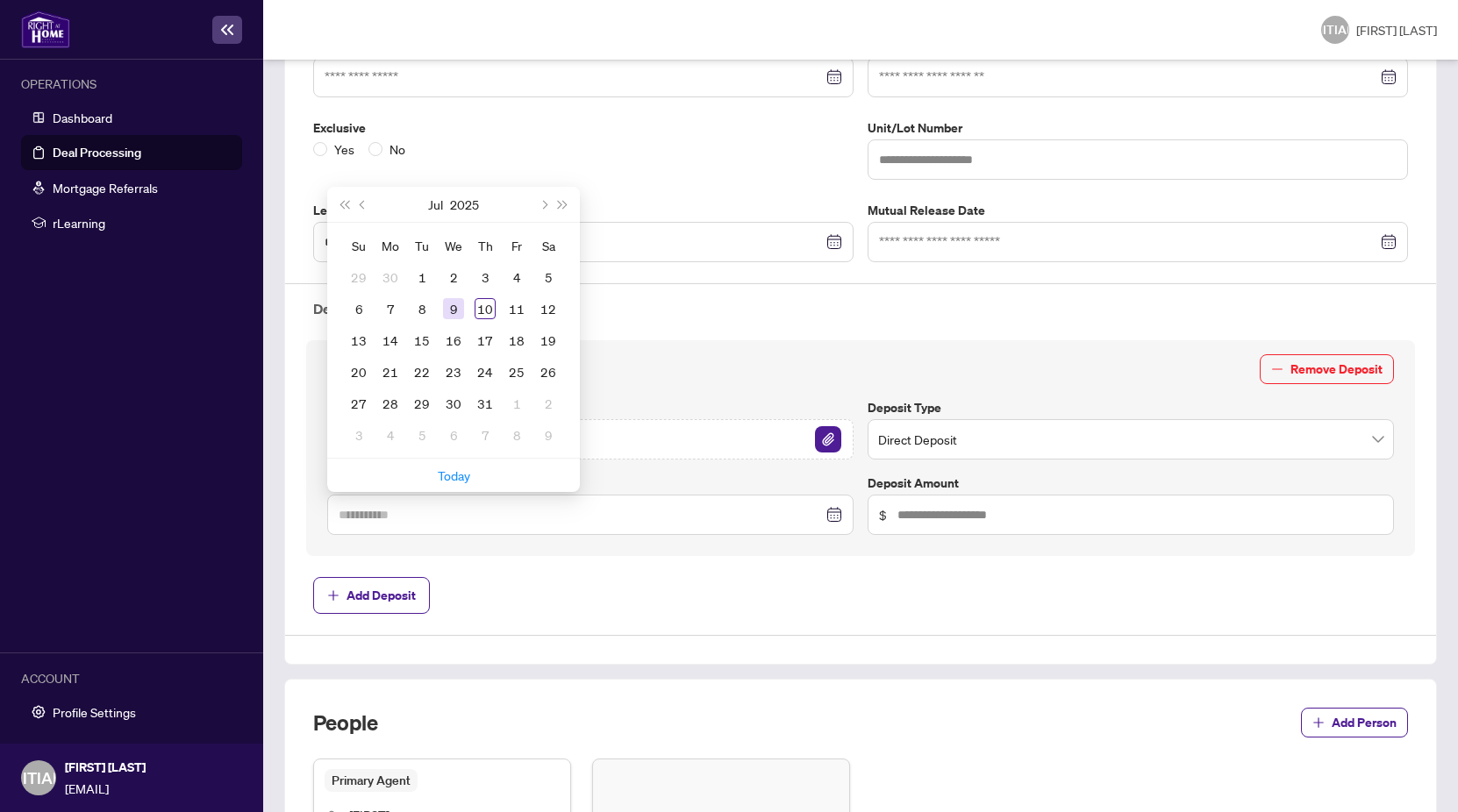 click on "9" at bounding box center (454, 309) 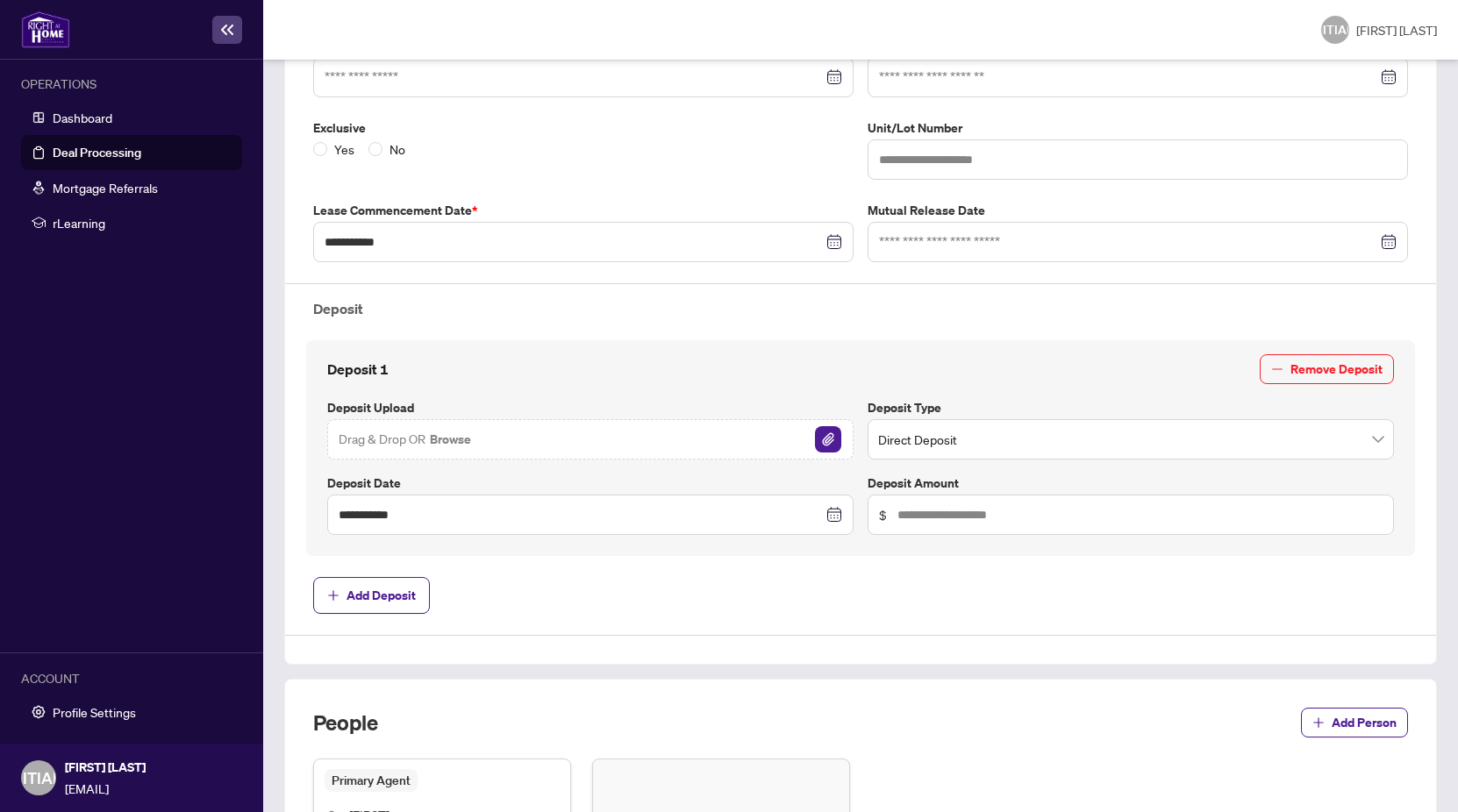 click on "Drag & Drop OR   Browse" at bounding box center (405, 439) 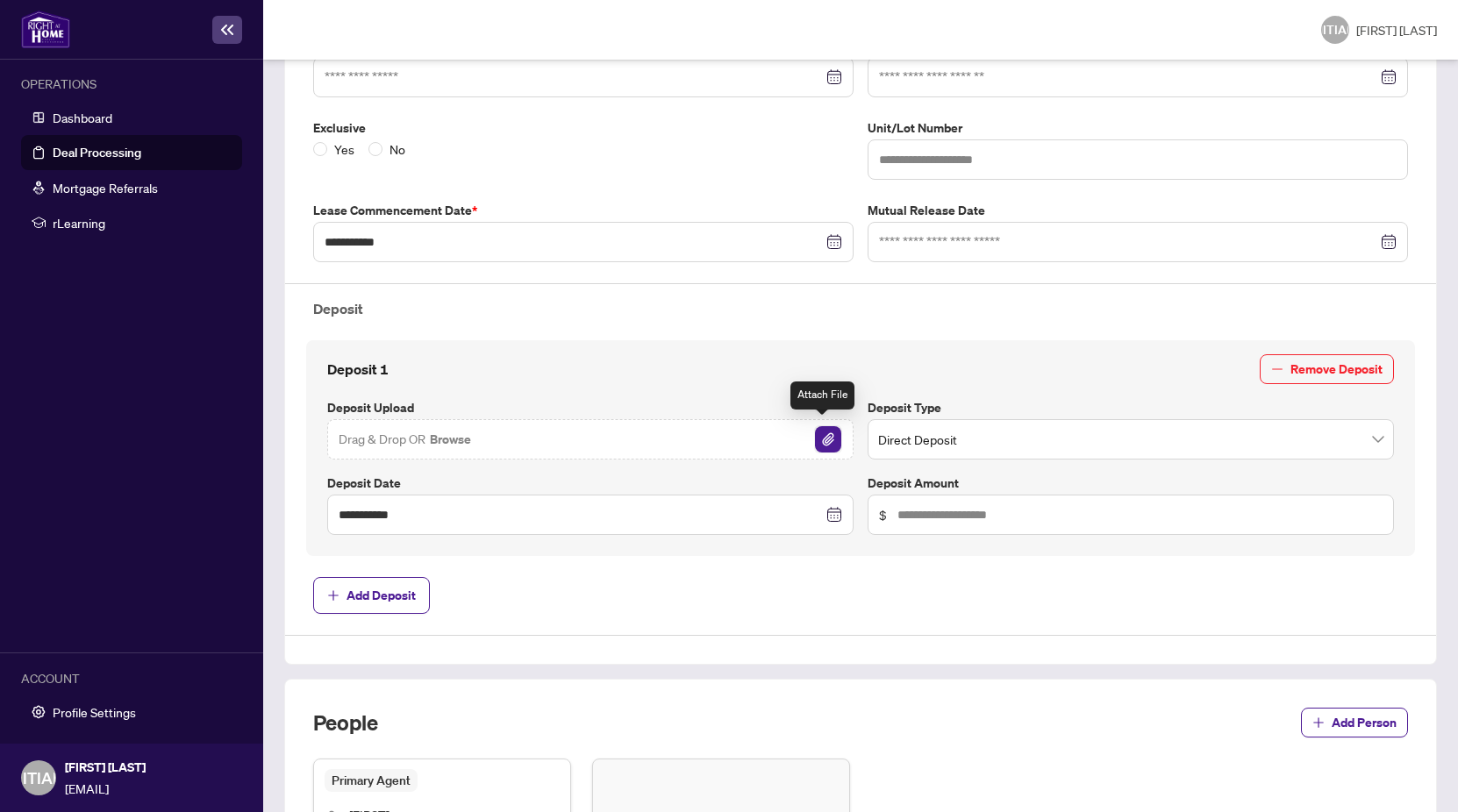 click at bounding box center (828, 439) 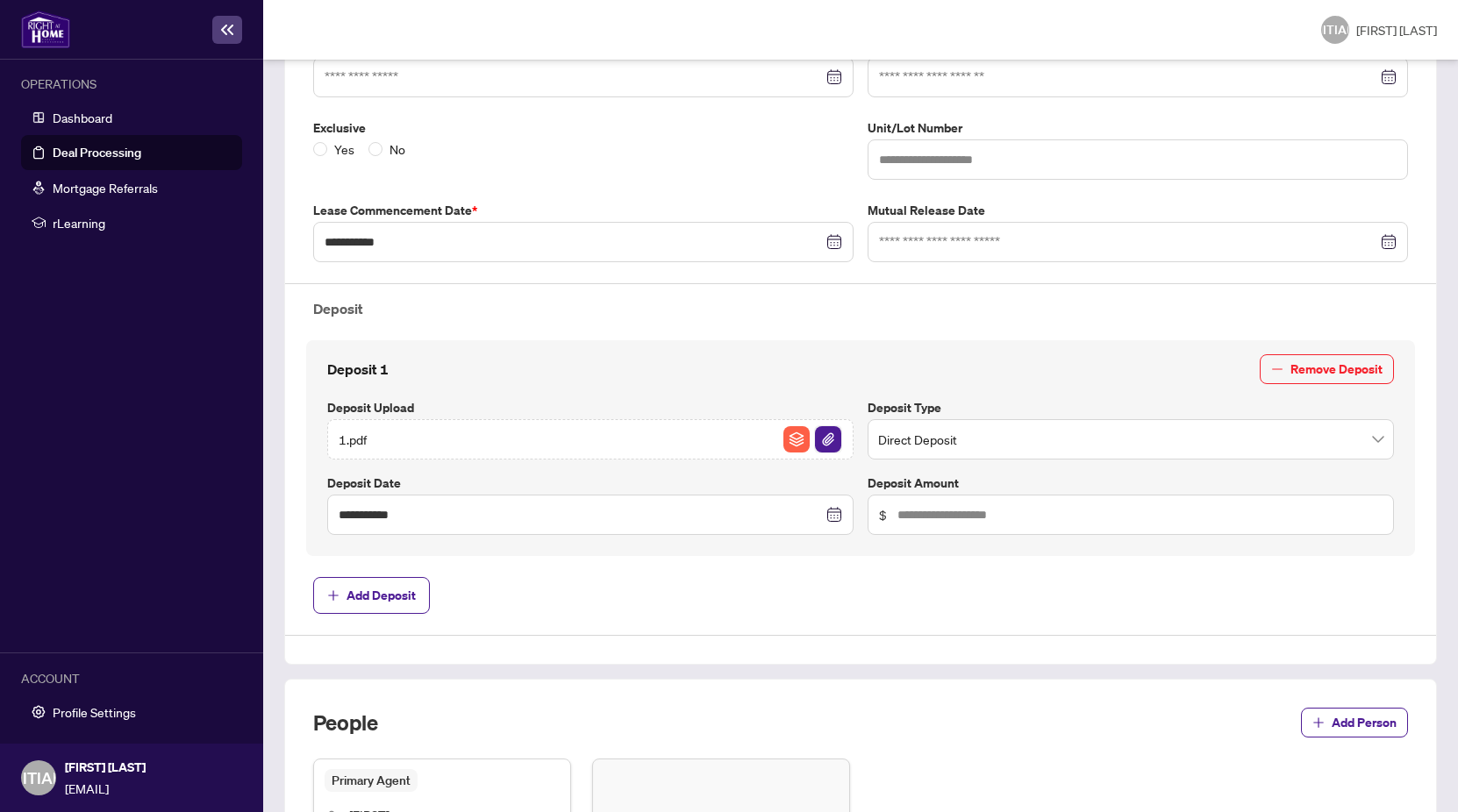 click at bounding box center [828, 439] 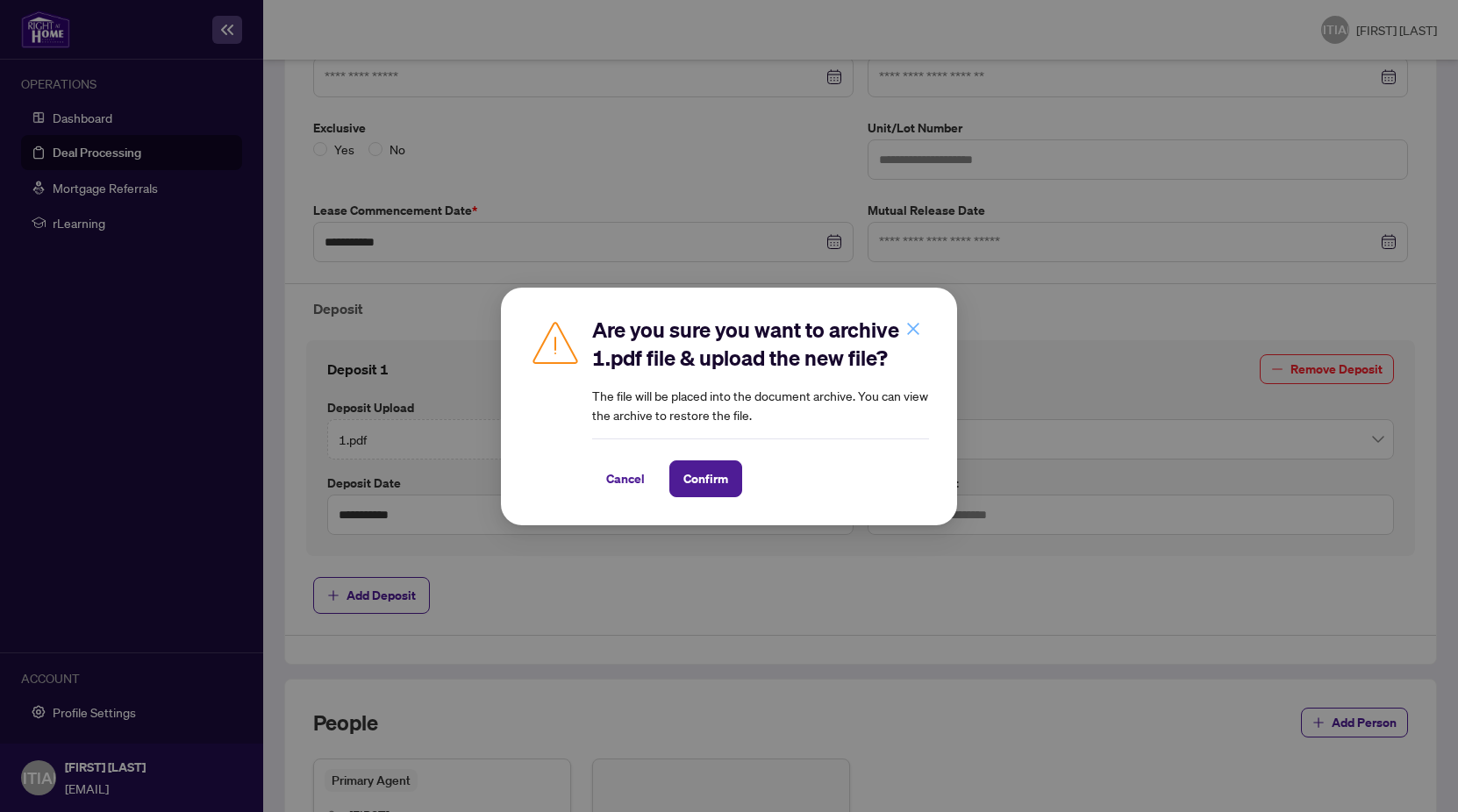 click 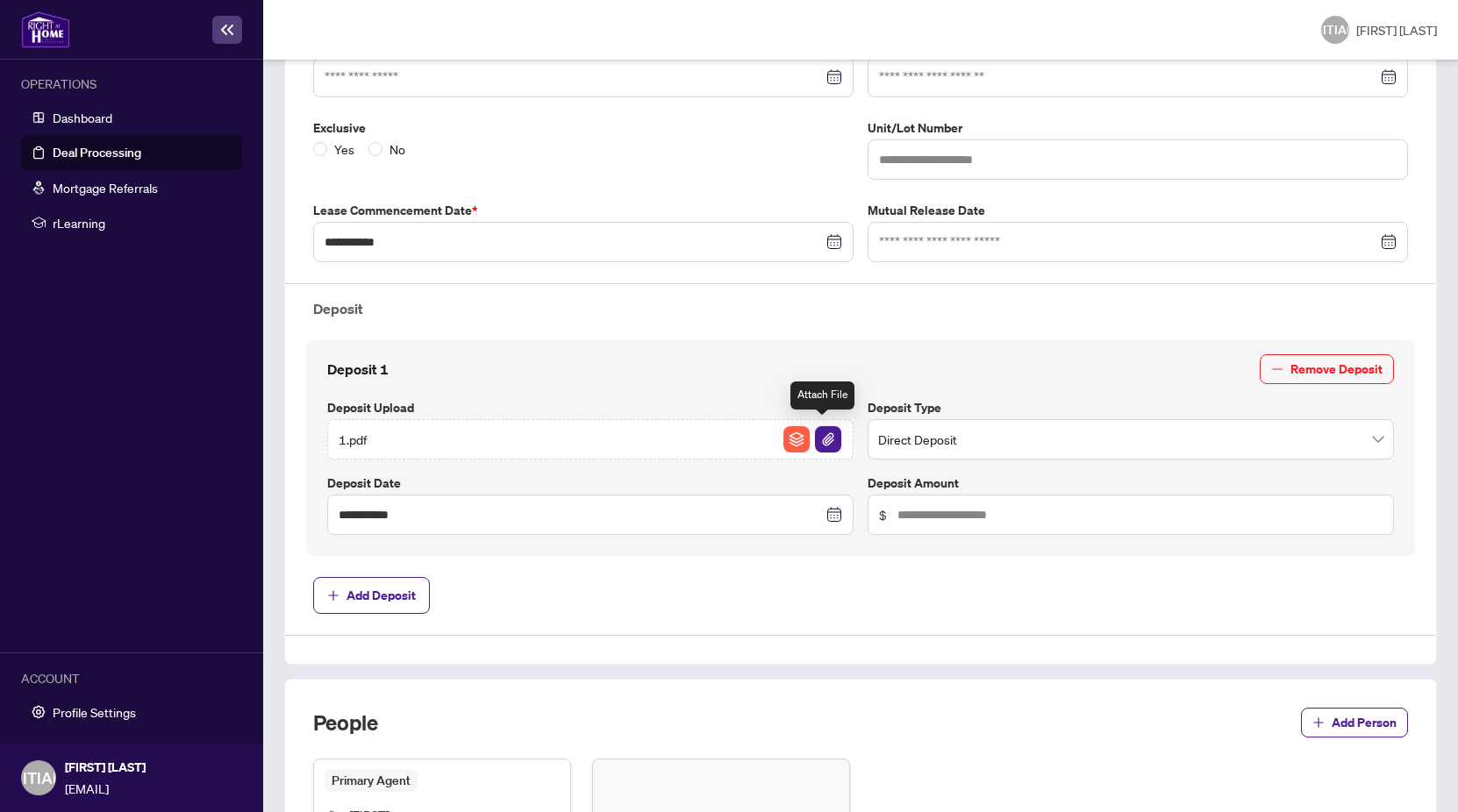 click at bounding box center [828, 439] 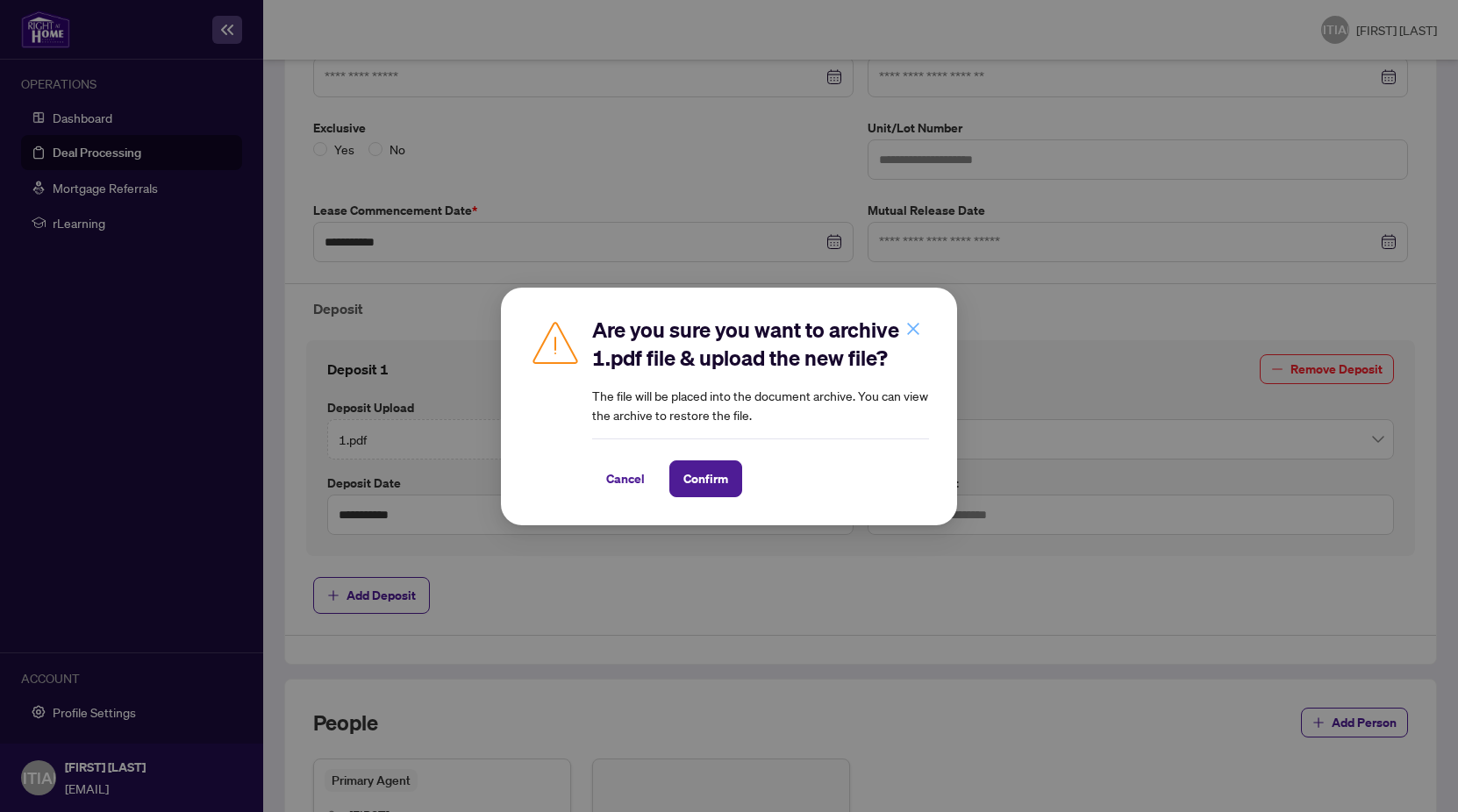 click 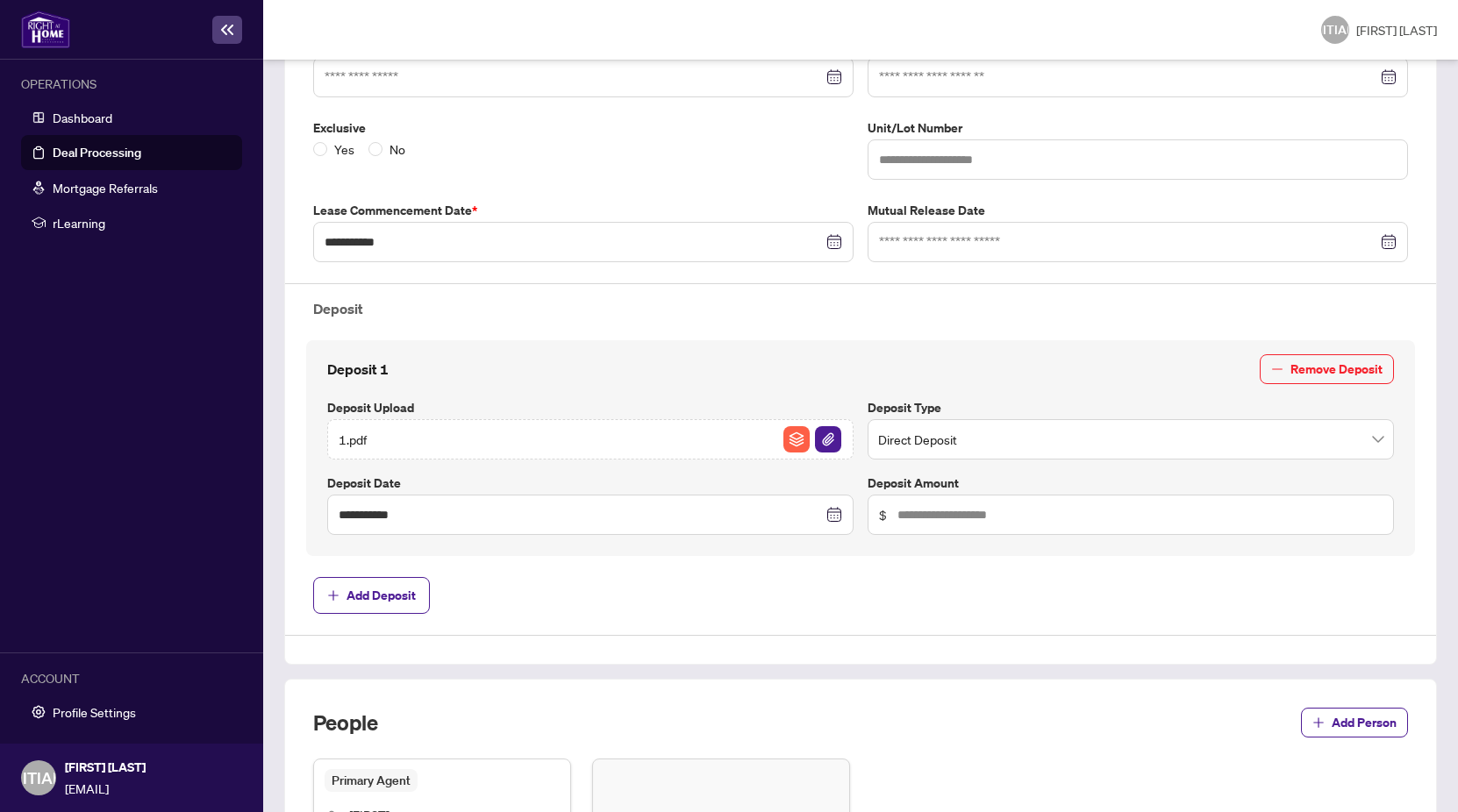 click on "1.pdf" at bounding box center (590, 439) 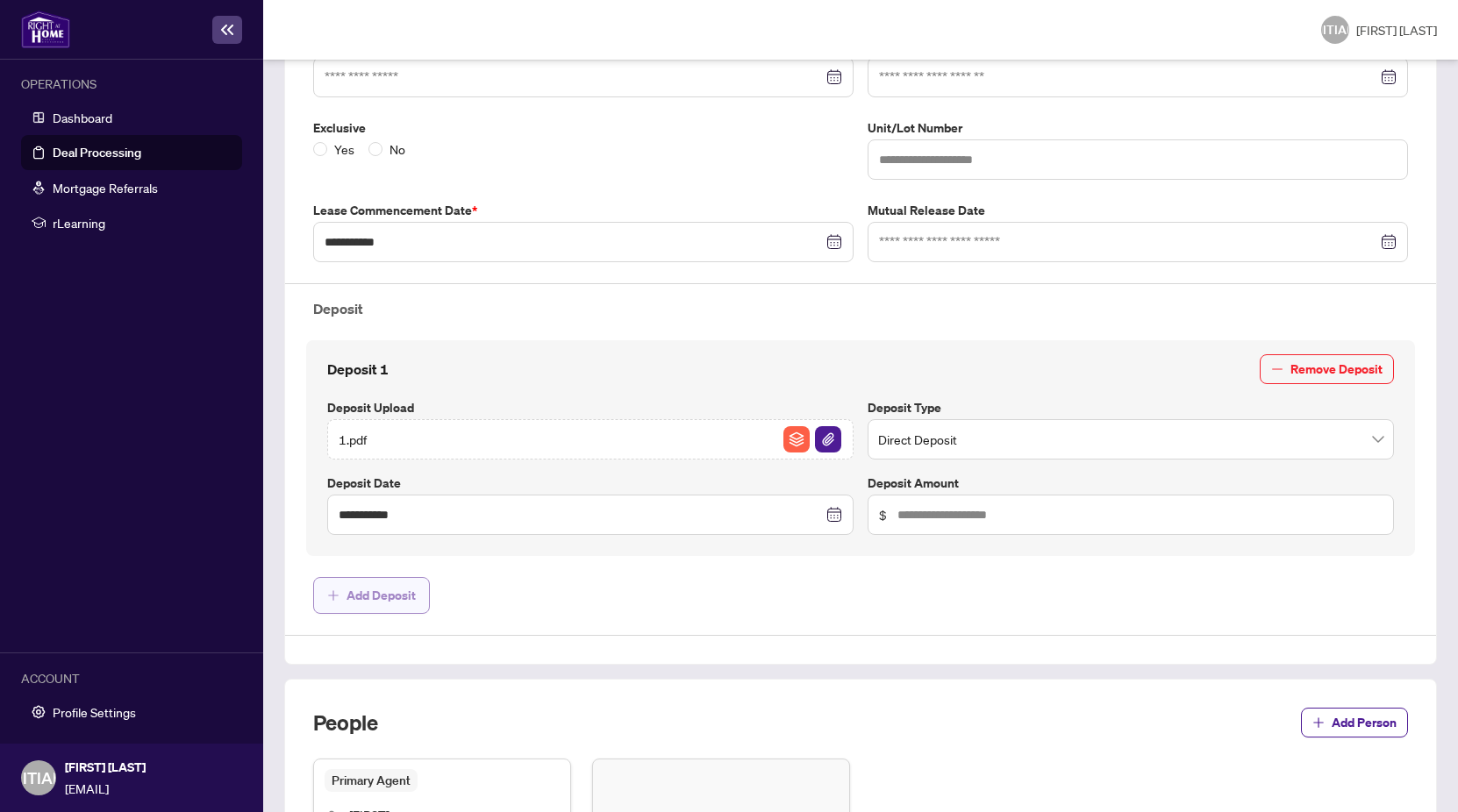click on "Add Deposit" at bounding box center (381, 595) 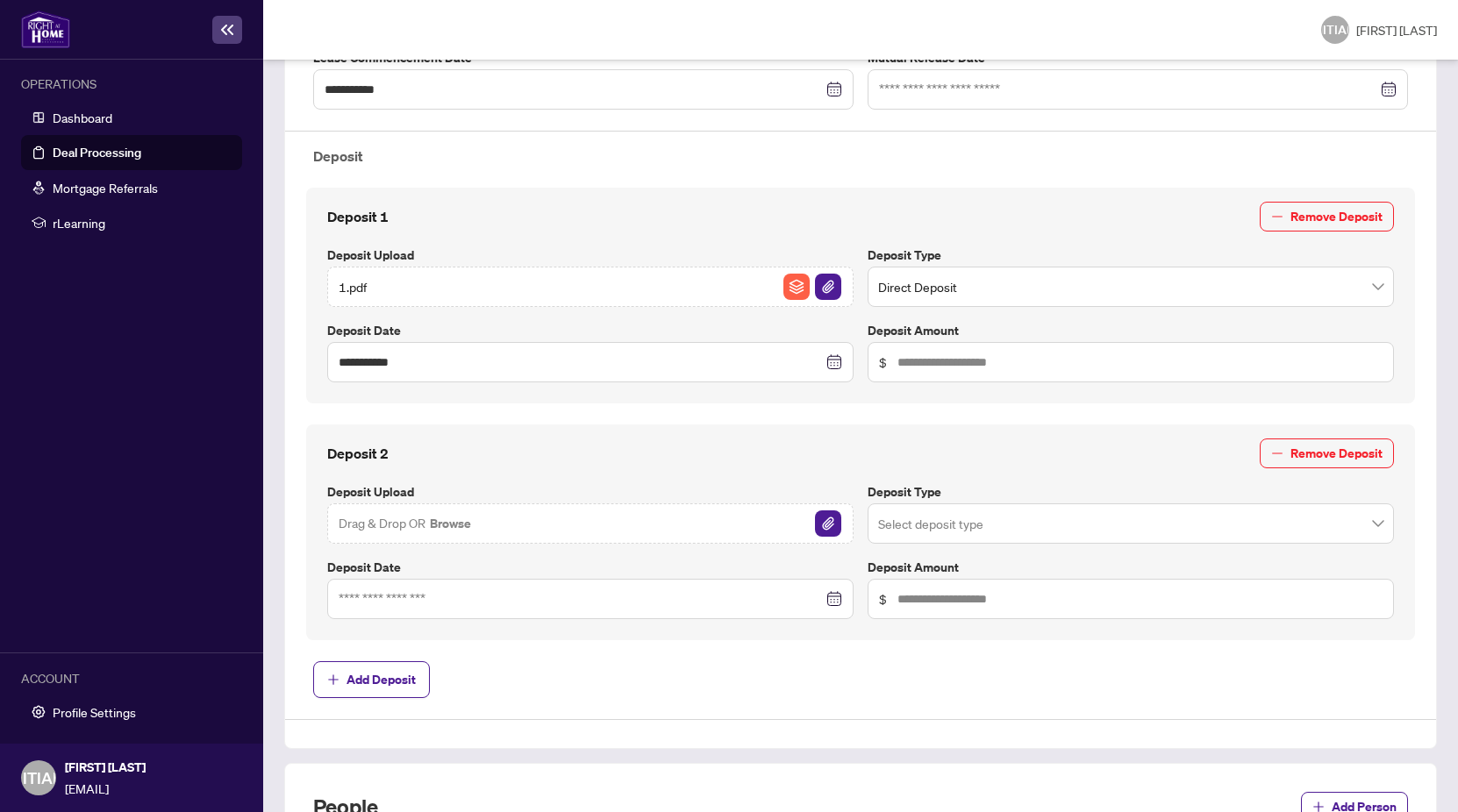 scroll, scrollTop: 614, scrollLeft: 0, axis: vertical 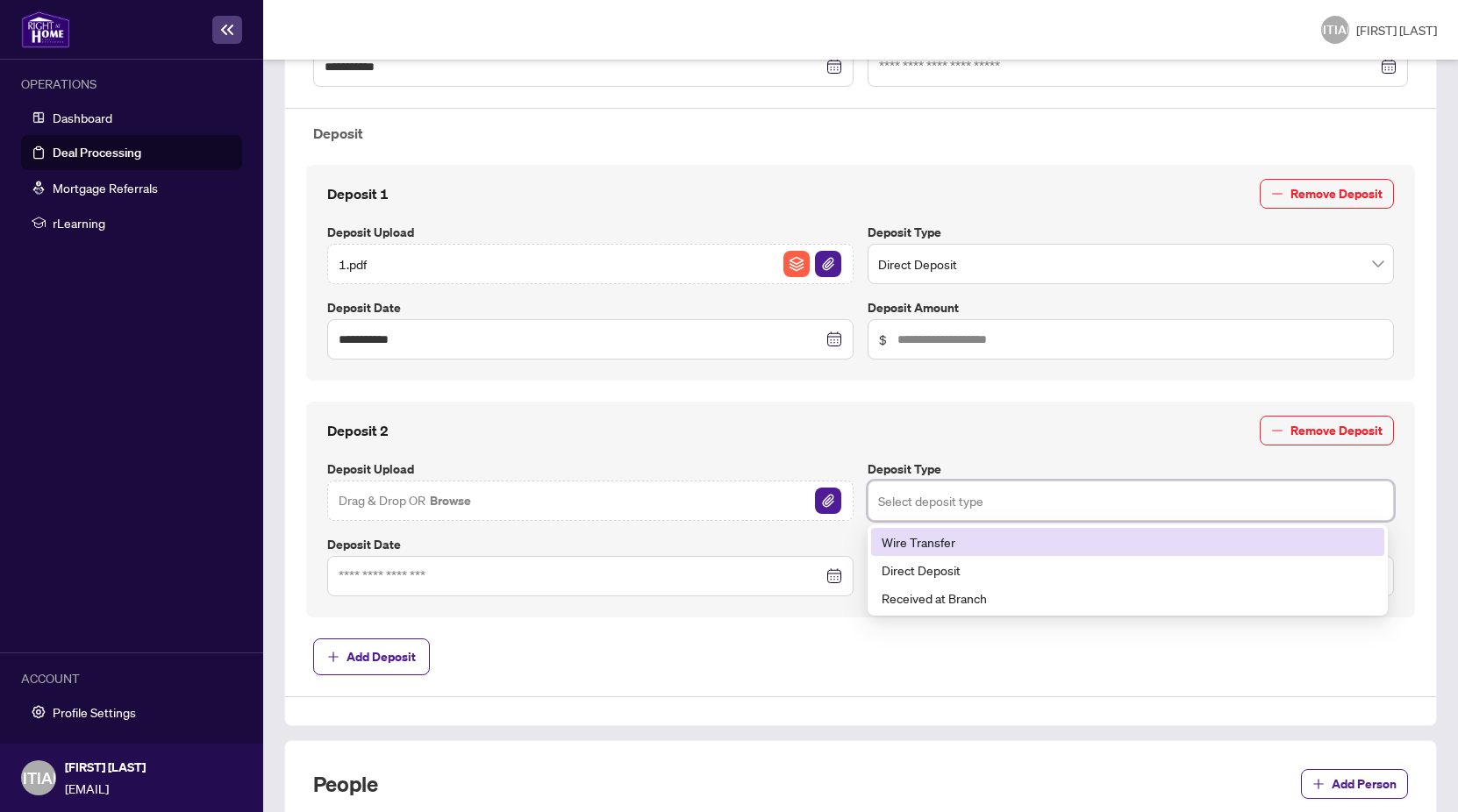 click at bounding box center (1131, 501) 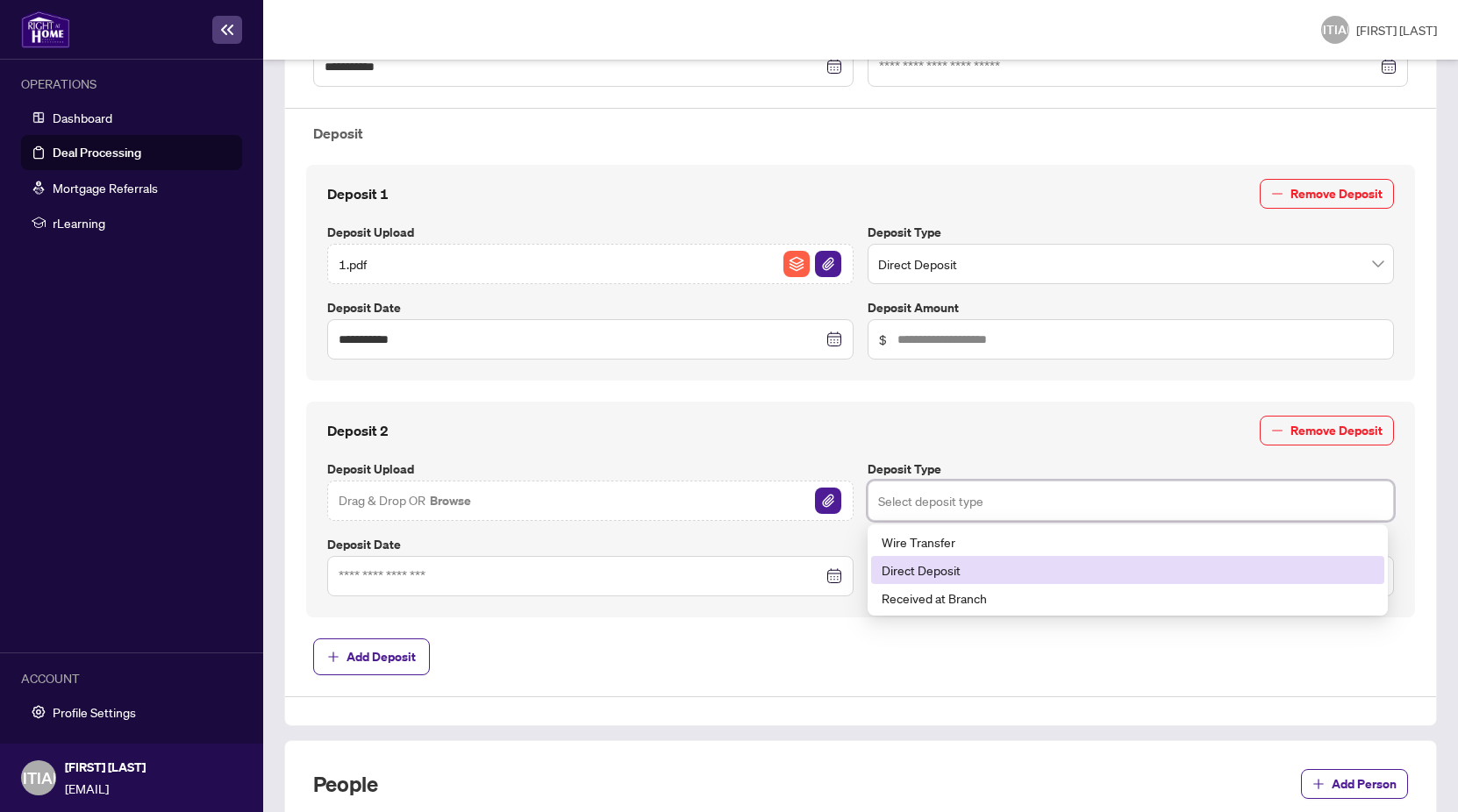 click on "Direct Deposit" at bounding box center (1127, 570) 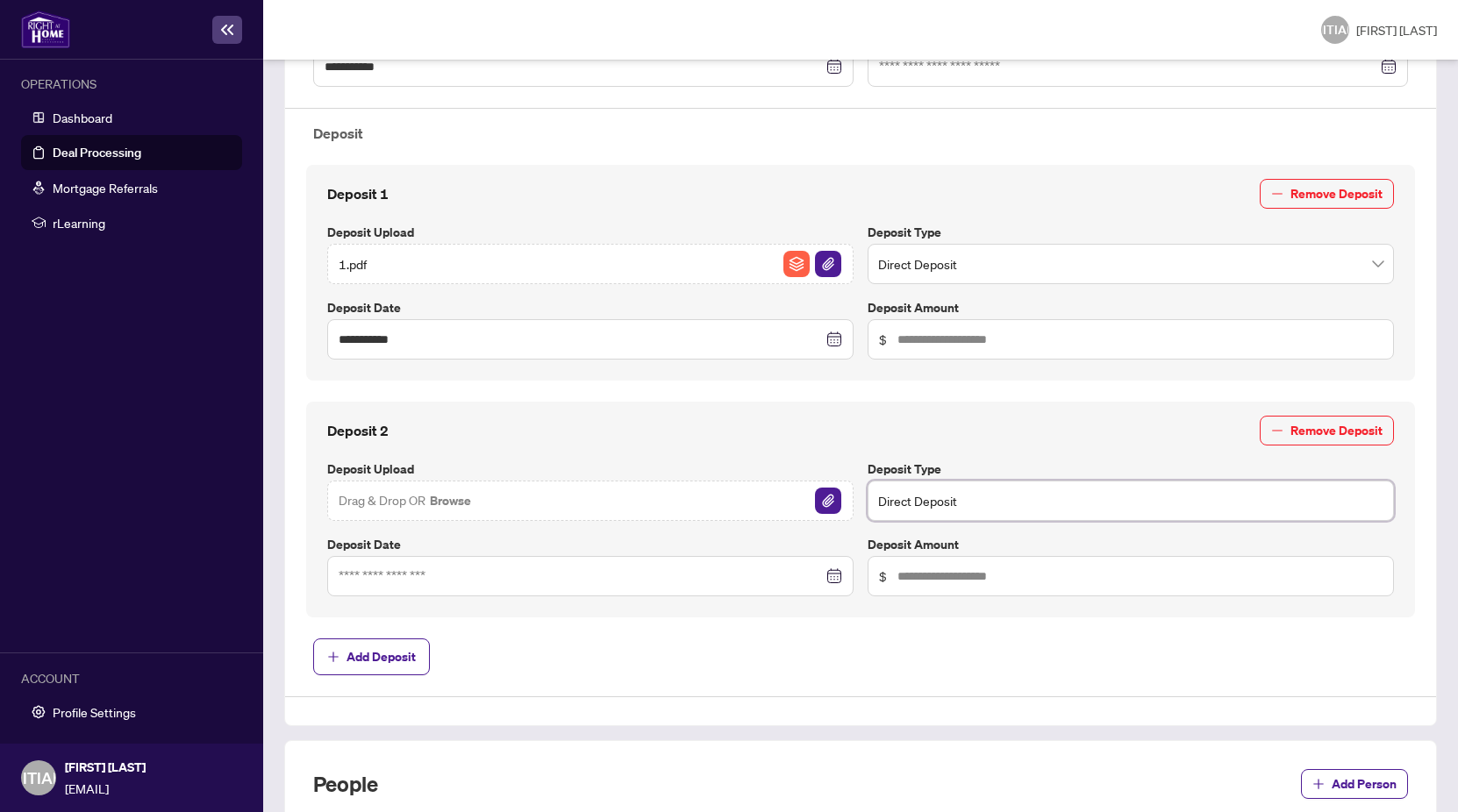click on "Direct Deposit" at bounding box center (1131, 501) 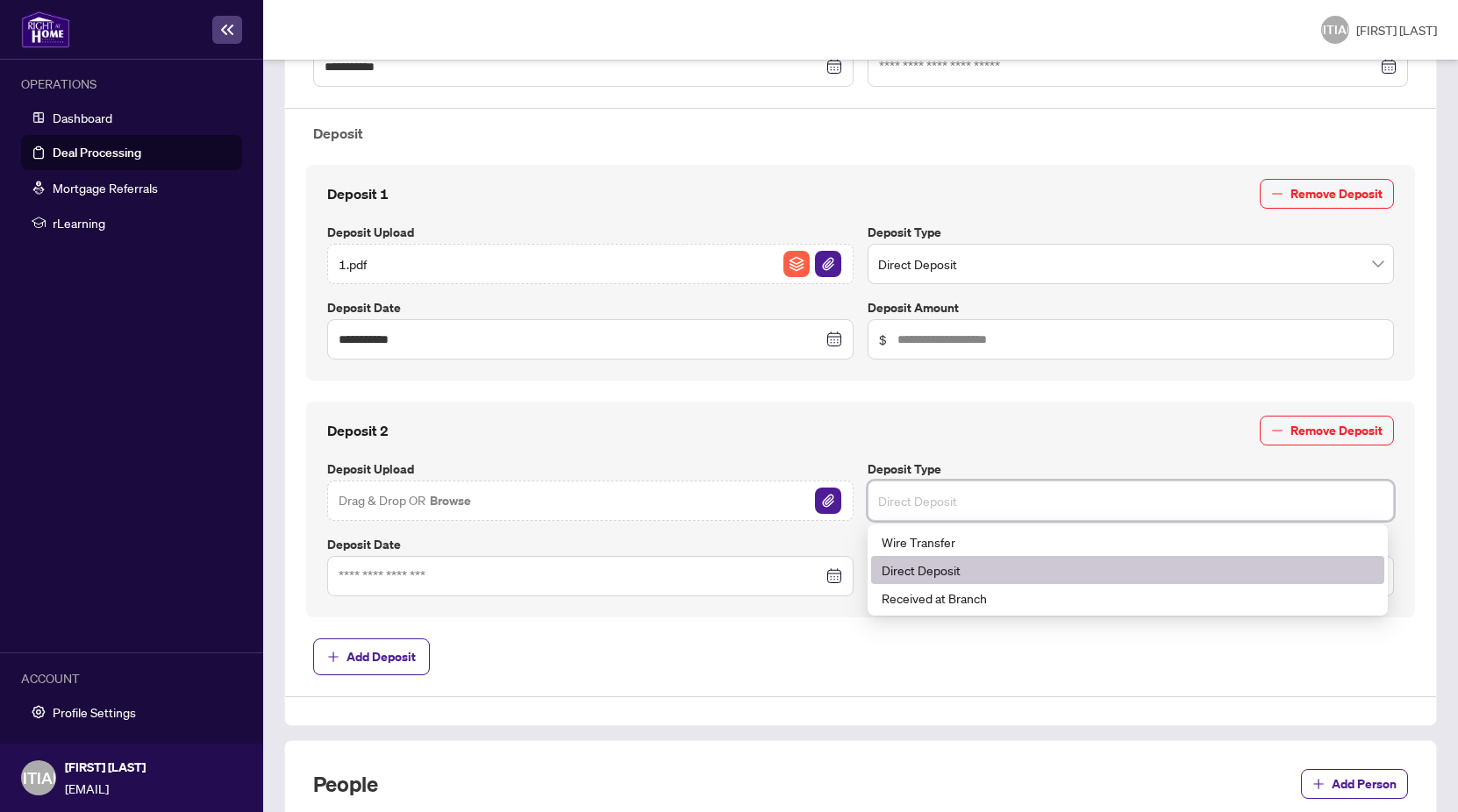 drag, startPoint x: 932, startPoint y: 483, endPoint x: 963, endPoint y: 365, distance: 122.0041 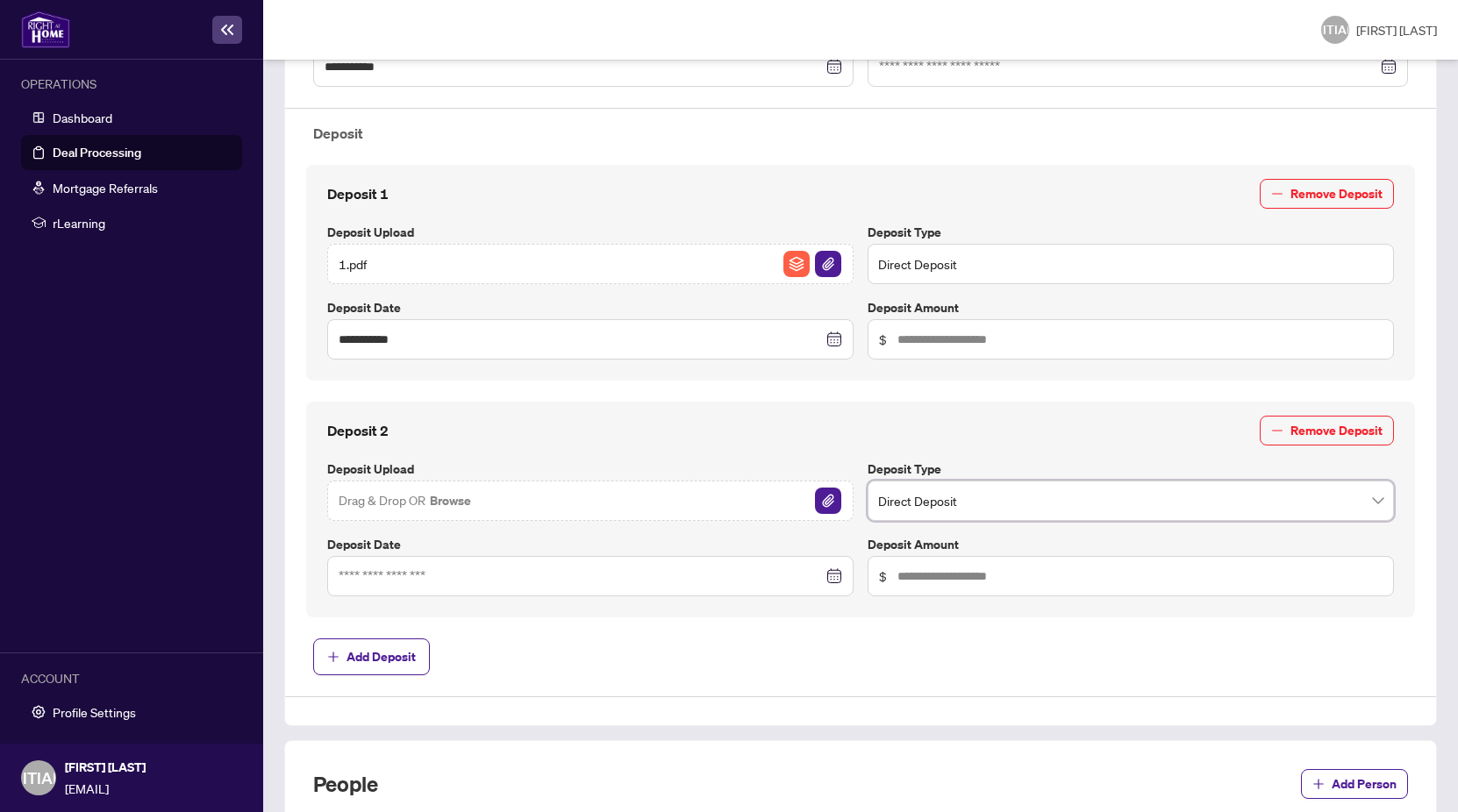 click on "Direct Deposit" at bounding box center [1131, 264] 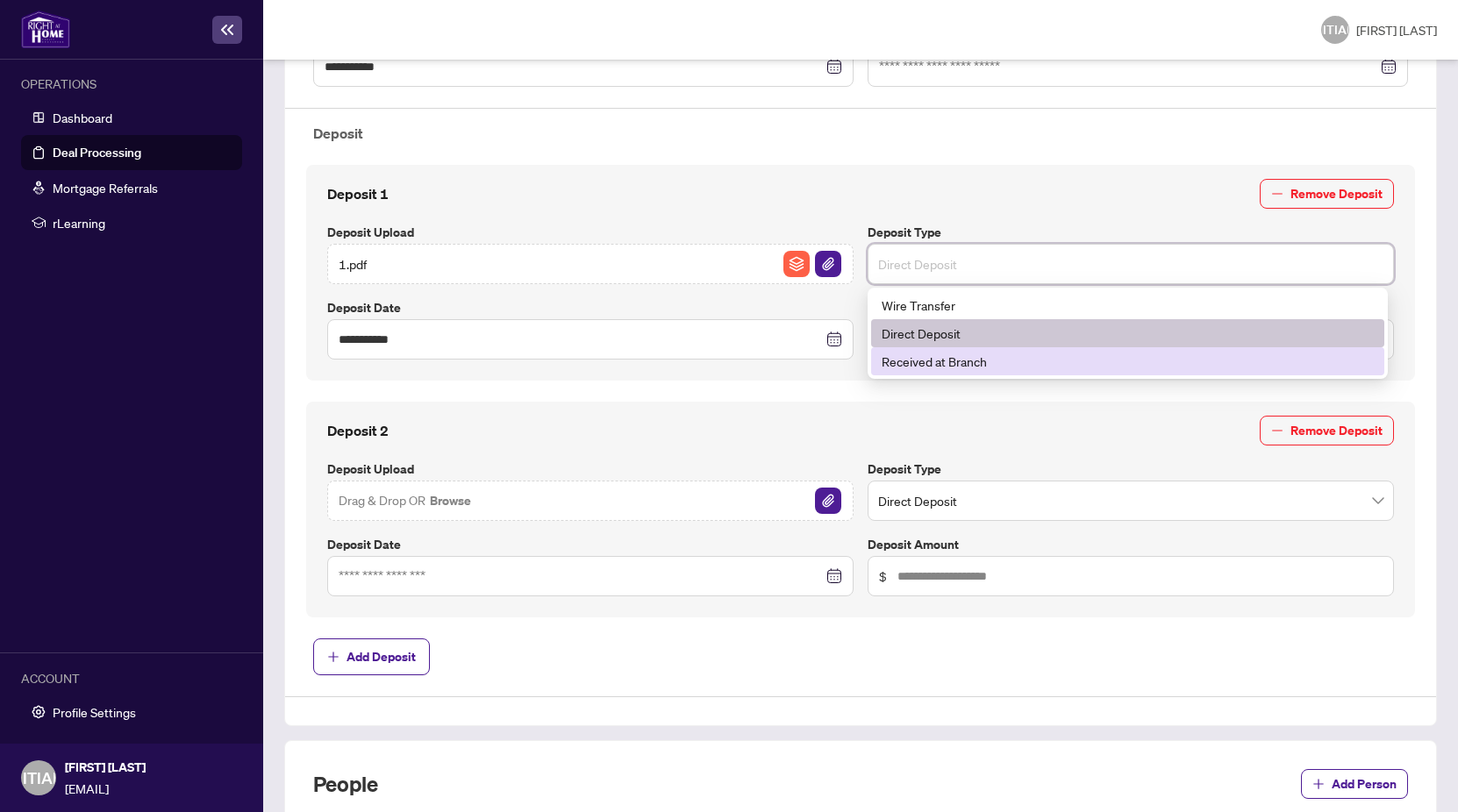 click on "Received at Branch" at bounding box center (1127, 361) 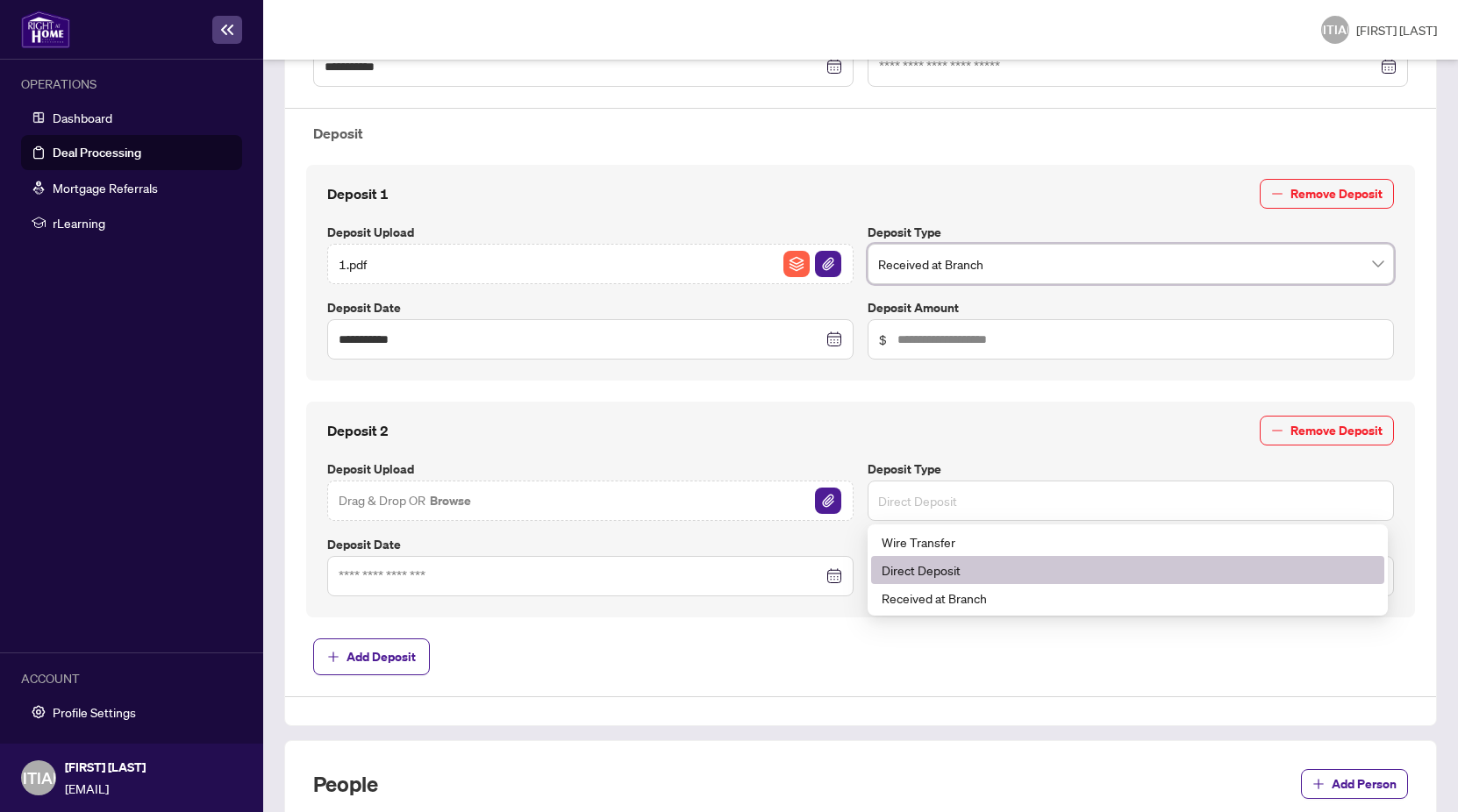click on "Direct Deposit" at bounding box center (1131, 501) 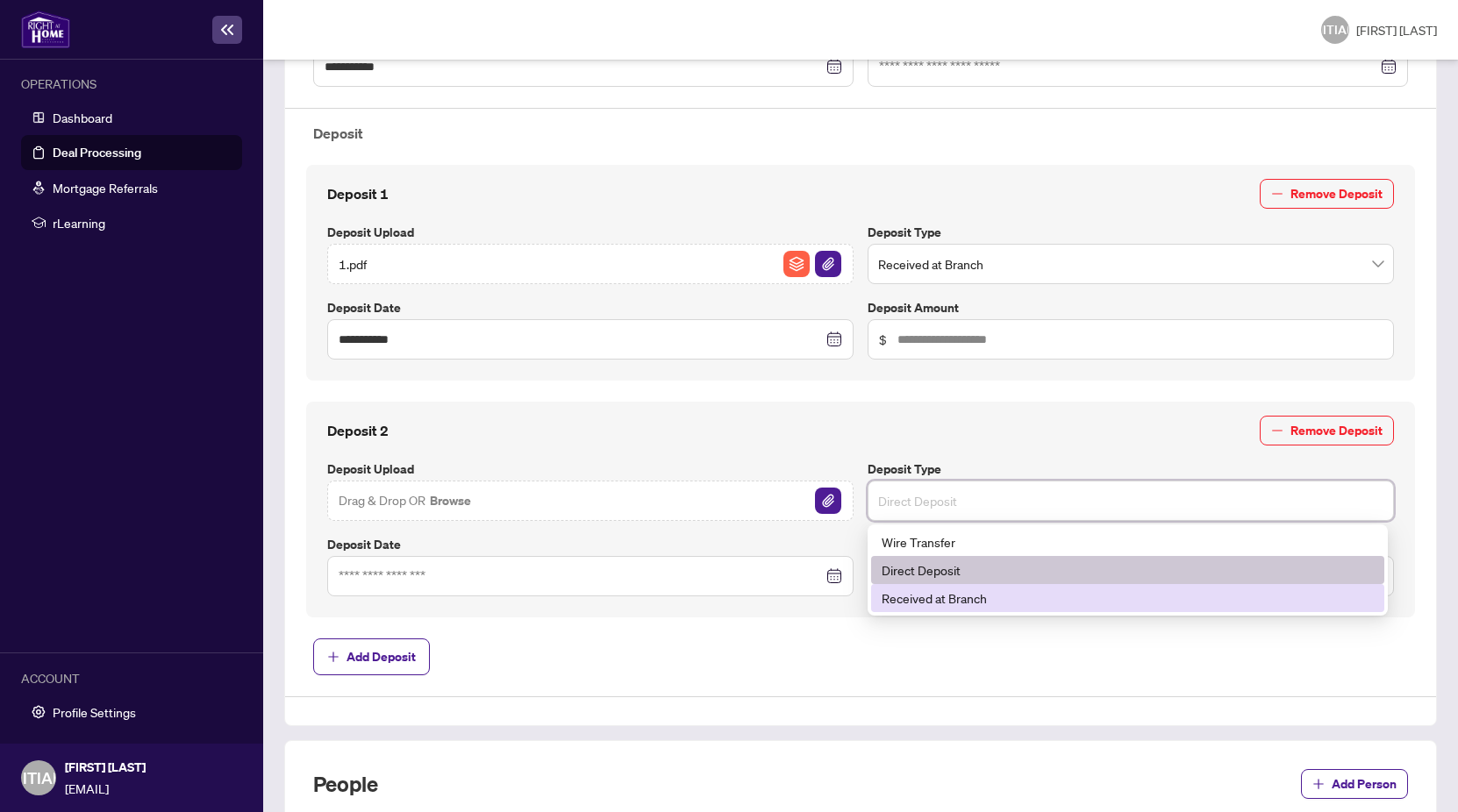 click on "Received at Branch" at bounding box center [1127, 598] 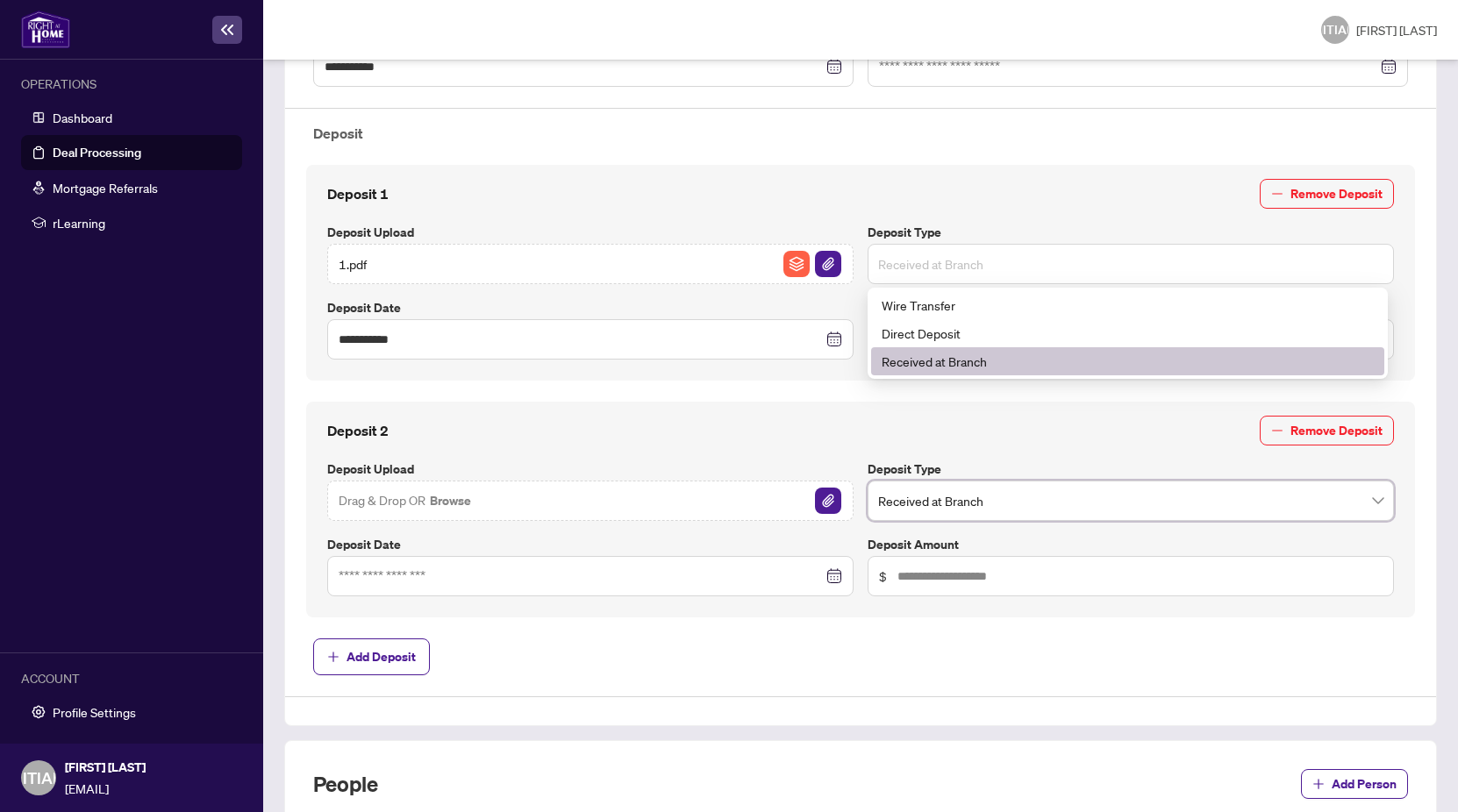 click on "Received at Branch" at bounding box center (1131, 264) 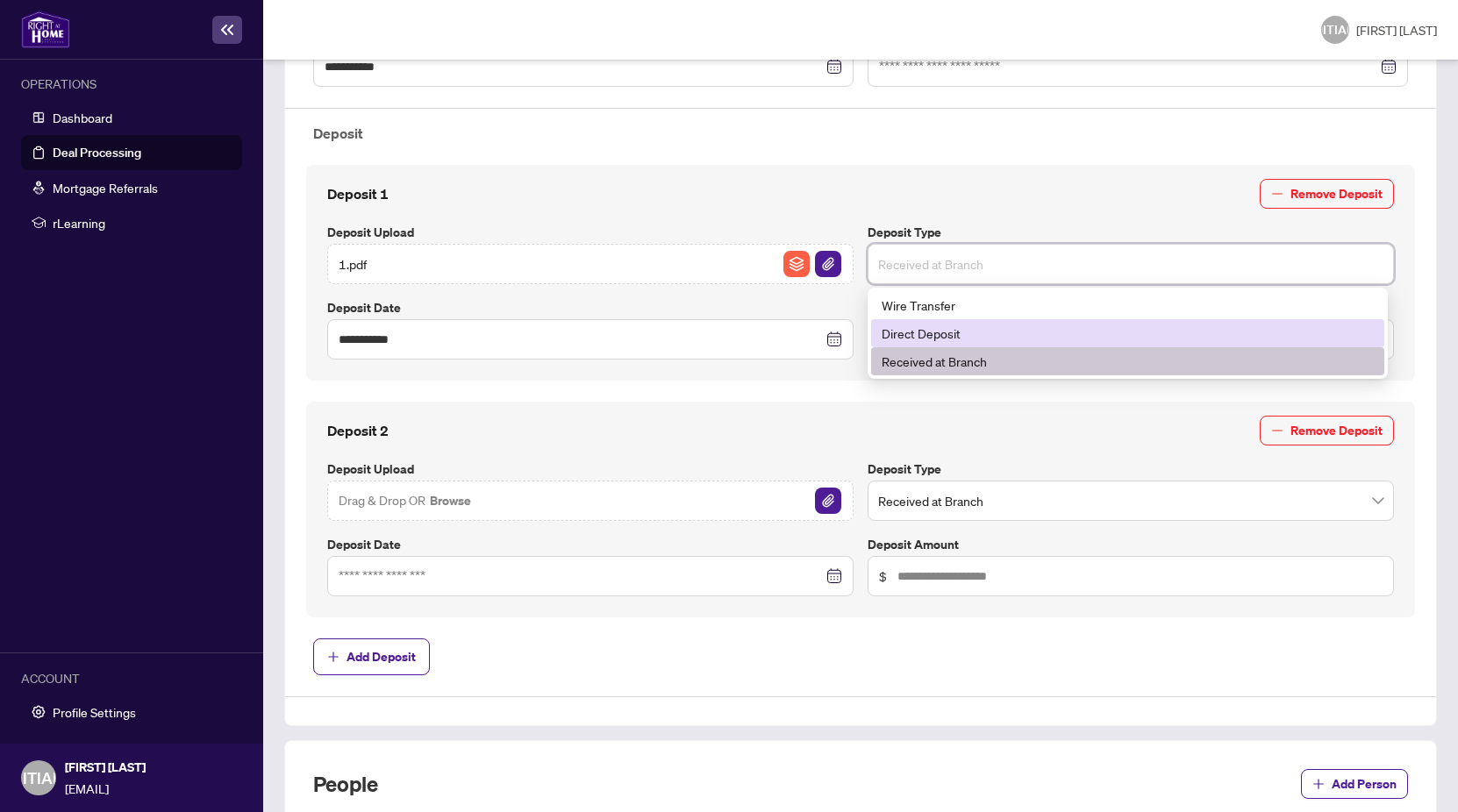 click on "Direct Deposit" at bounding box center [1127, 333] 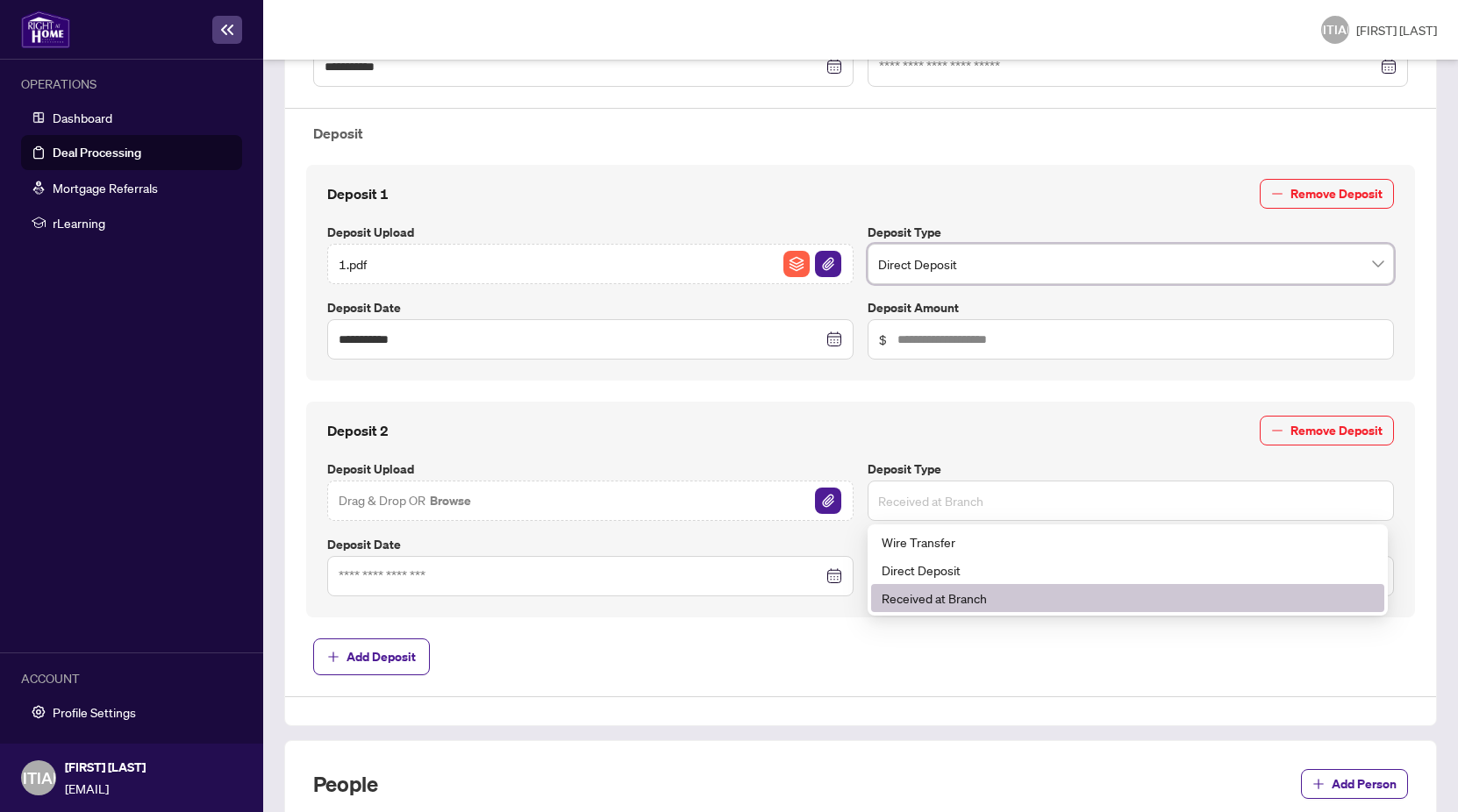 click on "Received at Branch" at bounding box center [1131, 501] 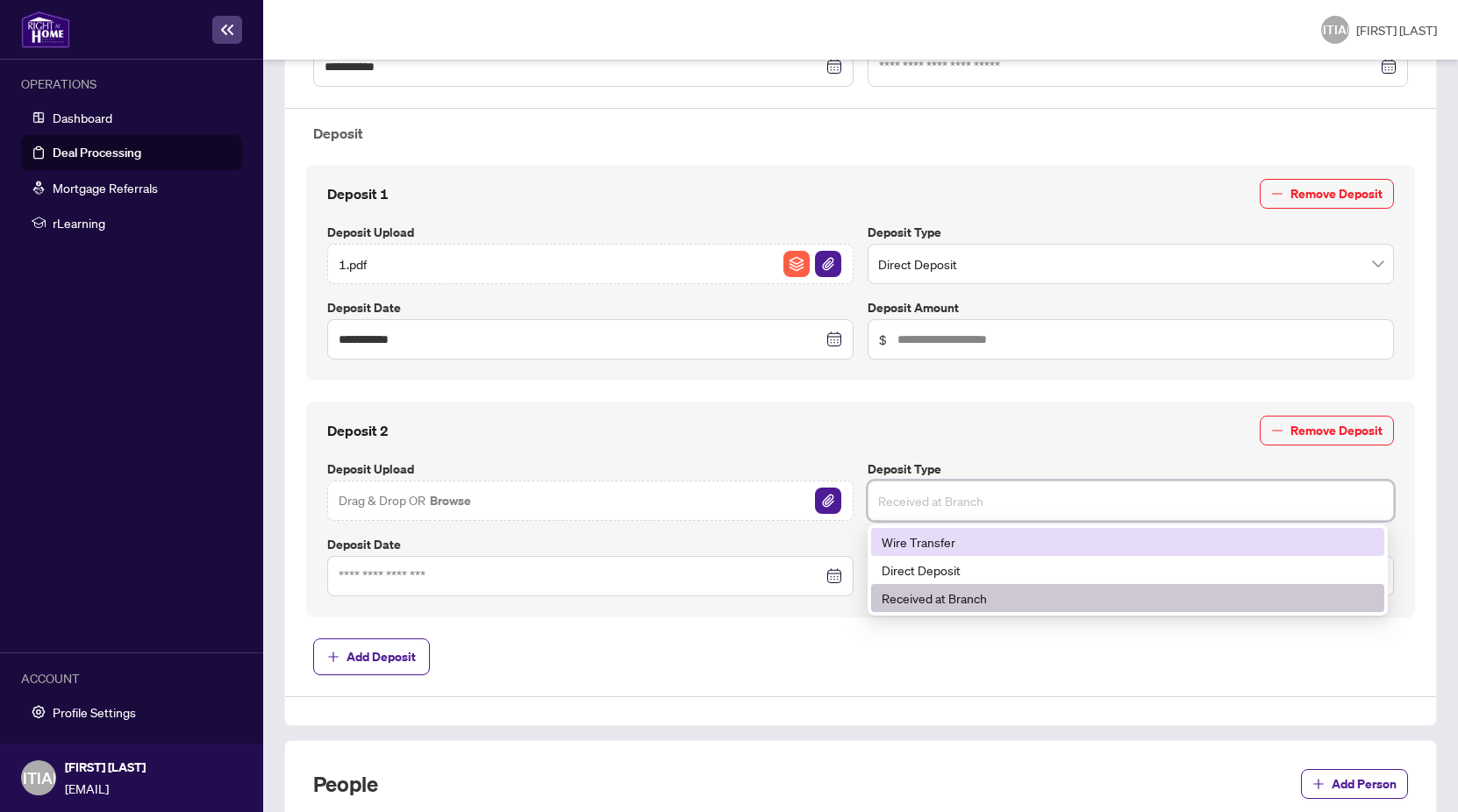 click on "Direct Deposit" at bounding box center [1127, 570] 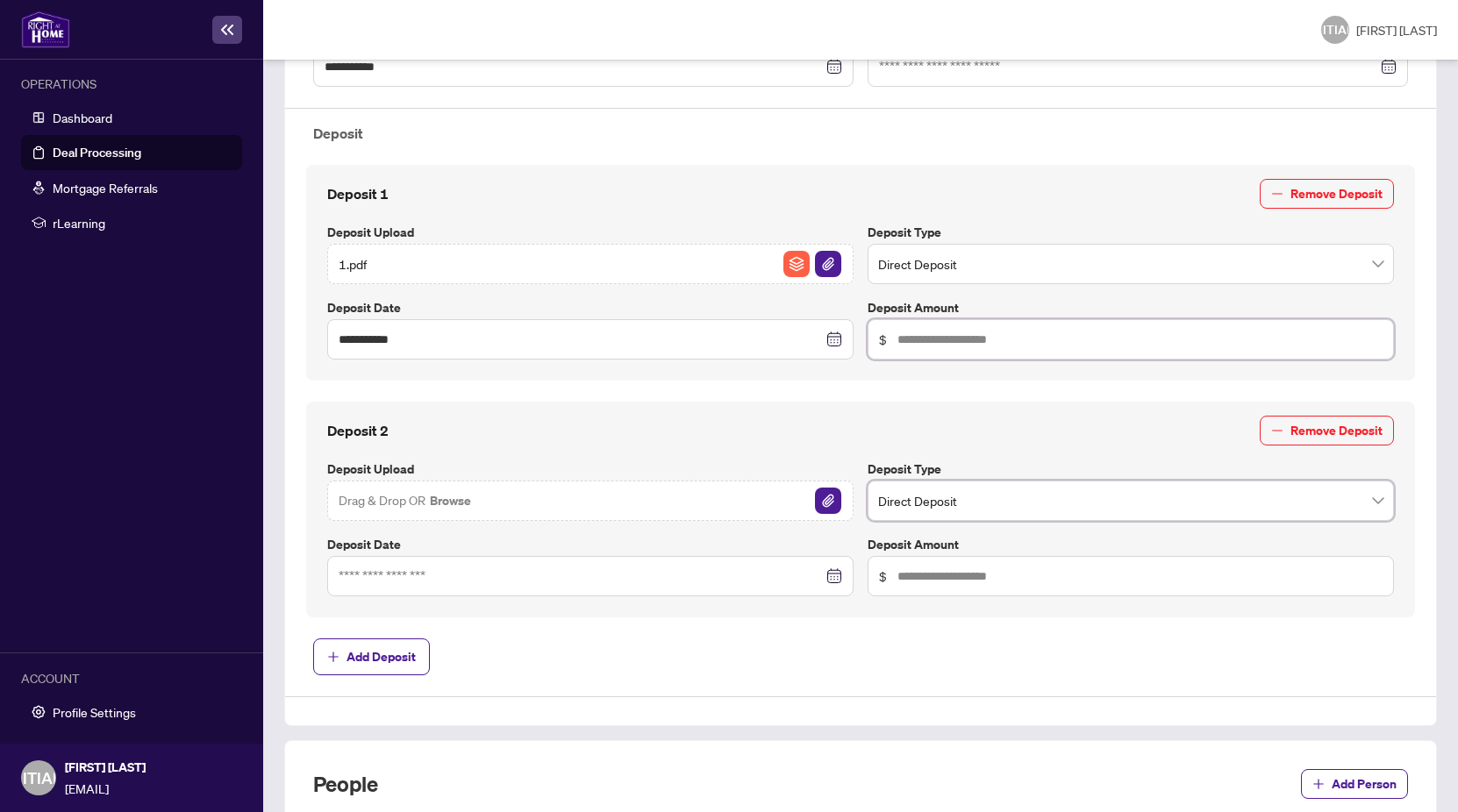 click at bounding box center (1140, 339) 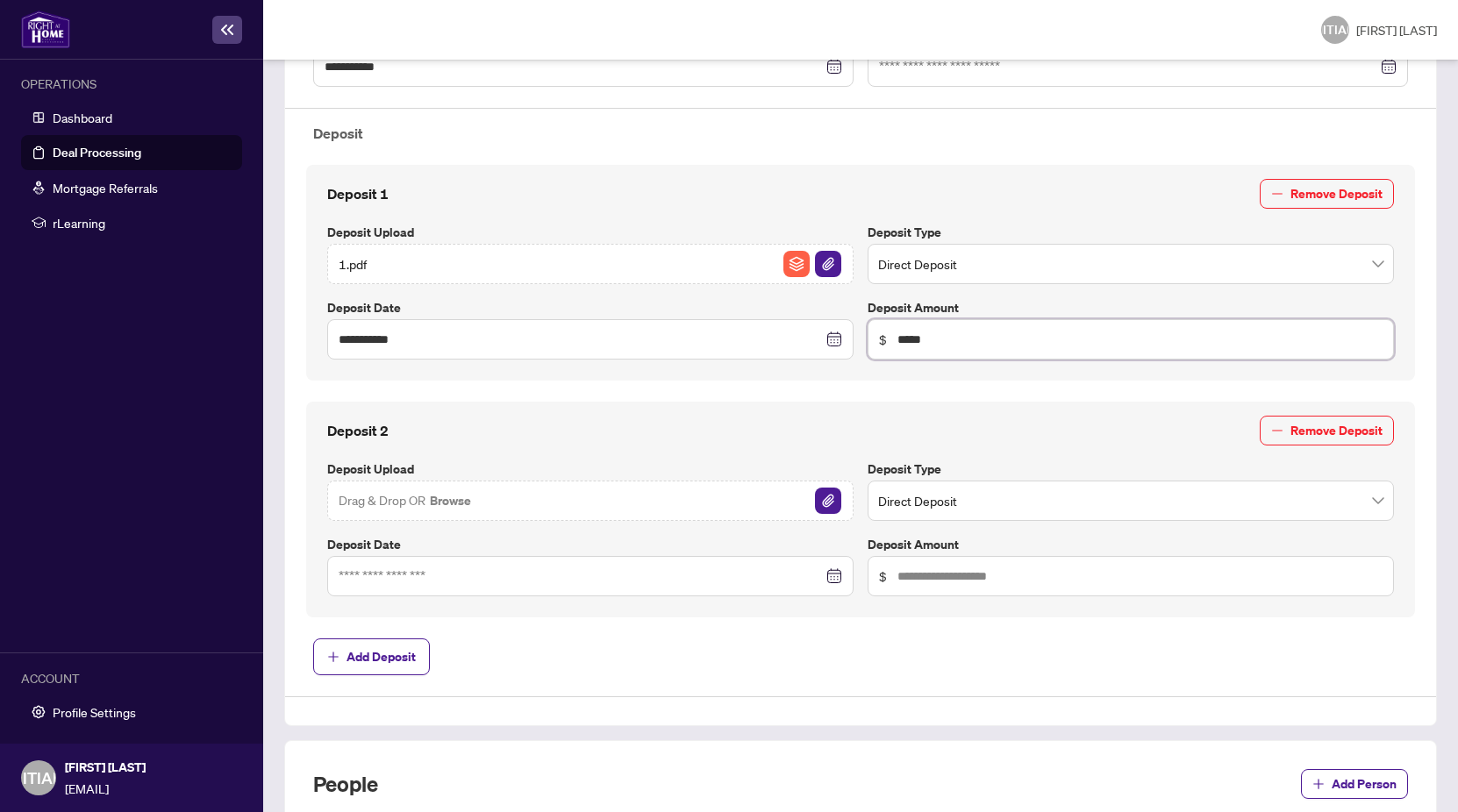 type on "*****" 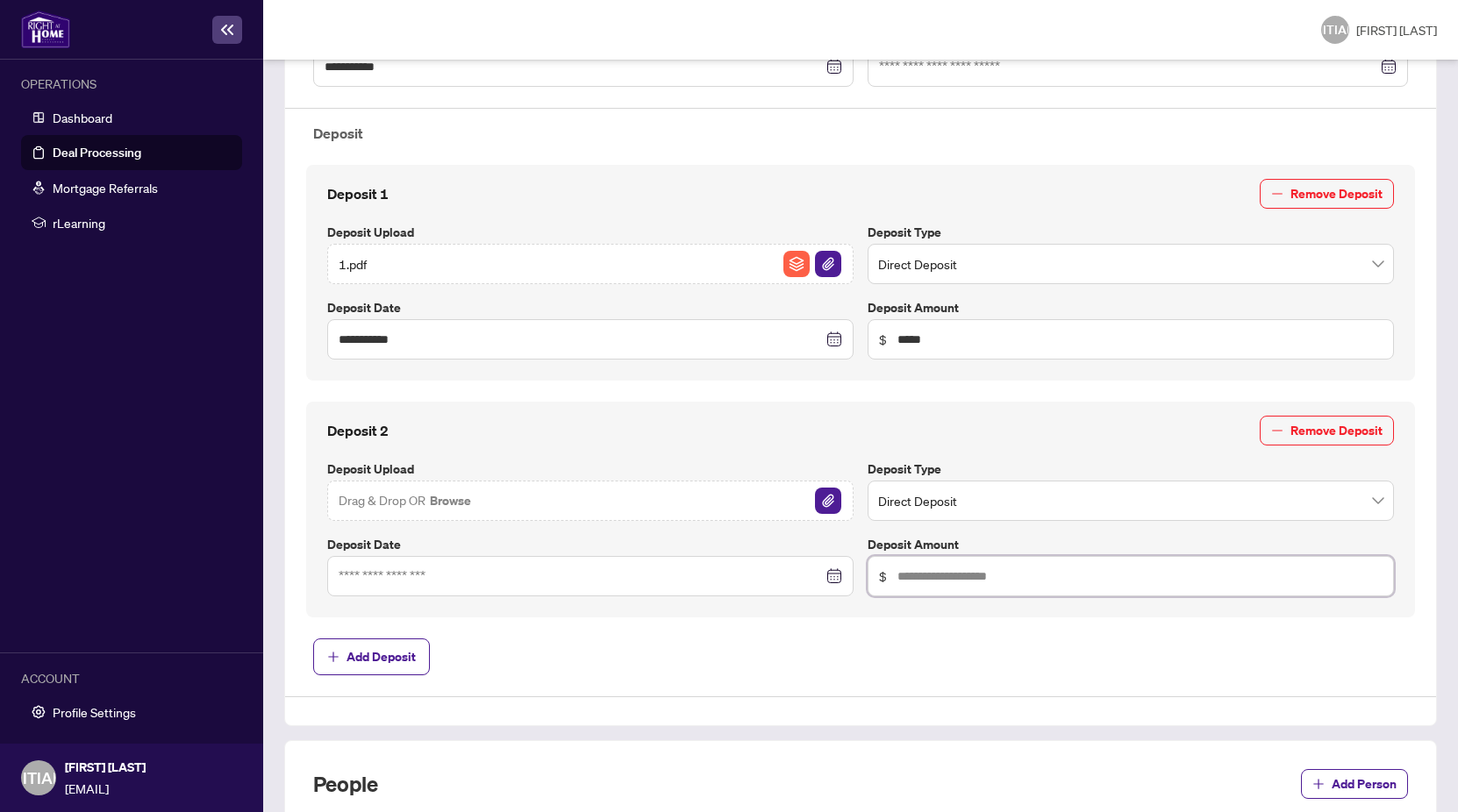 click at bounding box center (1140, 576) 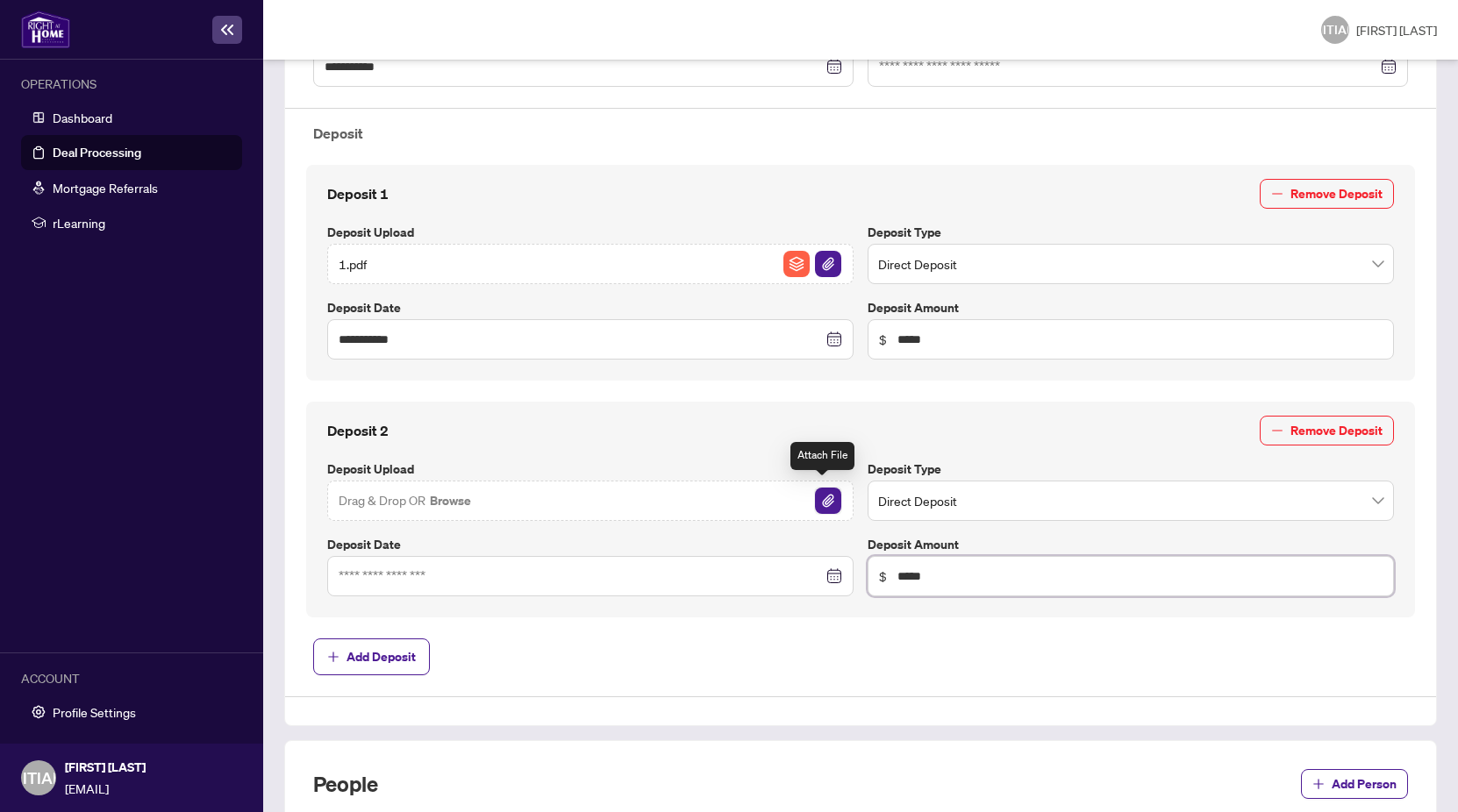 type on "*****" 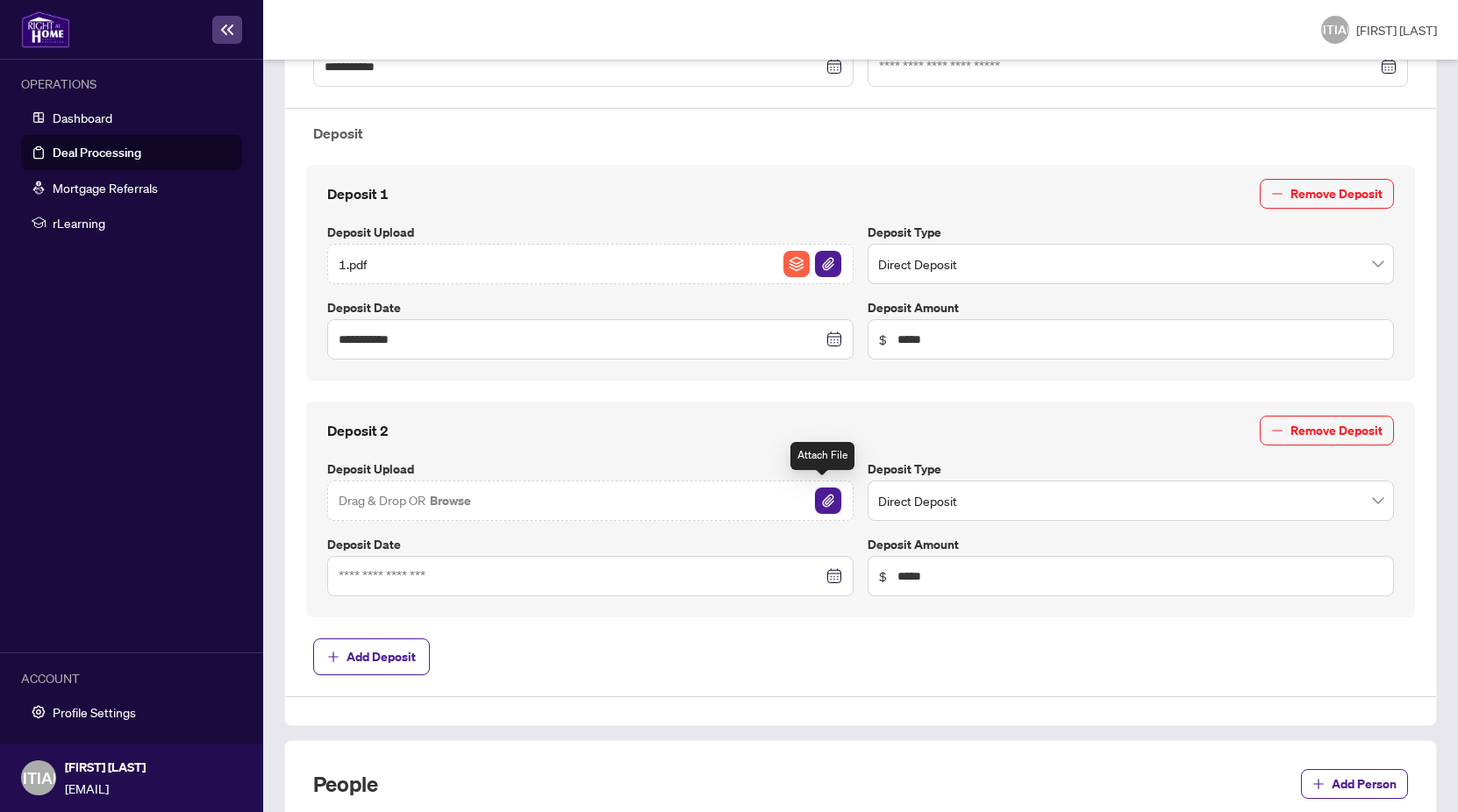 click at bounding box center (828, 501) 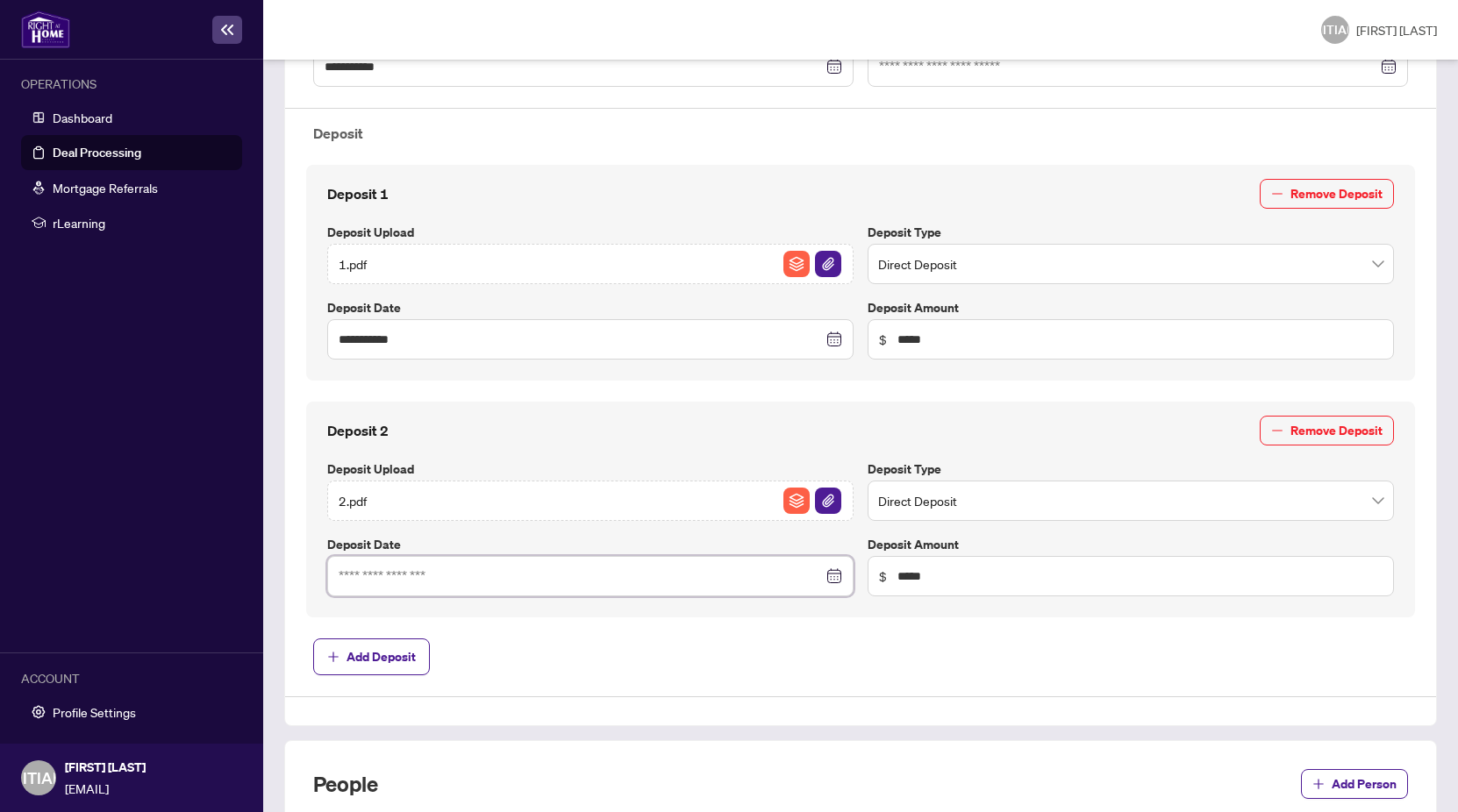click at bounding box center [581, 339] 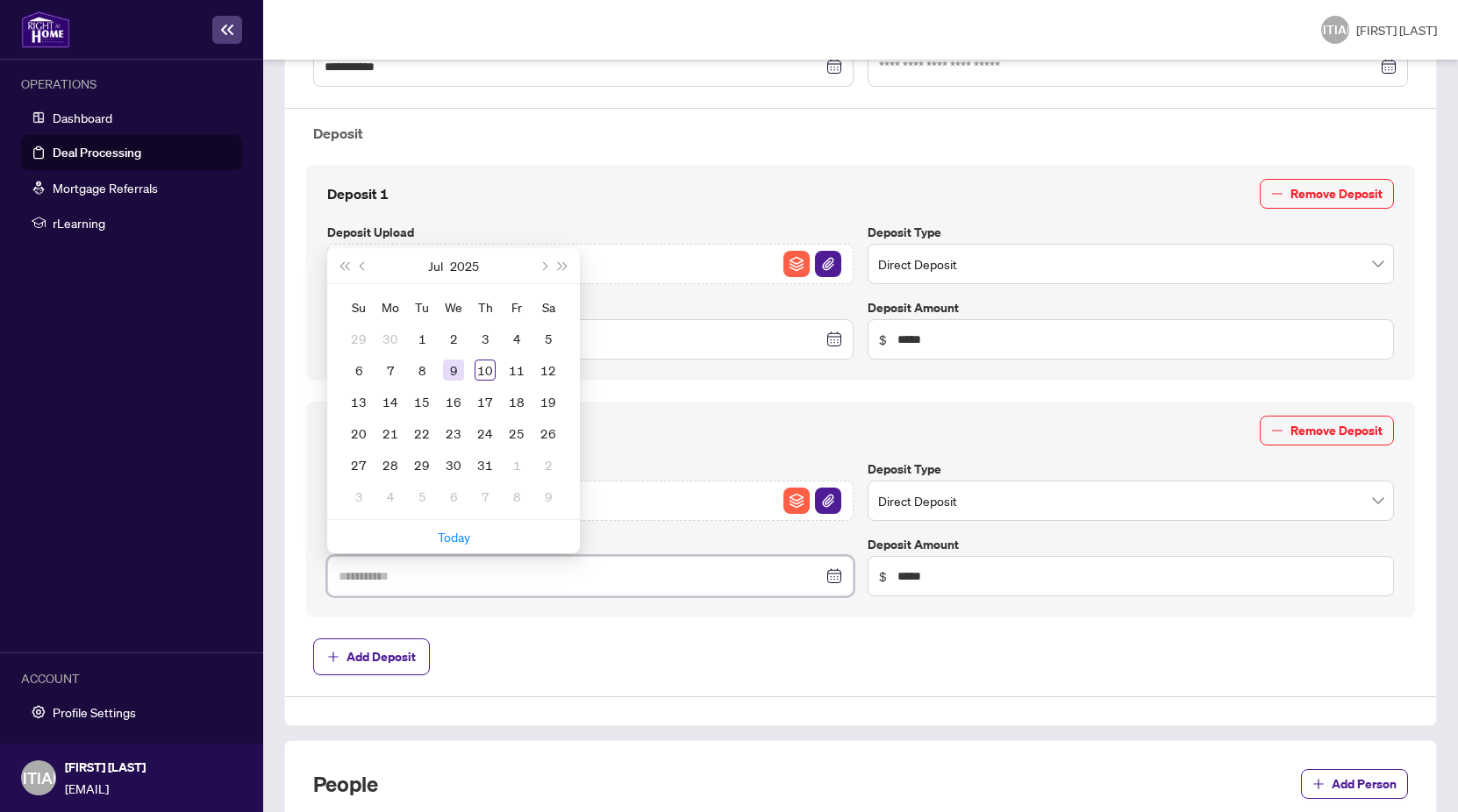 type on "**********" 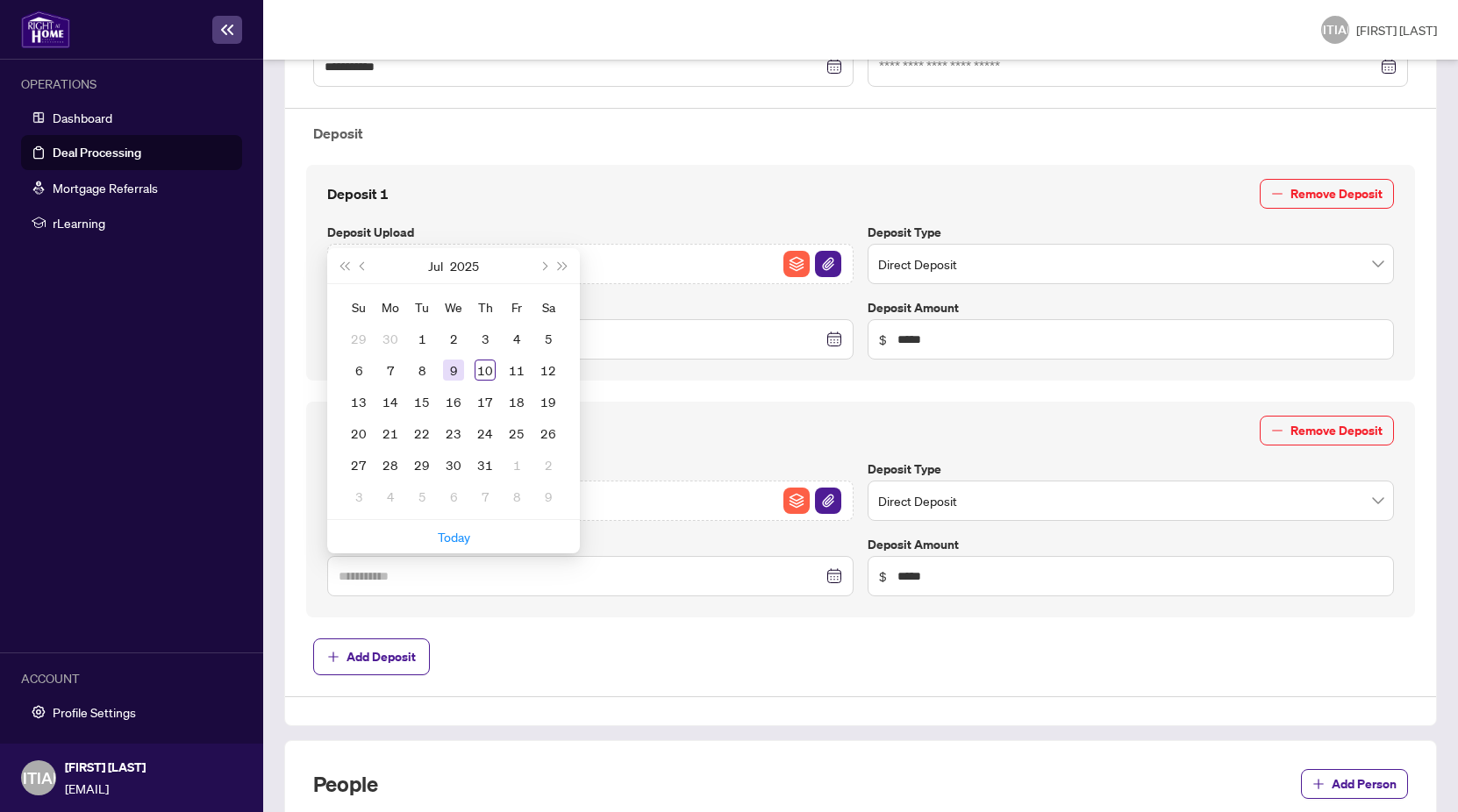 click on "9" at bounding box center [454, 370] 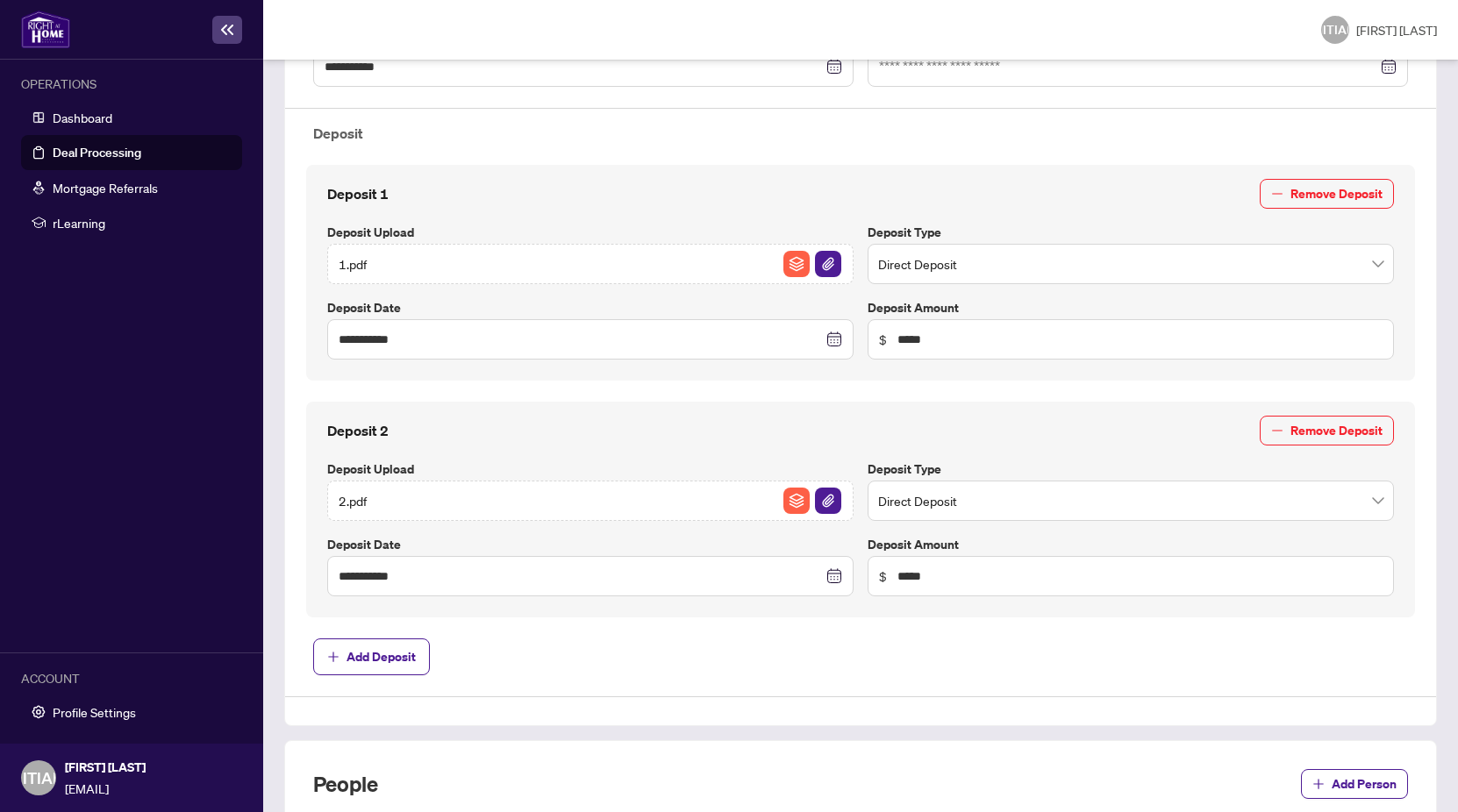 click on "**********" at bounding box center [861, 509] 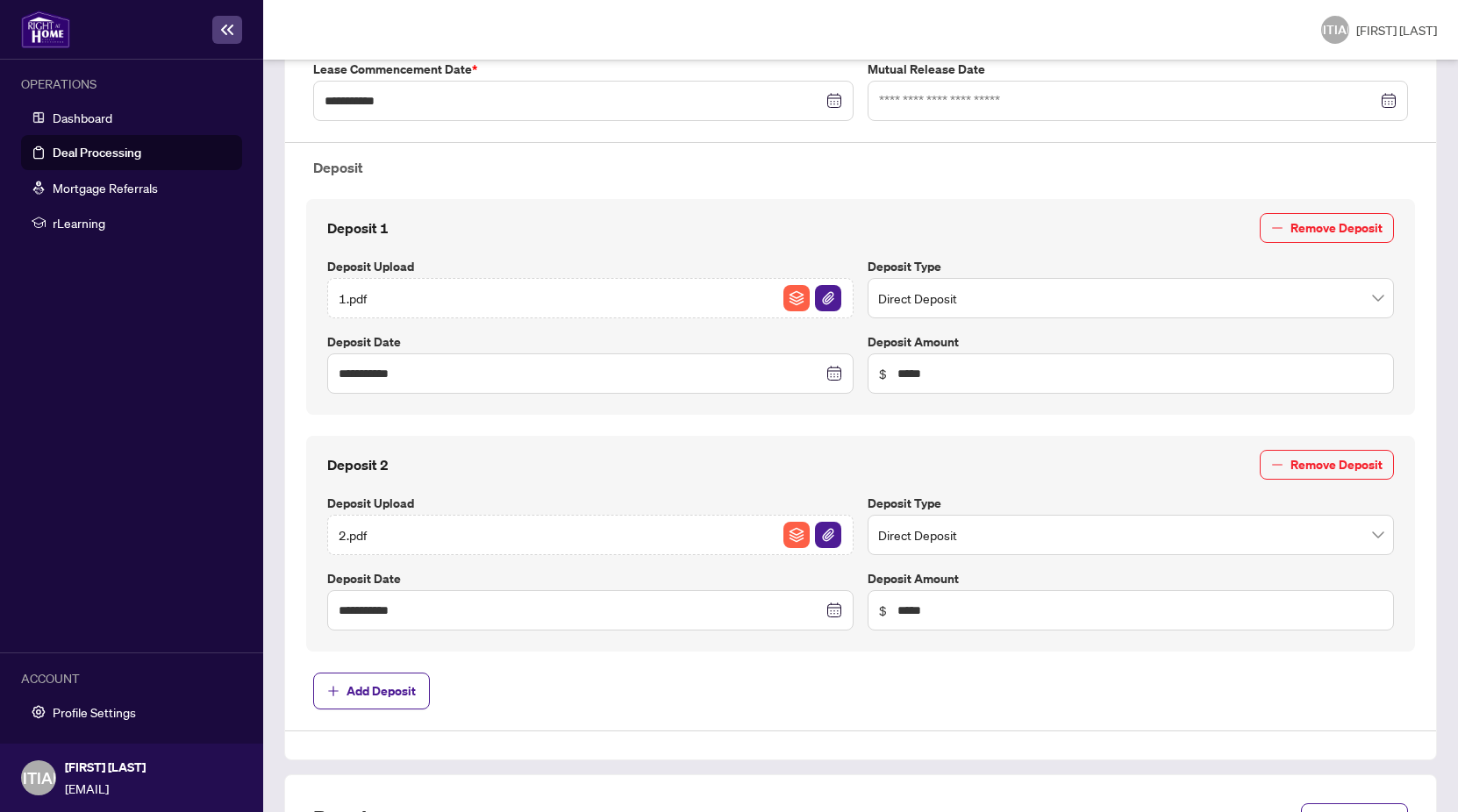 scroll, scrollTop: 924, scrollLeft: 0, axis: vertical 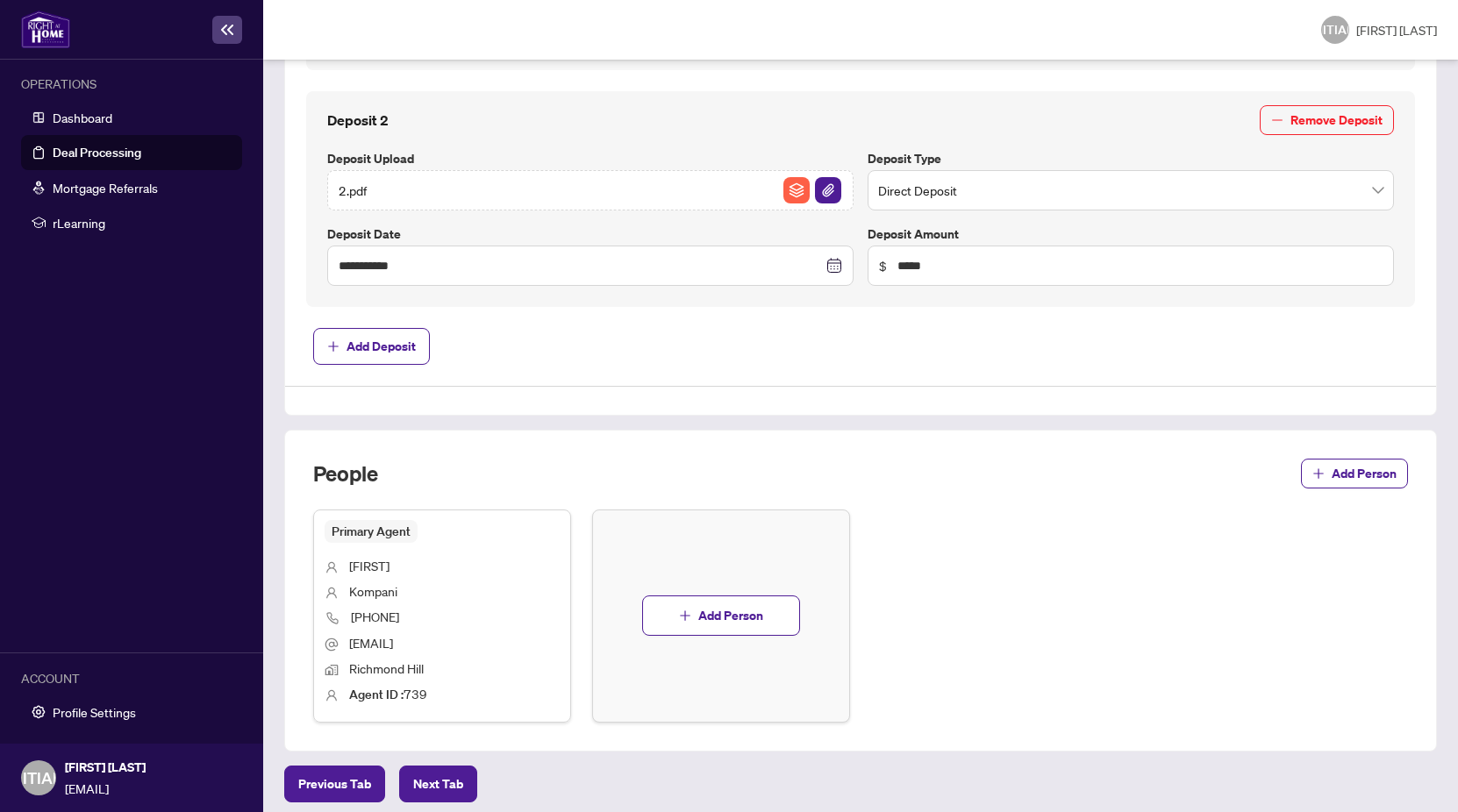 click on "Next Tab" at bounding box center (438, 784) 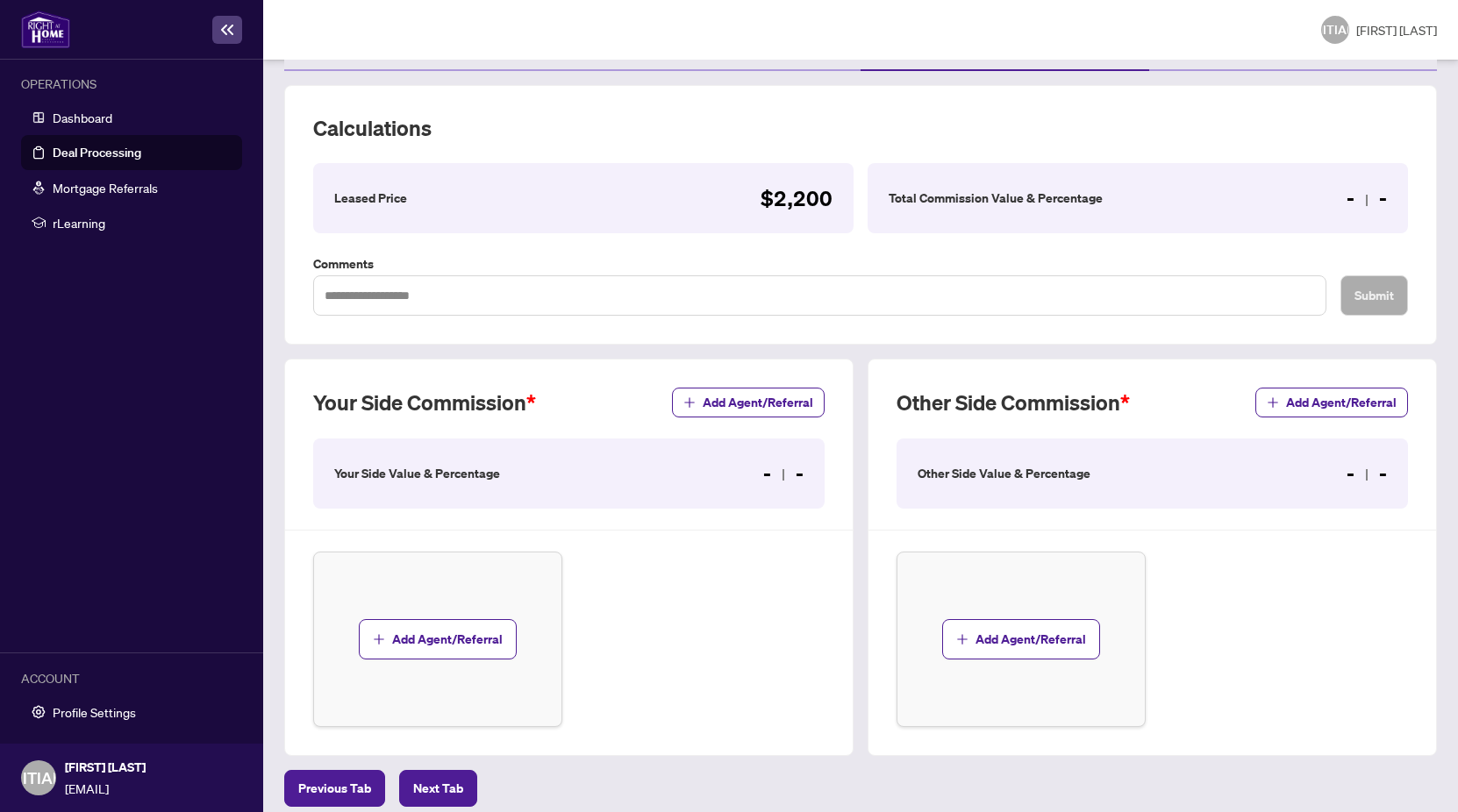 scroll, scrollTop: 239, scrollLeft: 0, axis: vertical 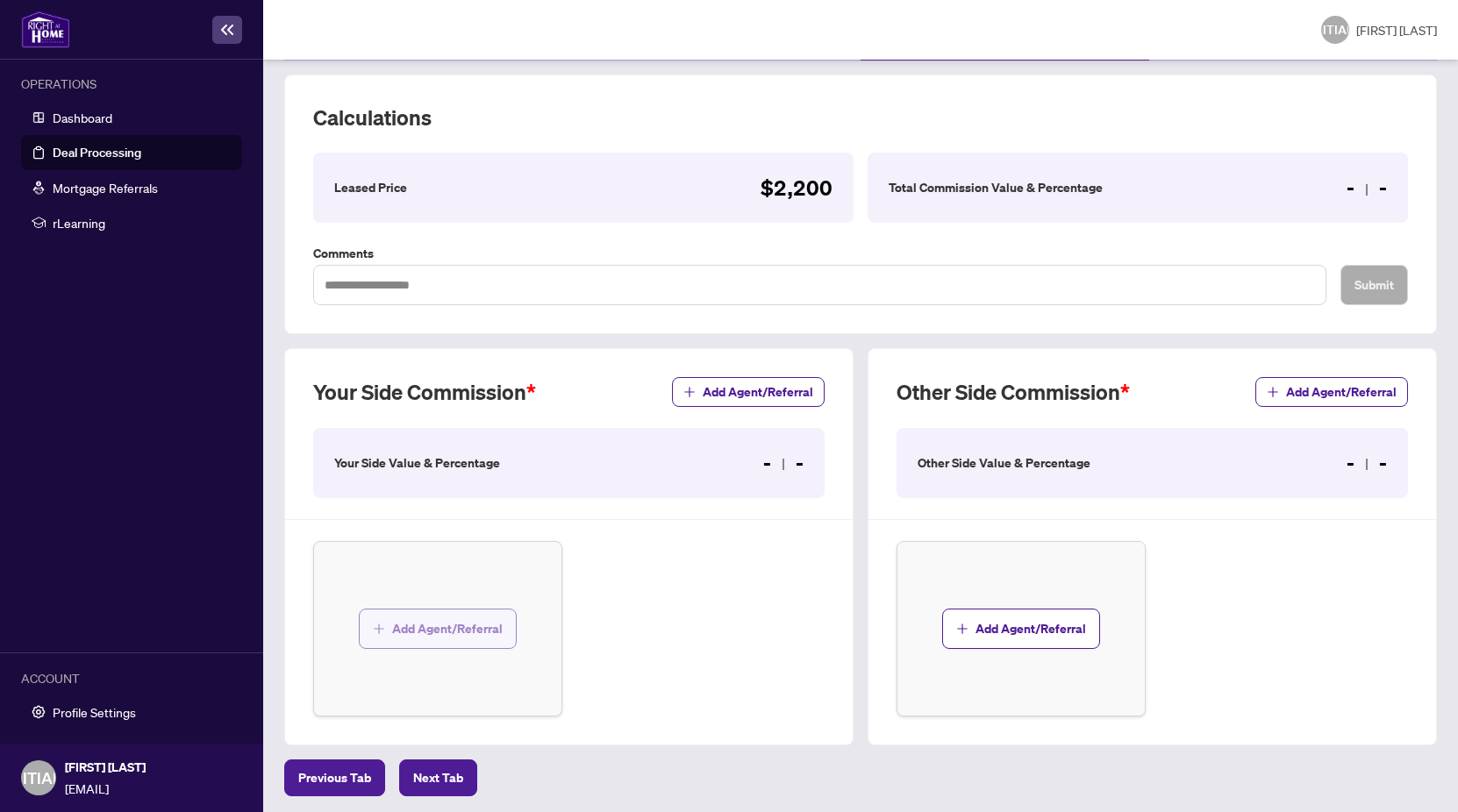 click on "Add Agent/Referral" at bounding box center [447, 629] 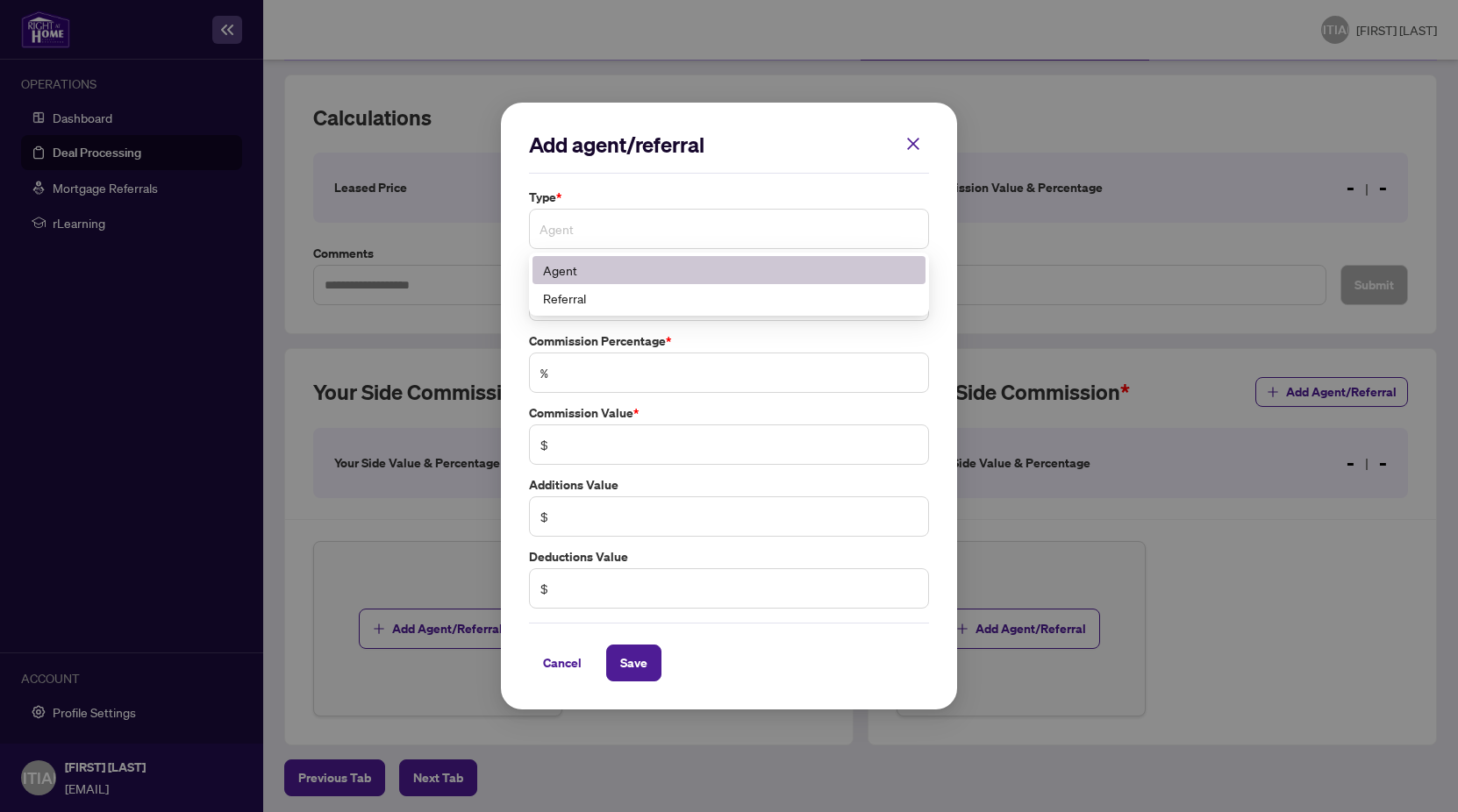 click on "Agent" at bounding box center [729, 229] 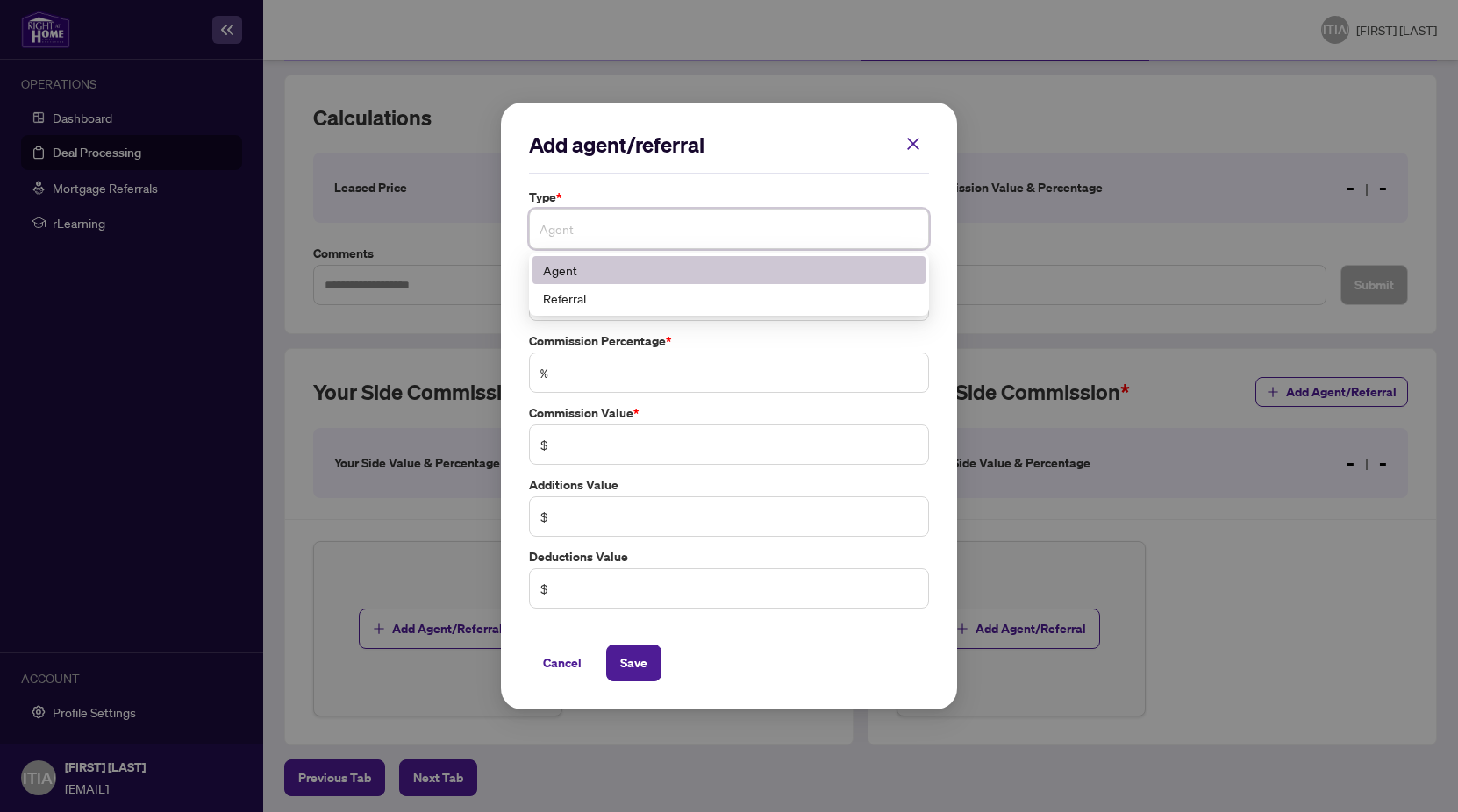 click on "Agent" at bounding box center [729, 229] 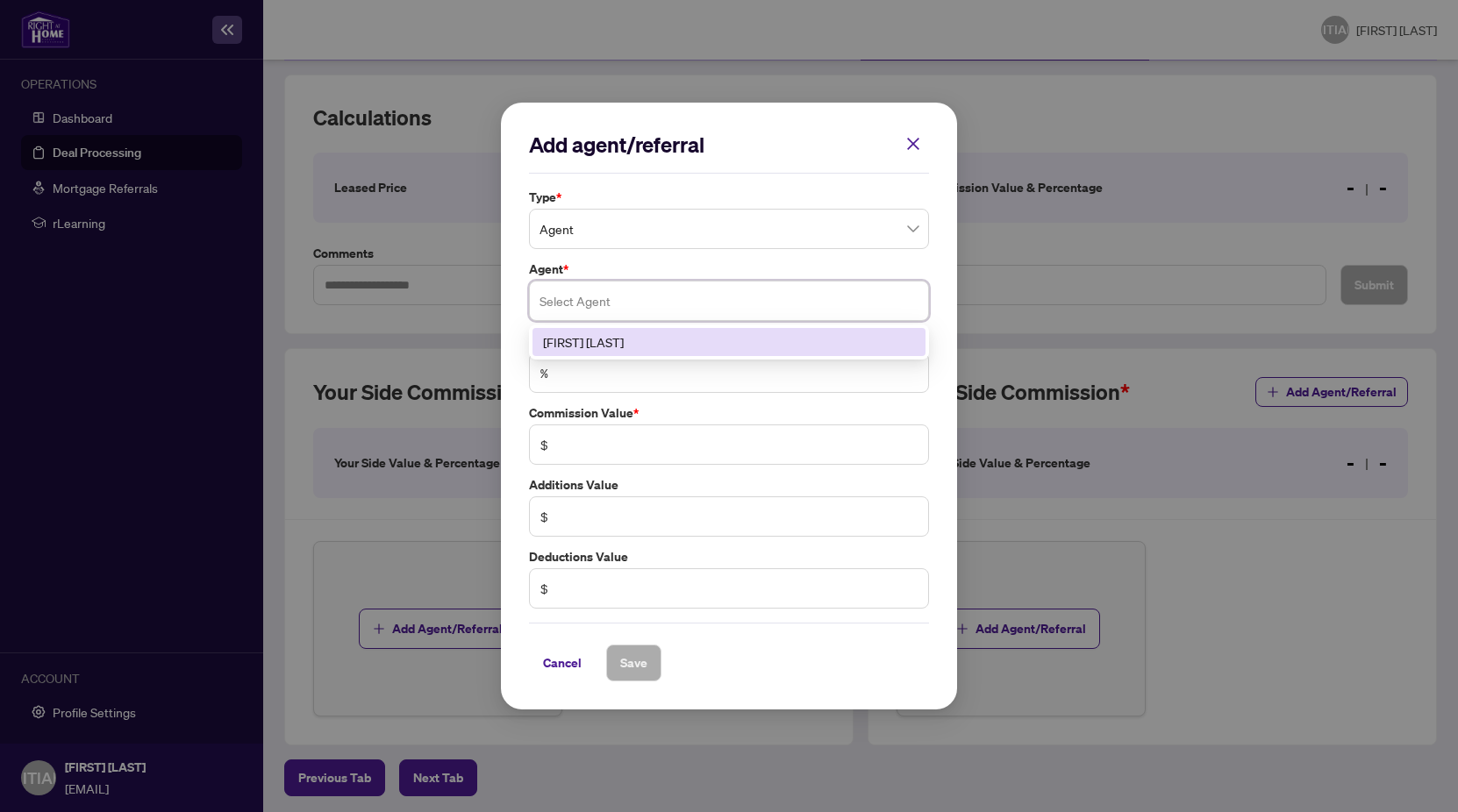 click at bounding box center [729, 301] 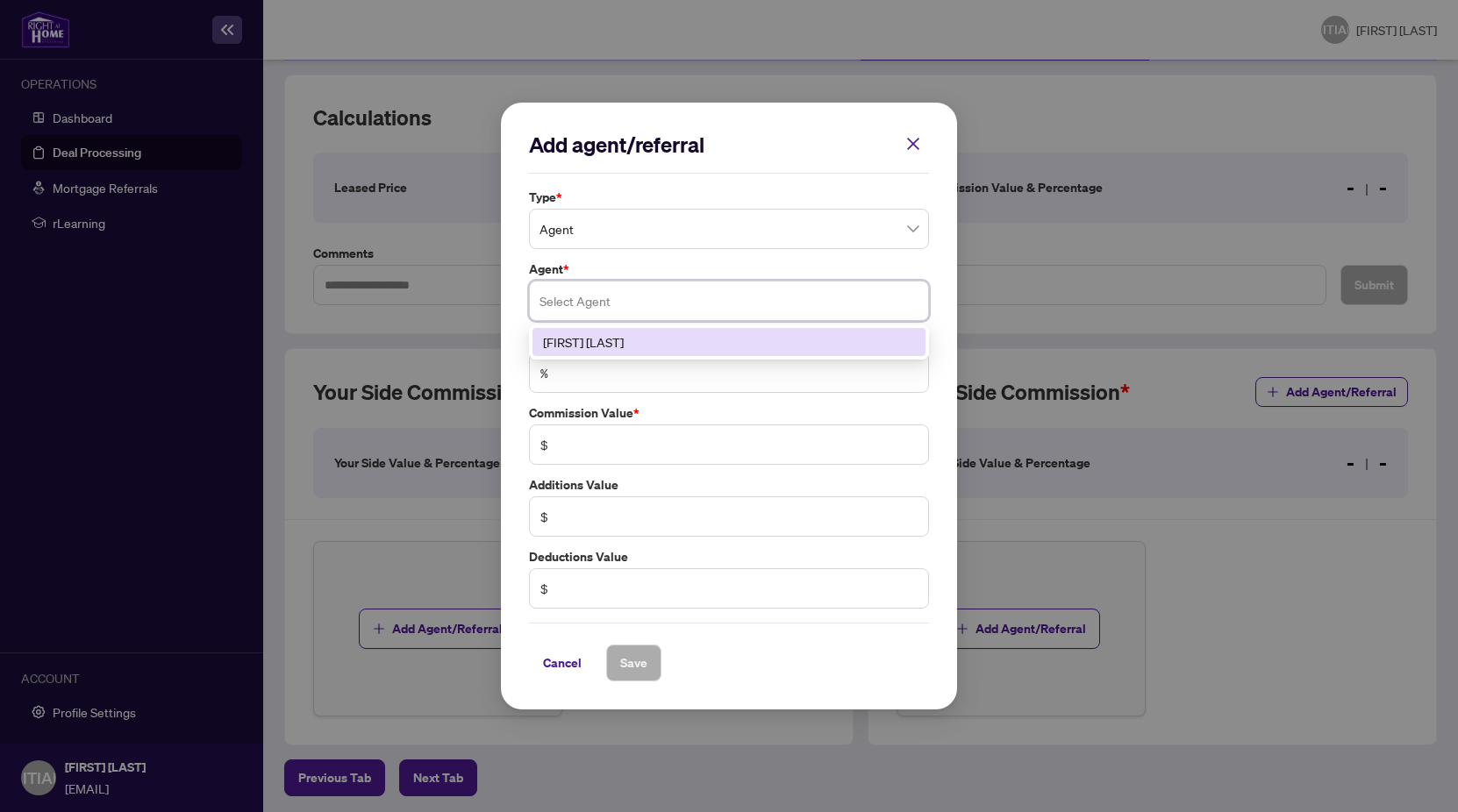 click on "[FIRST] [LAST]" at bounding box center (729, 342) 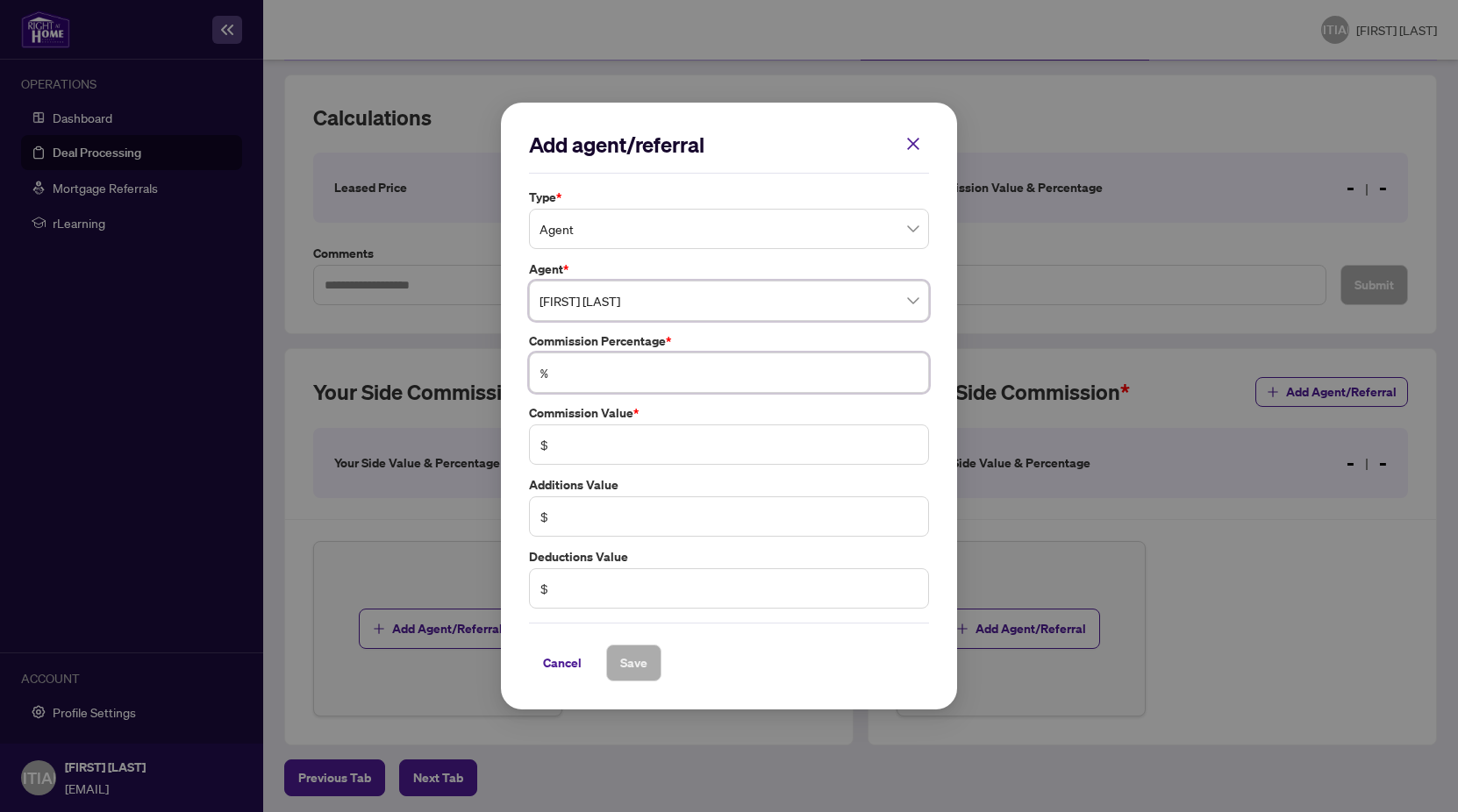 click at bounding box center [738, 373] 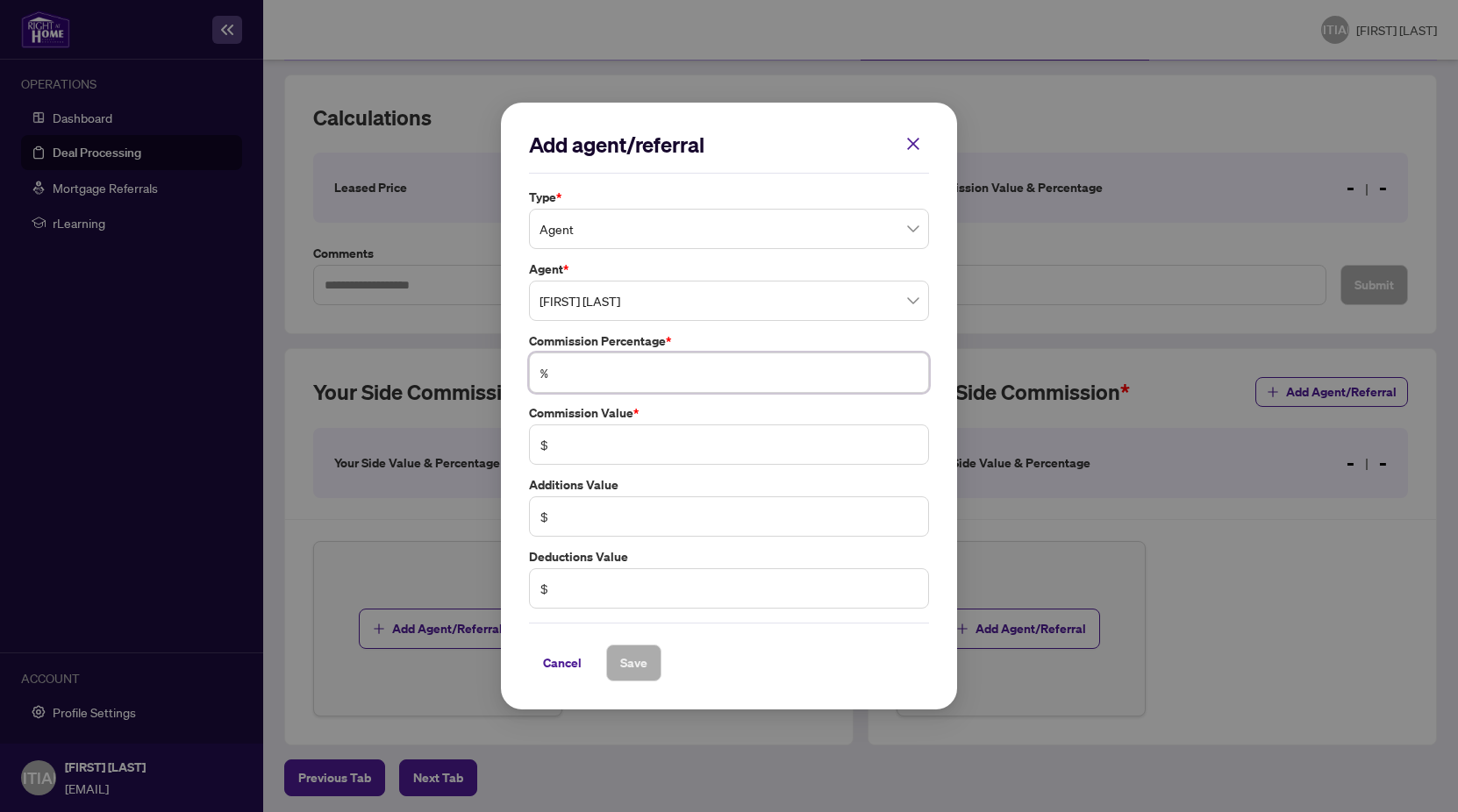 type on "*" 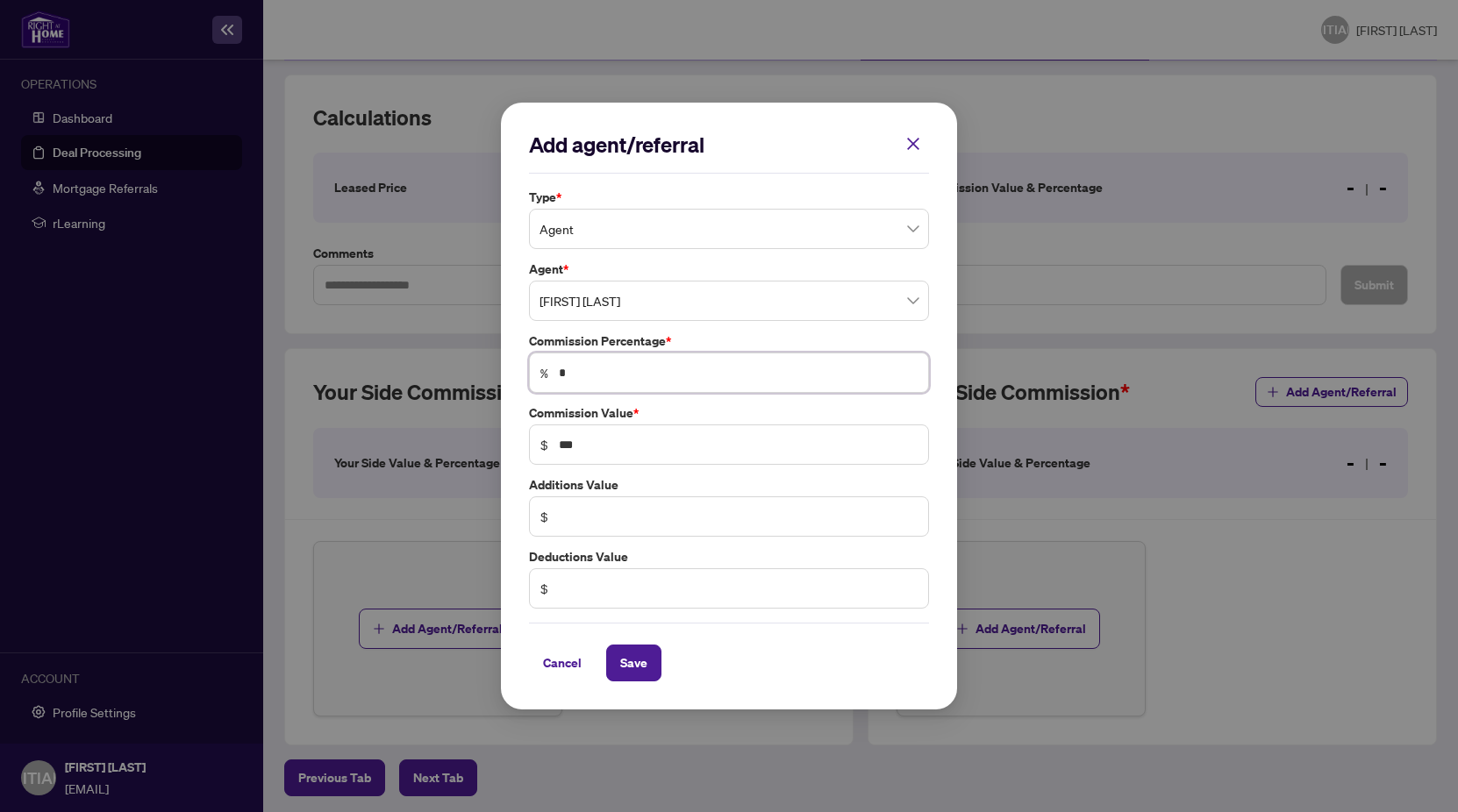 type on "**" 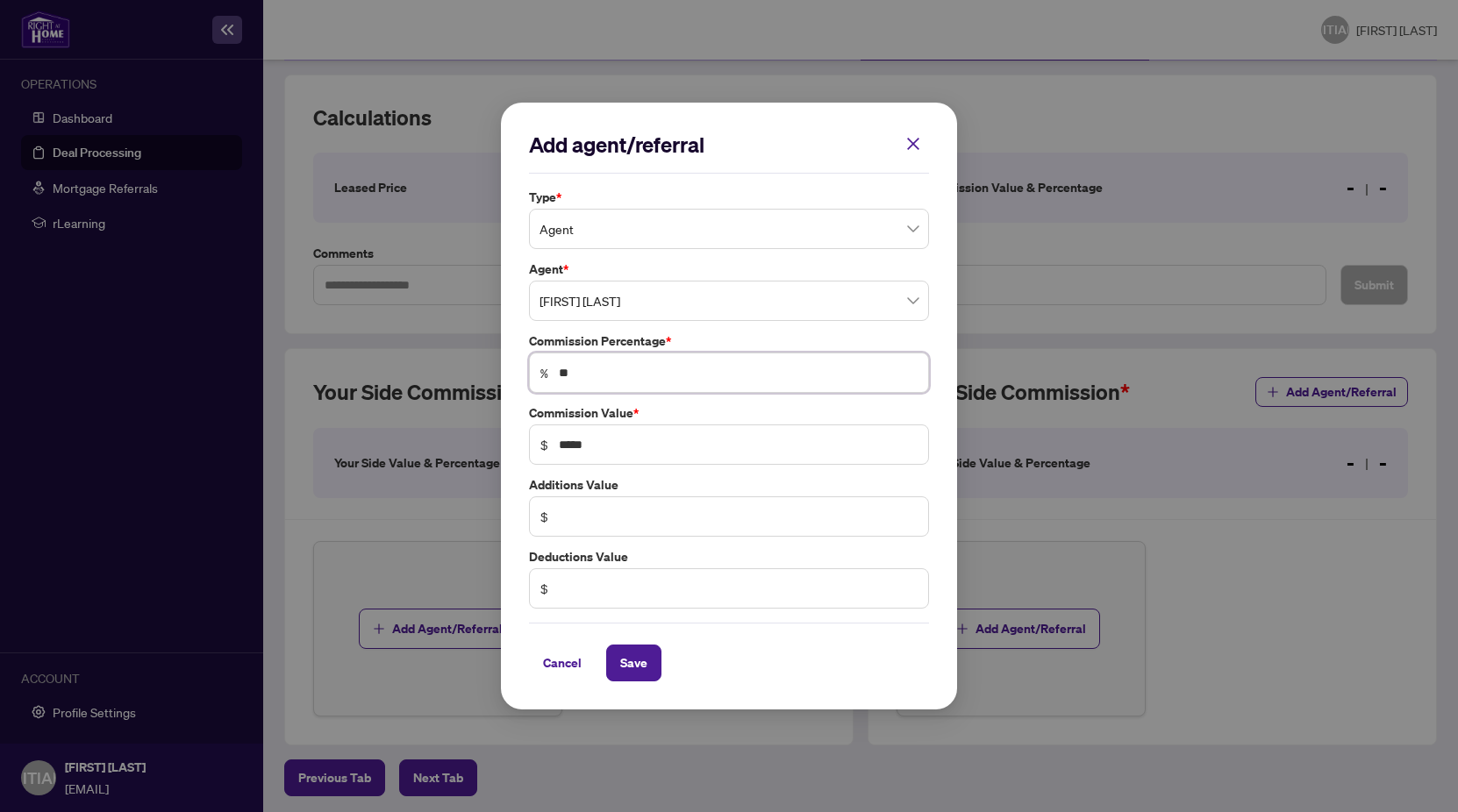 click on "**" at bounding box center (738, 373) 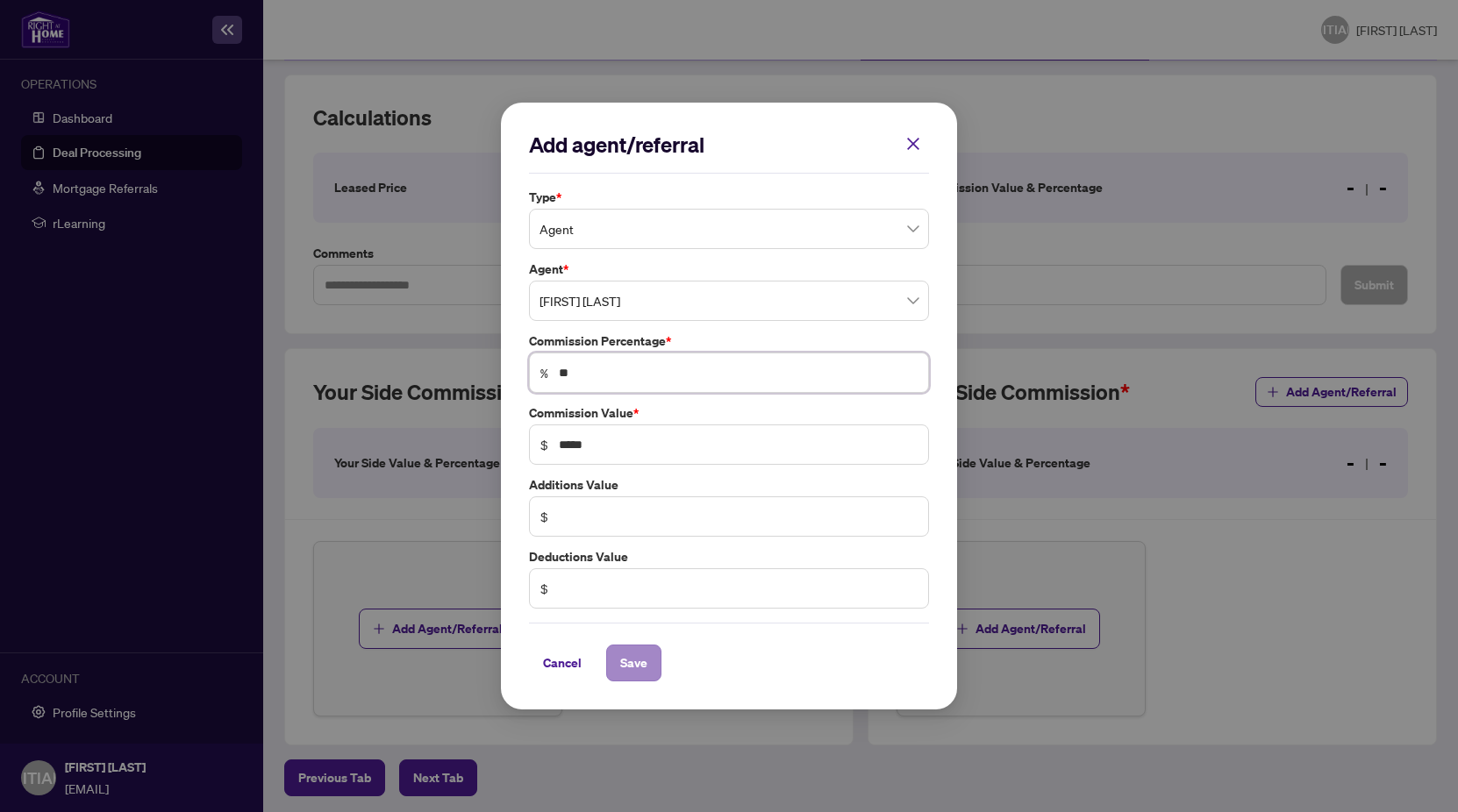 type on "**" 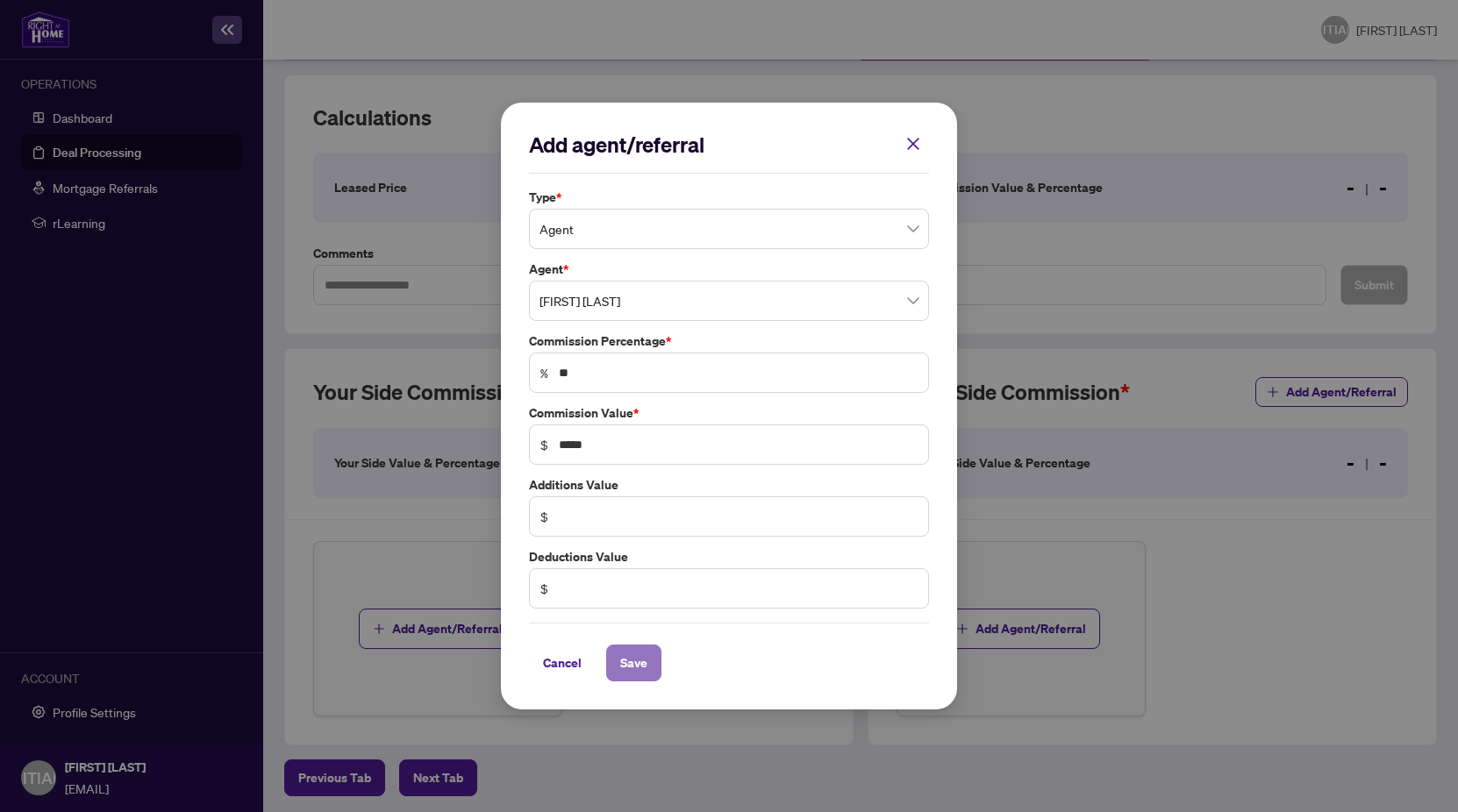 click on "Save" at bounding box center (633, 663) 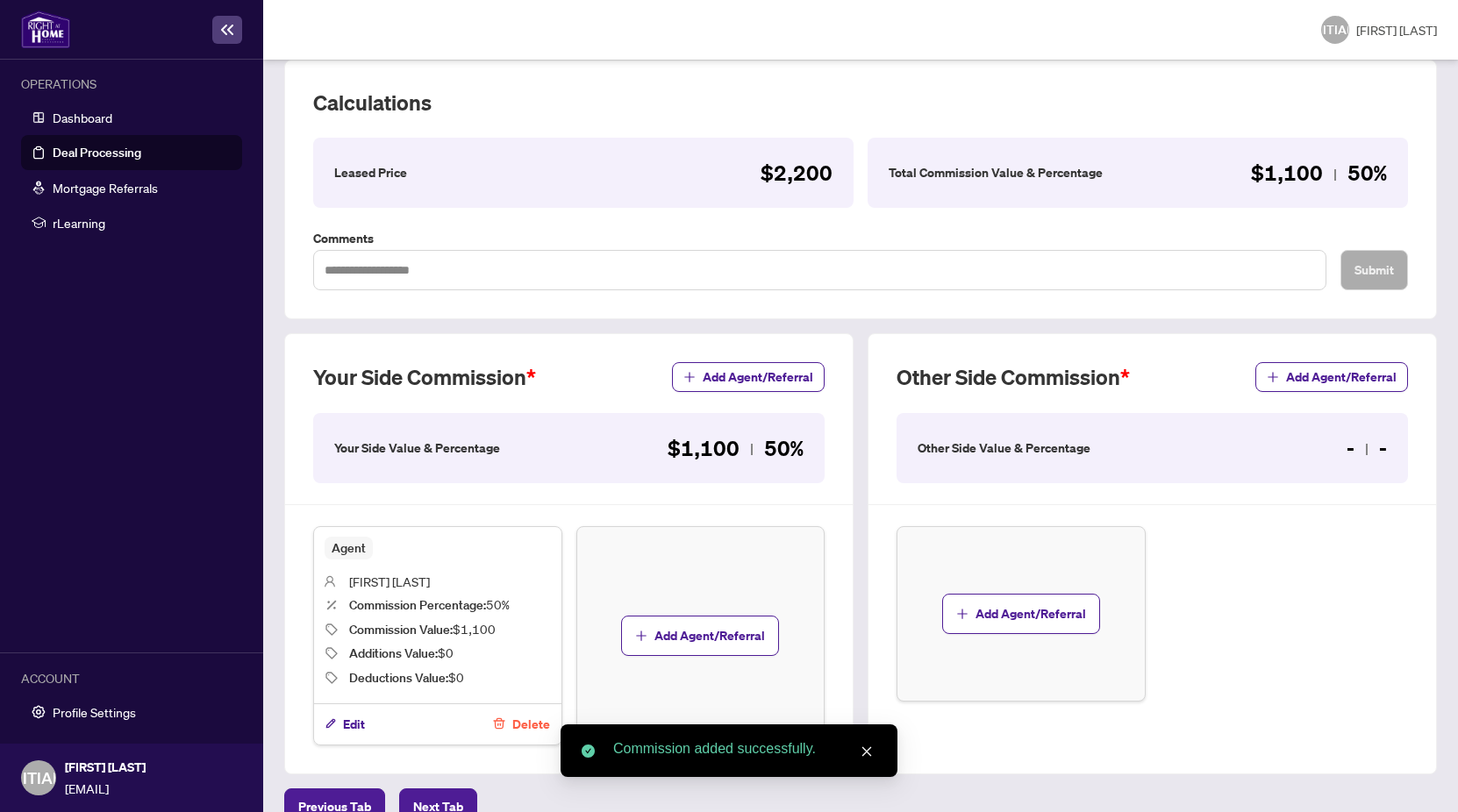 scroll, scrollTop: 278, scrollLeft: 0, axis: vertical 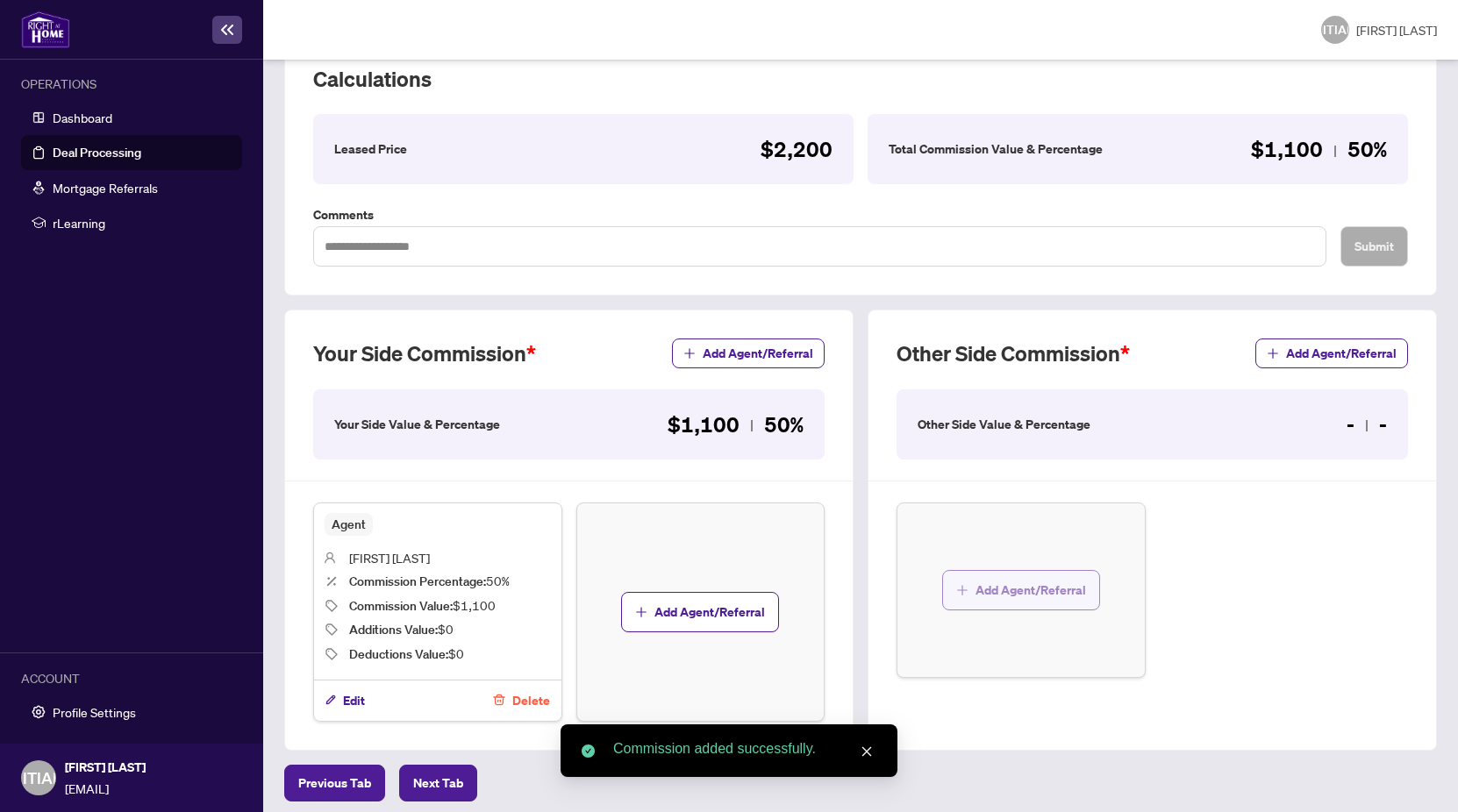 click on "Add Agent/Referral" at bounding box center (1031, 590) 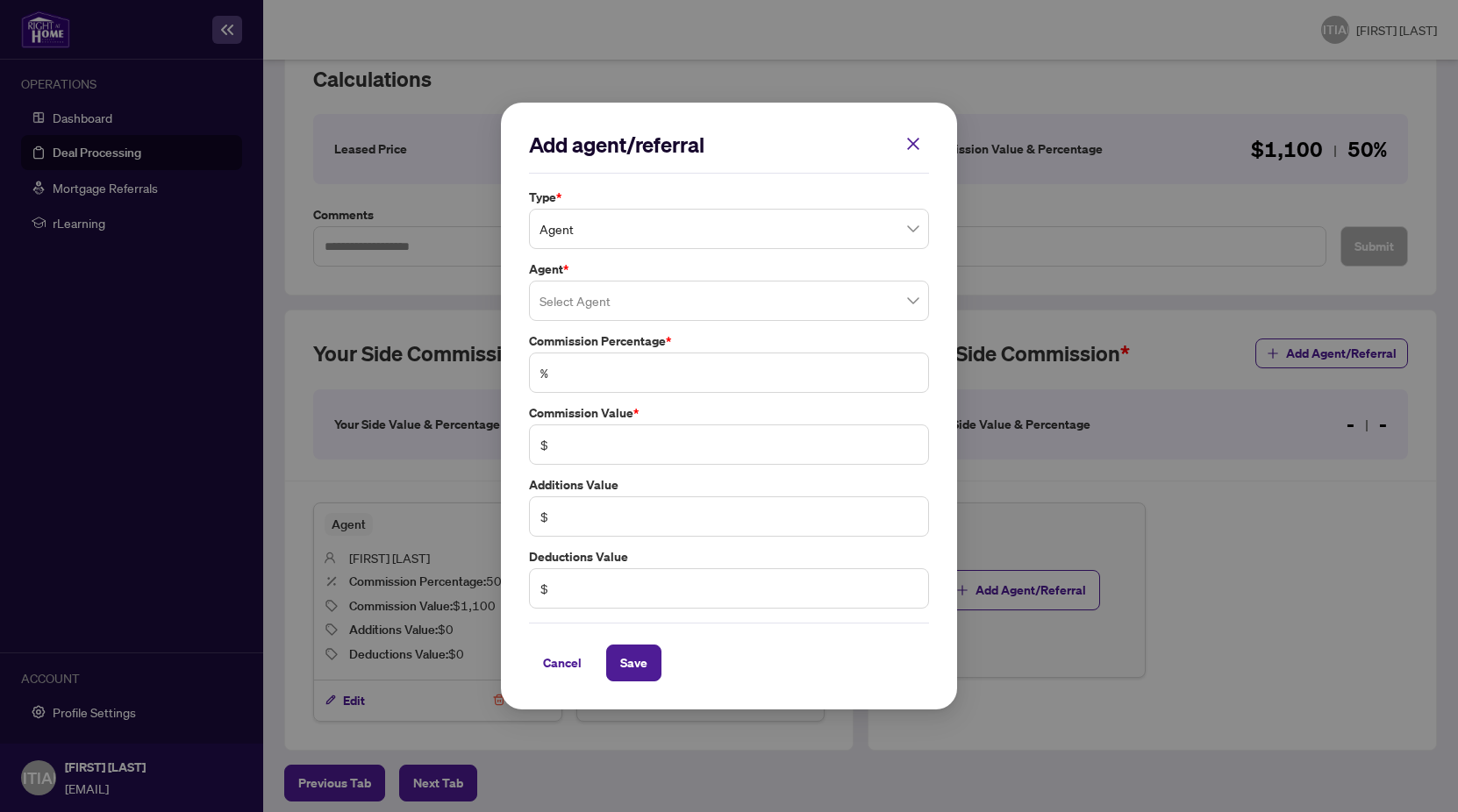 click at bounding box center (729, 301) 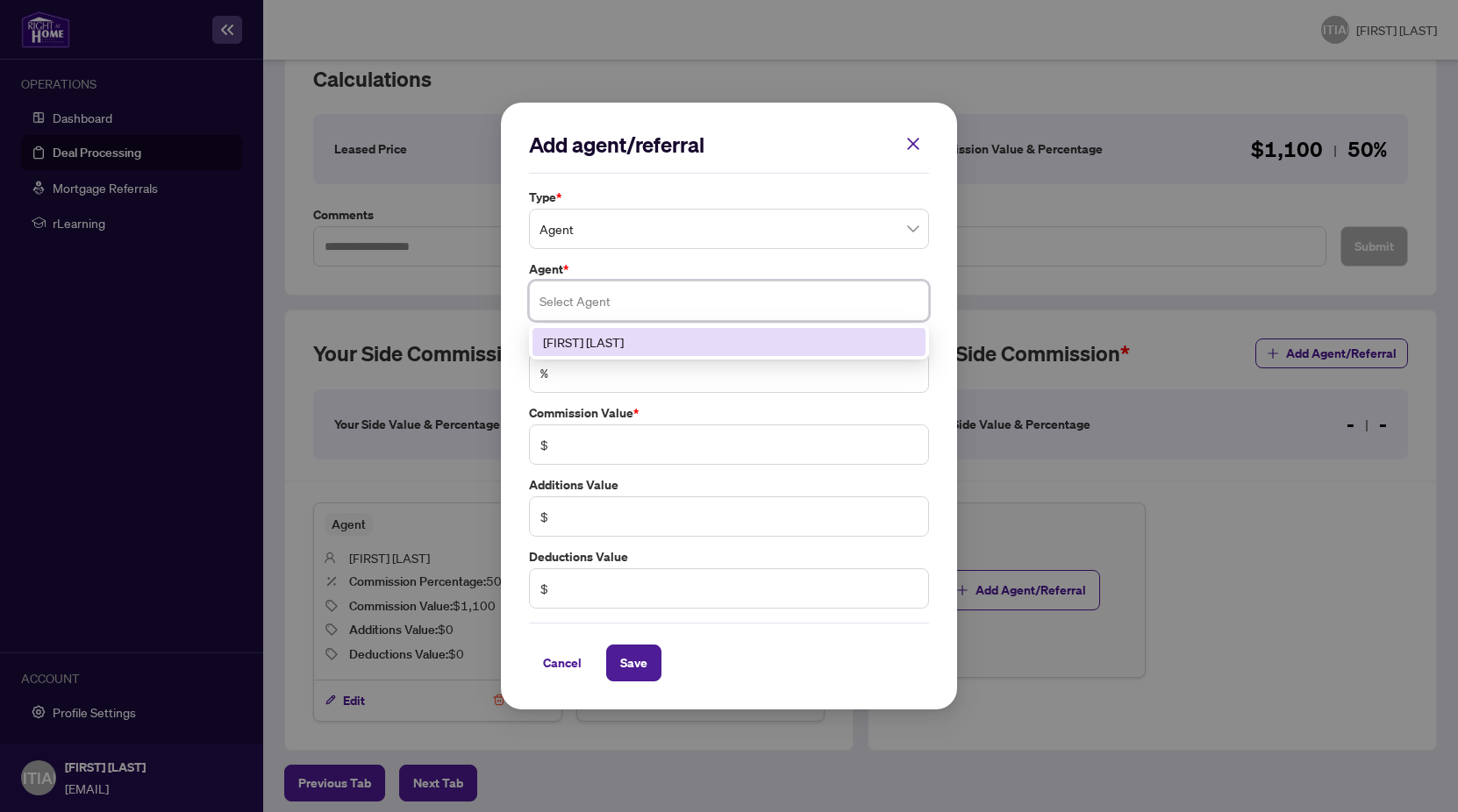 click at bounding box center [729, 301] 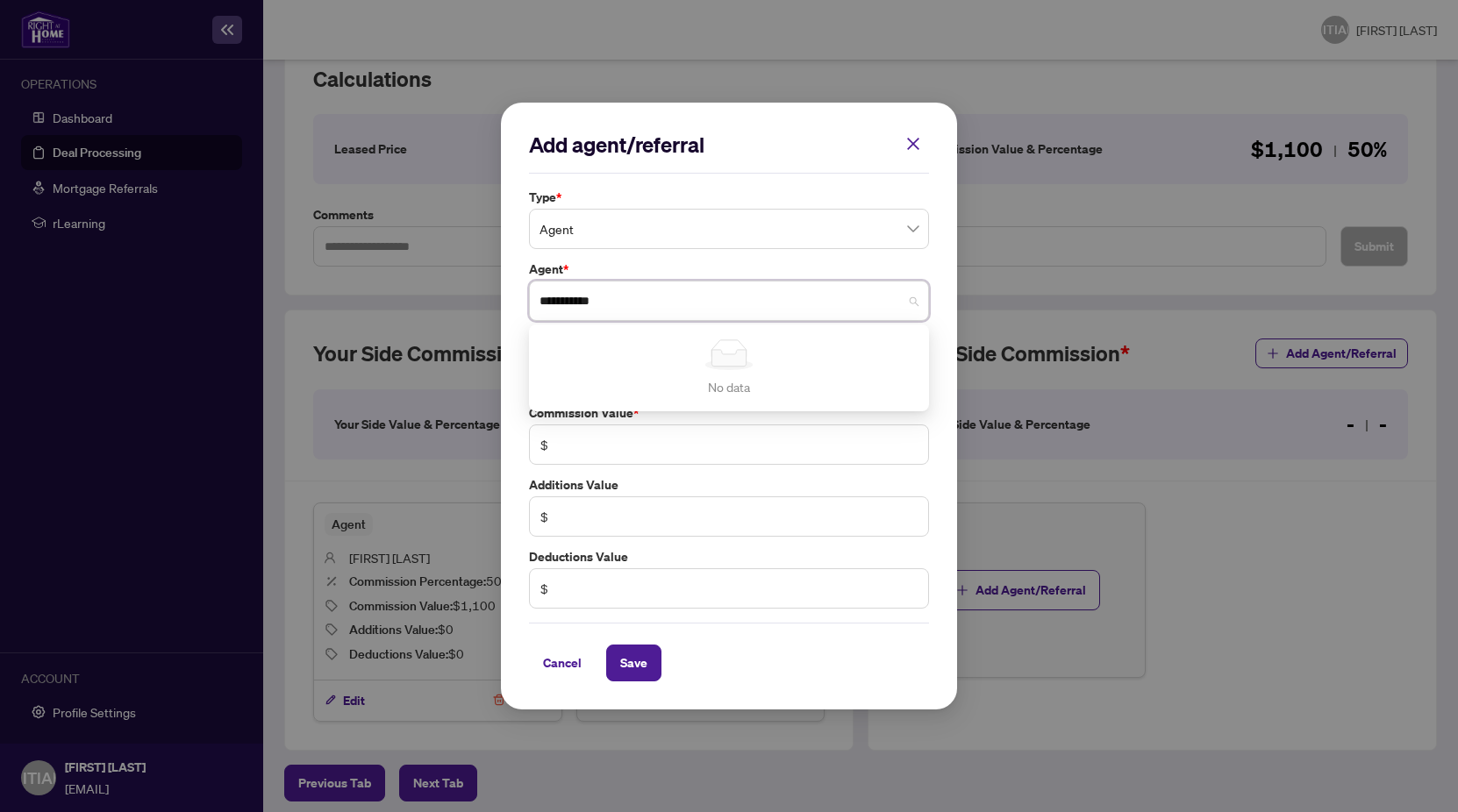 type on "**********" 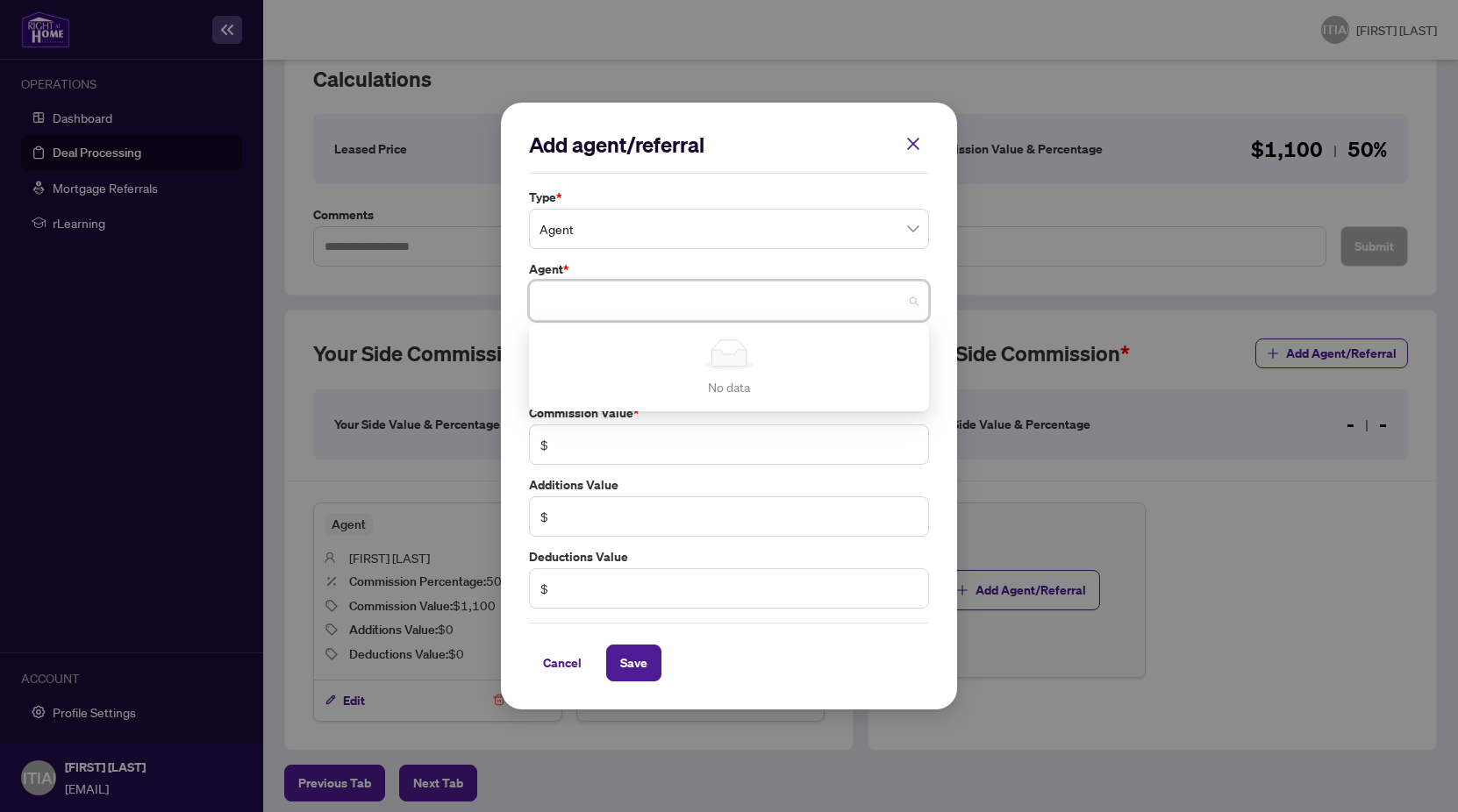 click on "Agent * Select Agent Simple Empty No data" at bounding box center (729, 290) 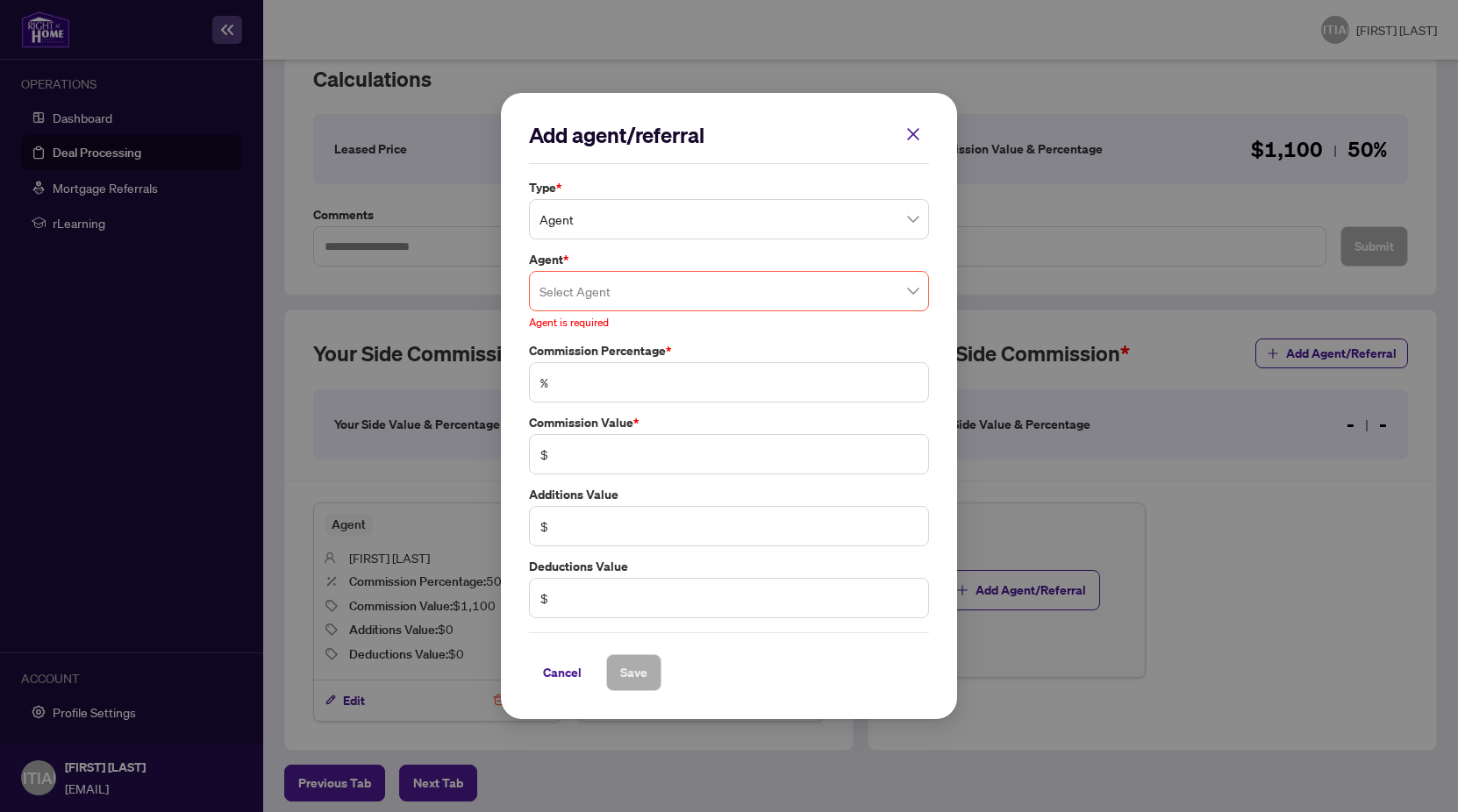 click on "Cancel" at bounding box center [562, 673] 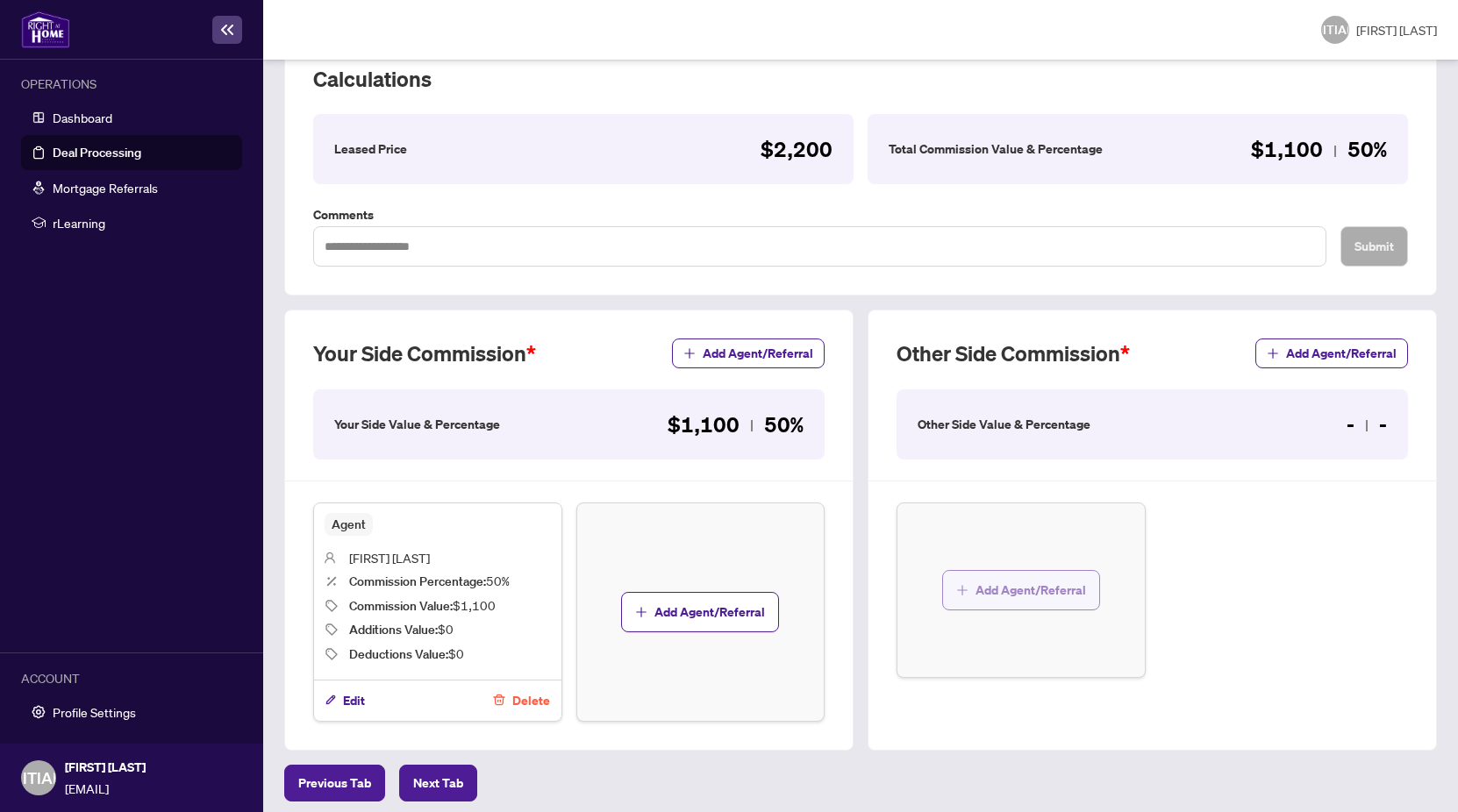 click on "Add Agent/Referral" at bounding box center [1031, 590] 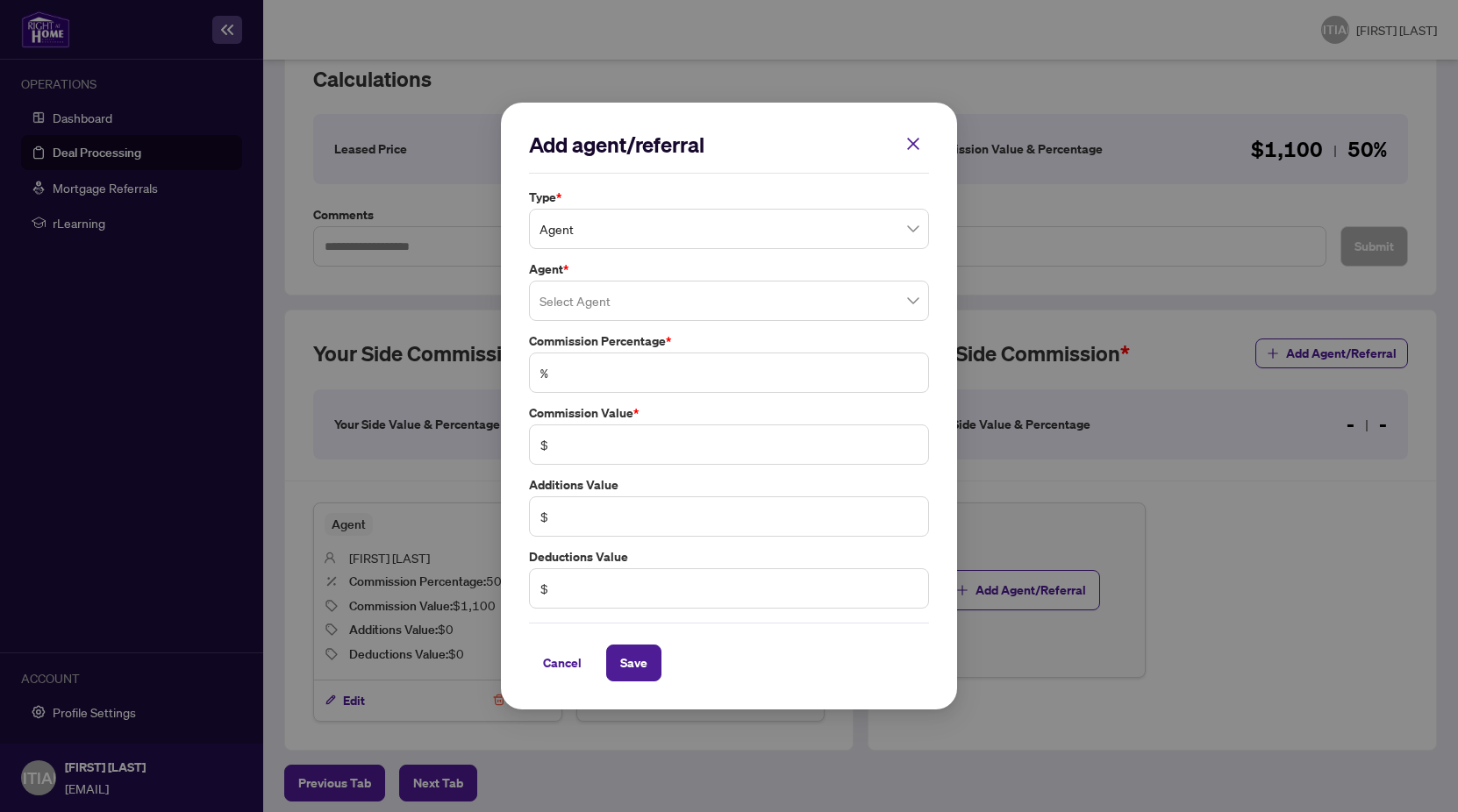 click at bounding box center [729, 301] 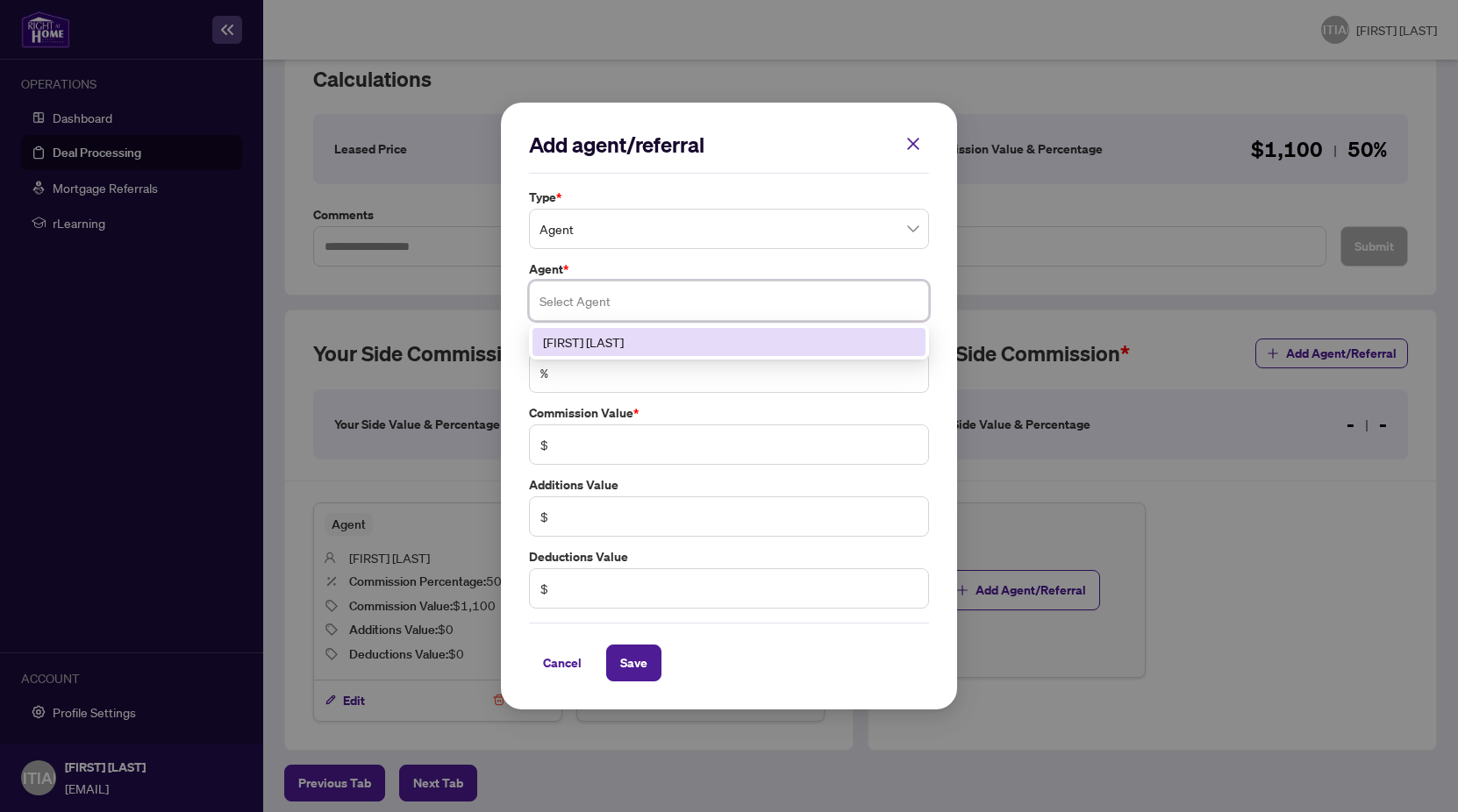 click on "[FIRST] [LAST]" at bounding box center [729, 342] 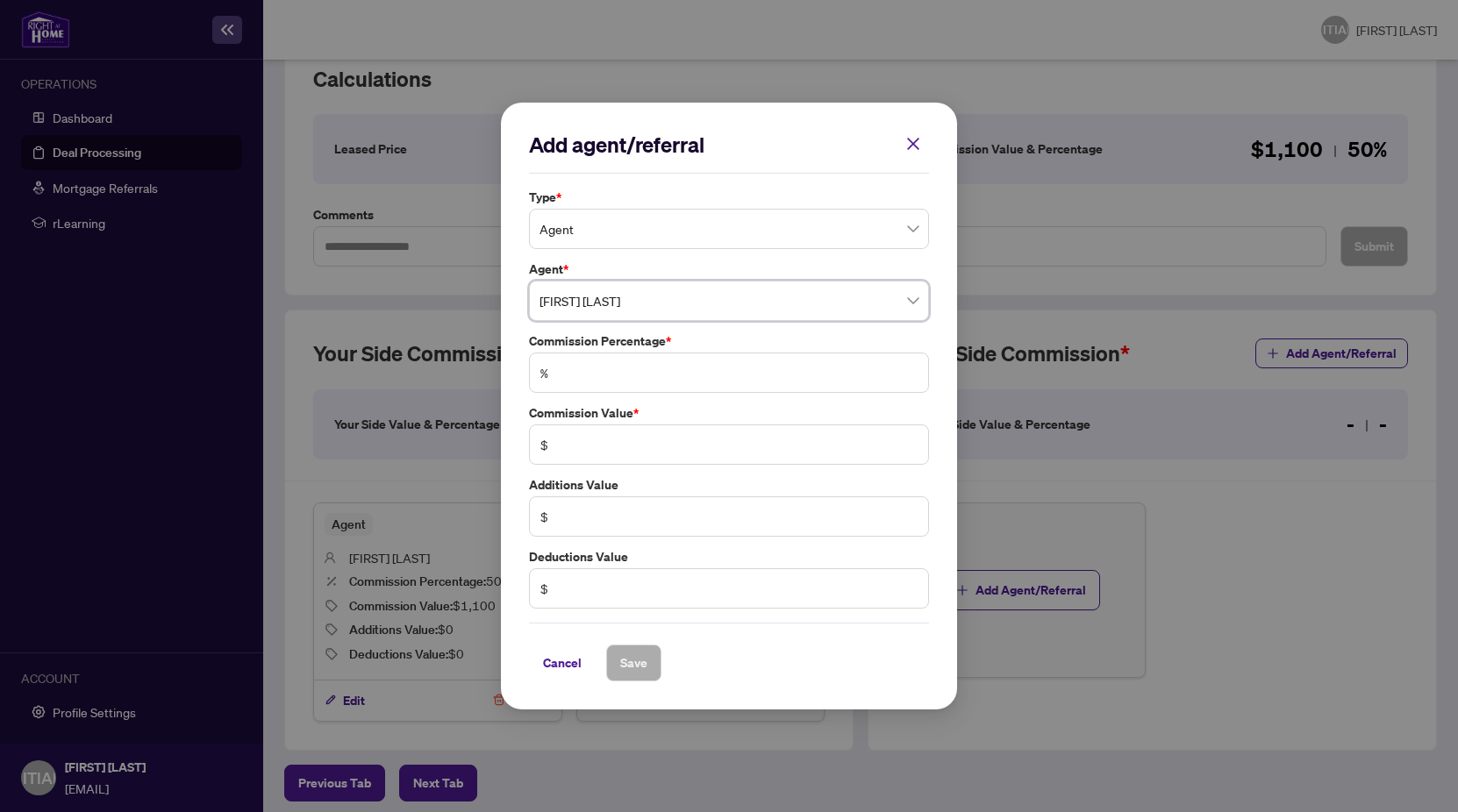 click on "Add agent/referral Type * Agent Agent * [FIRST] [LAST] [NUMBER] [FIRST] [LAST] Commission Percentage * % Commission Value * $ Additions Value $ Deductions Value $ Cancel Save Cancel OK" at bounding box center (729, 406) 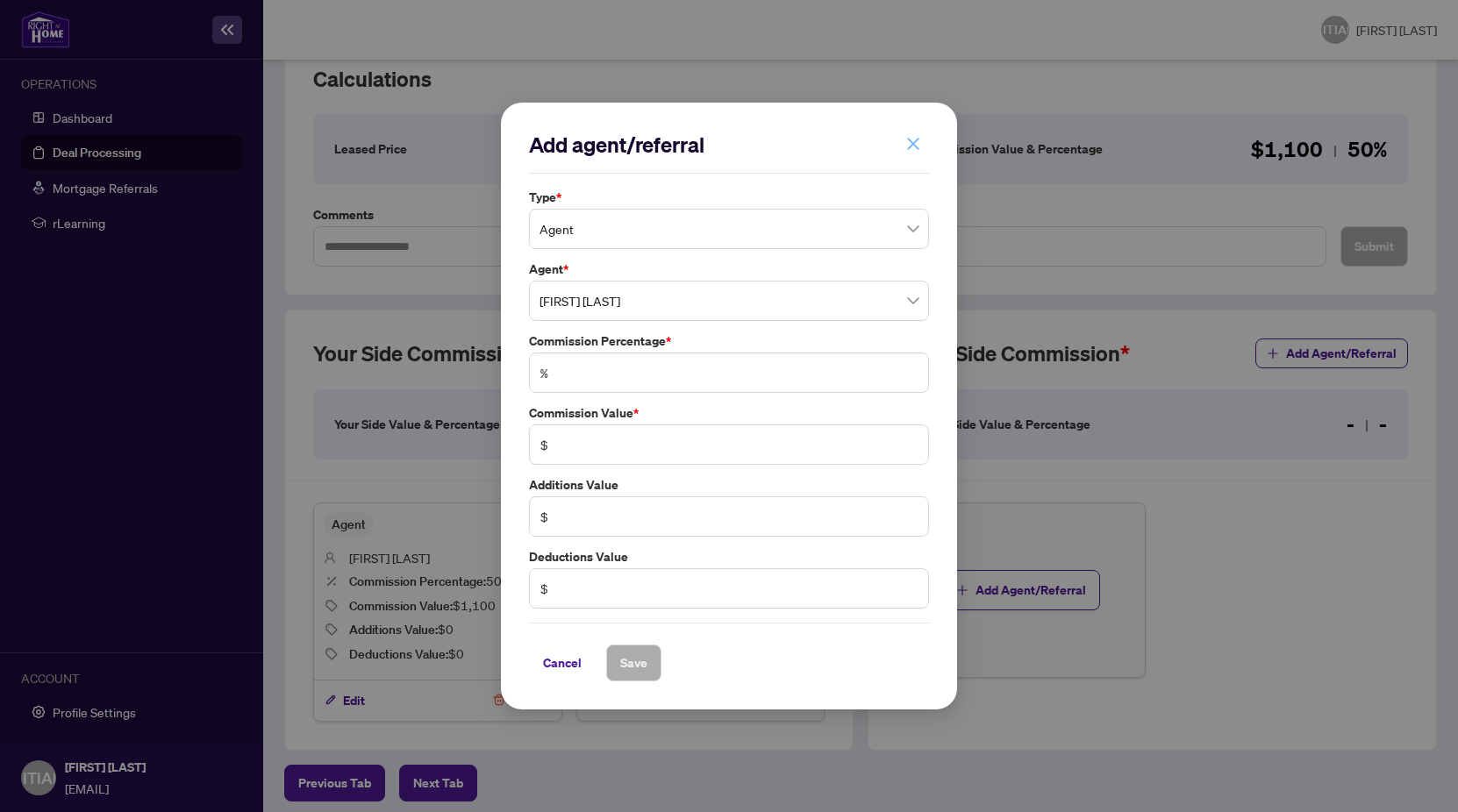 click 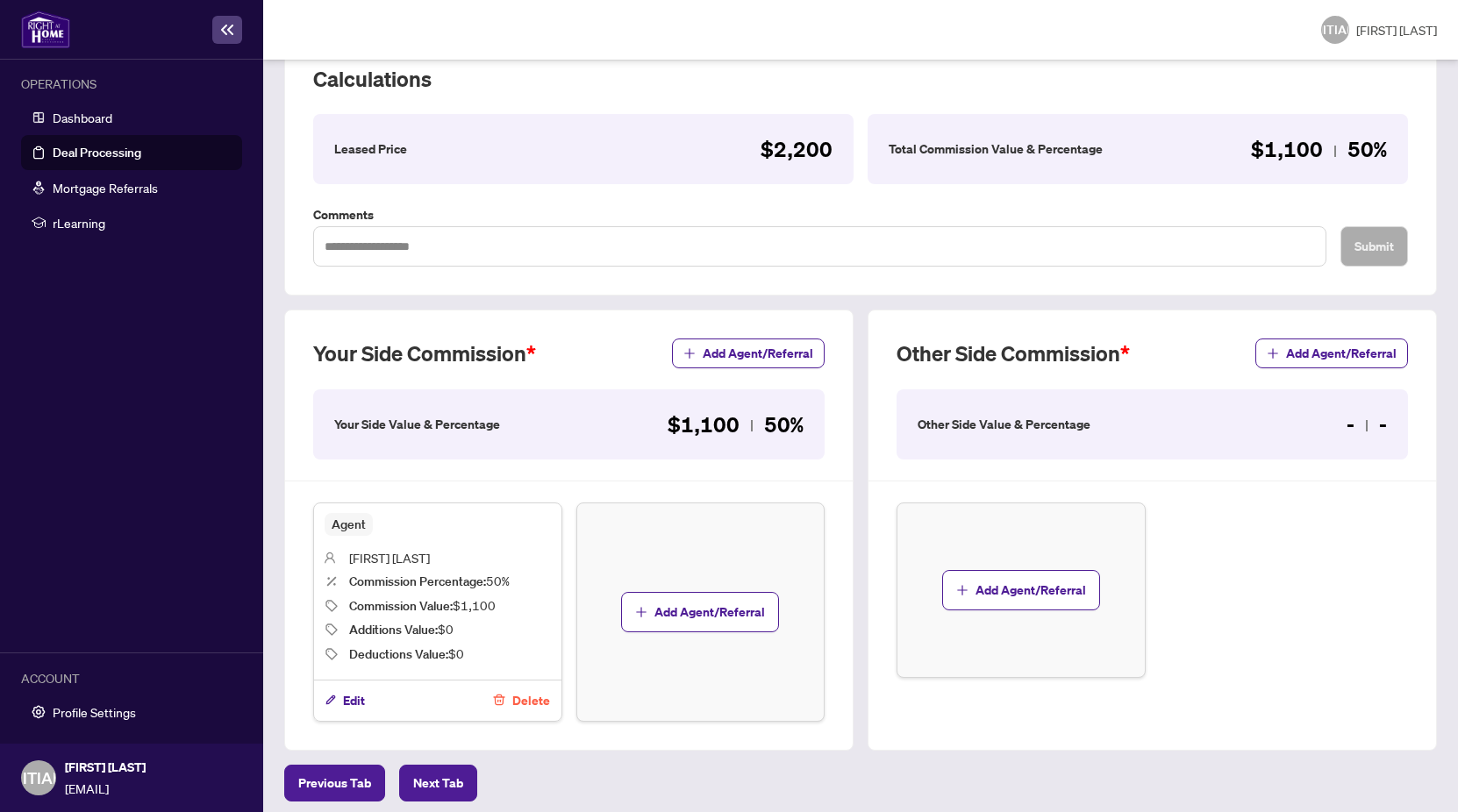 click on "Other Side Commission Add Agent/Referral Other Side Value & Percentage -     - Add Agent/Referral" at bounding box center (1152, 530) 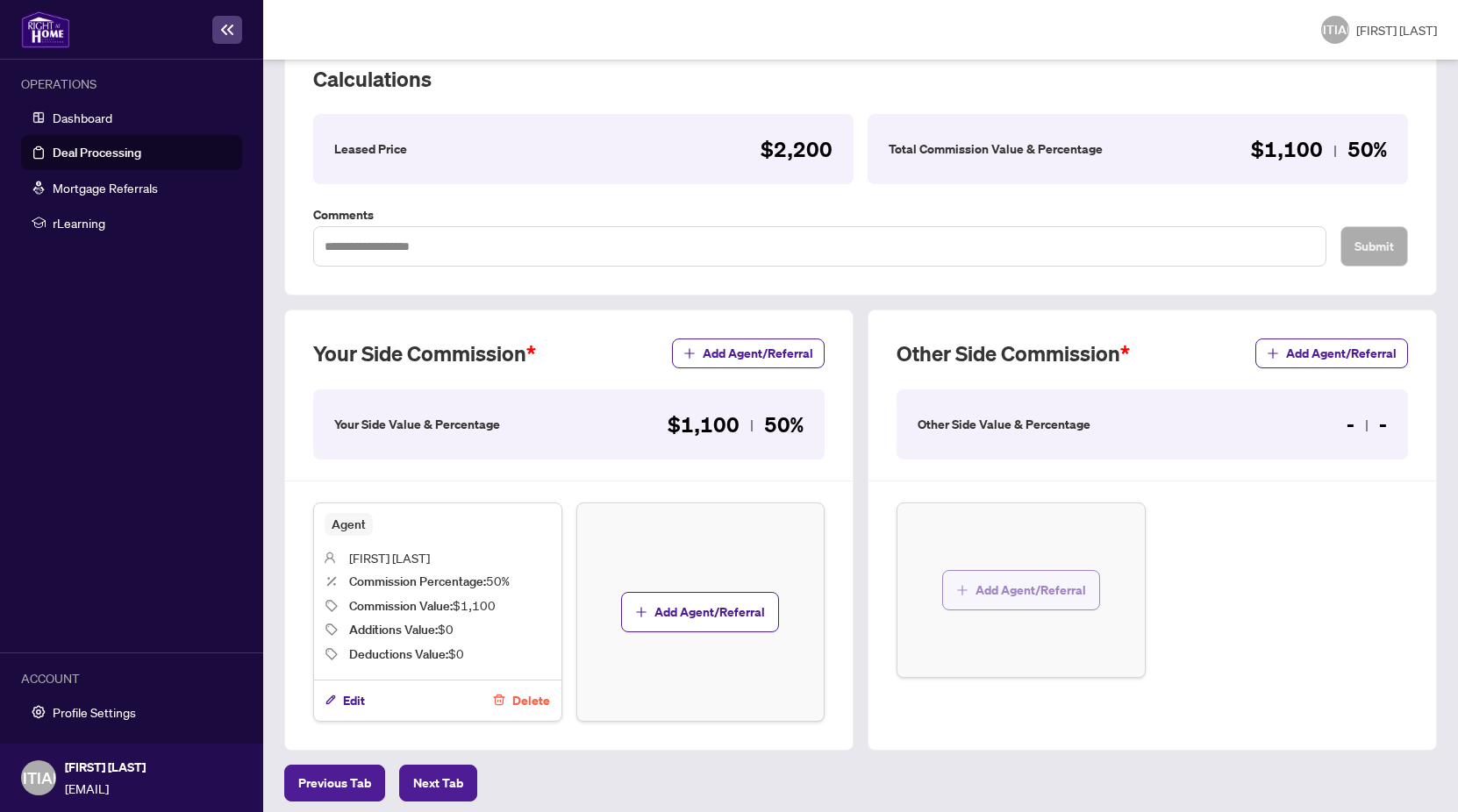 click on "Add Agent/Referral" at bounding box center (1031, 590) 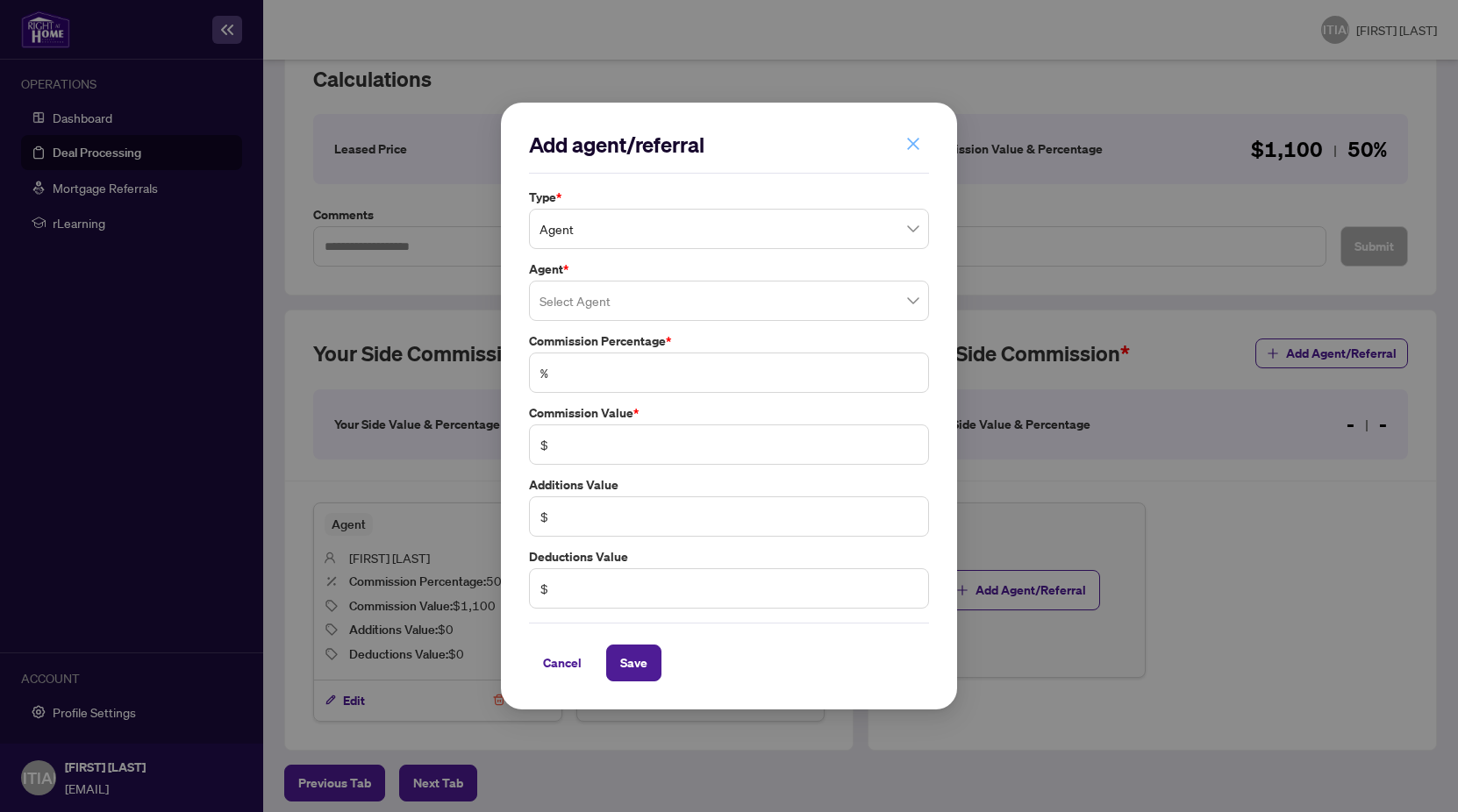 click 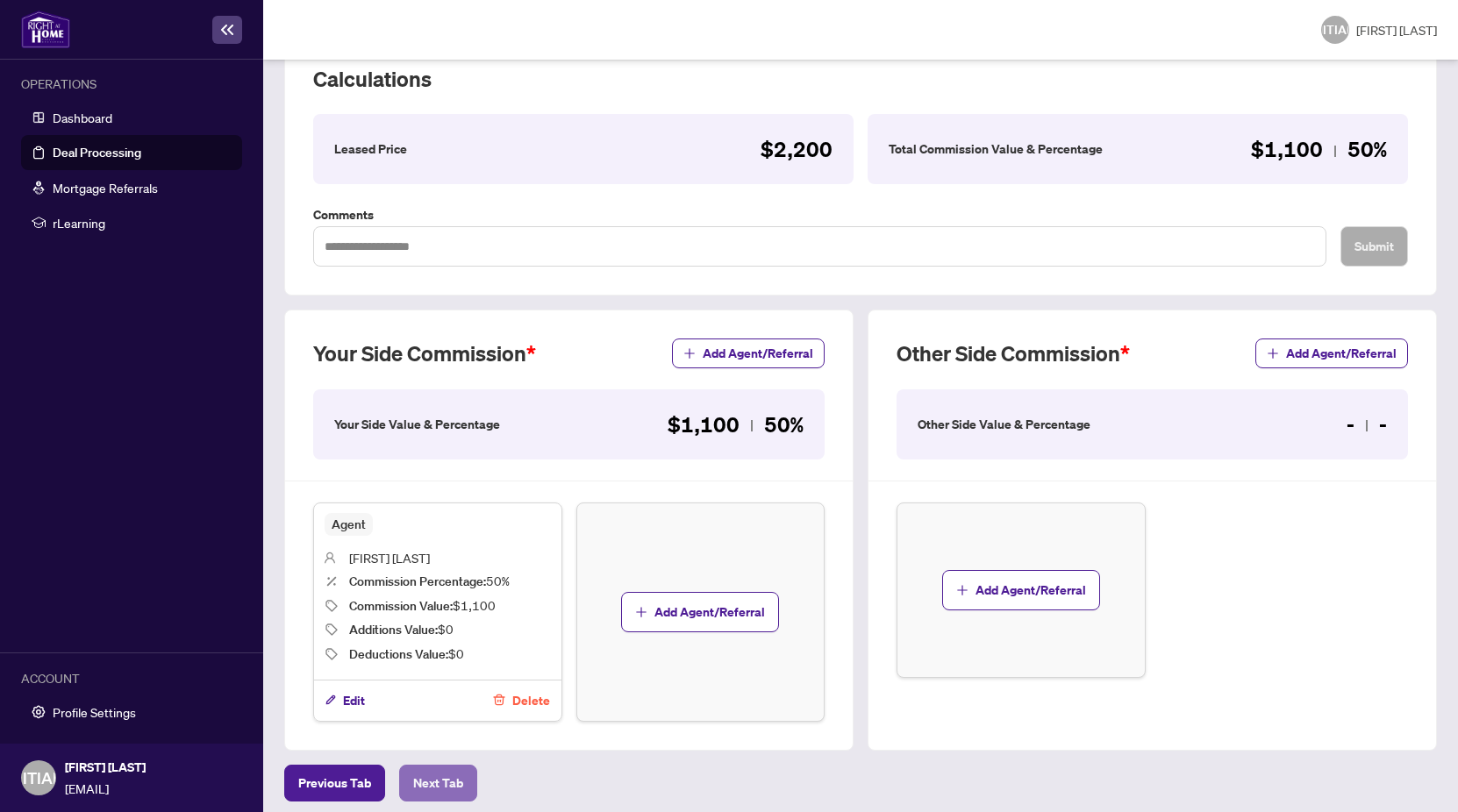 click on "Next Tab" at bounding box center (438, 783) 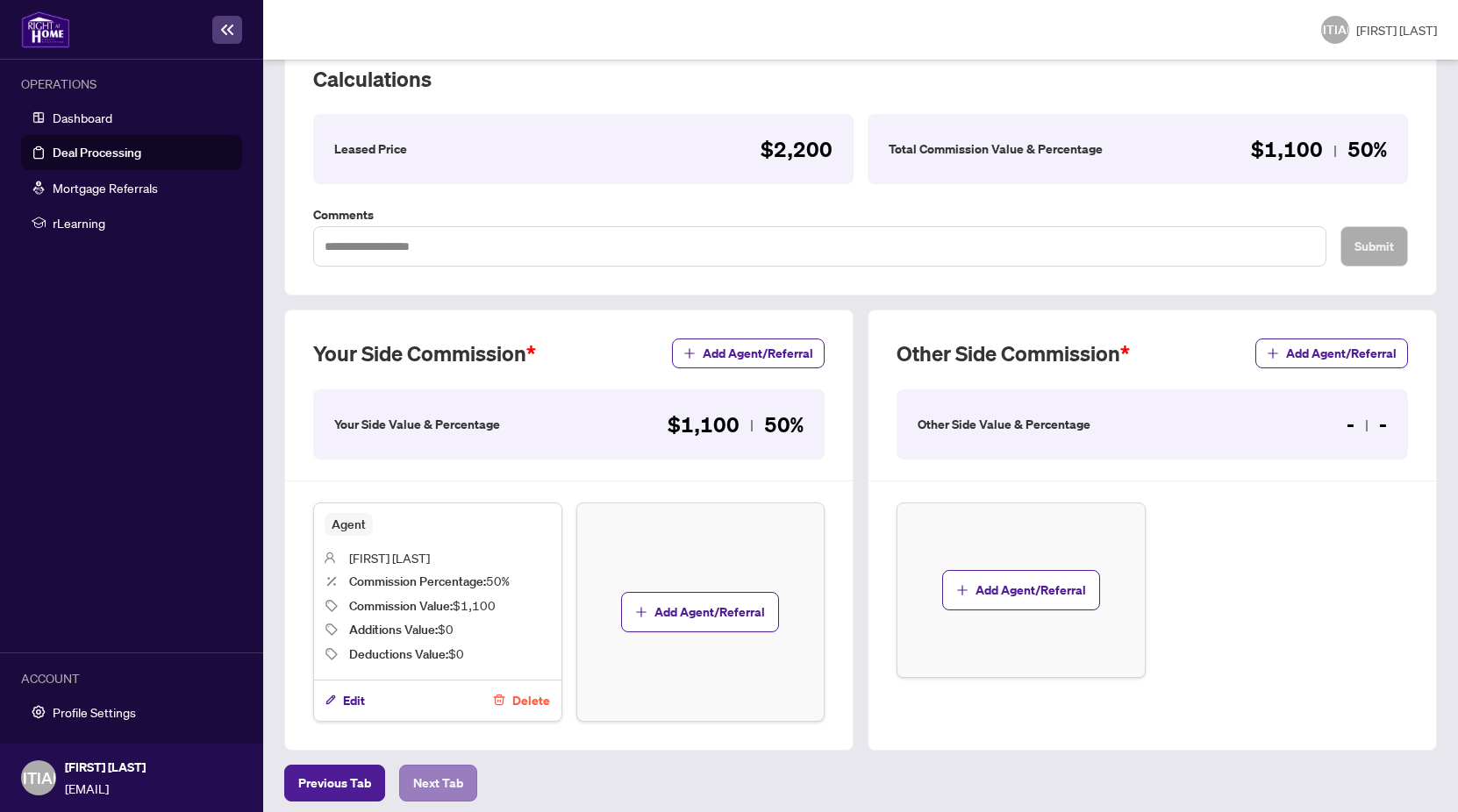 scroll, scrollTop: 0, scrollLeft: 0, axis: both 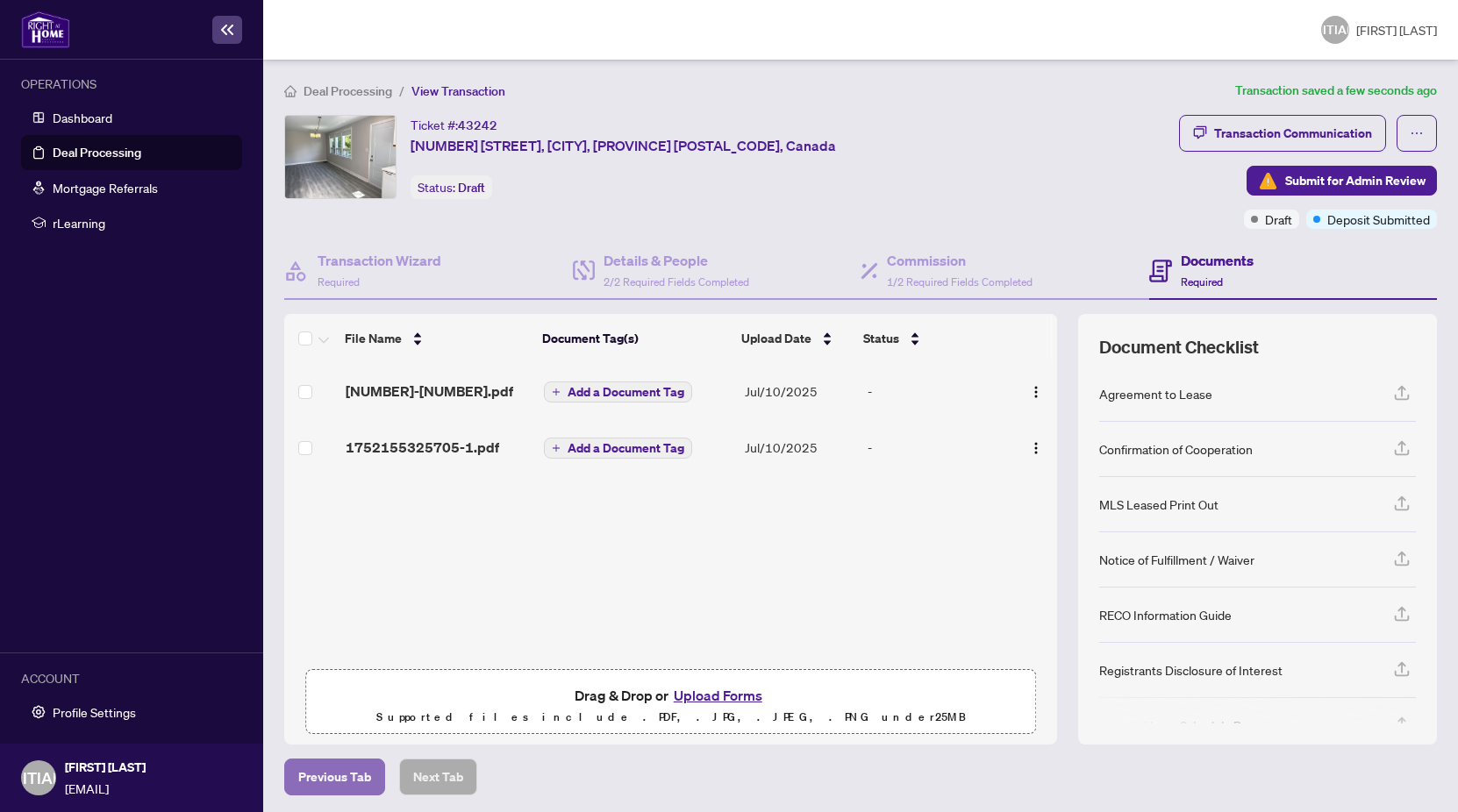 click on "Previous Tab" at bounding box center [334, 777] 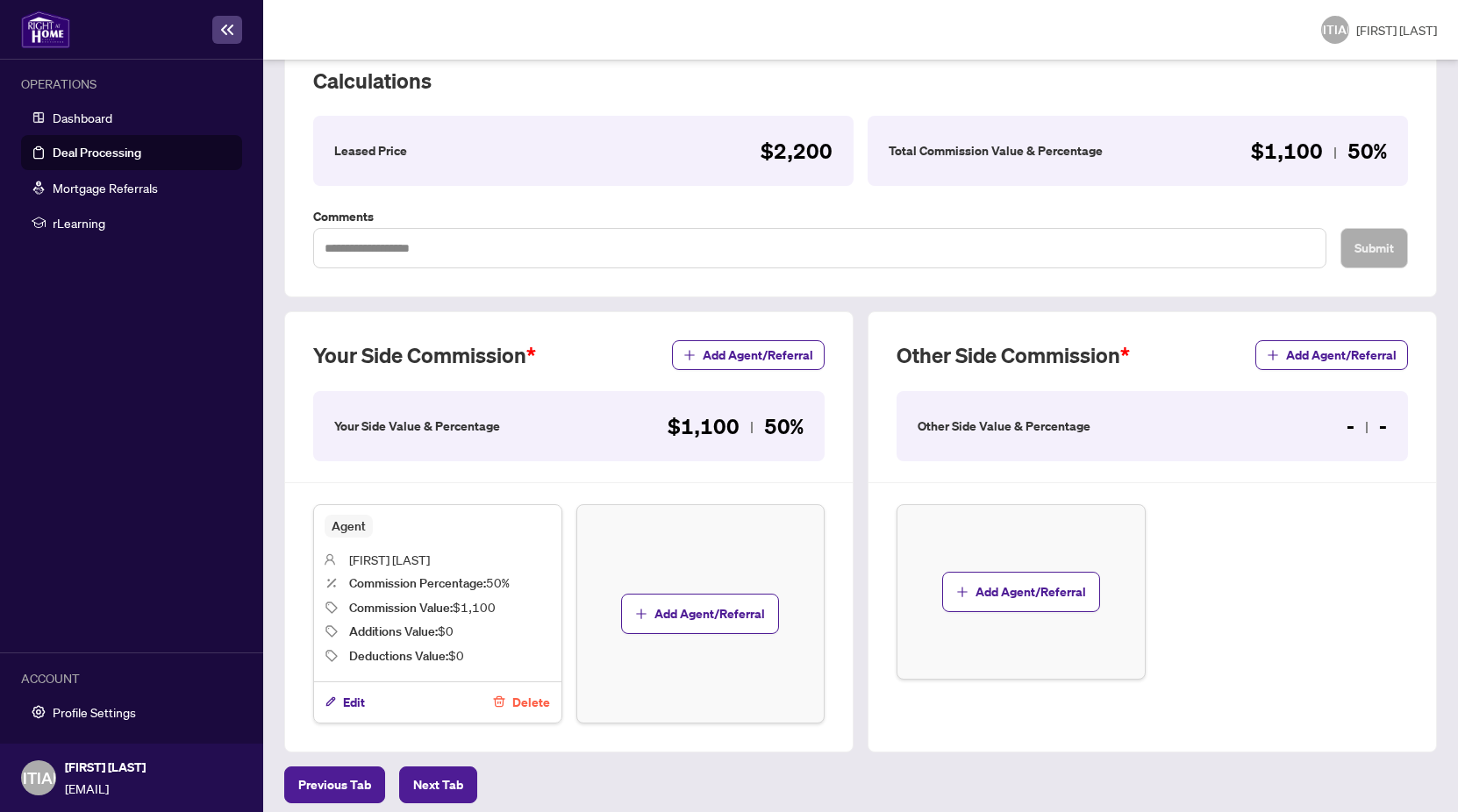 scroll, scrollTop: 278, scrollLeft: 0, axis: vertical 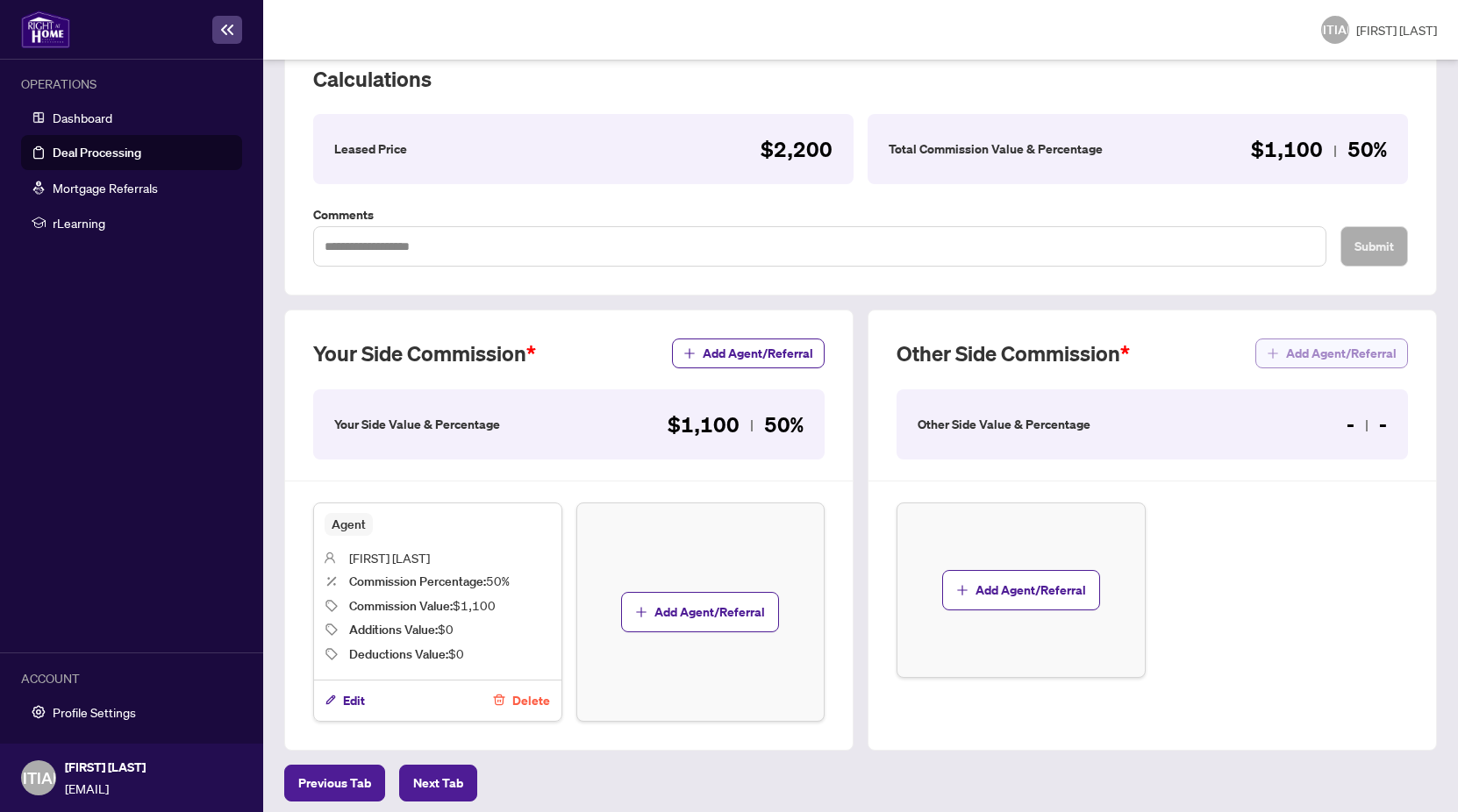click on "Add Agent/Referral" at bounding box center [1341, 353] 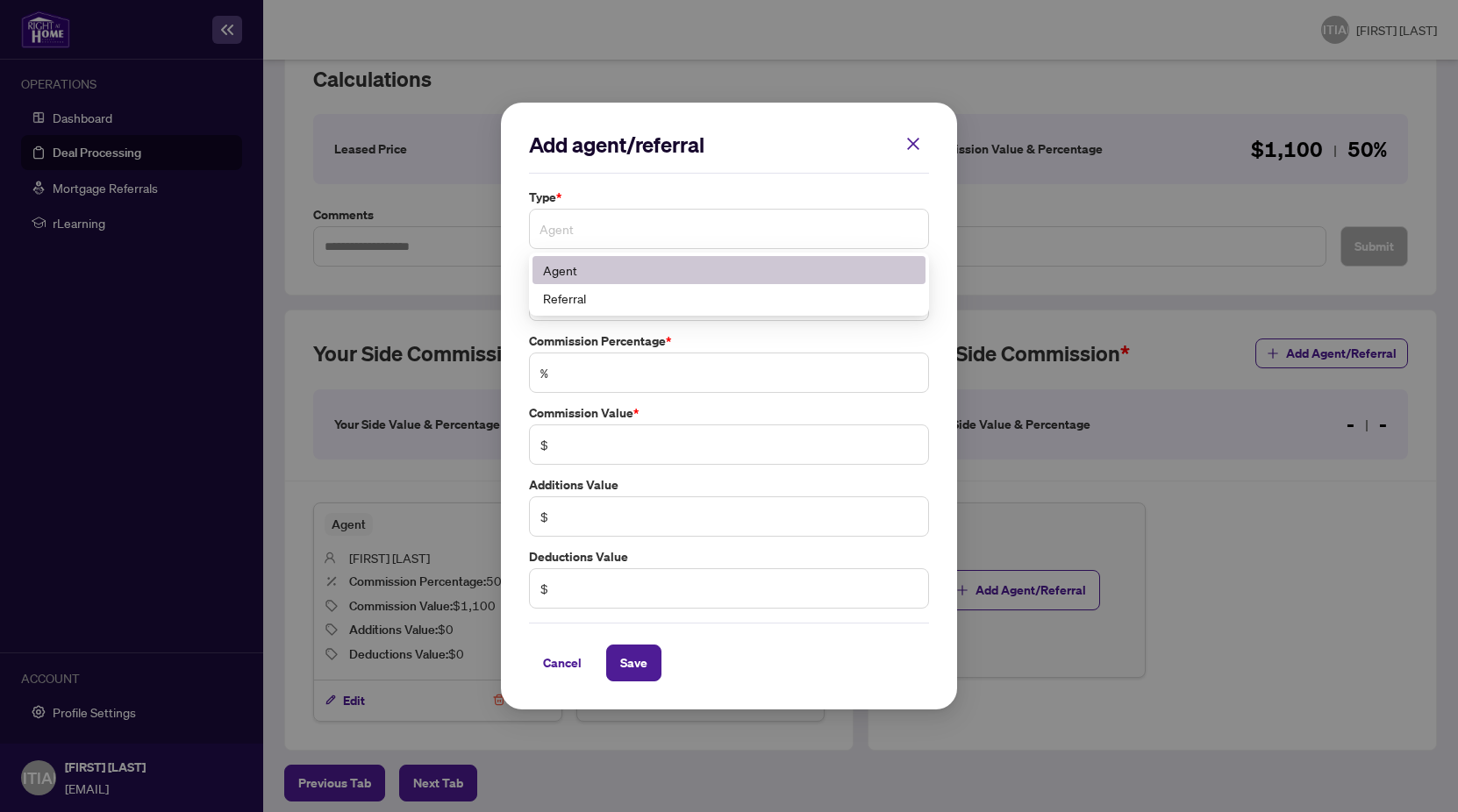 click on "Agent" at bounding box center [729, 229] 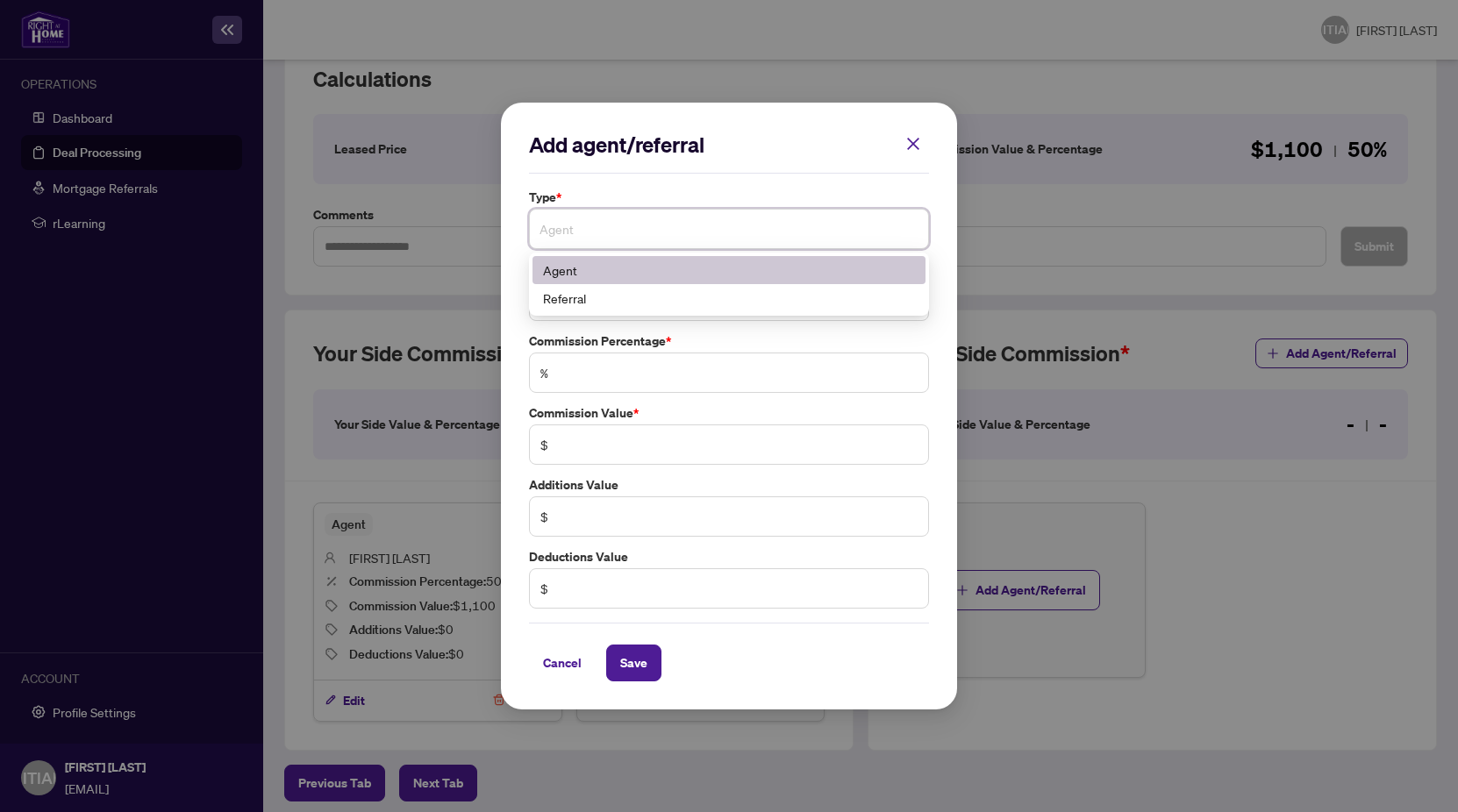 click on "Agent" at bounding box center (729, 270) 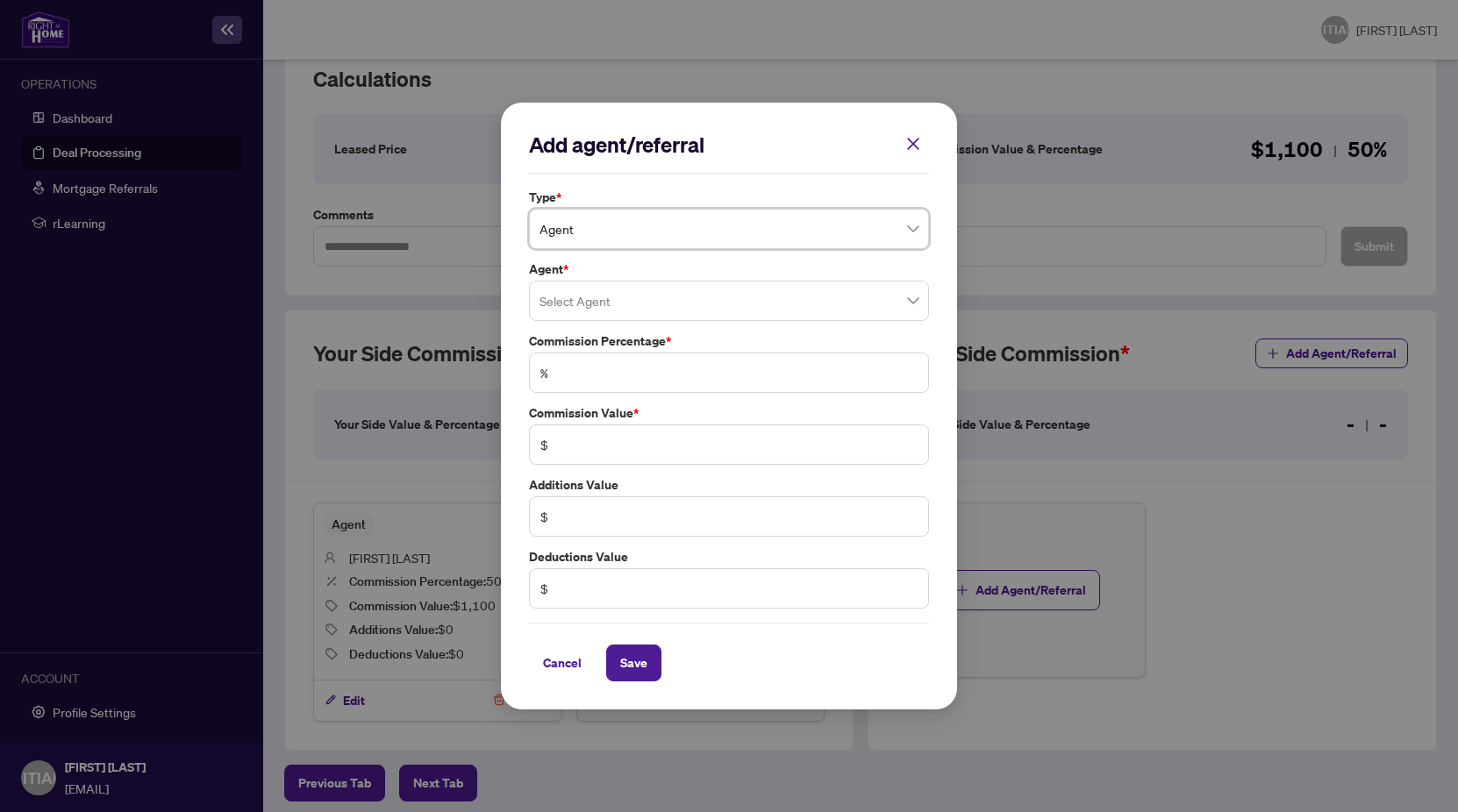 click at bounding box center [729, 301] 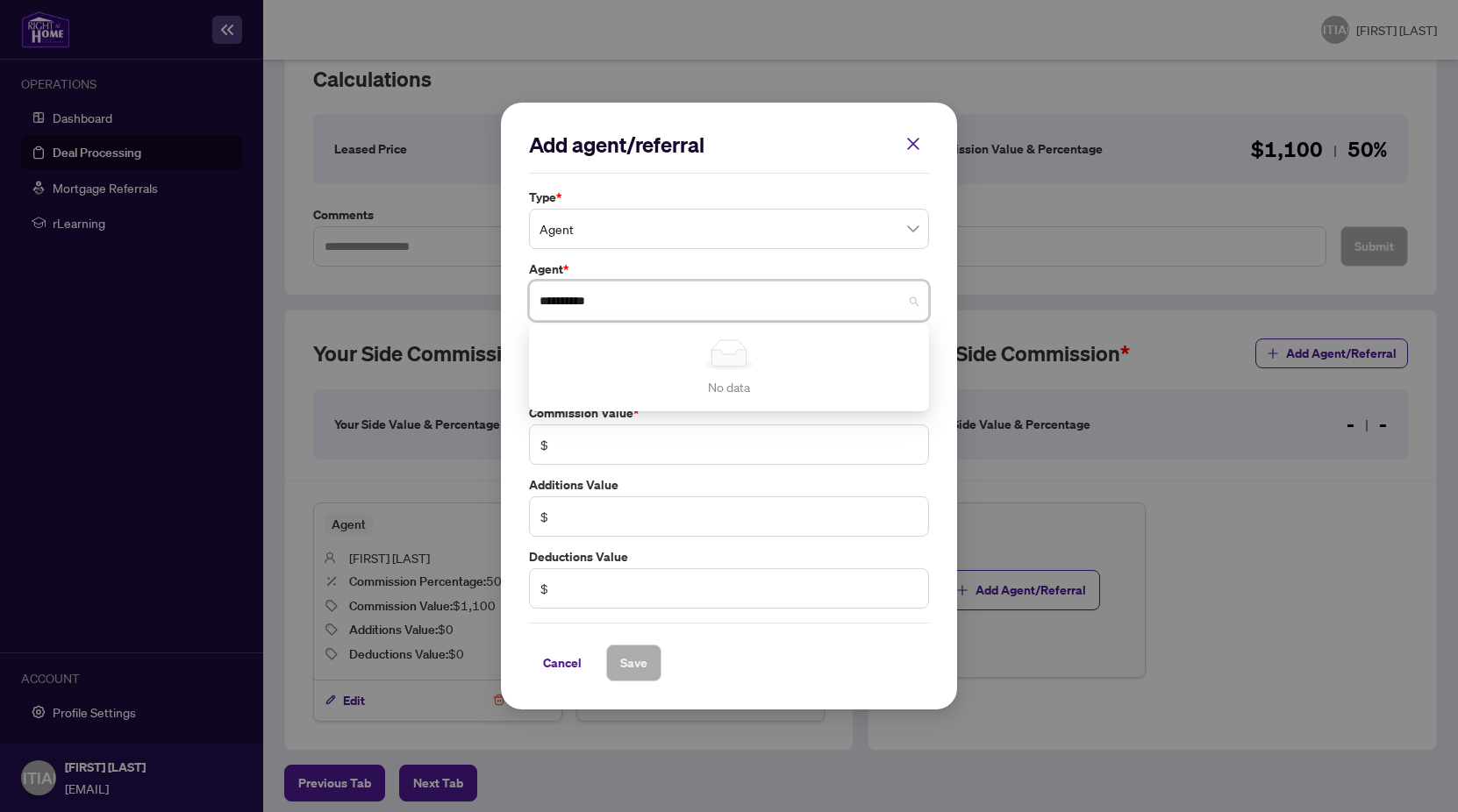 type on "**********" 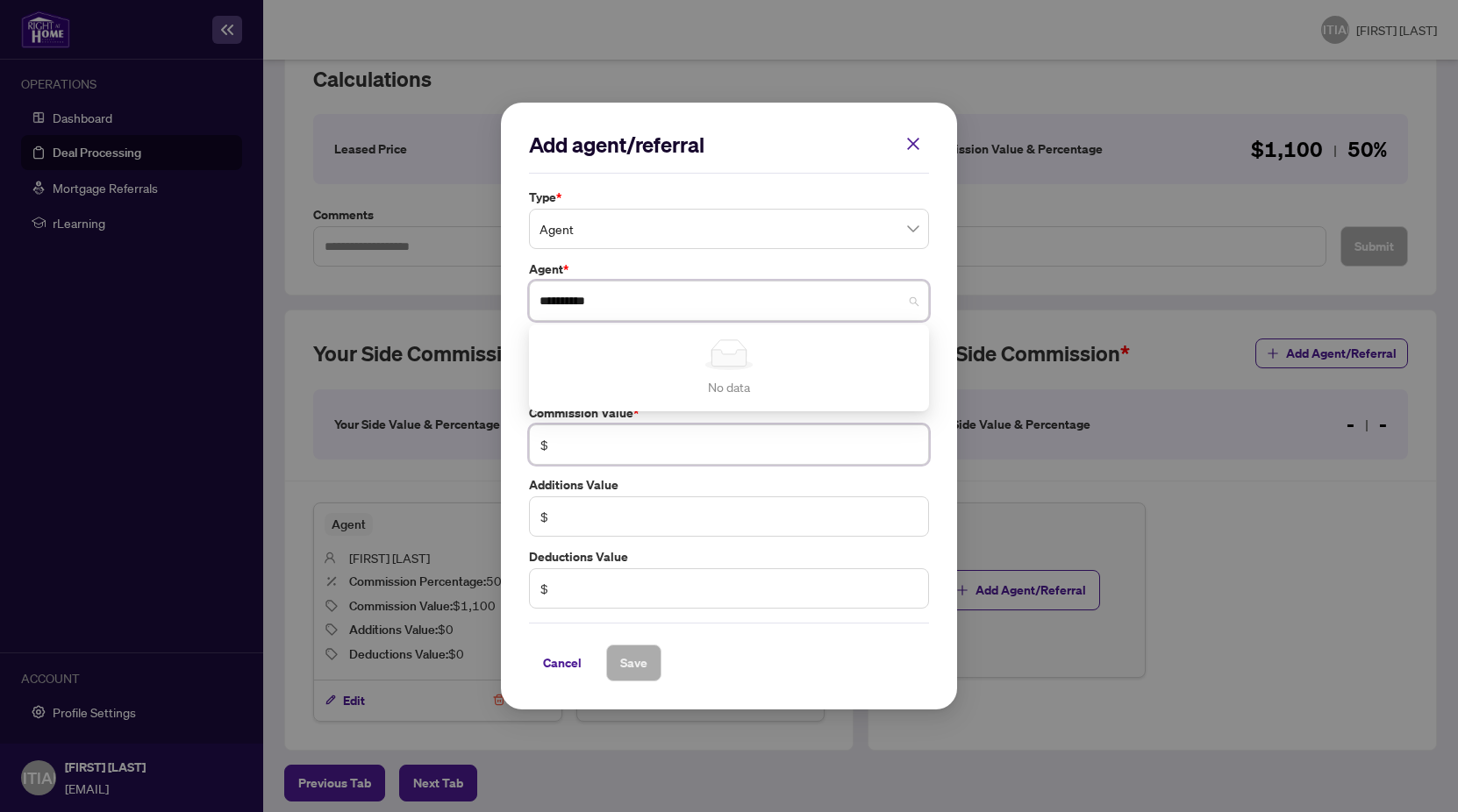 type 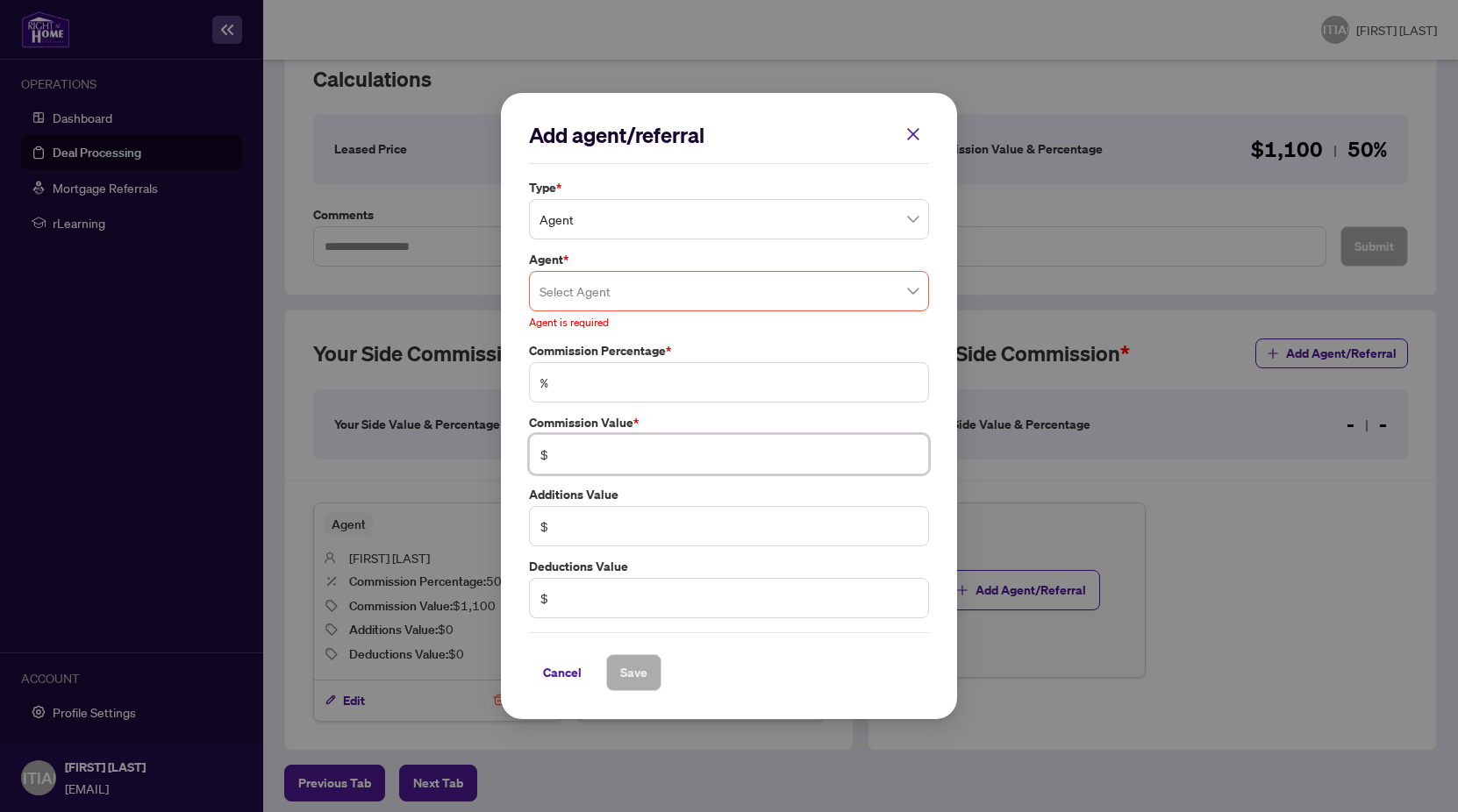 click at bounding box center [738, 454] 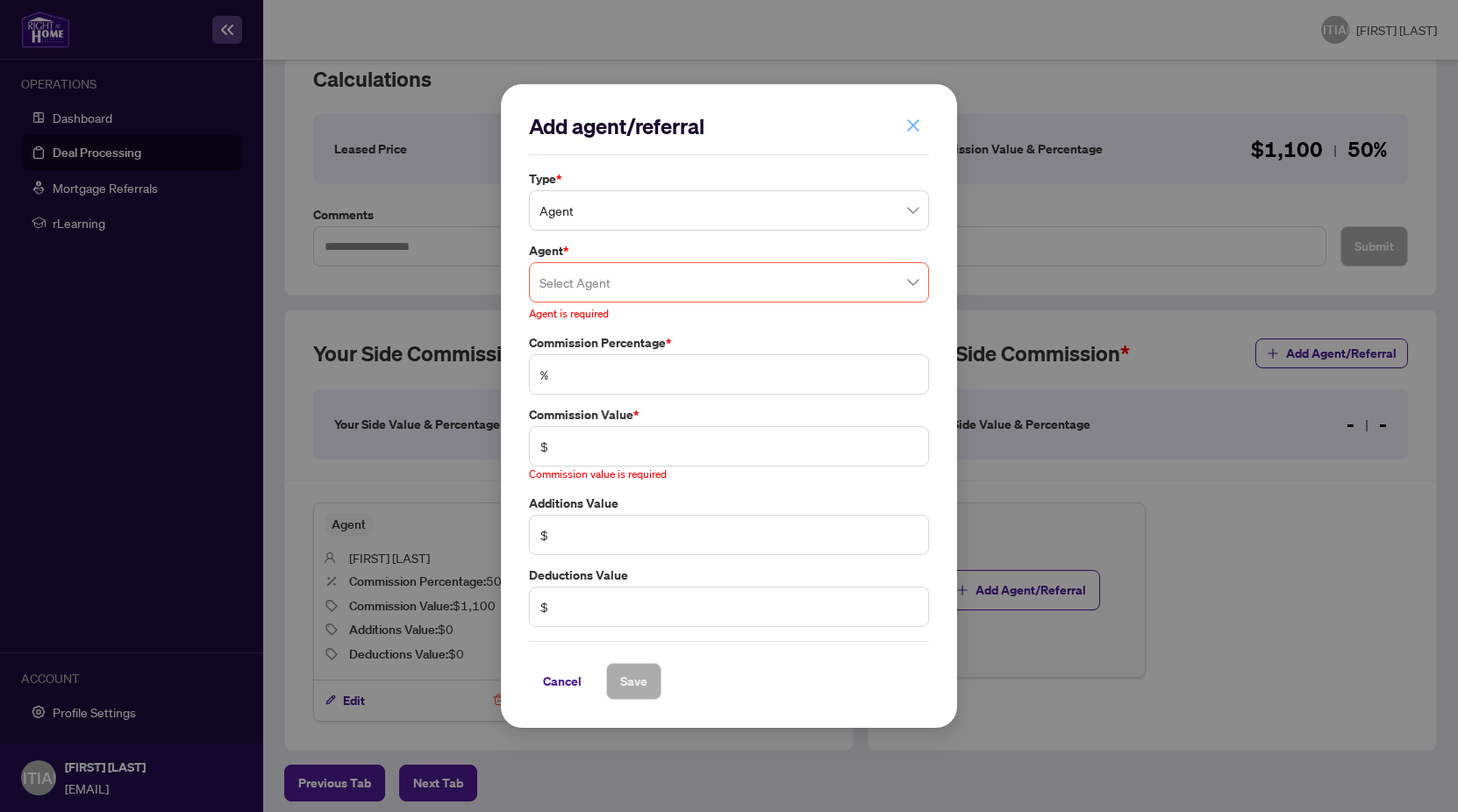 click at bounding box center [913, 125] 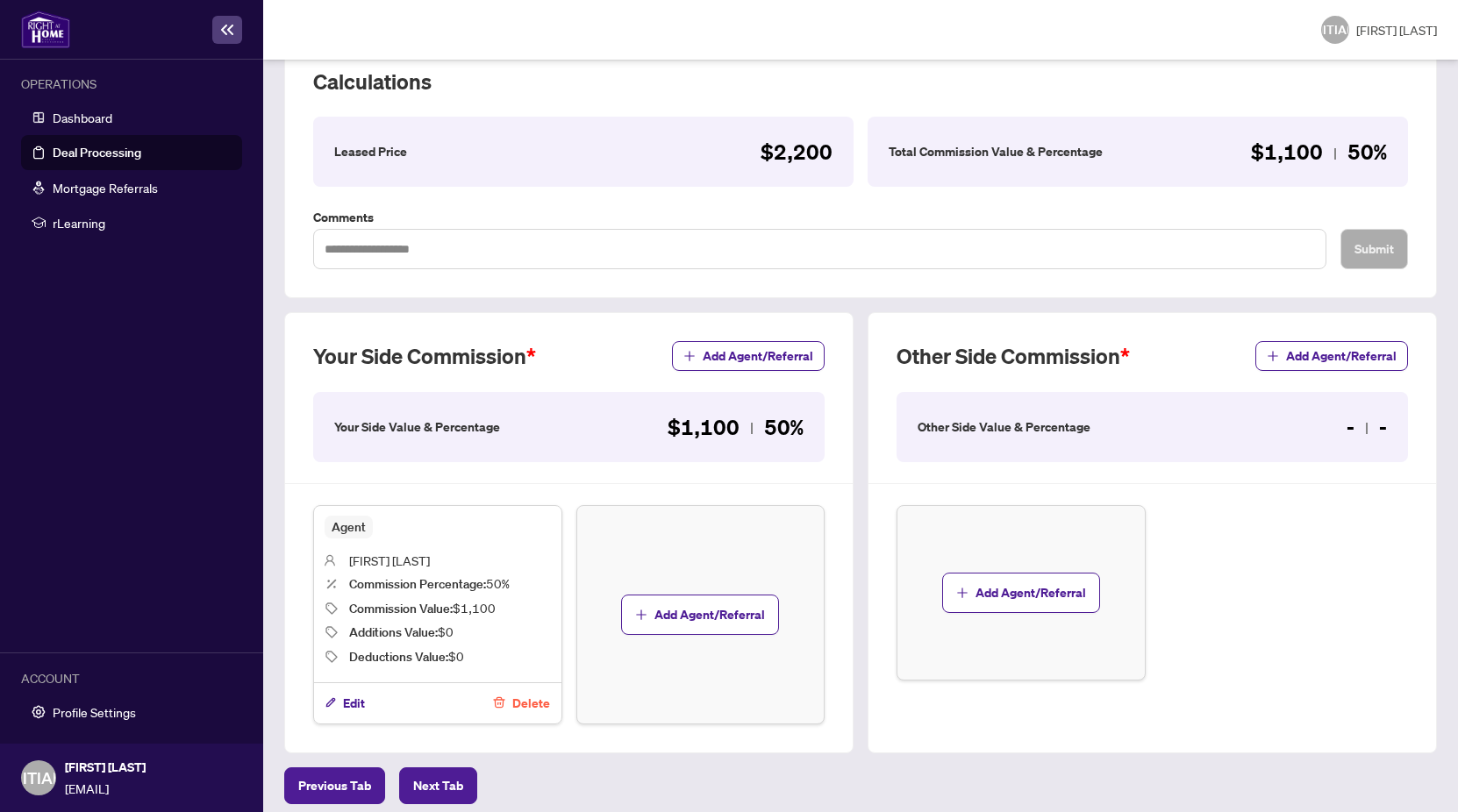 scroll, scrollTop: 278, scrollLeft: 0, axis: vertical 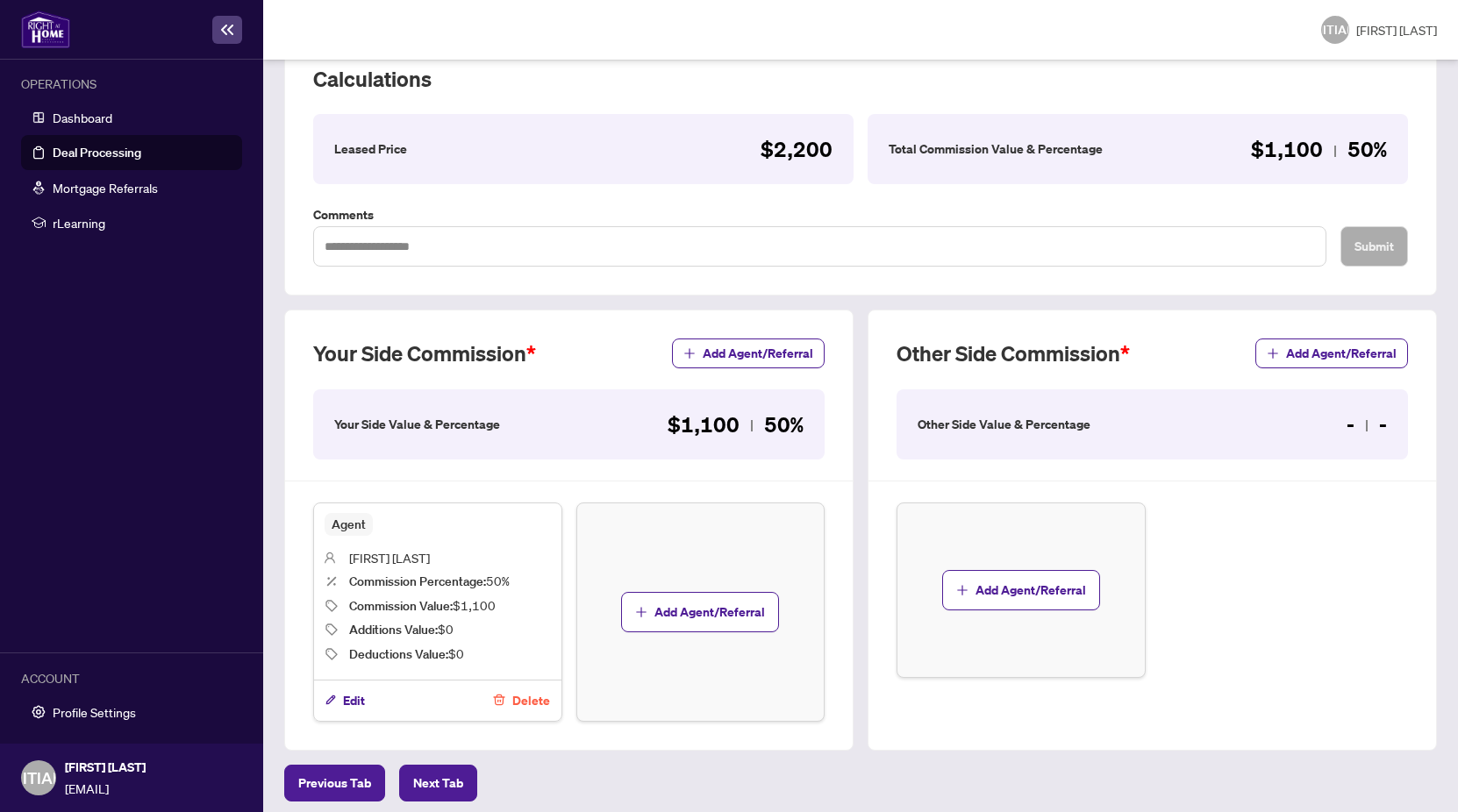 click on "Delete" at bounding box center [531, 701] 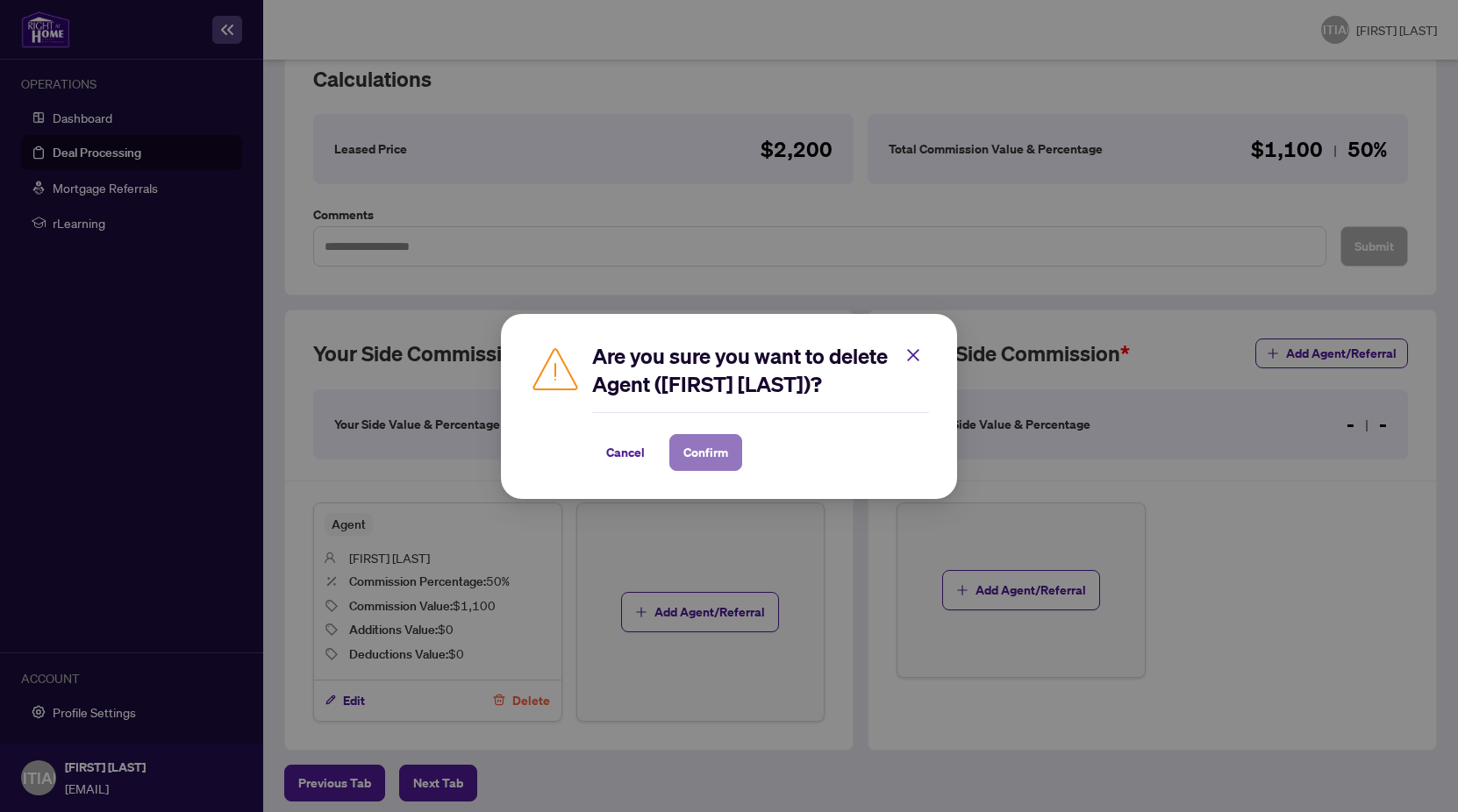 click on "Confirm" at bounding box center [705, 452] 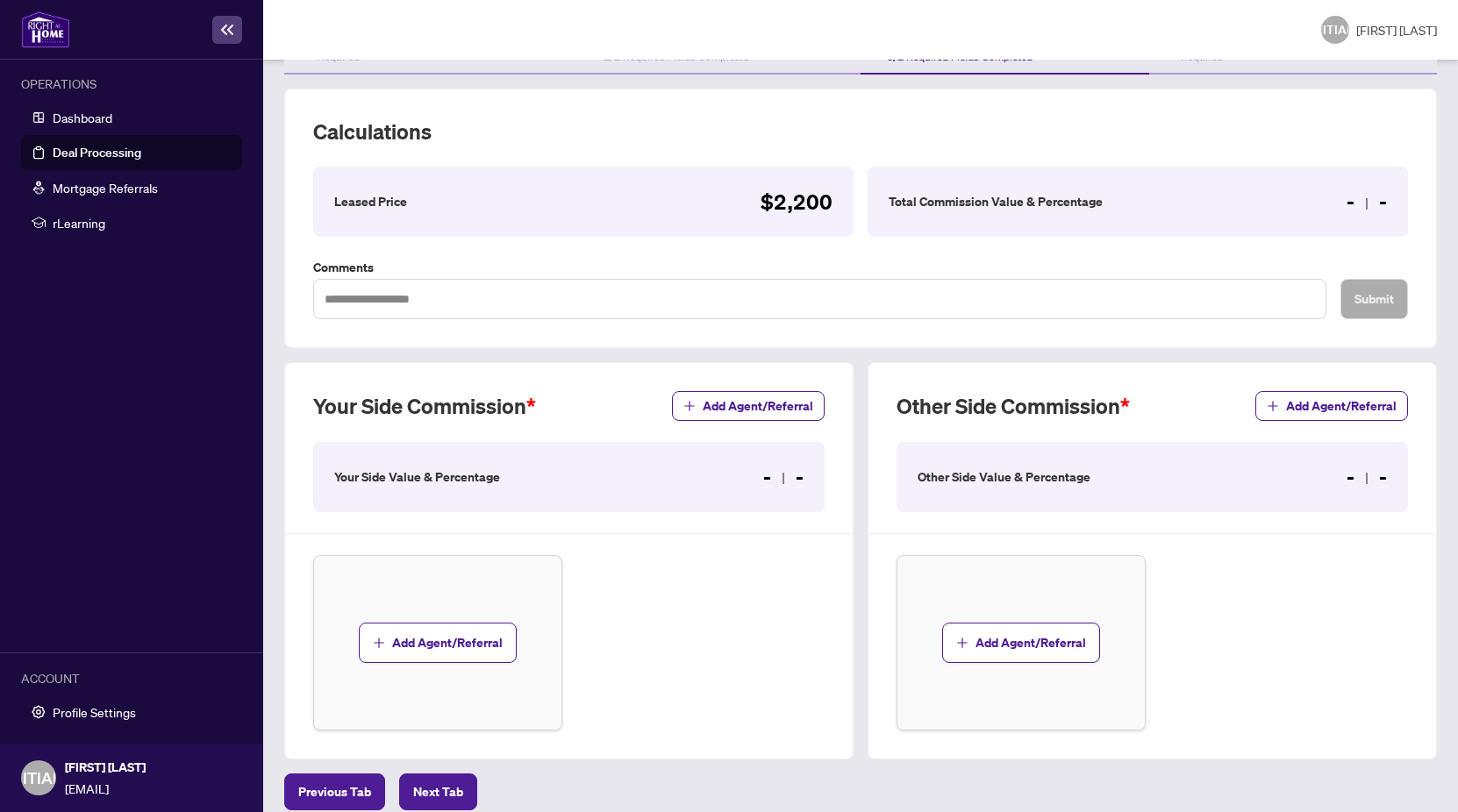 scroll, scrollTop: 239, scrollLeft: 0, axis: vertical 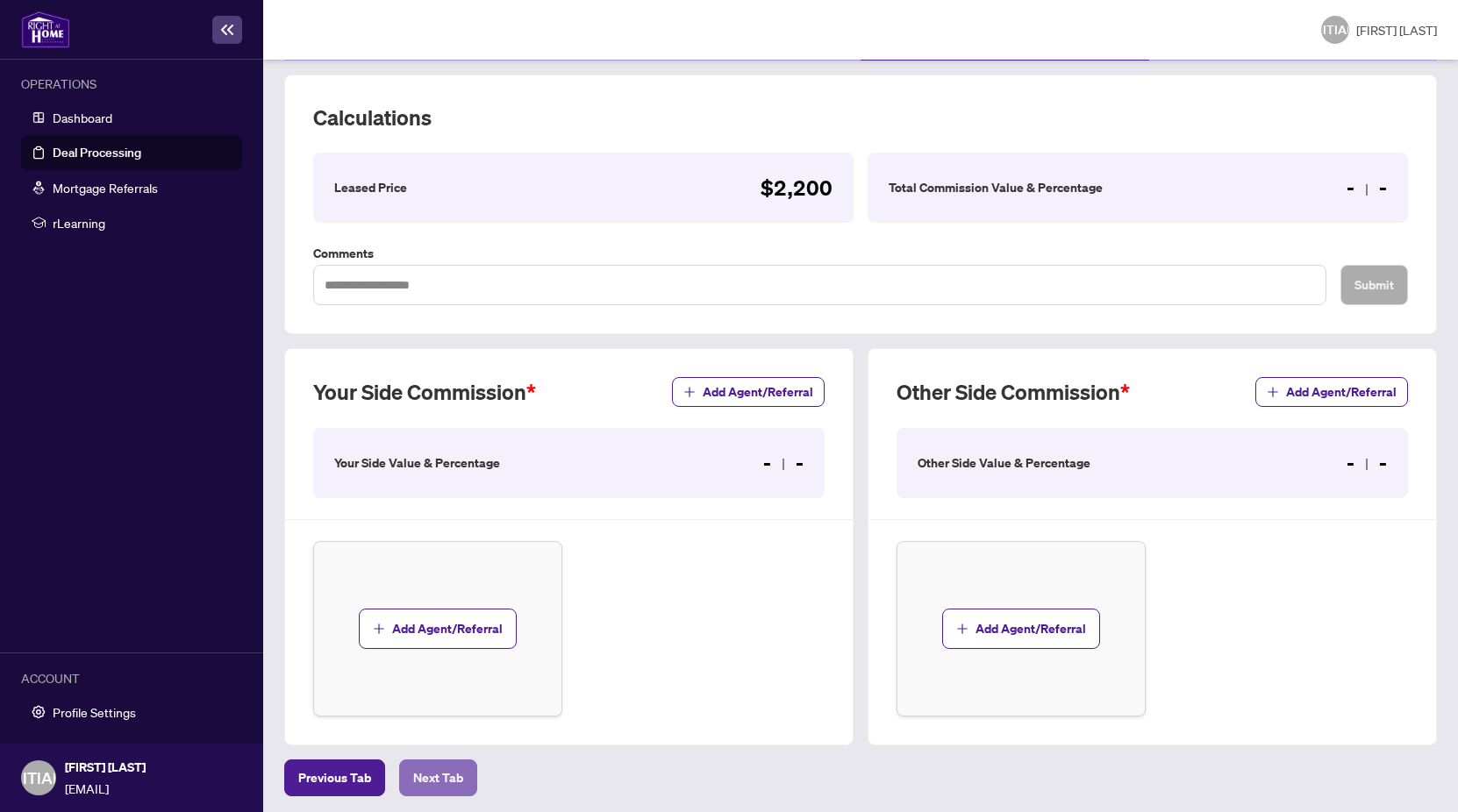 click on "Next Tab" at bounding box center (438, 778) 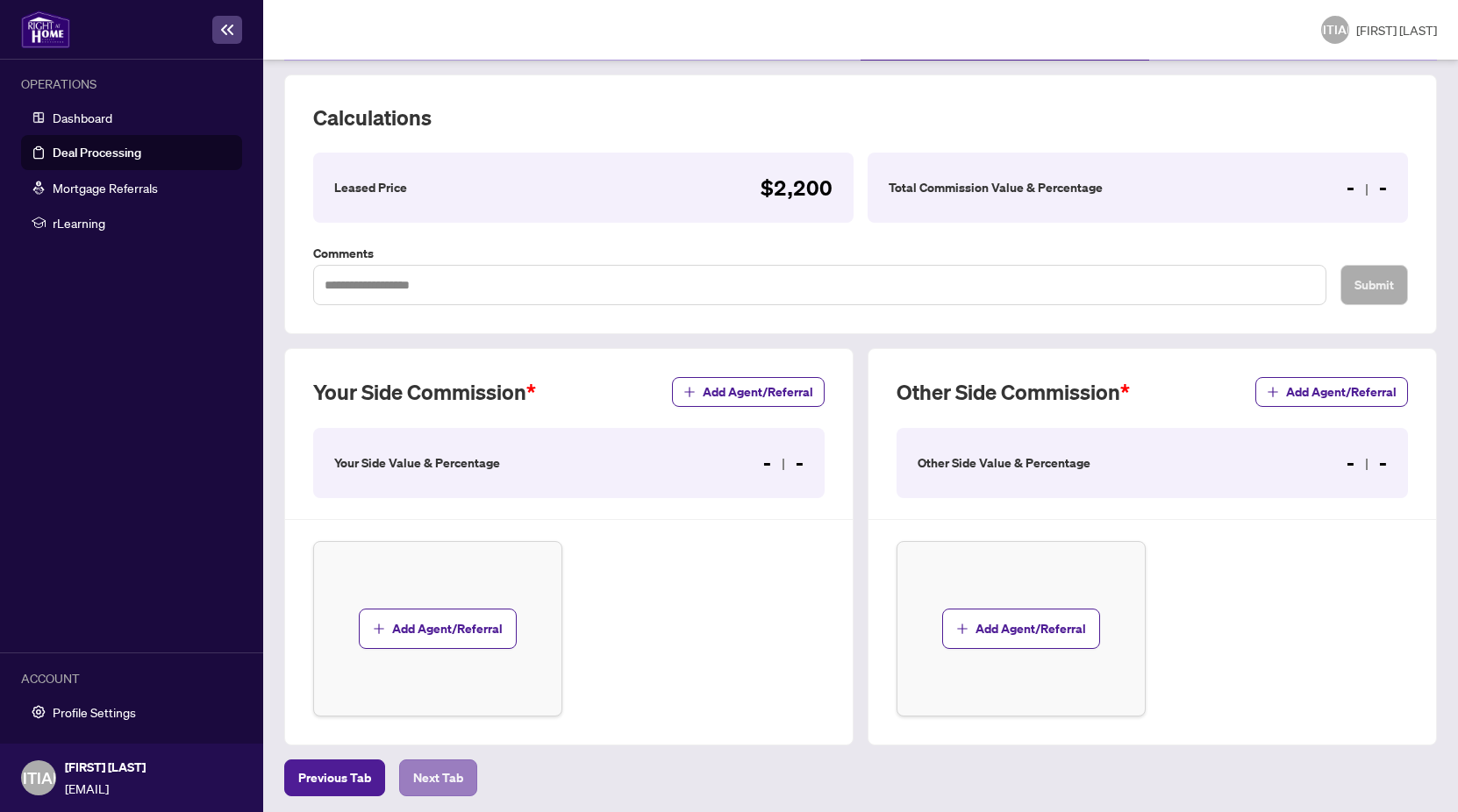 scroll, scrollTop: 0, scrollLeft: 0, axis: both 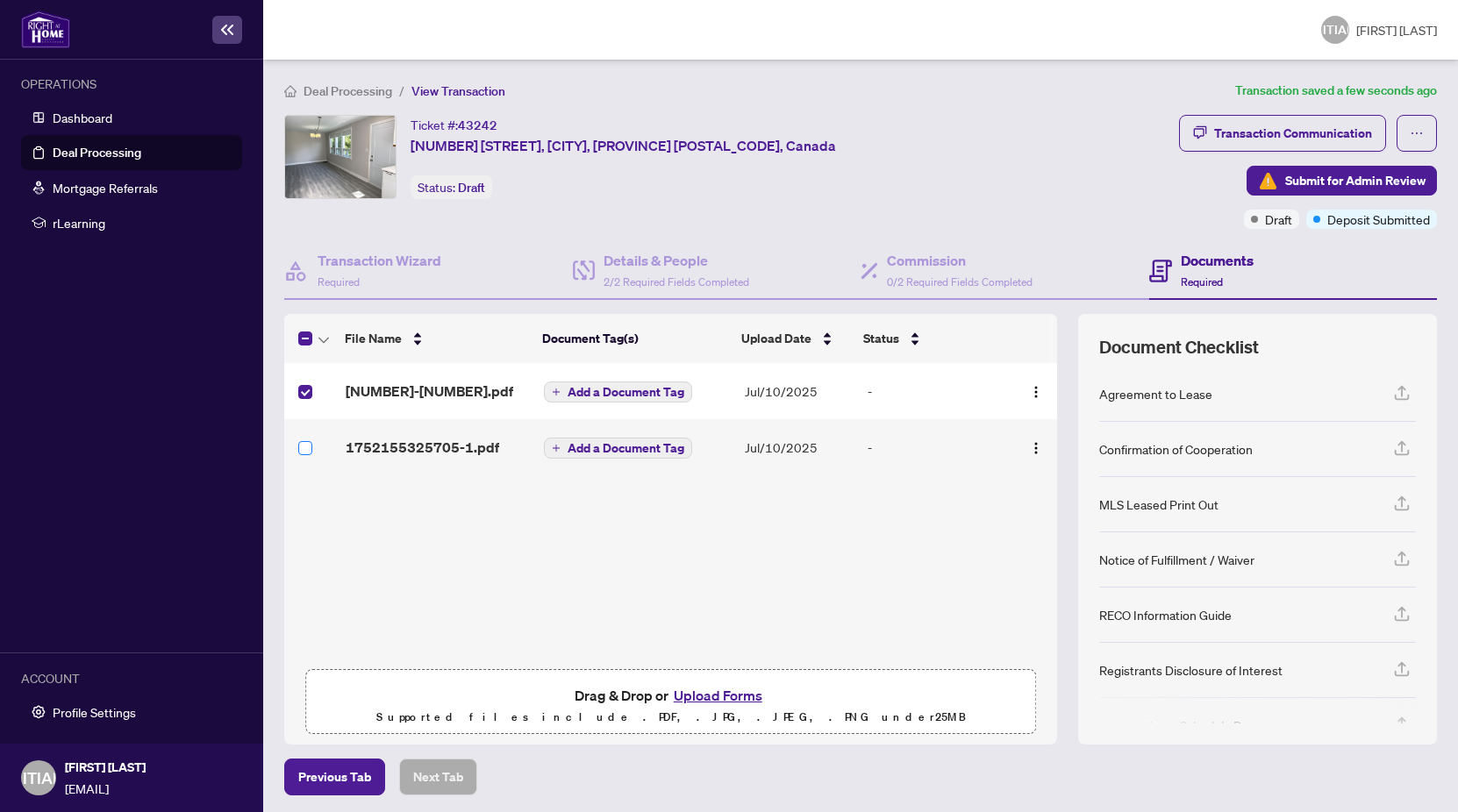 click at bounding box center (305, 448) 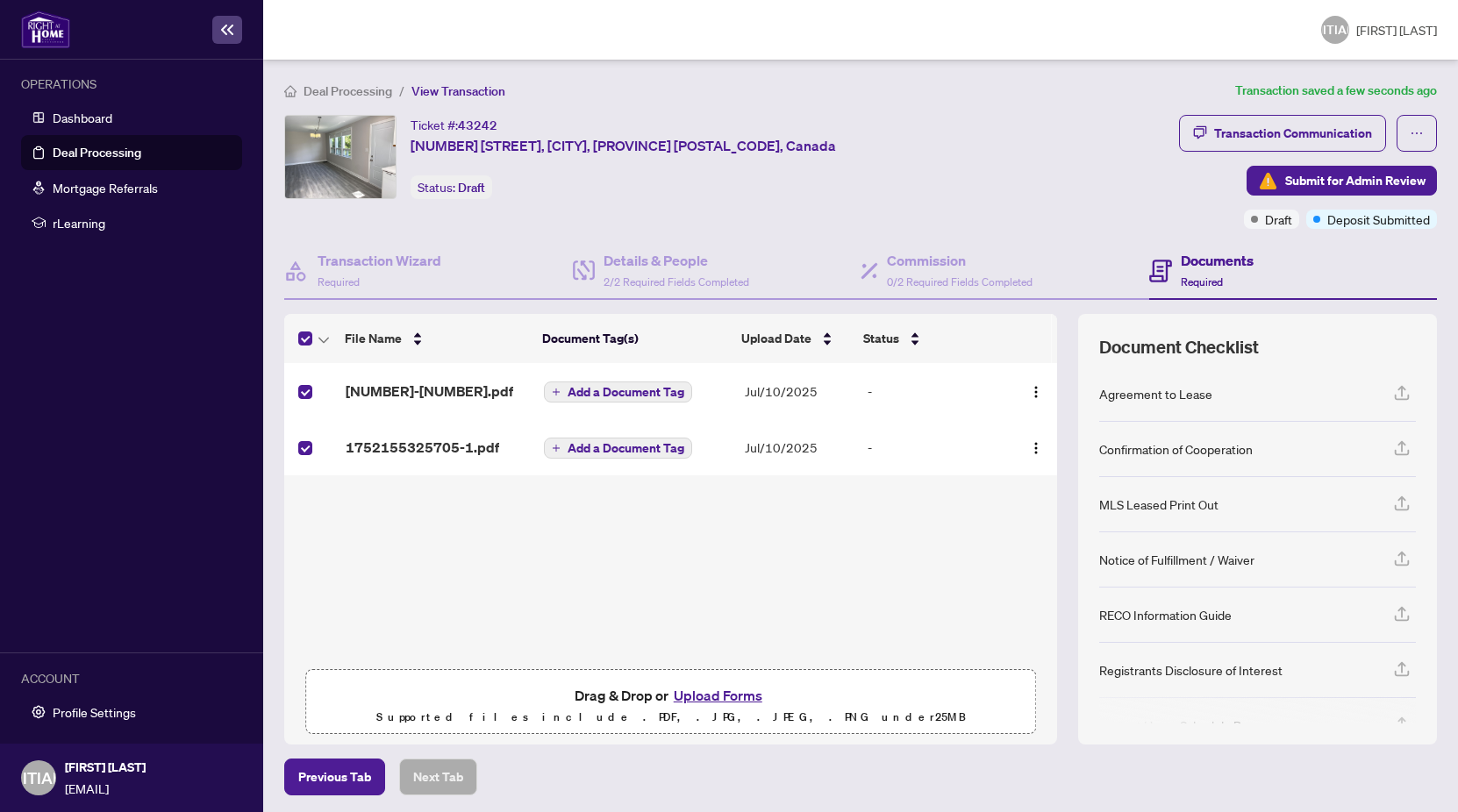 click at bounding box center [311, 391] 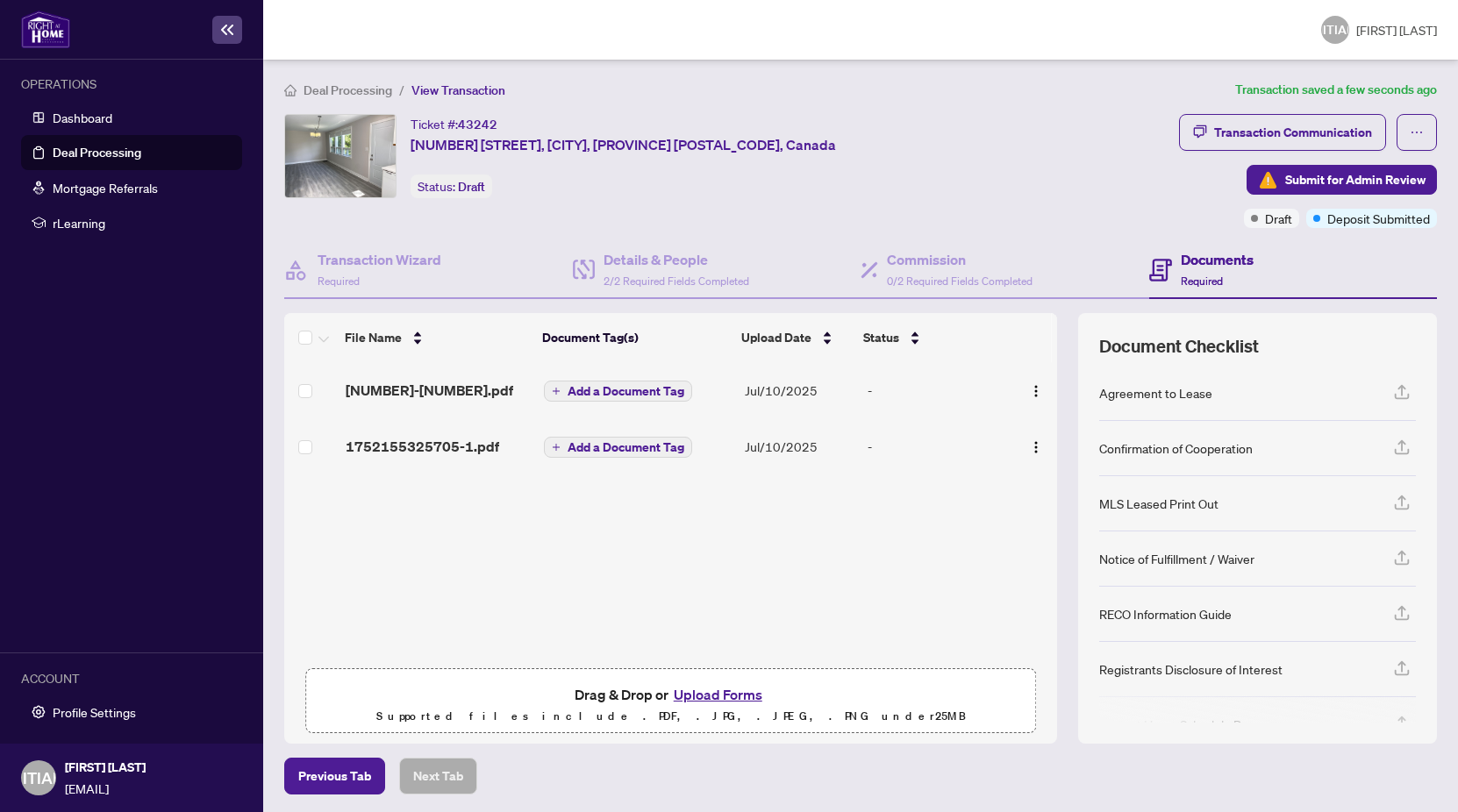scroll, scrollTop: 2, scrollLeft: 0, axis: vertical 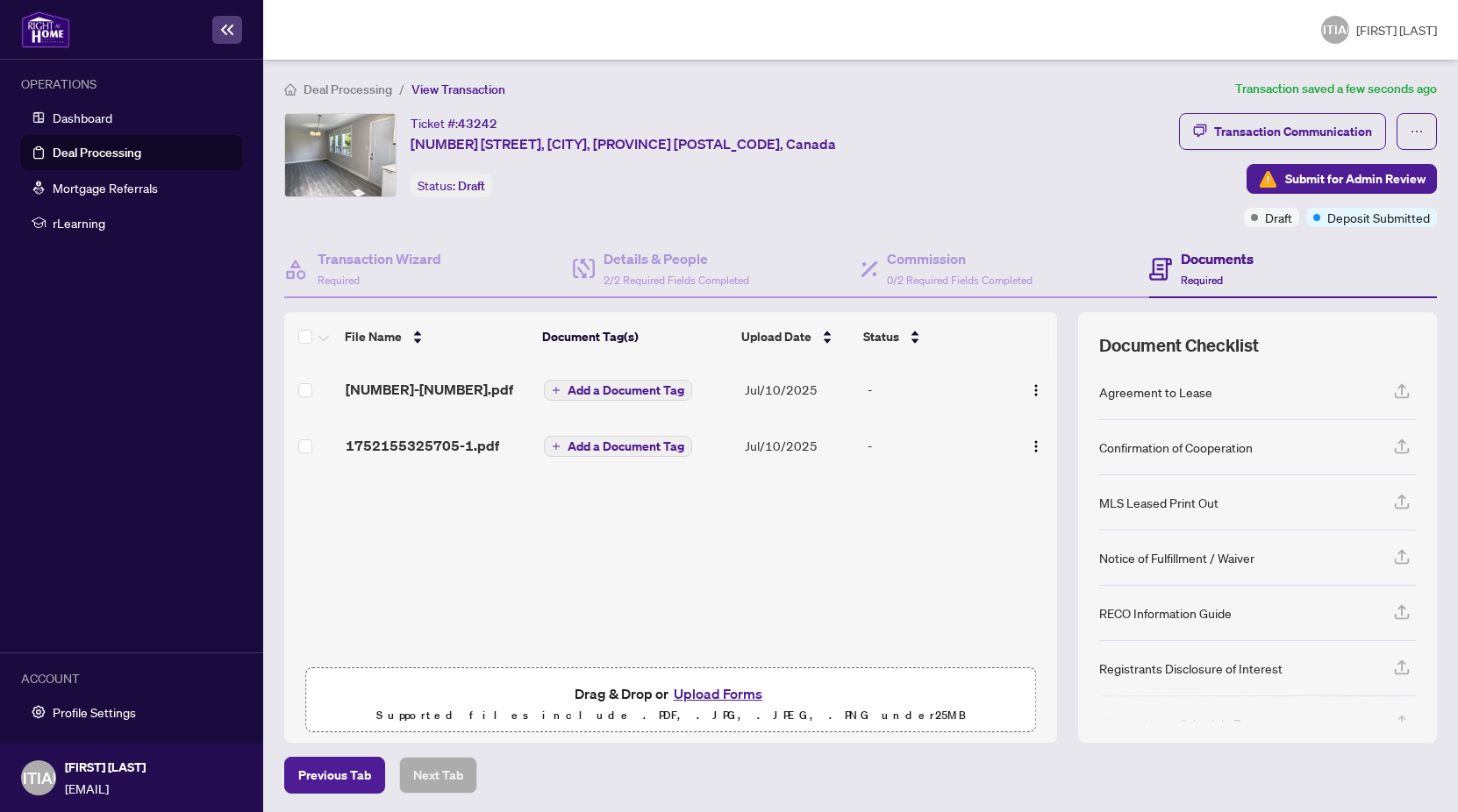 click on "Add a Document Tag" at bounding box center (625, 390) 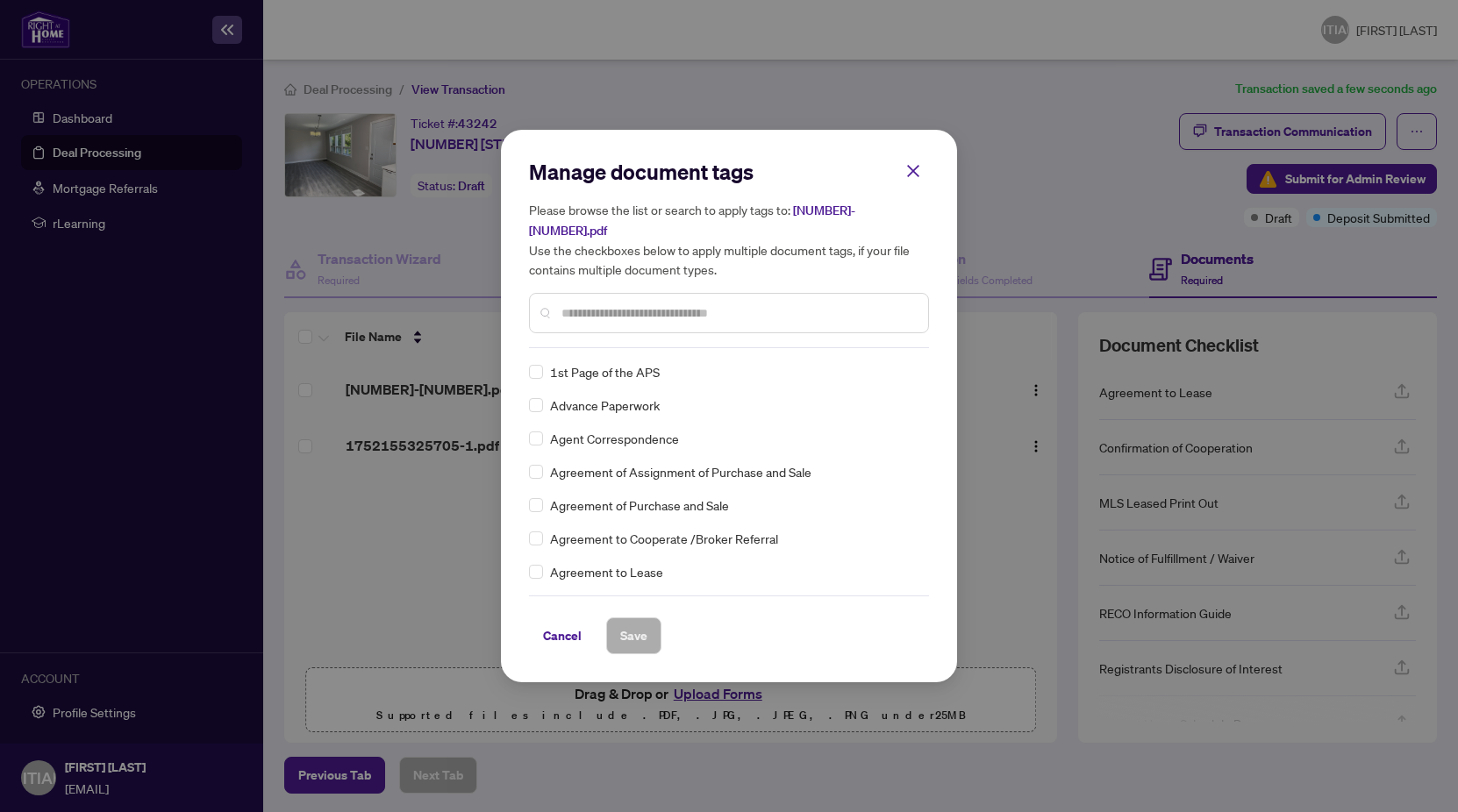 click on "Manage document tags Please browse the list or search to apply tags to:   1752155393718-2.pdf   Use the checkboxes below to apply multiple document tags, if your file contains multiple document types." at bounding box center [729, 253] 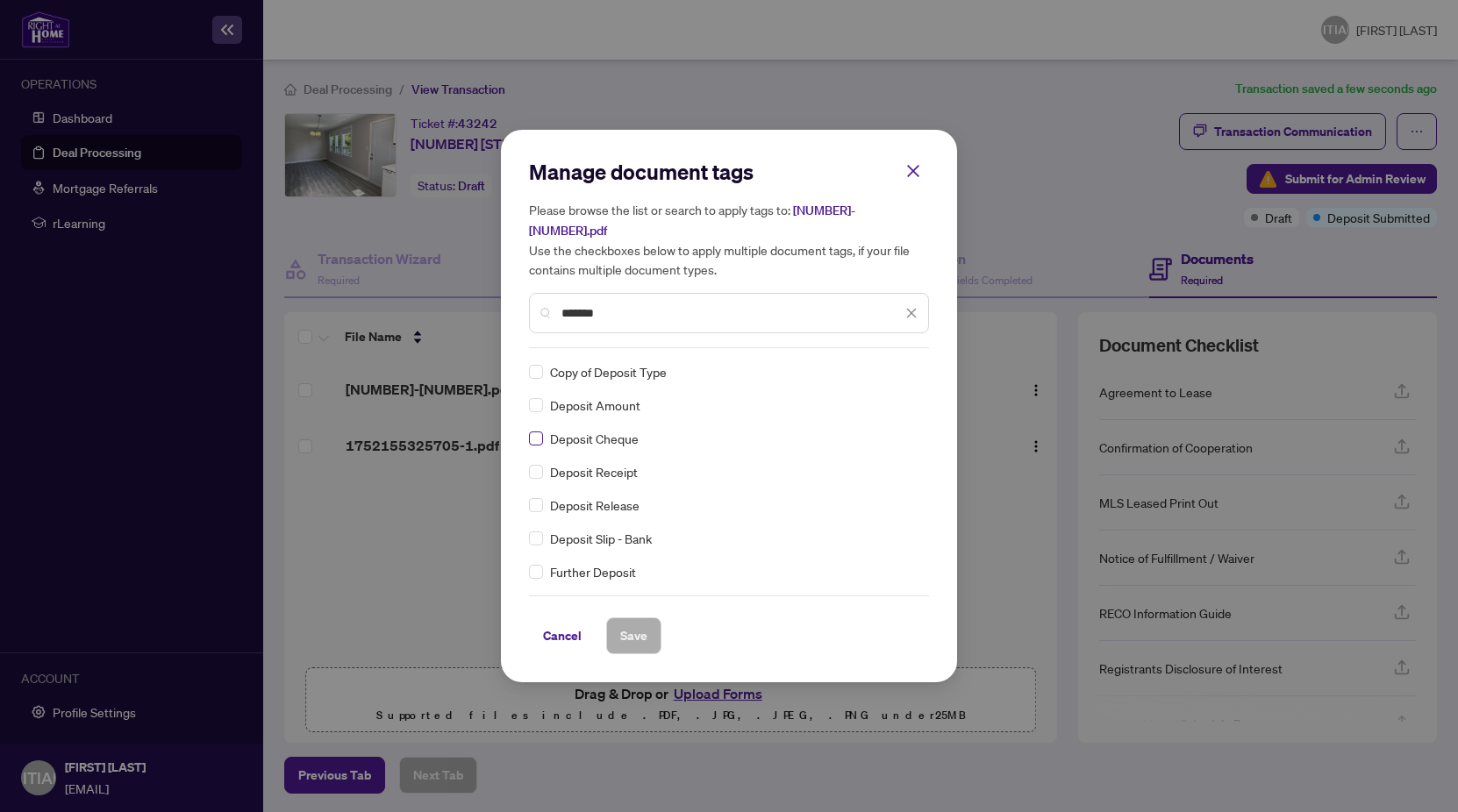 type on "*******" 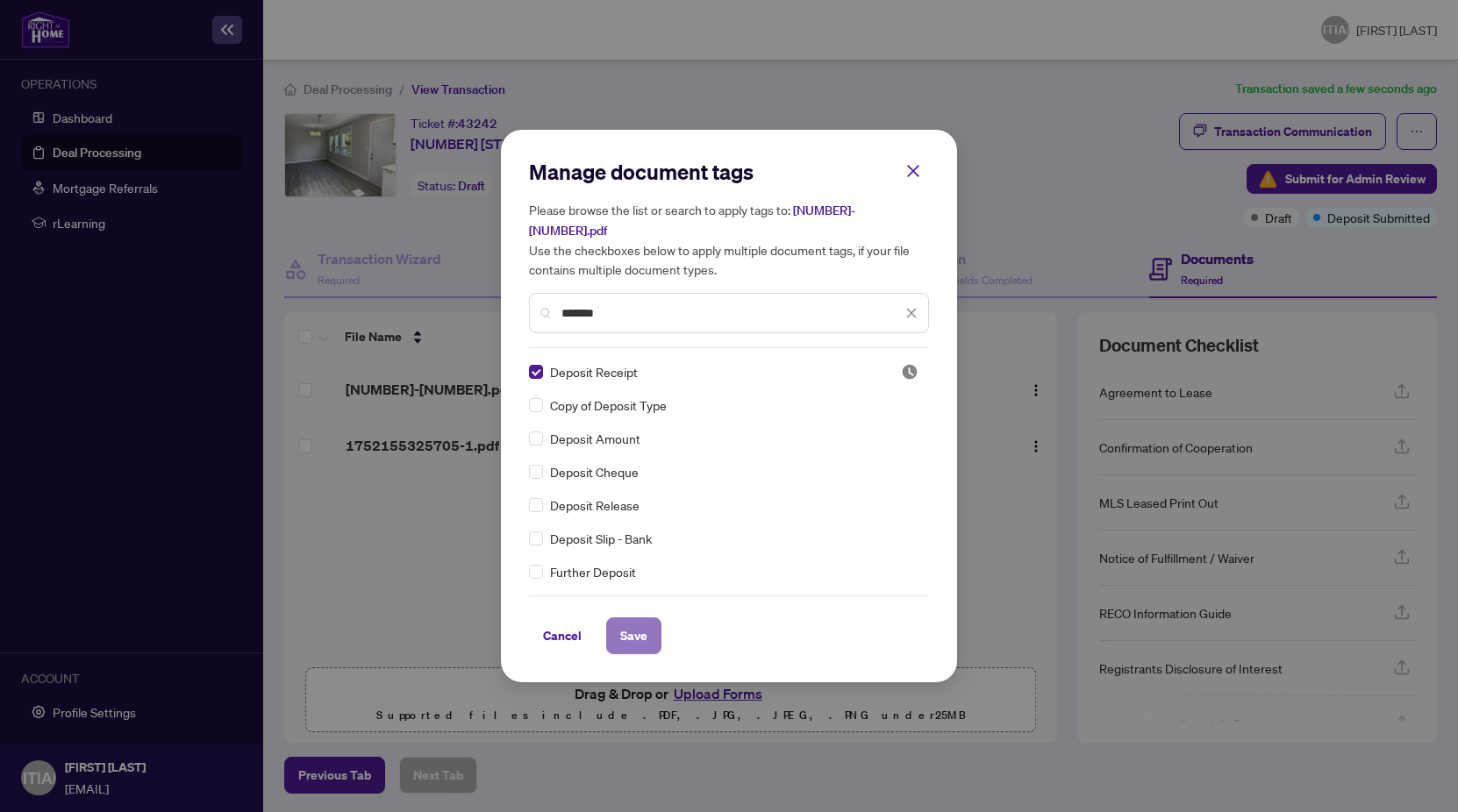 click on "Save" at bounding box center (633, 636) 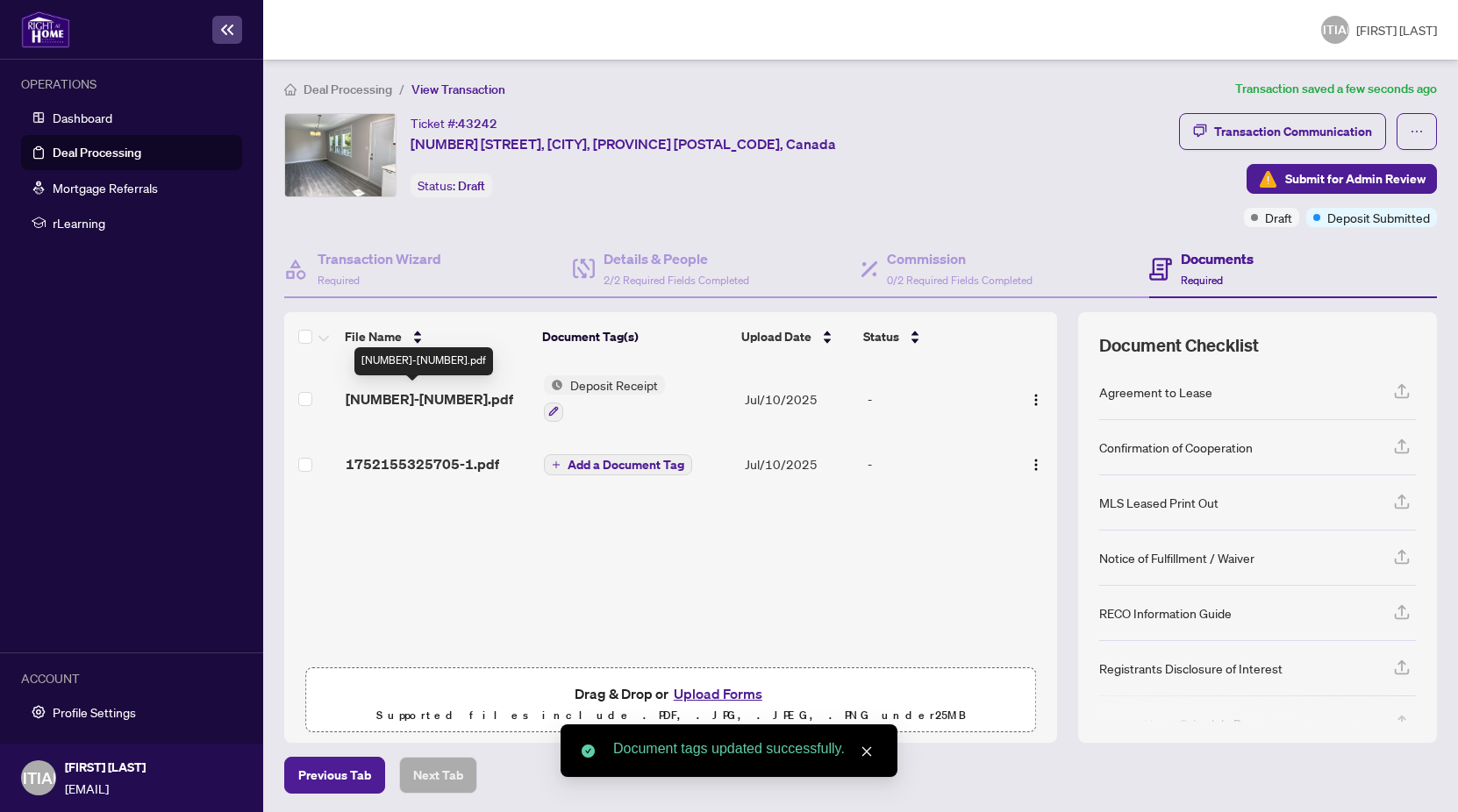 click on "[NUMBER]-[NUMBER].pdf" at bounding box center [429, 399] 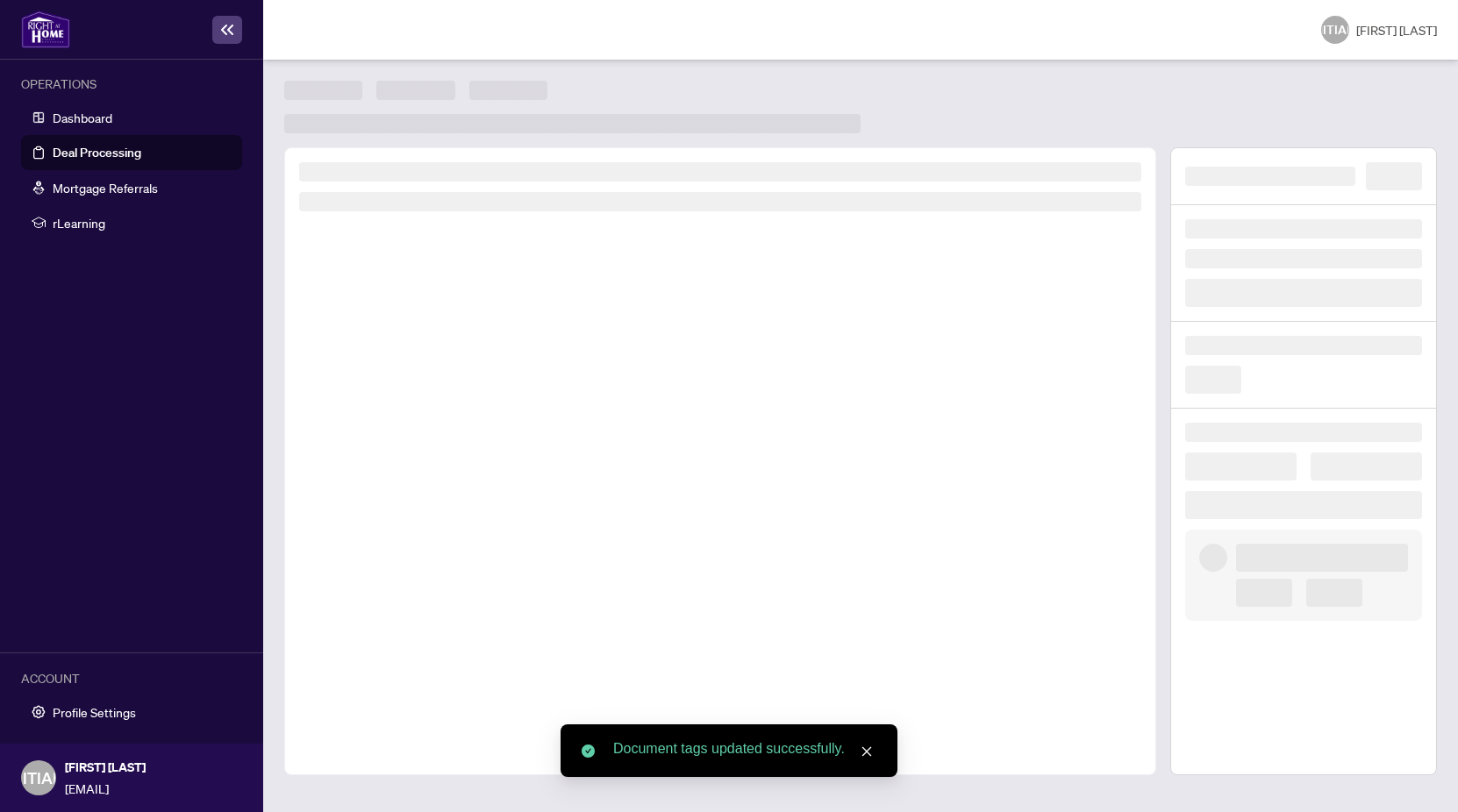 scroll, scrollTop: 0, scrollLeft: 0, axis: both 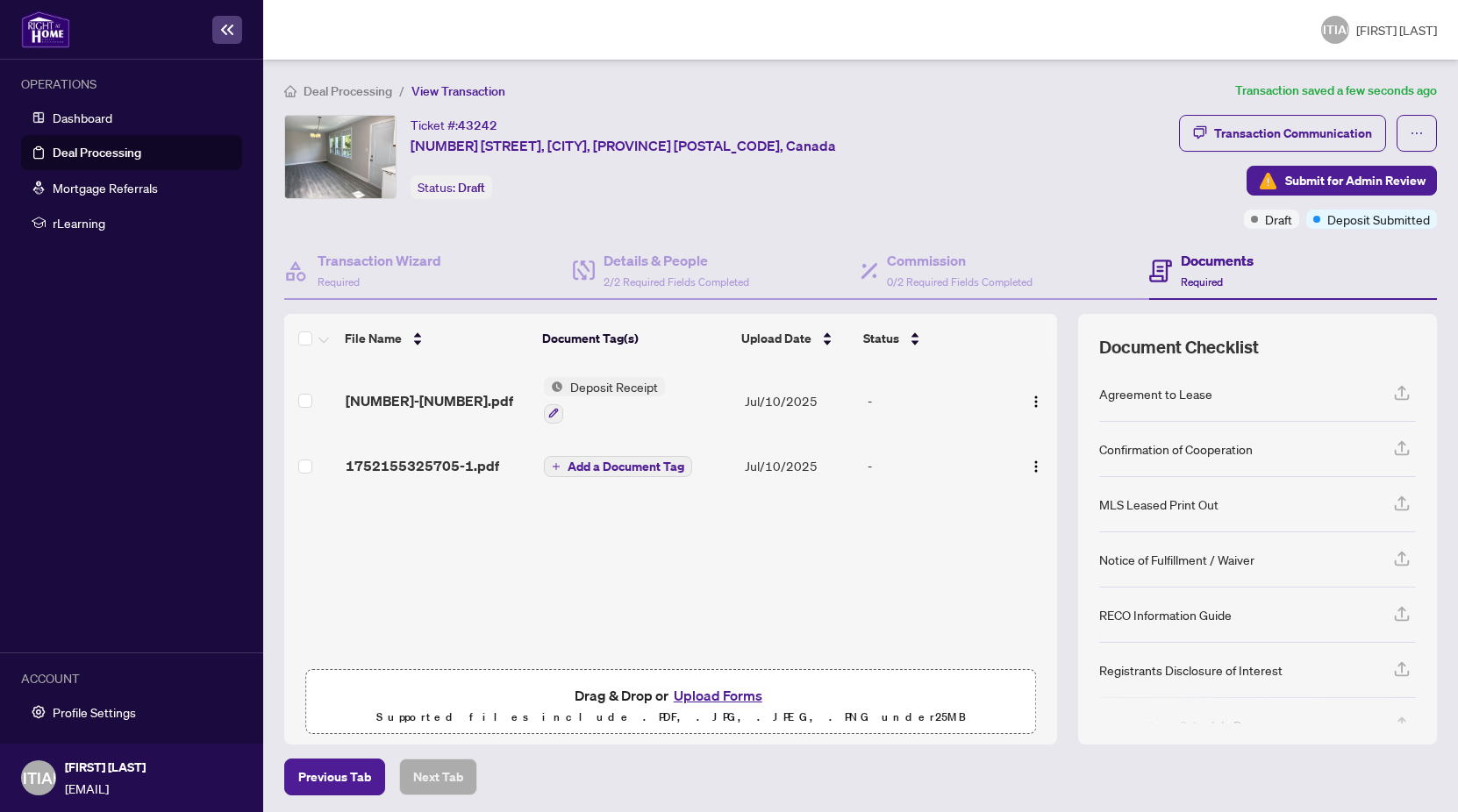 click on "Deposit Receipt" at bounding box center [614, 387] 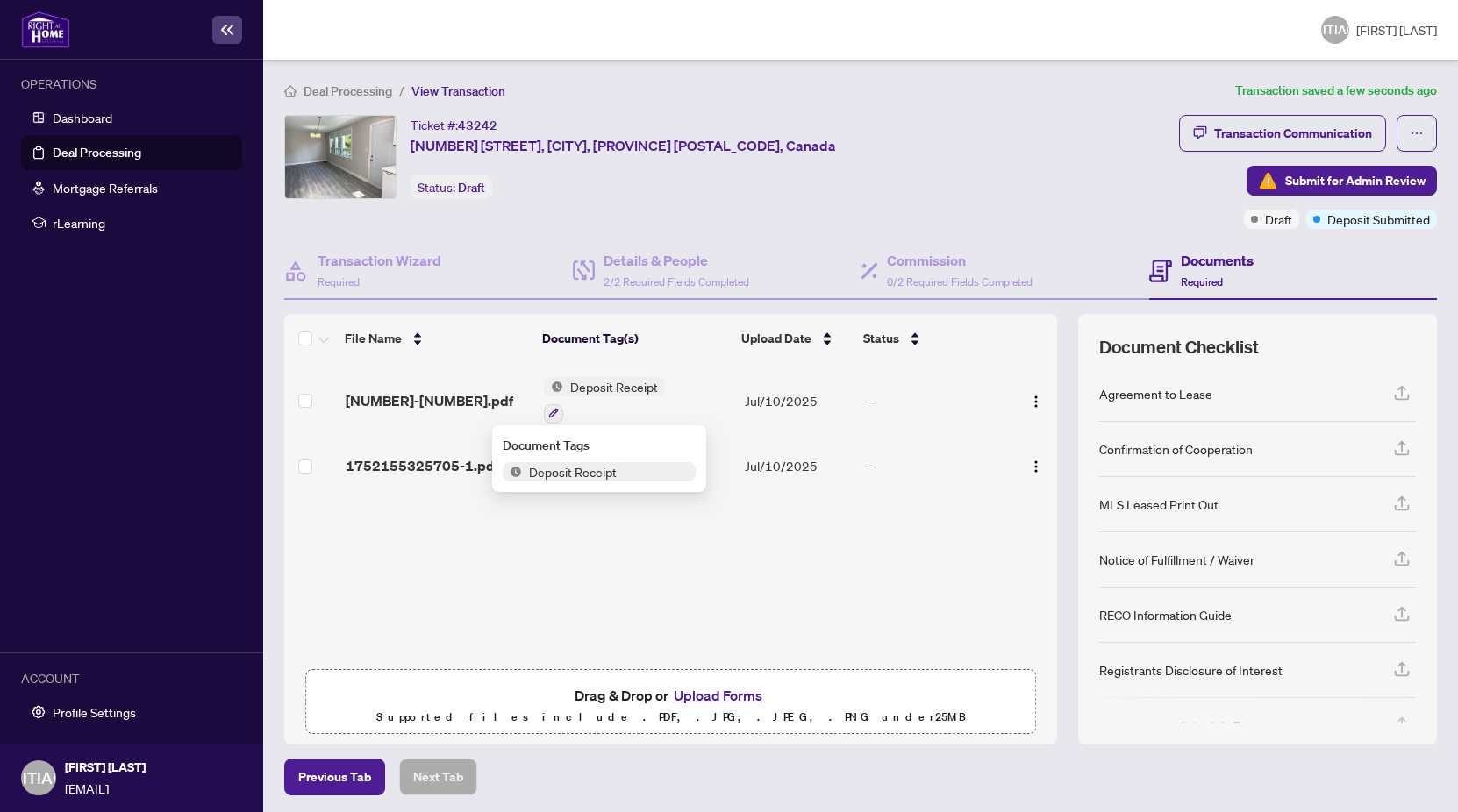 click on "Deposit Receipt" at bounding box center (573, 472) 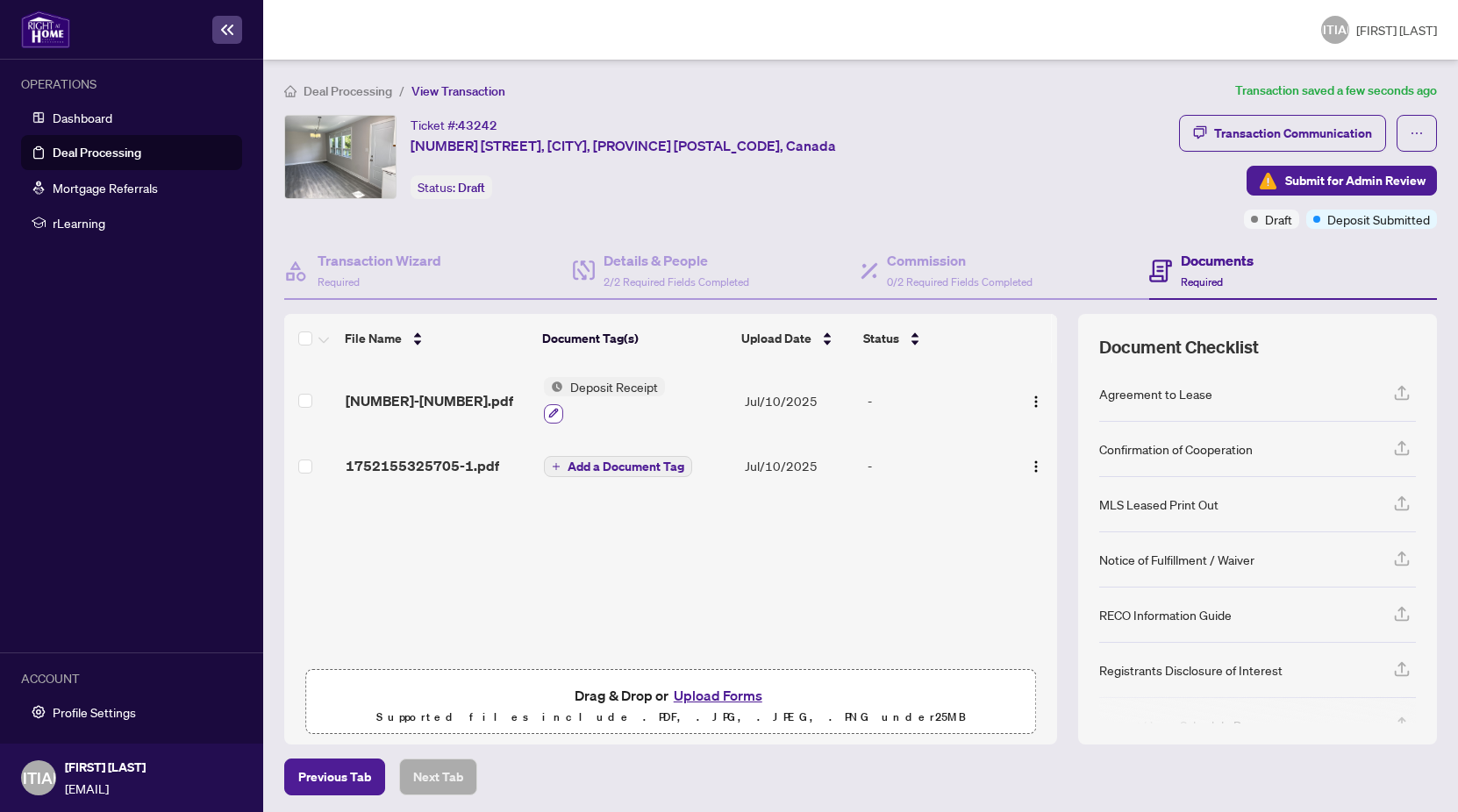 click 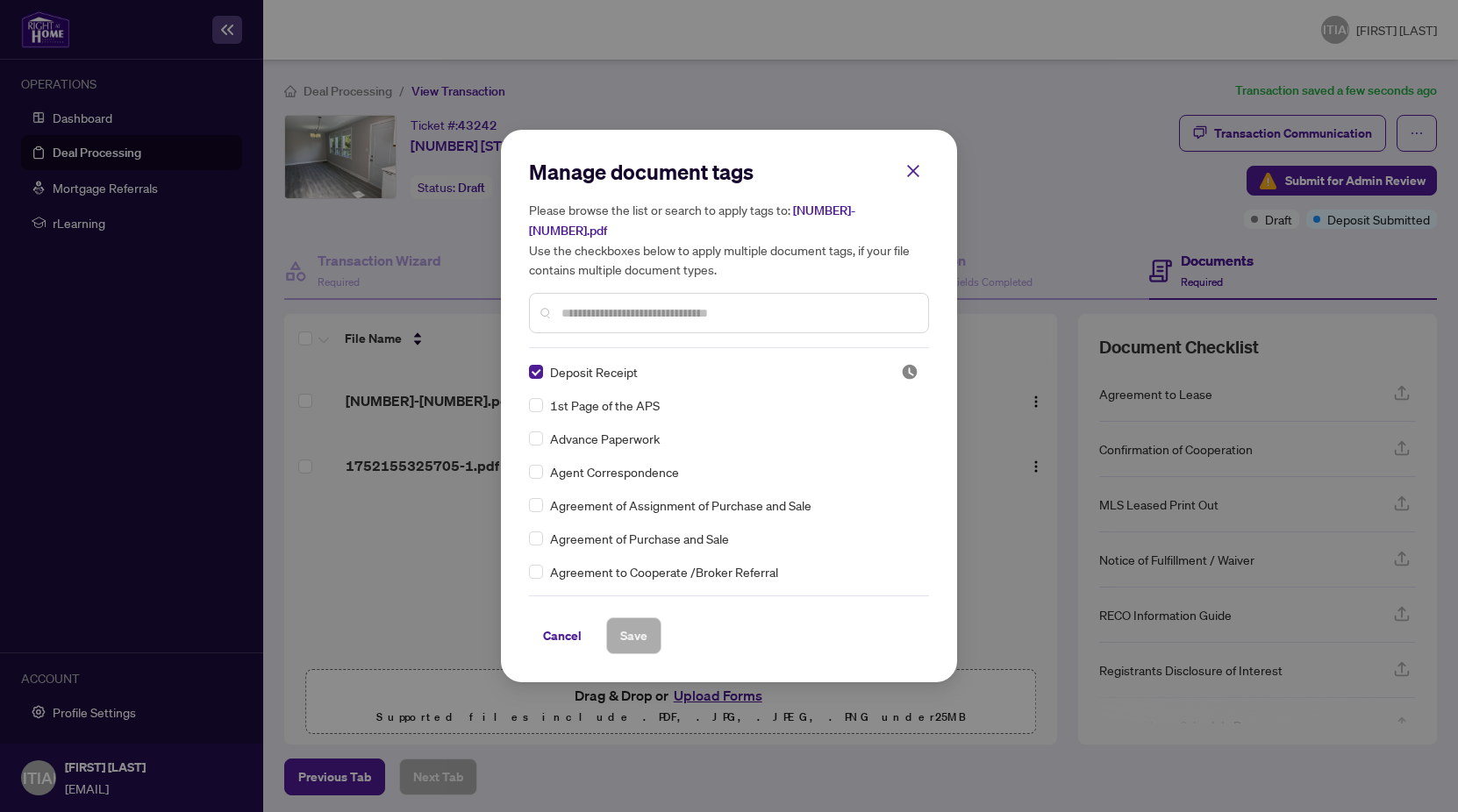 scroll, scrollTop: 0, scrollLeft: 0, axis: both 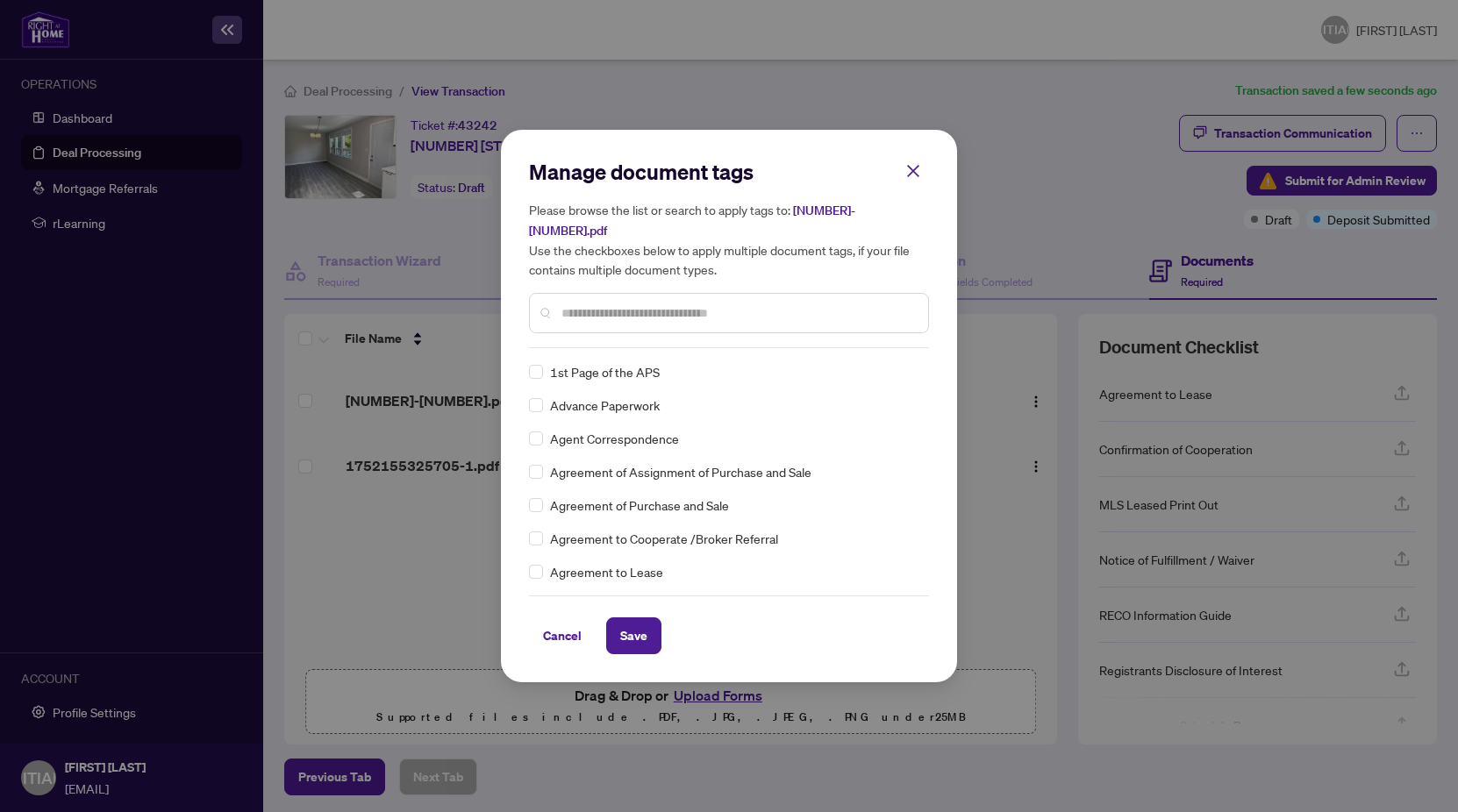 click on "Manage document tags Please browse the list or search to apply tags to:   1752155393718-2.pdf   Use the checkboxes below to apply multiple document tags, if your file contains multiple document types." at bounding box center [729, 253] 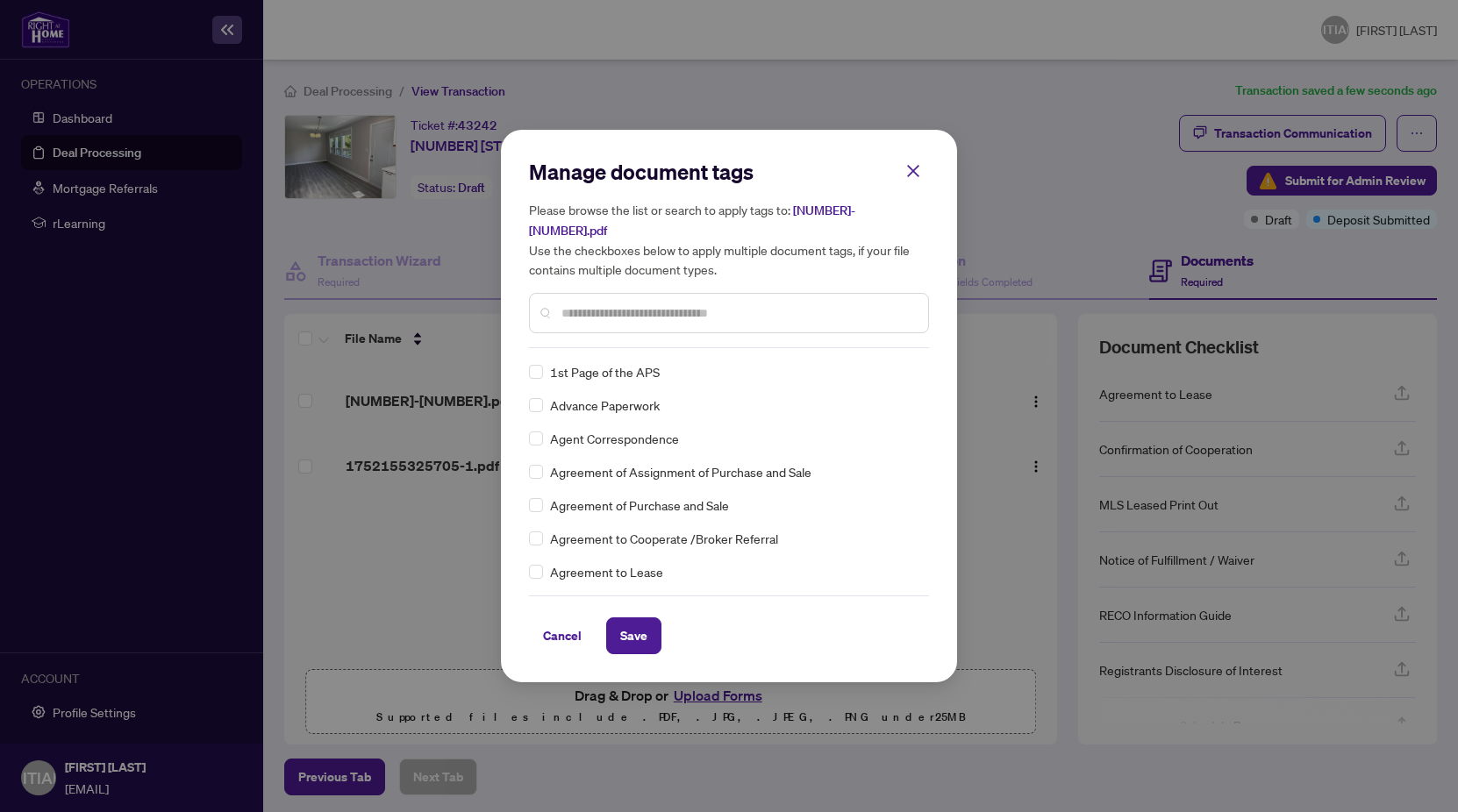 click at bounding box center (738, 313) 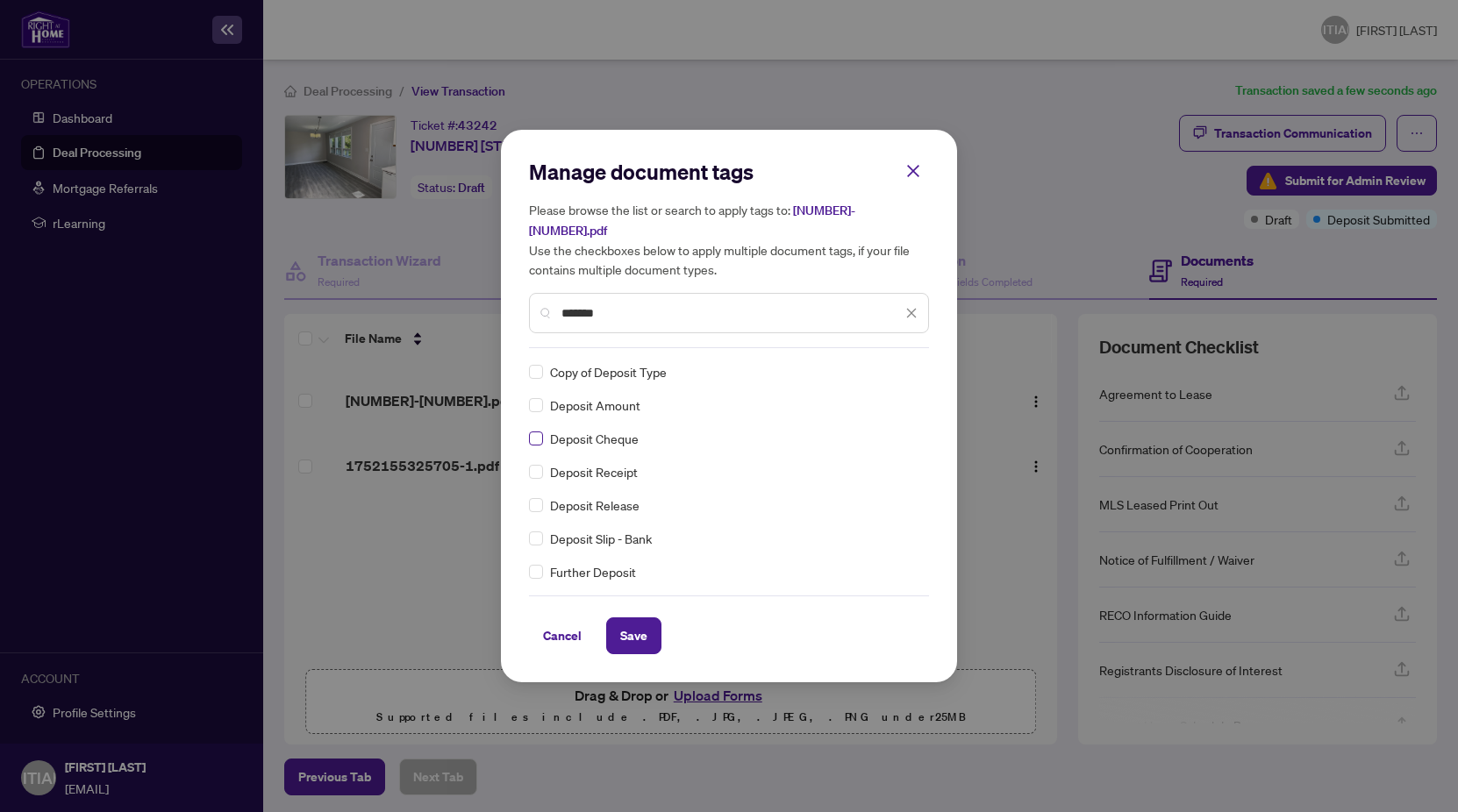 type on "*******" 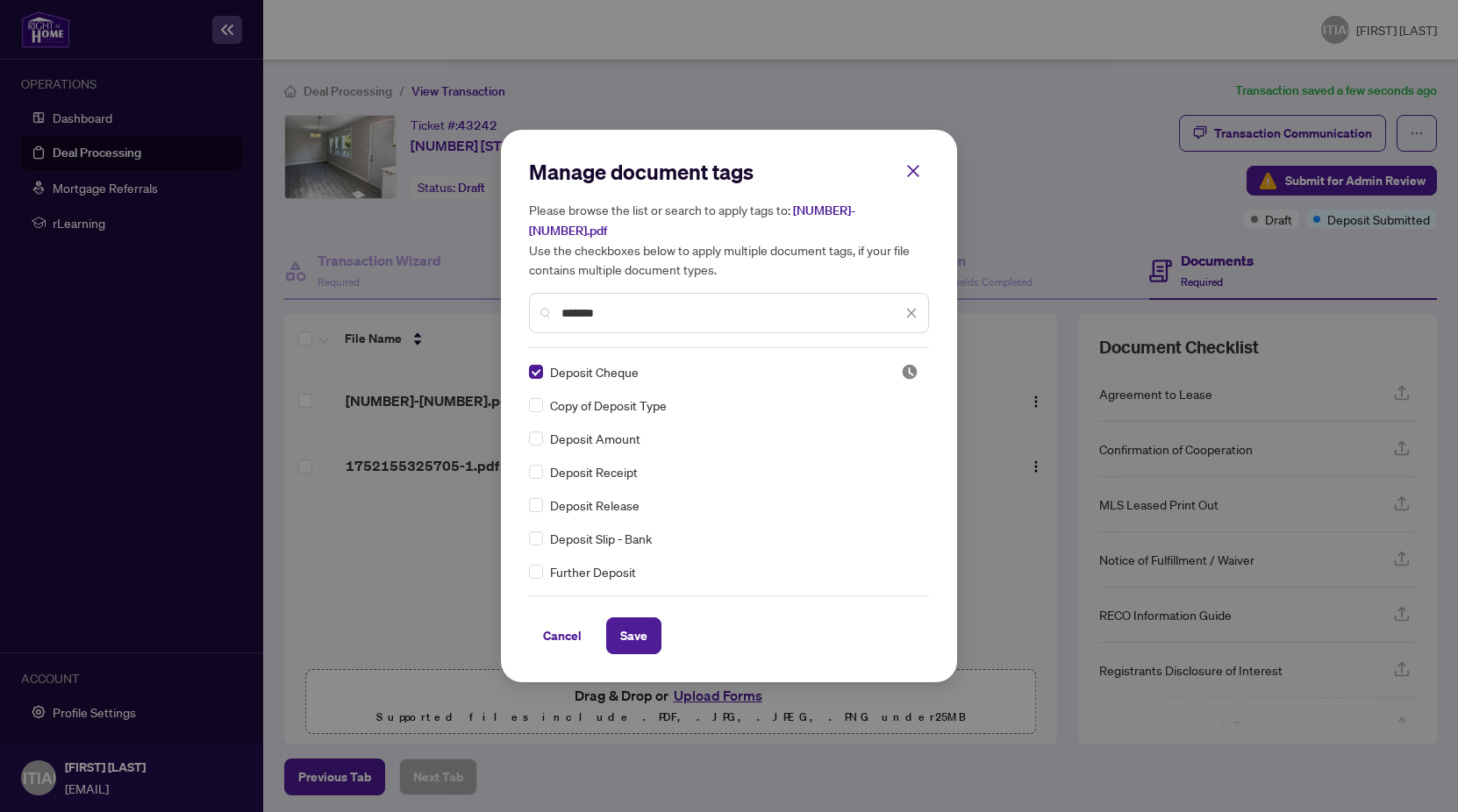 click on "Manage document tags Please browse the list or search to apply tags to:   1752155393718-2.pdf   Use the checkboxes below to apply multiple document tags, if your file contains multiple document types.   ******* Deposit Cheque Copy of Deposit Type Deposit Amount Deposit Receipt Deposit Release Deposit Slip - Bank Further Deposit Interest on Deposit Overpayment of Deposit Right at Home Deposit Receipt Cancel Save Cancel OK" at bounding box center (729, 406) 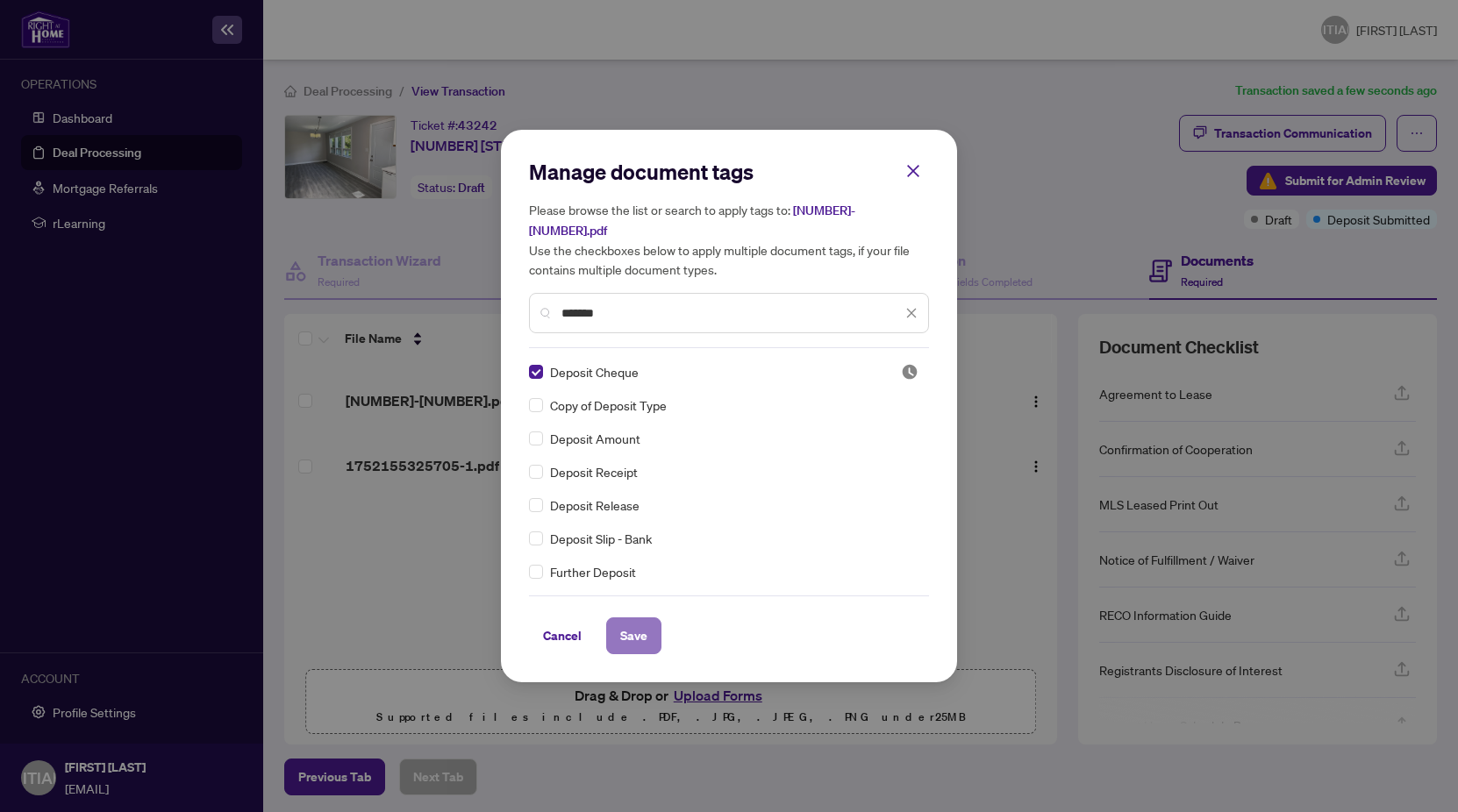 click on "Save" at bounding box center [633, 636] 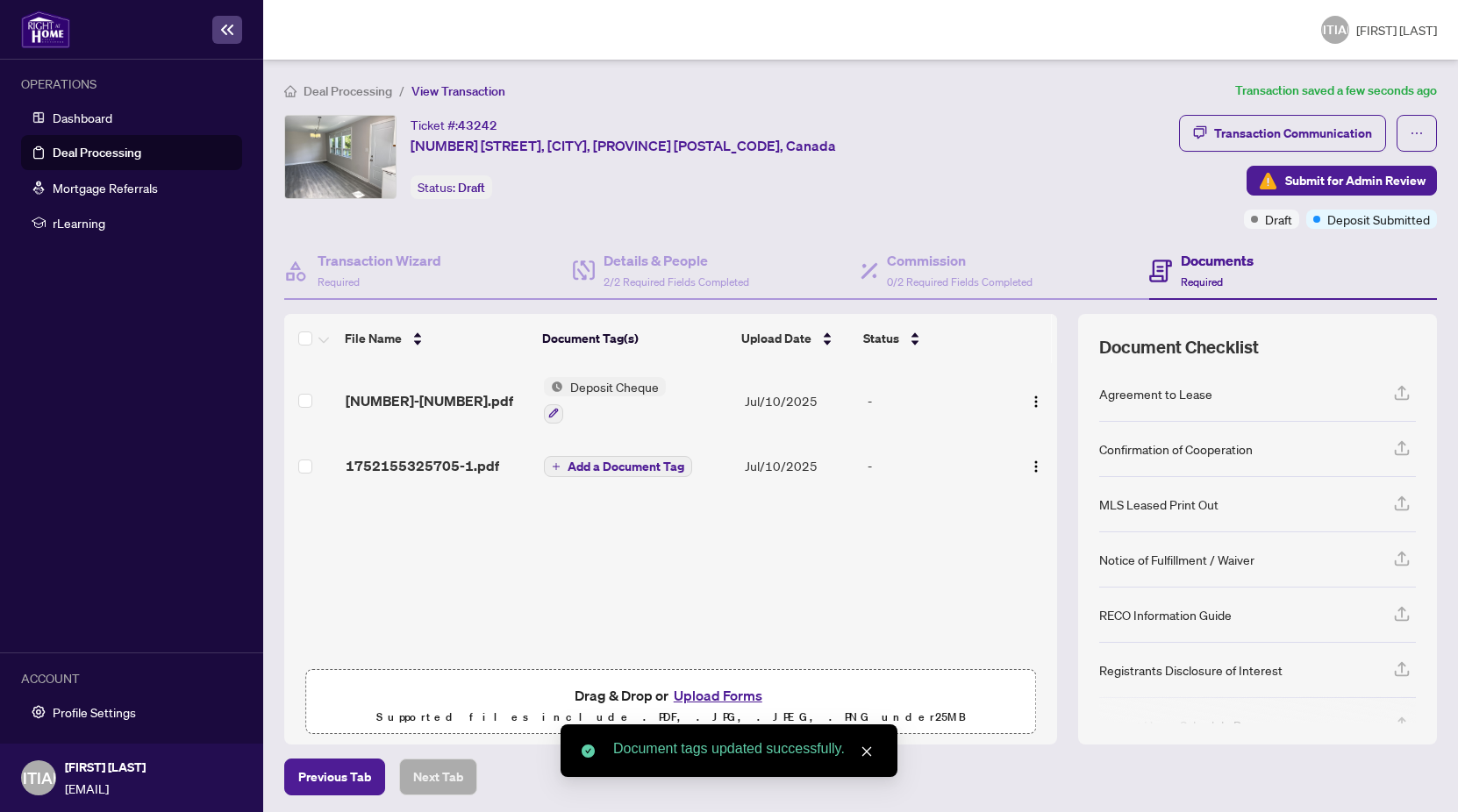 click 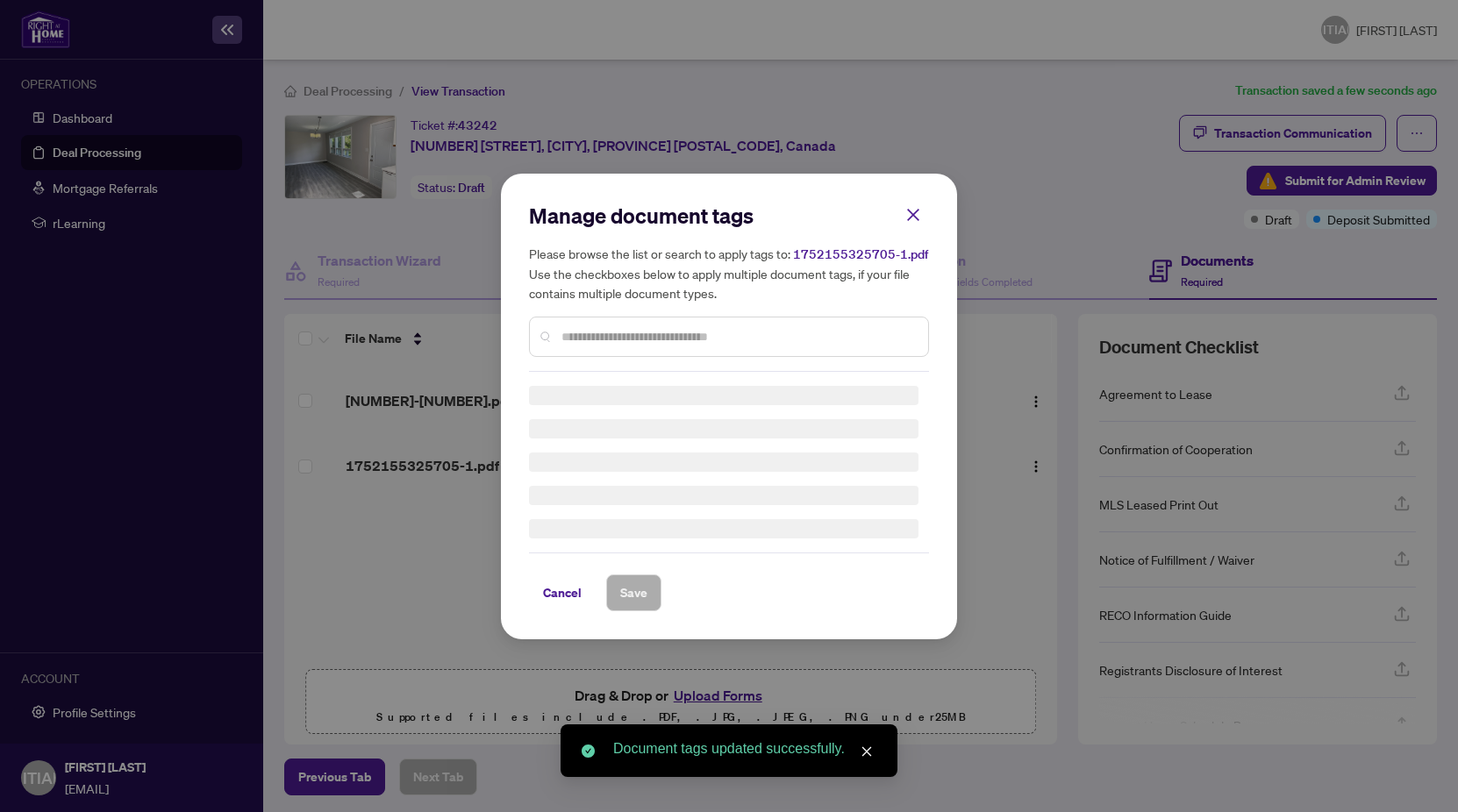 click at bounding box center (738, 337) 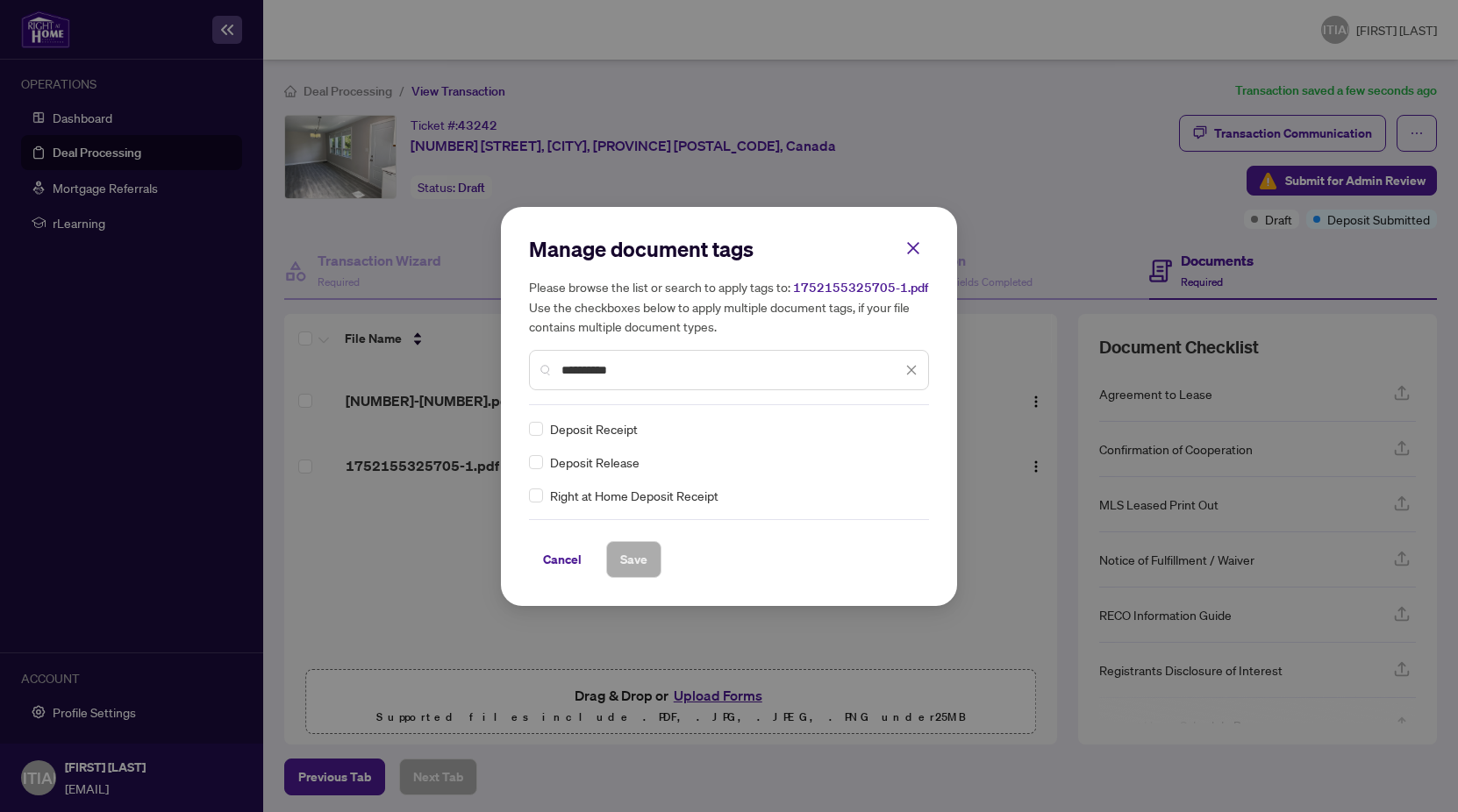 type on "**********" 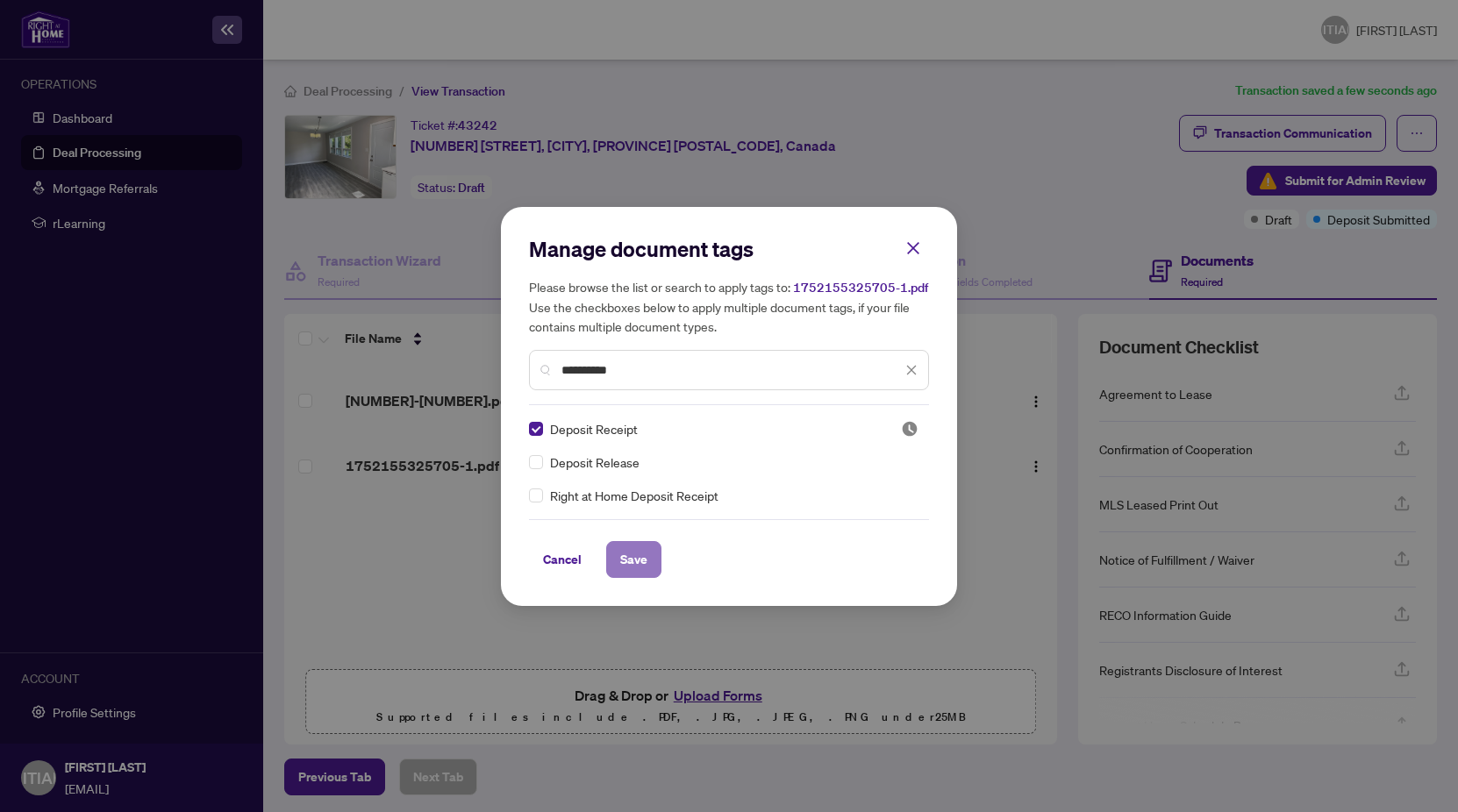 click on "Save" at bounding box center (633, 559) 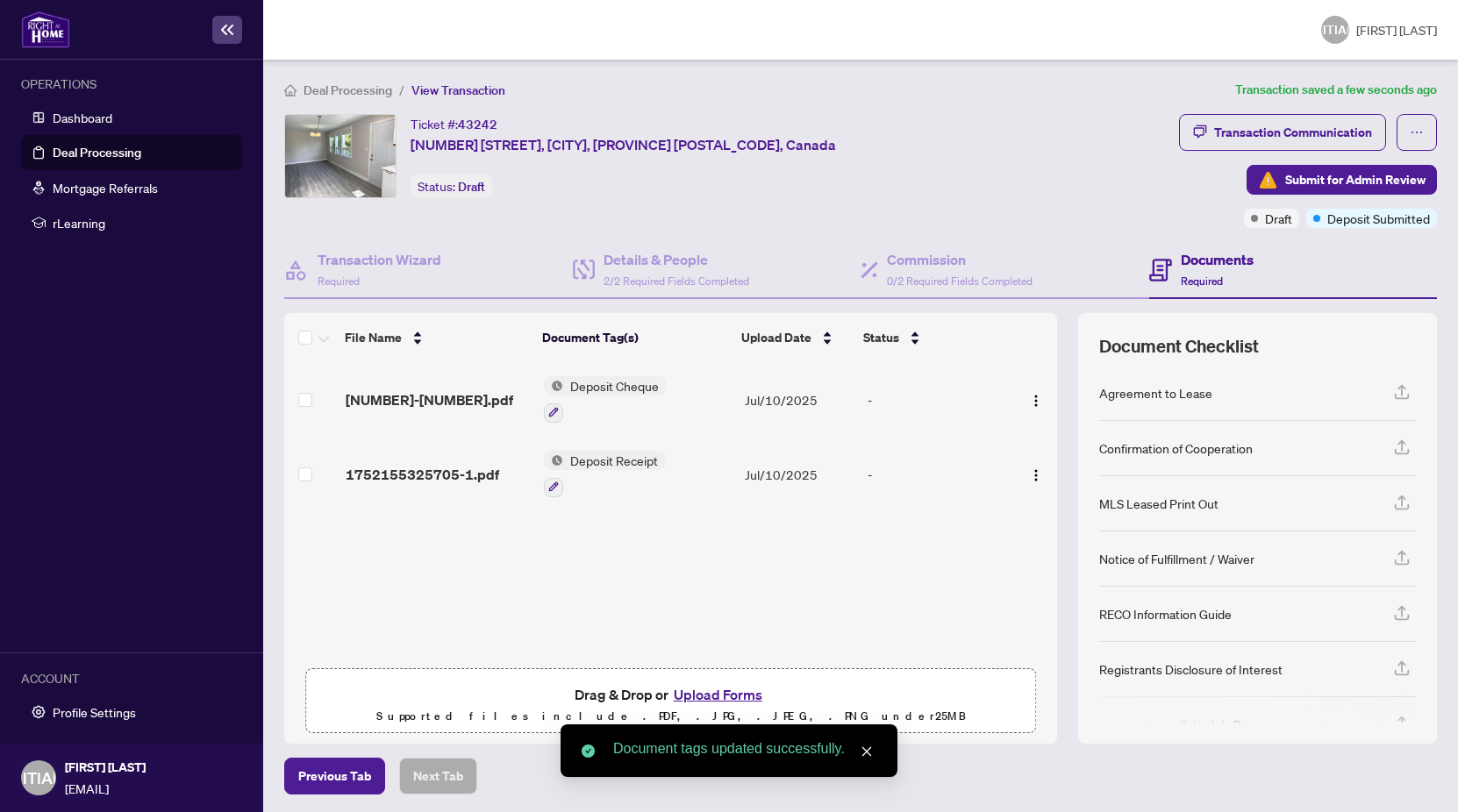 scroll, scrollTop: 2, scrollLeft: 0, axis: vertical 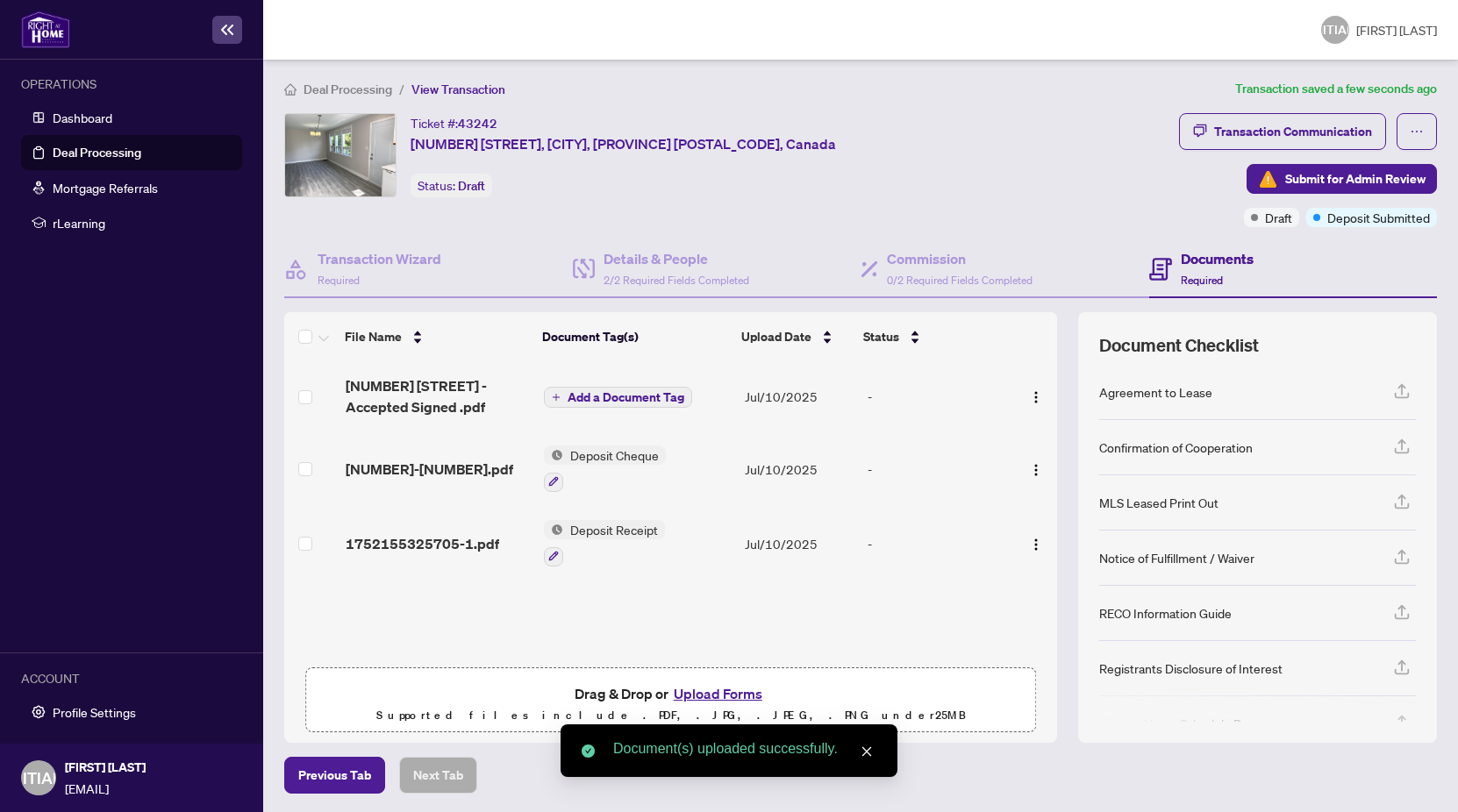 click on "Add a Document Tag" at bounding box center [625, 397] 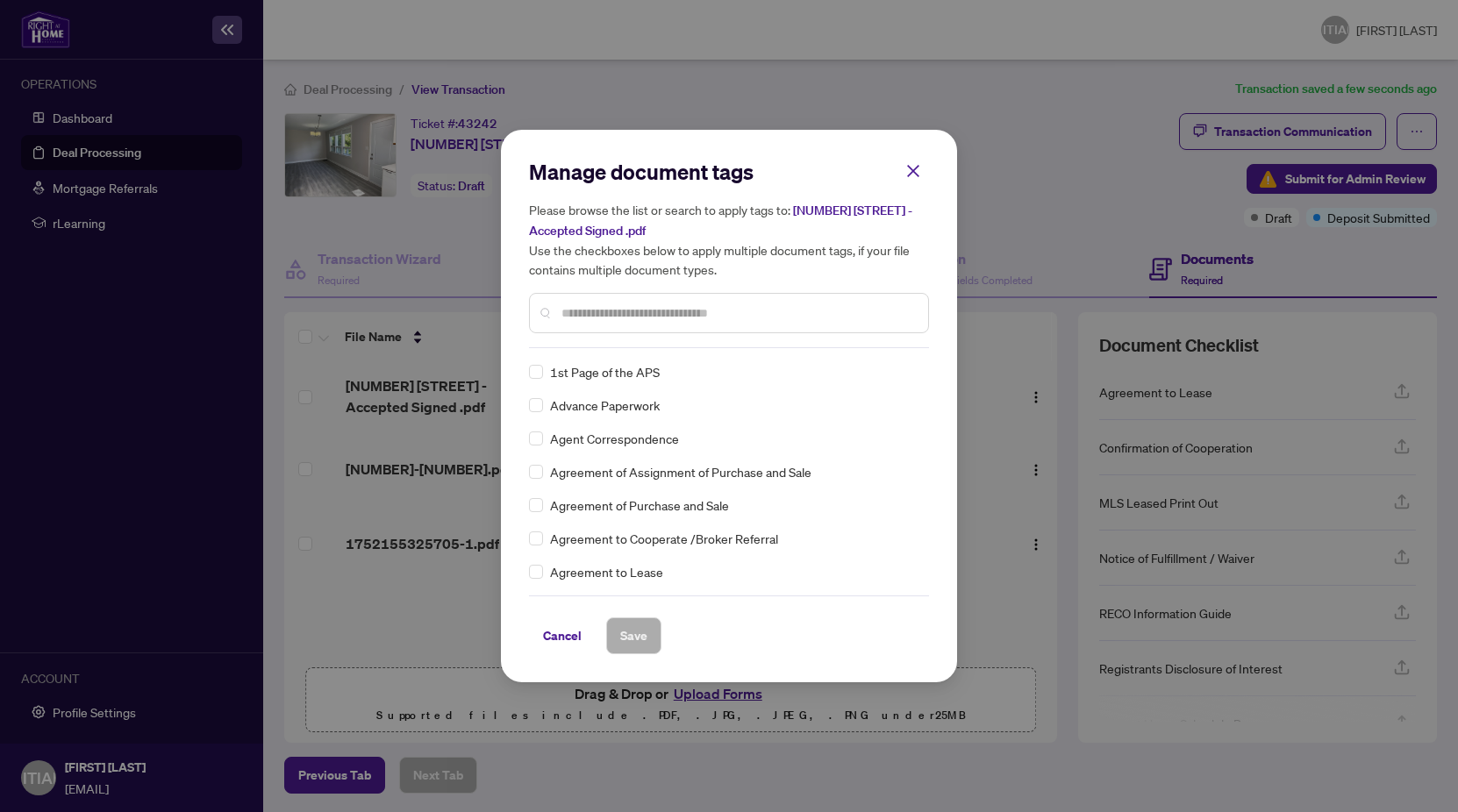 click at bounding box center [738, 313] 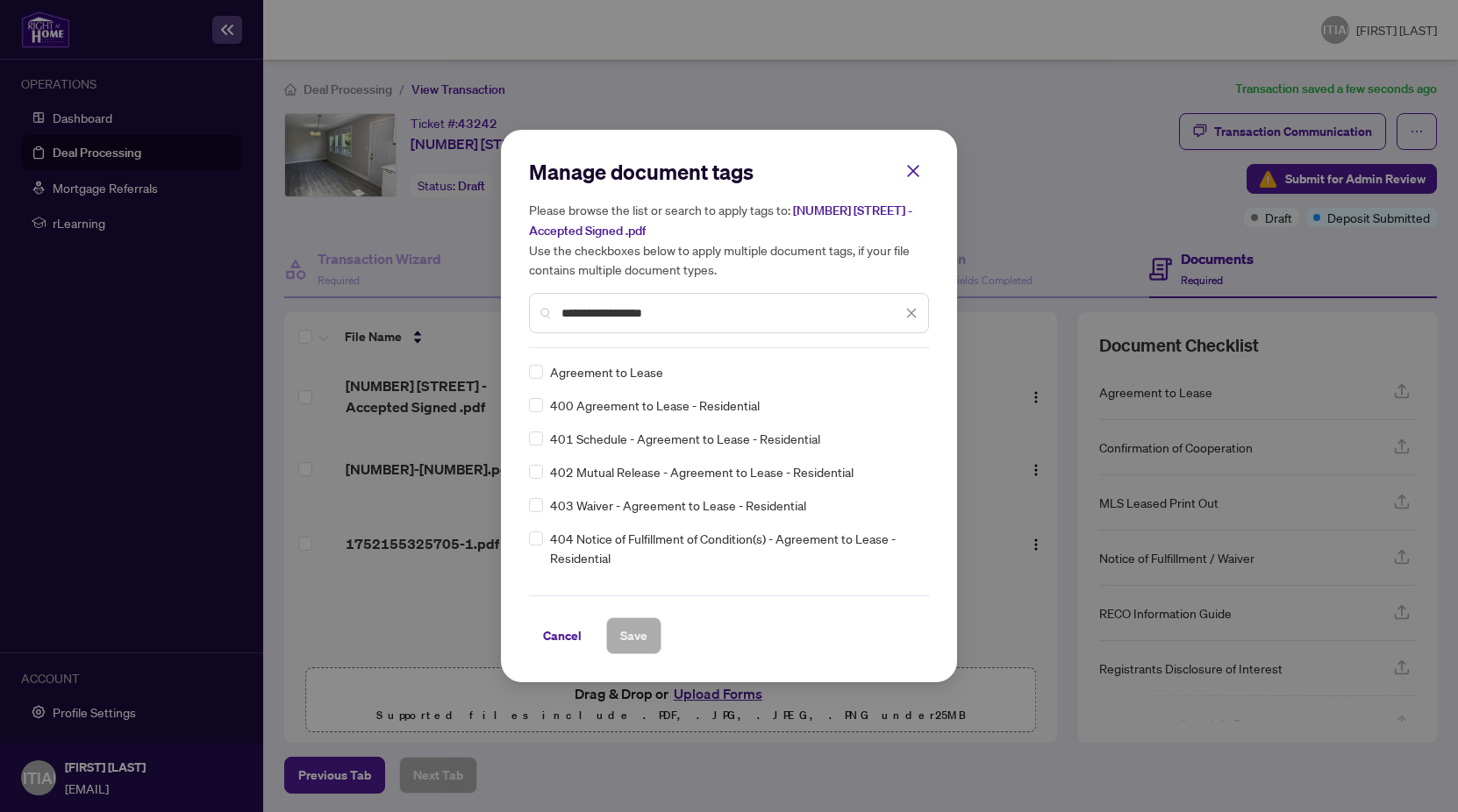 type on "**********" 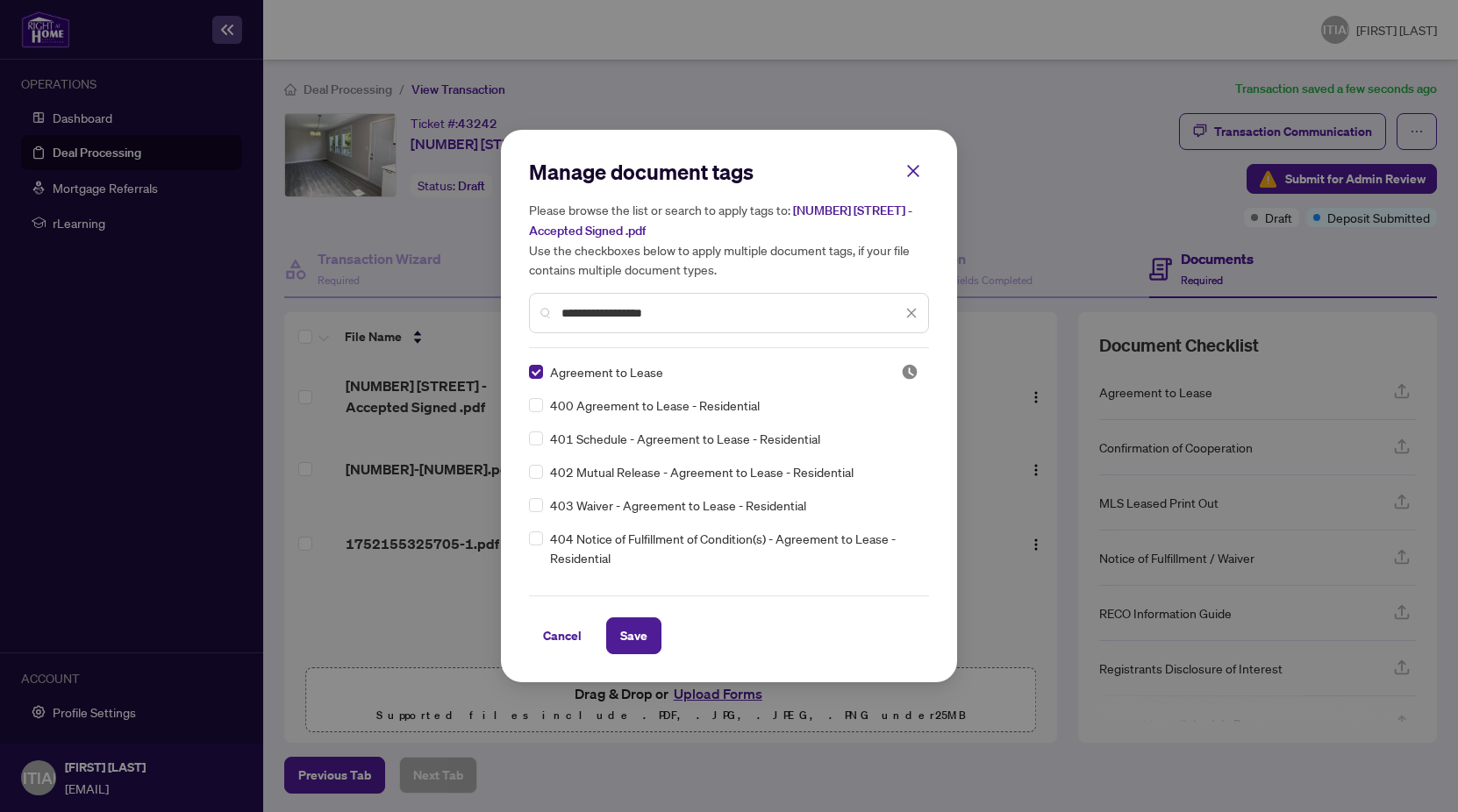 click 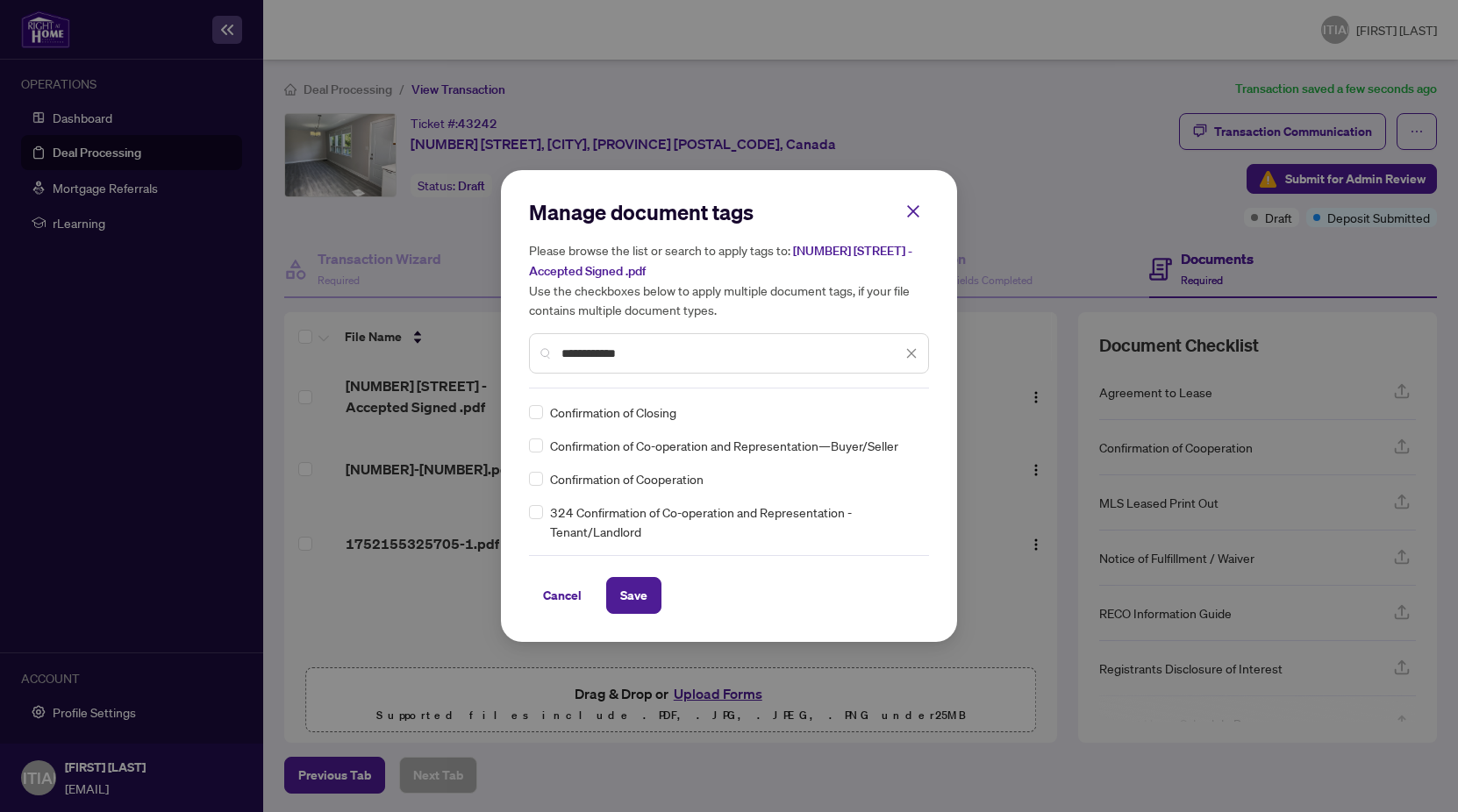 type on "**********" 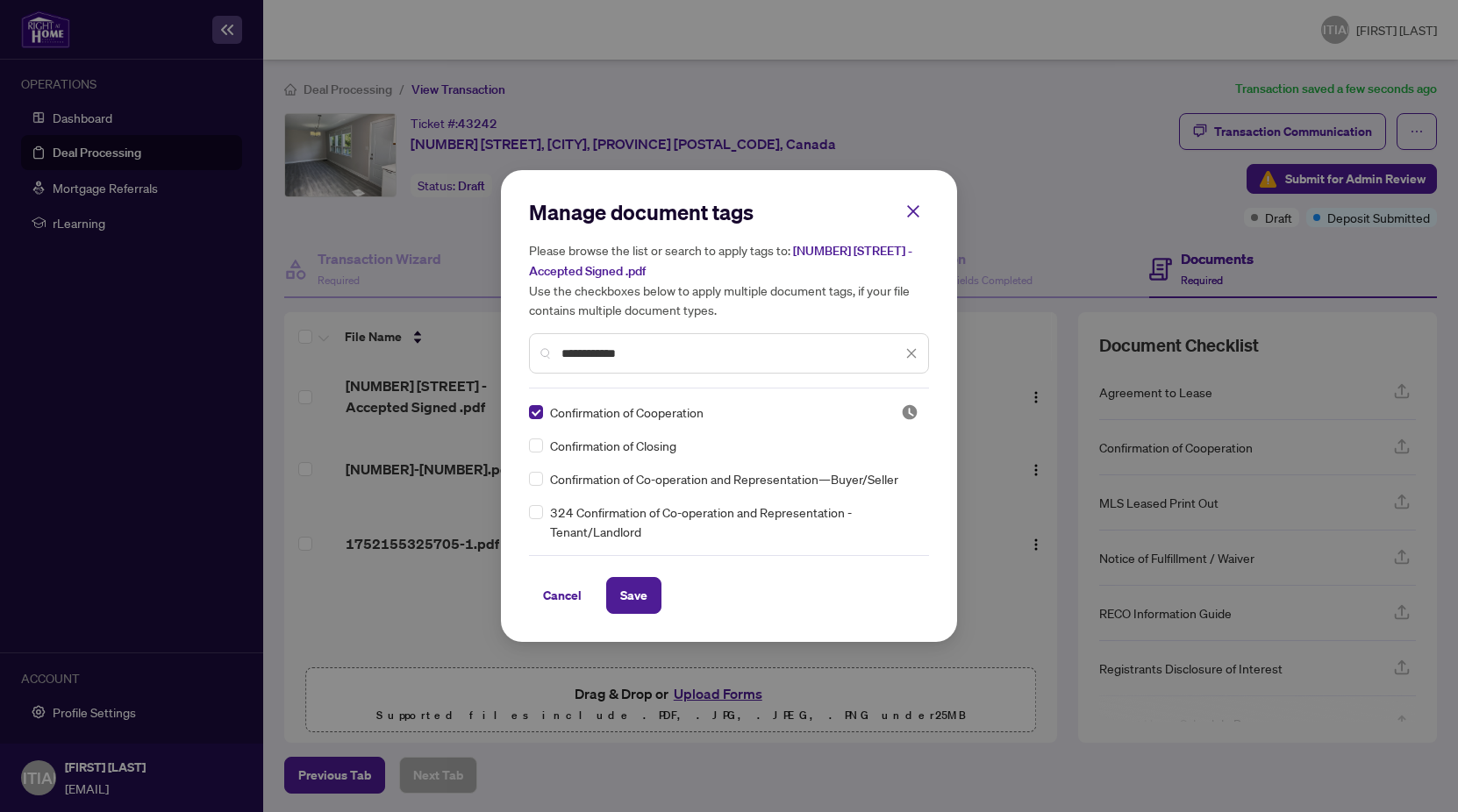 click 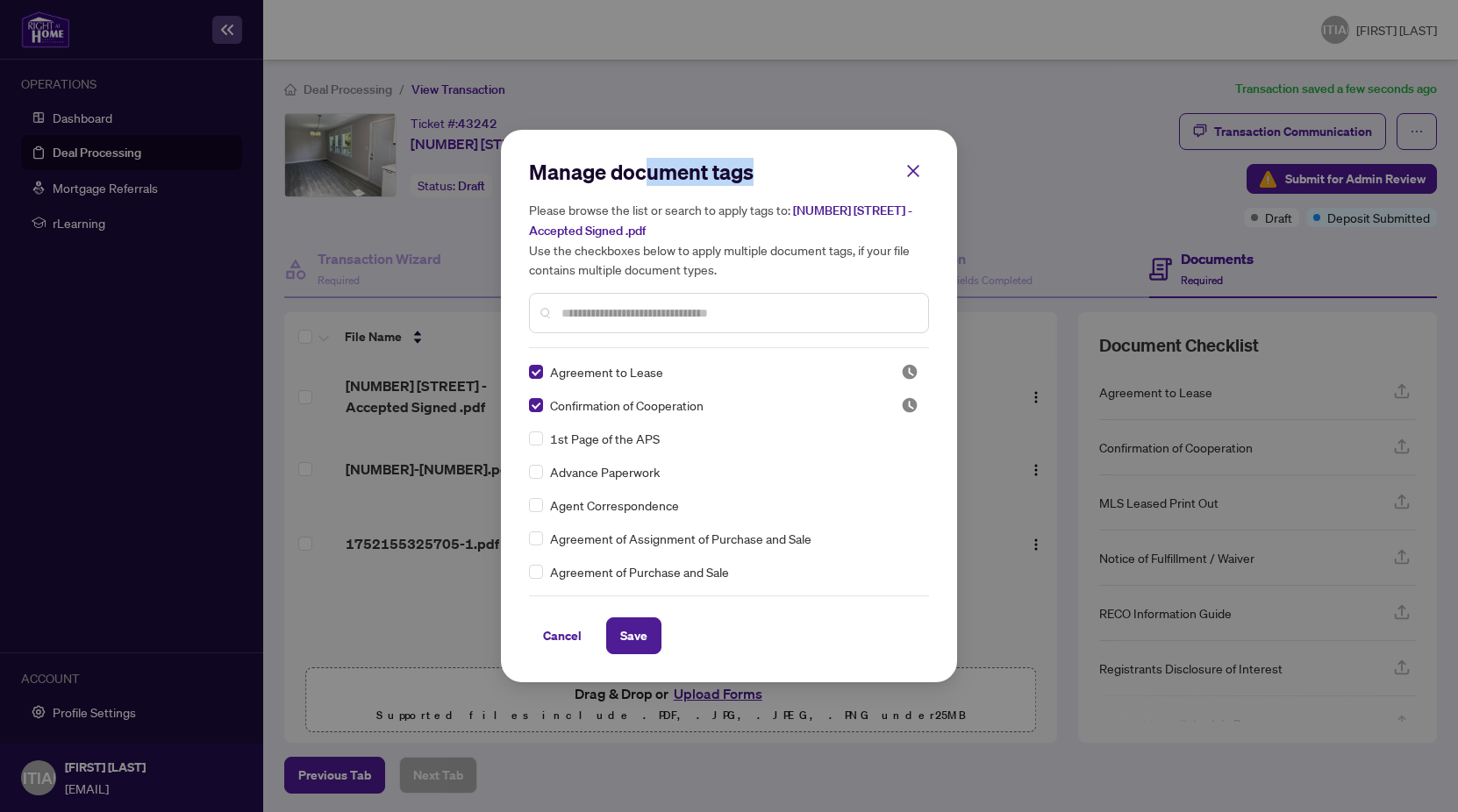 drag, startPoint x: 811, startPoint y: 155, endPoint x: 663, endPoint y: 153, distance: 148.0135 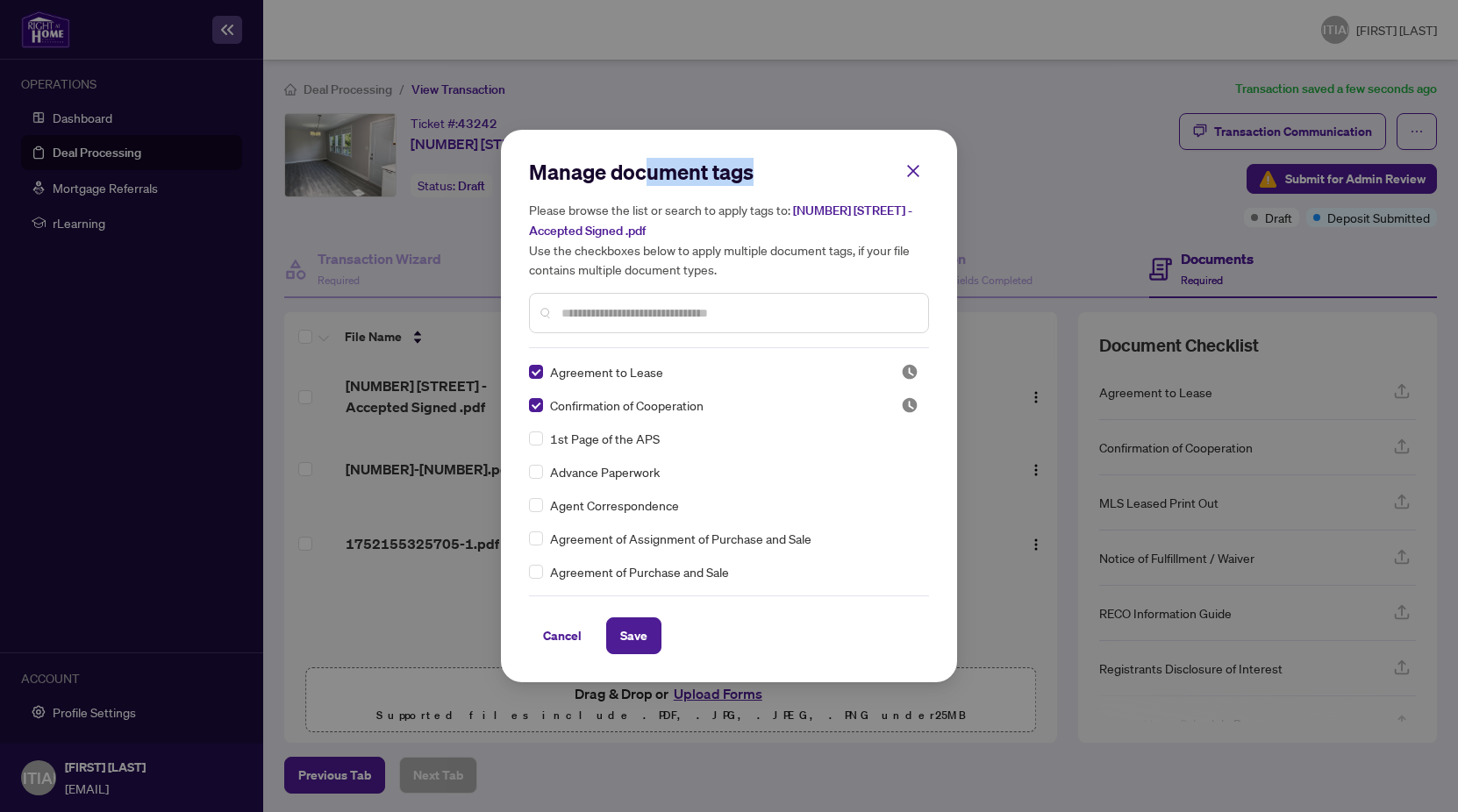 click on "Manage document tags Please browse the list or search to apply tags to: [NUMBER] [STREET] - Accepted Signed .pdf Use the checkboxes below to apply multiple document tags, if your file contains multiple document types. Agreement to Lease Confirmation of Cooperation 1st Page of the APS Advance Paperwork Agent Correspondence Agreement of Assignment of Purchase and Sale Agreement of Purchase and Sale Agreement to Cooperate /Broker Referral Articles of Incorporation Back to Vendor Letter Belongs to Another Transaction Builder's Consent Buyer Designated Representation Agreement Buyer Designated Representation Agreement Buyers Lawyer Information Certificate of Estate Trustee(s) Client Refused to Sign Closing Date Change Co-op Brokerage Commission Statement Co-op EFT Co-operating Indemnity Agreement Commission Adjustment Commission Agreement Commission Calculation Commission Statement Sent Commission Statement Sent to Landlord Commission Statement Sent to Lawyer Commission Statement Sent to Listing Brokerage EFT" at bounding box center [729, 406] 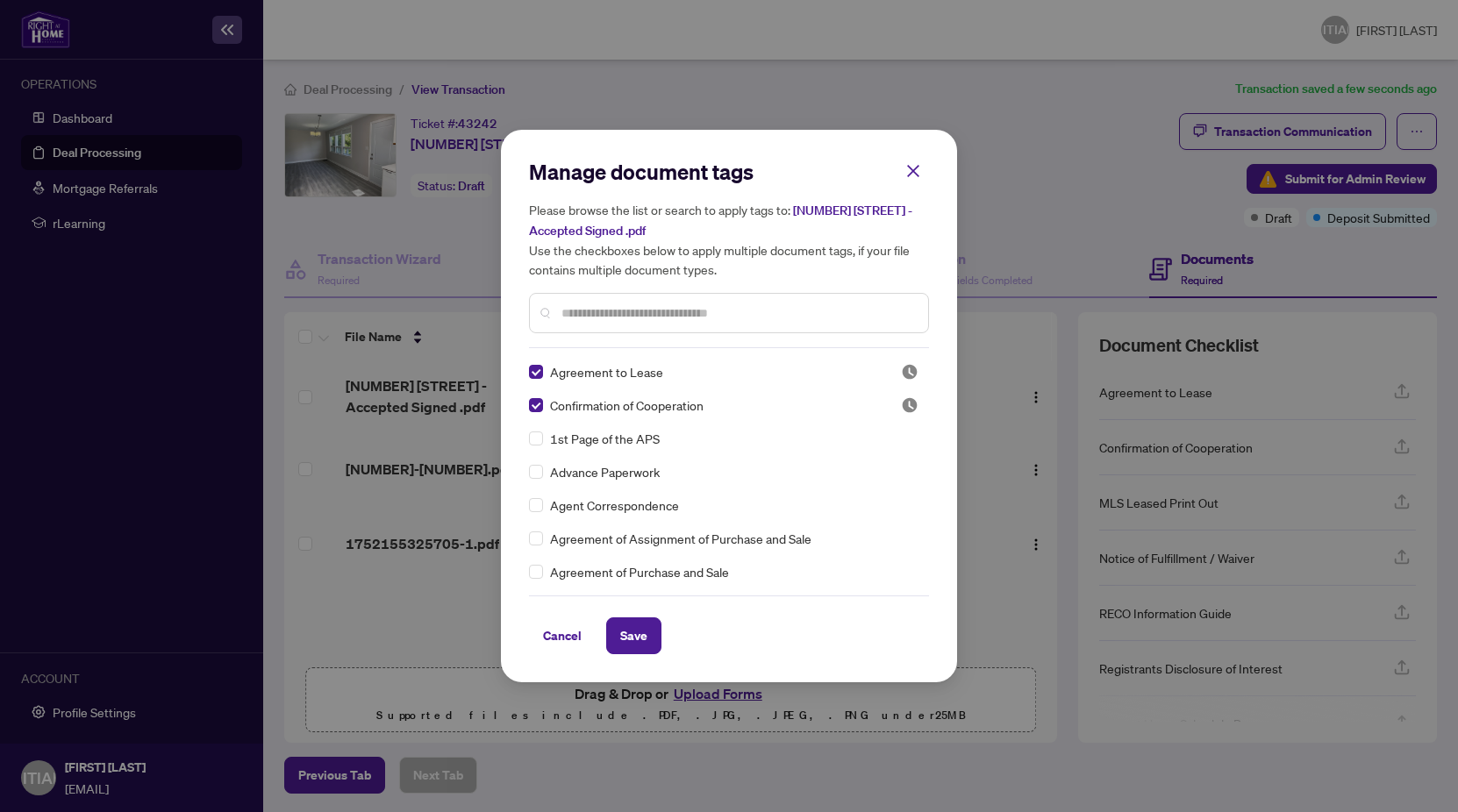 click on "Manage document tags Please browse the list or search to apply tags to: [NUMBER] [STREET] - Accepted Signed .pdf Use the checkboxes below to apply multiple document tags, if your file contains multiple document types. Agreement to Lease Confirmation of Cooperation 1st Page of the APS Advance Paperwork Agent Correspondence Agreement of Assignment of Purchase and Sale Agreement of Purchase and Sale Agreement to Cooperate /Broker Referral Articles of Incorporation Back to Vendor Letter Belongs to Another Transaction Builder's Consent Buyer Designated Representation Agreement Buyer Designated Representation Agreement Buyers Lawyer Information Certificate of Estate Trustee(s) Client Refused to Sign Closing Date Change Co-op Brokerage Commission Statement Co-op EFT Co-operating Indemnity Agreement Commission Adjustment Commission Agreement Commission Calculation Commission Statement Sent Commission Statement Sent to Landlord Commission Statement Sent to Lawyer Commission Statement Sent to Listing Brokerage EFT" at bounding box center (729, 406) 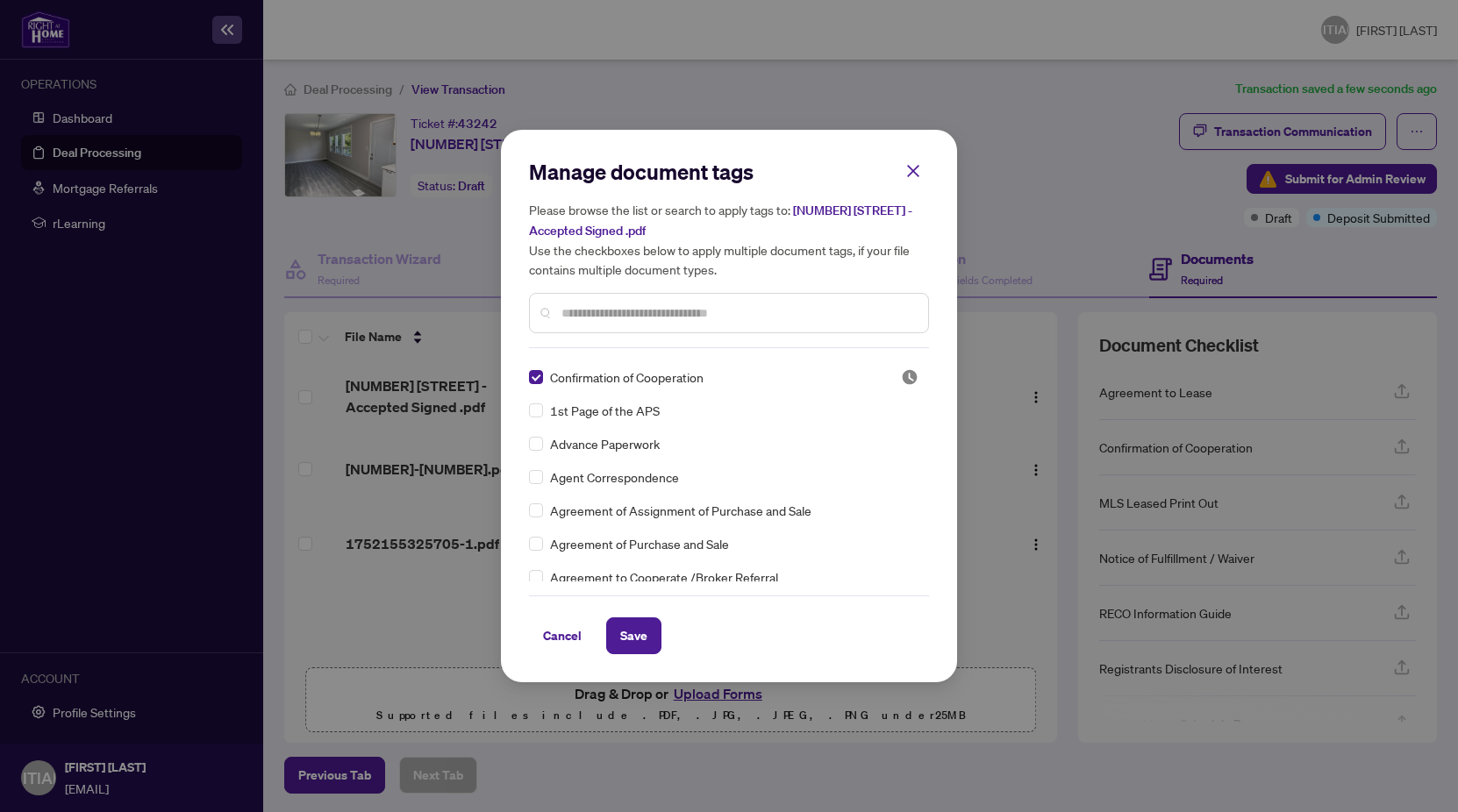 scroll, scrollTop: 175, scrollLeft: 0, axis: vertical 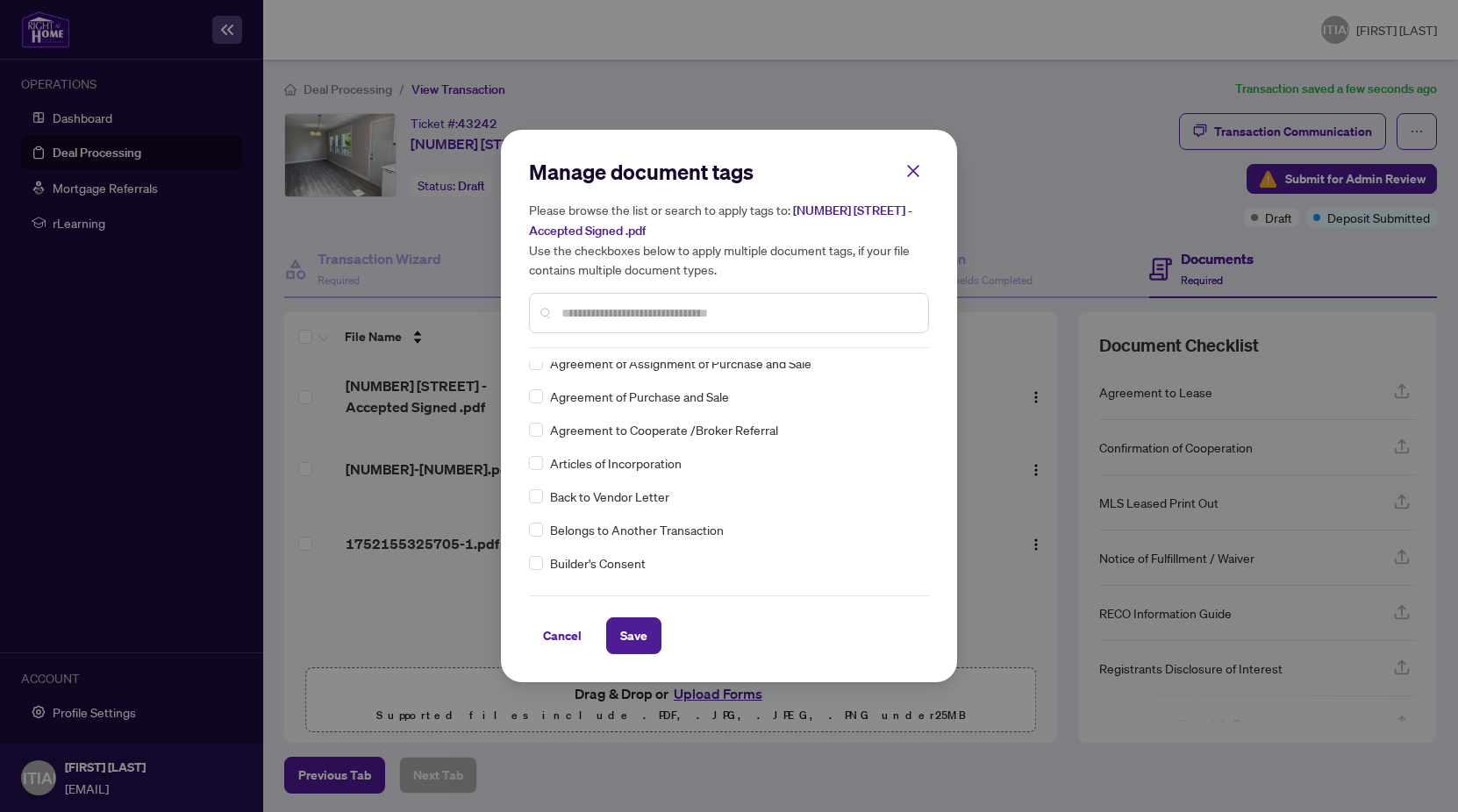 click at bounding box center [738, 313] 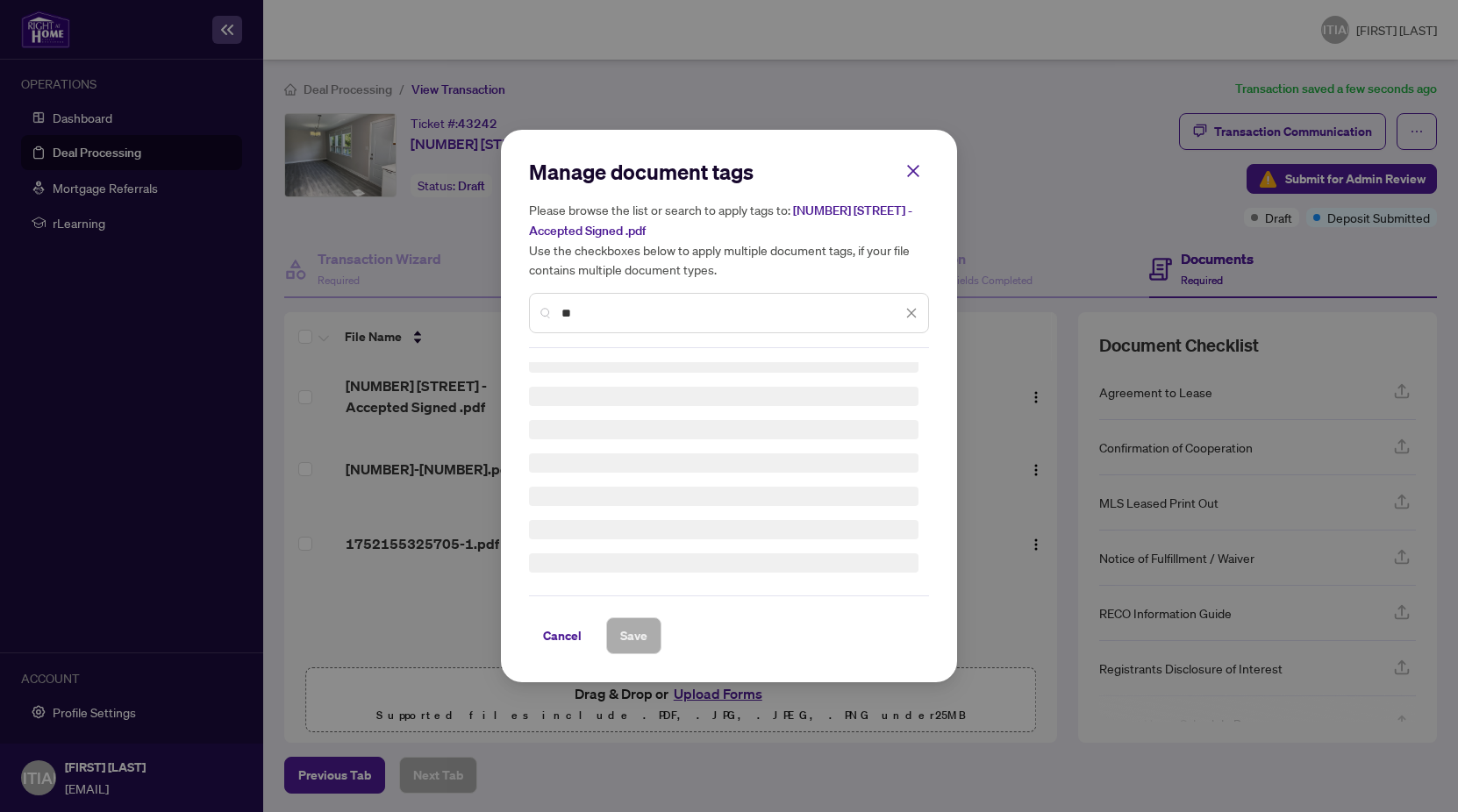 type on "*" 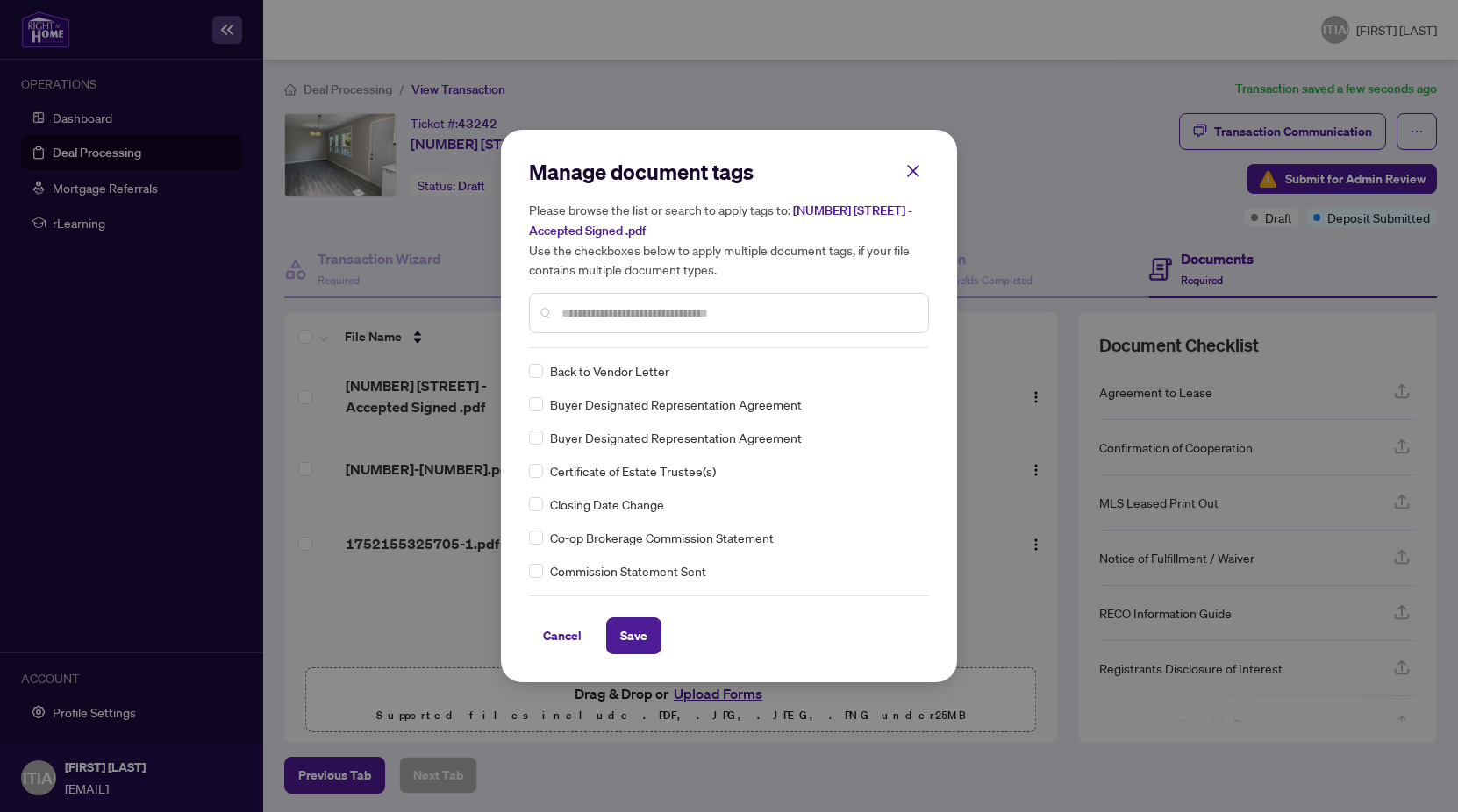 scroll, scrollTop: 0, scrollLeft: 0, axis: both 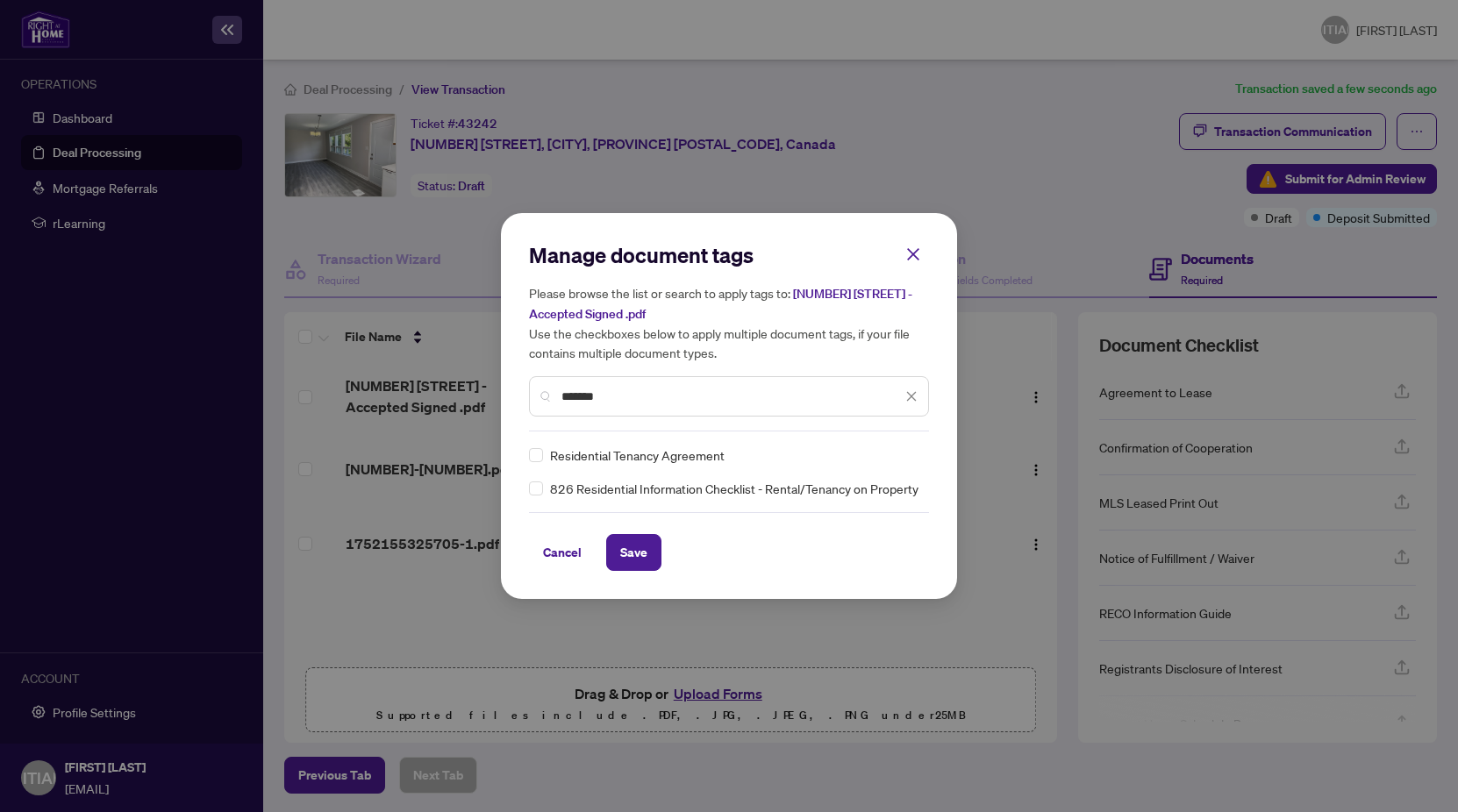 type on "*******" 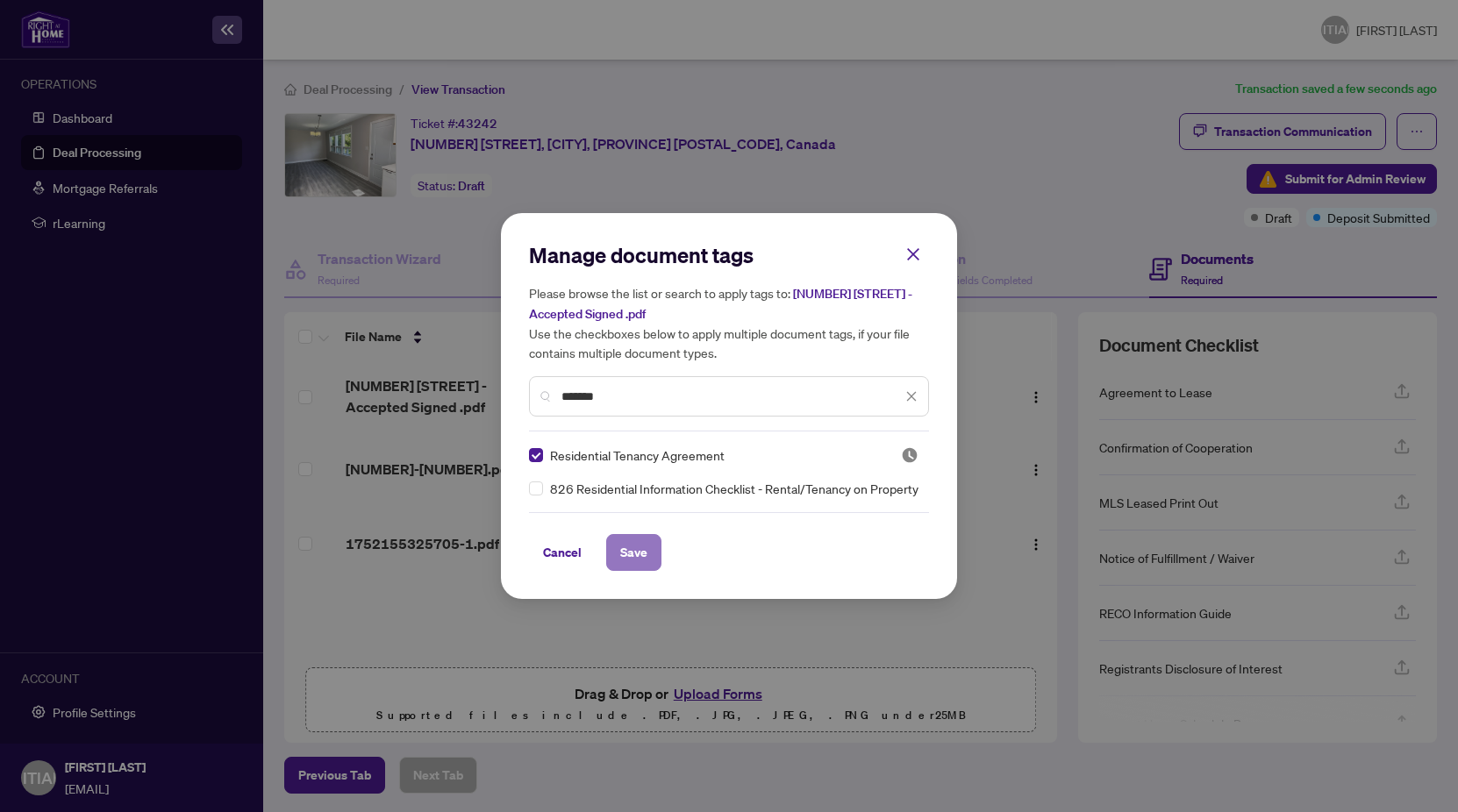 click on "Save" at bounding box center [633, 552] 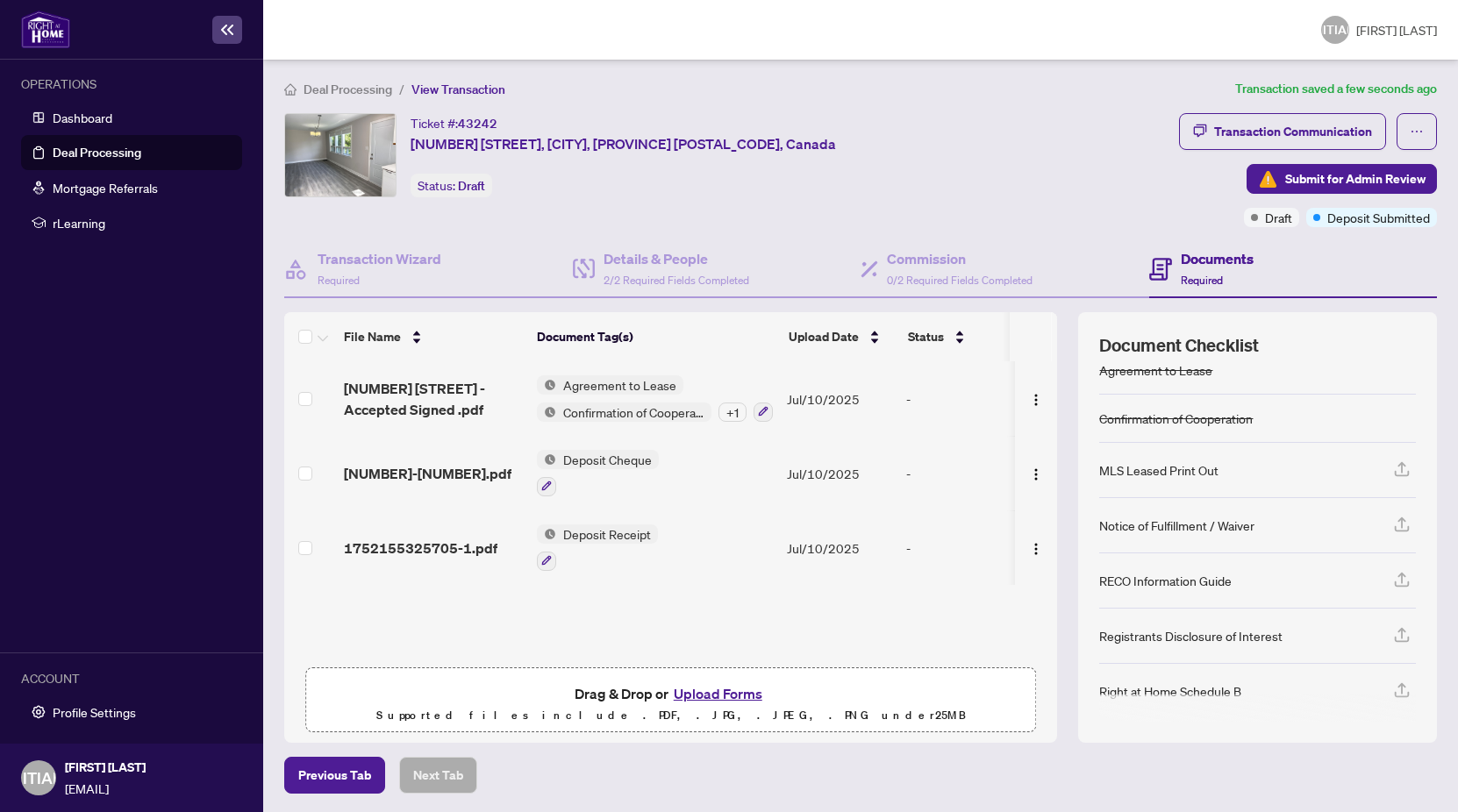 scroll, scrollTop: 20, scrollLeft: 0, axis: vertical 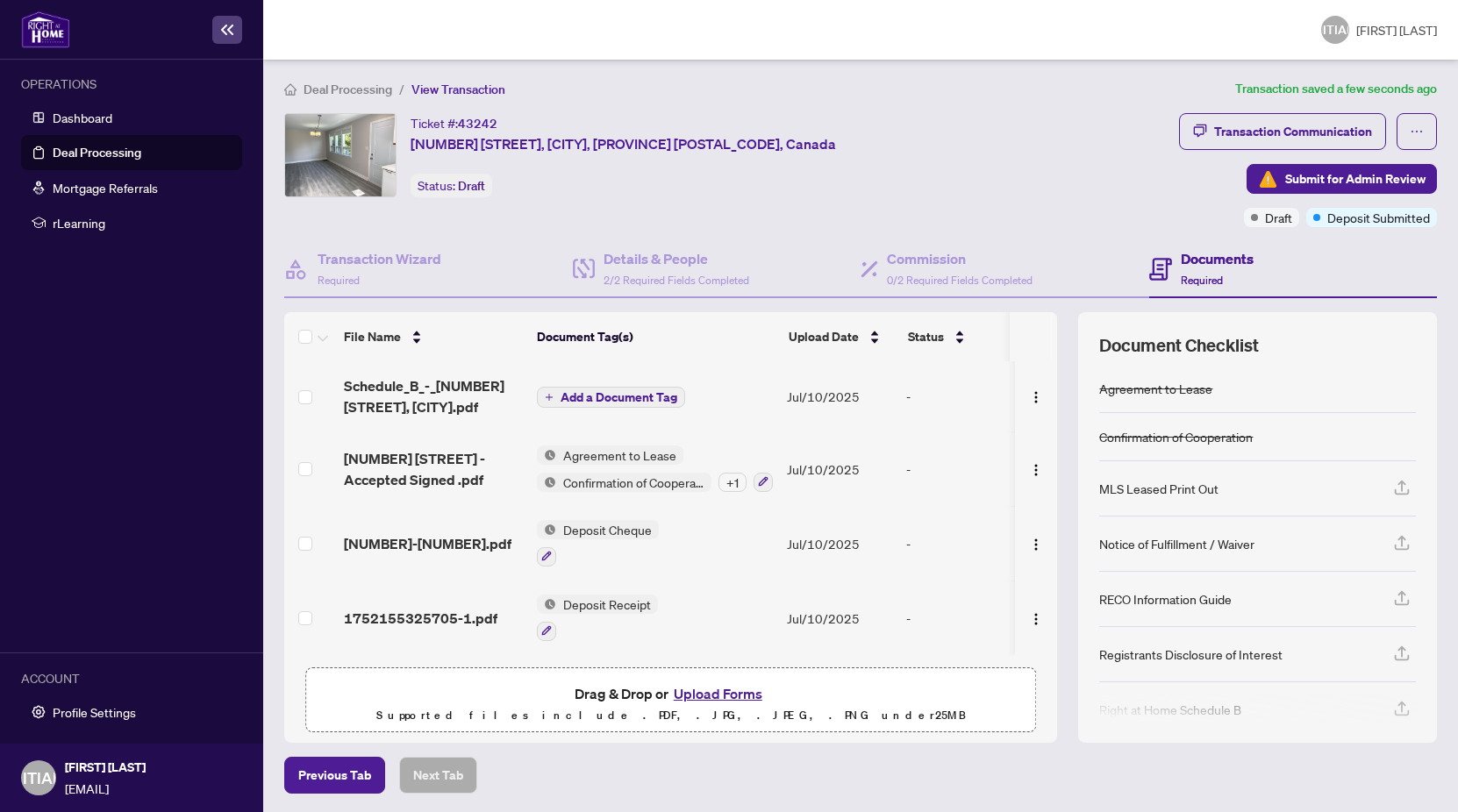 click on "Add a Document Tag" at bounding box center (618, 397) 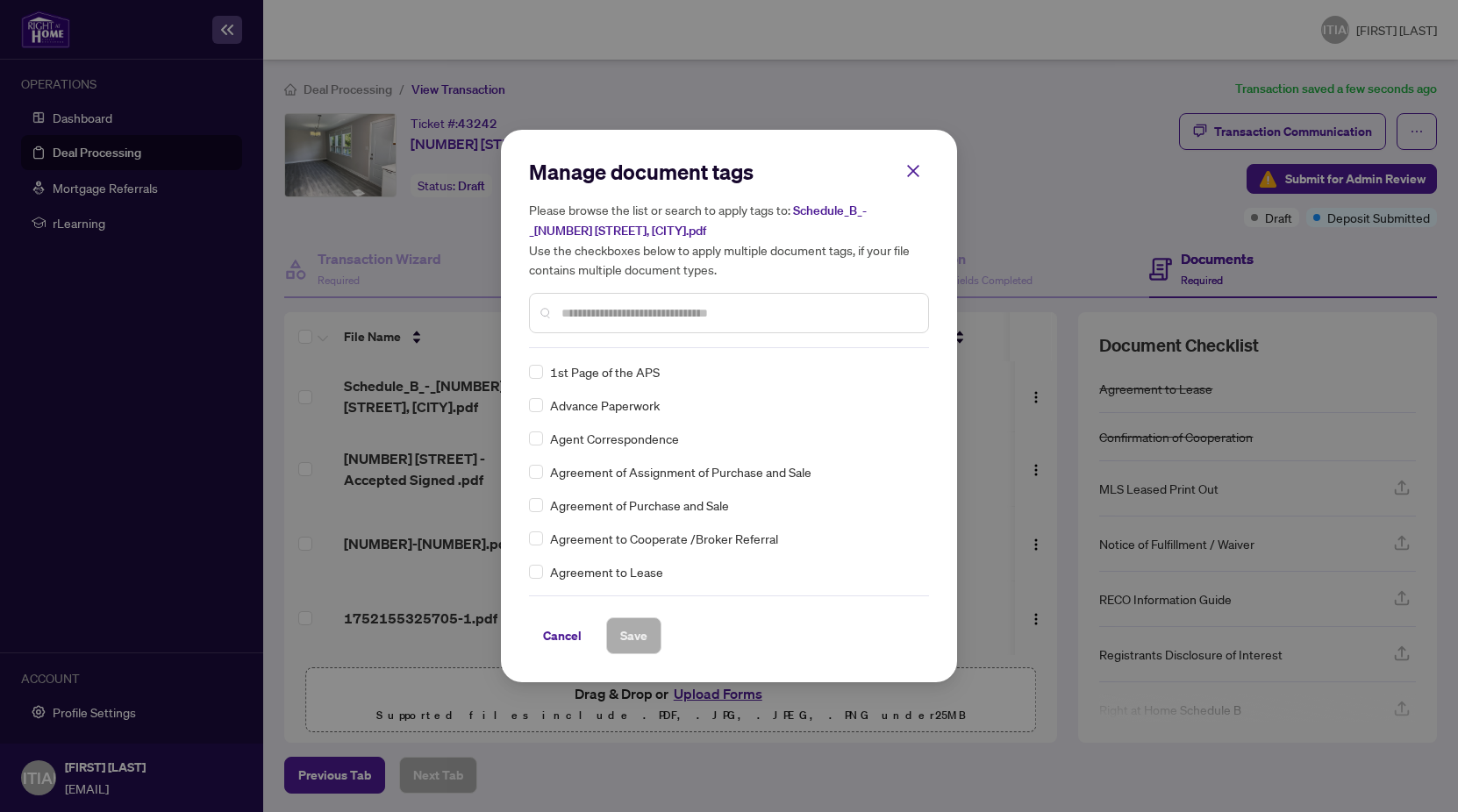 click on "Manage document tags Please browse the list or search to apply tags to: Schedule_B_-_[NUMBER] [STREET], [CITY].pdf Use the checkboxes below to apply multiple document tags, if your file contains multiple document types. 1st Page of the APS Advance Paperwork Agent Correspondence Agreement of Assignment of Purchase and Sale Agreement of Purchase and Sale Agreement to Cooperate /Broker Referral Agreement to Lease Articles of Incorporation Back to Vendor Letter Belongs to Another Transaction Builder's Consent Buyer Designated Representation Agreement Buyer Designated Representation Agreement Buyers Lawyer Information Certificate of Estate Trustee(s) Client Refused to Sign Closing Date Change Co-op Brokerage Commission Statement Co-op EFT Co-operating Indemnity Agreement Commission Adjustment Commission Agreement Commission Calculation Commission Statement Sent Commission Statement Sent to Landlord Commission Statement Sent to Lawyer Commission Statement Sent to Listing Brokerage Commission Waiver Letter Duplicate" at bounding box center [729, 406] 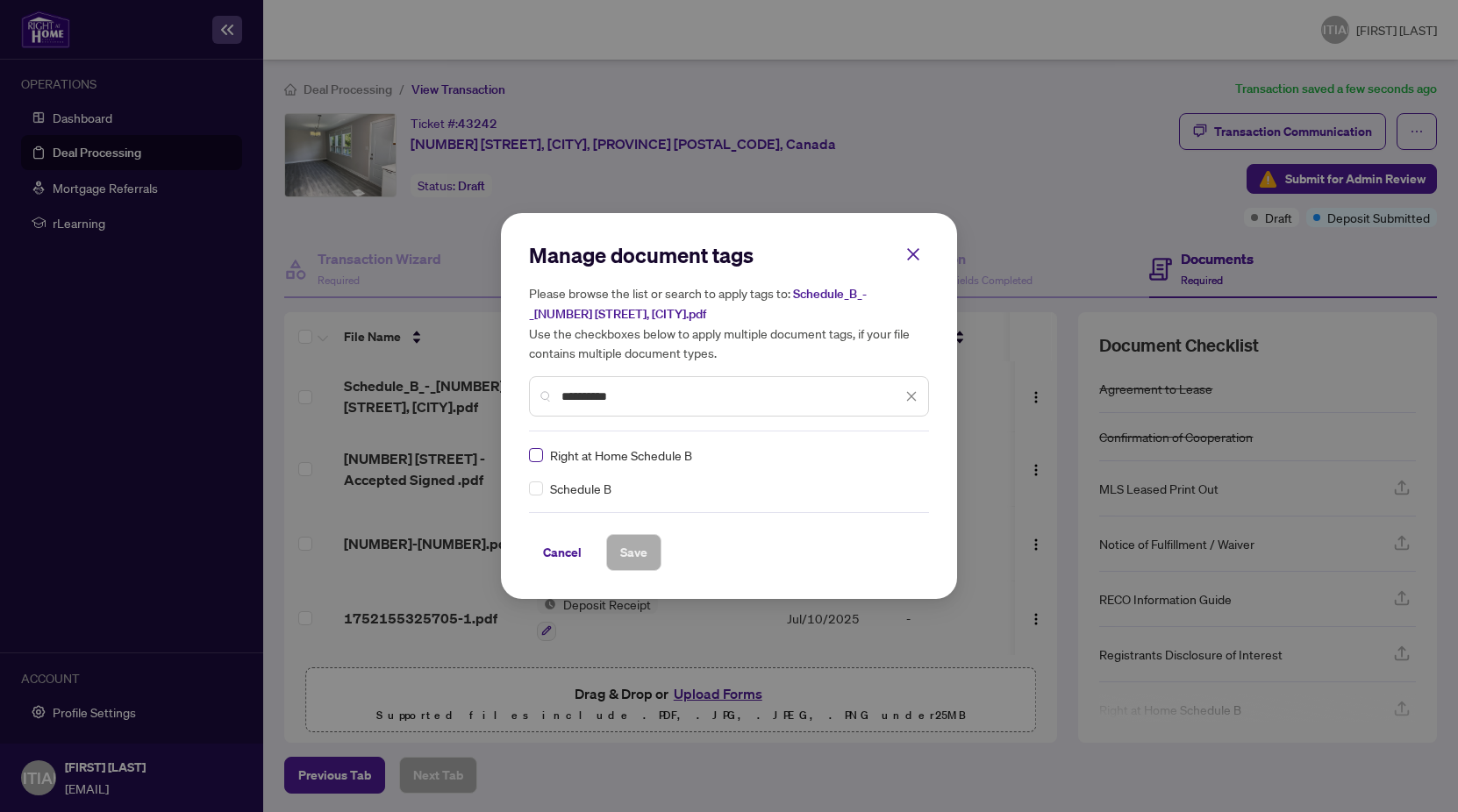 type on "**********" 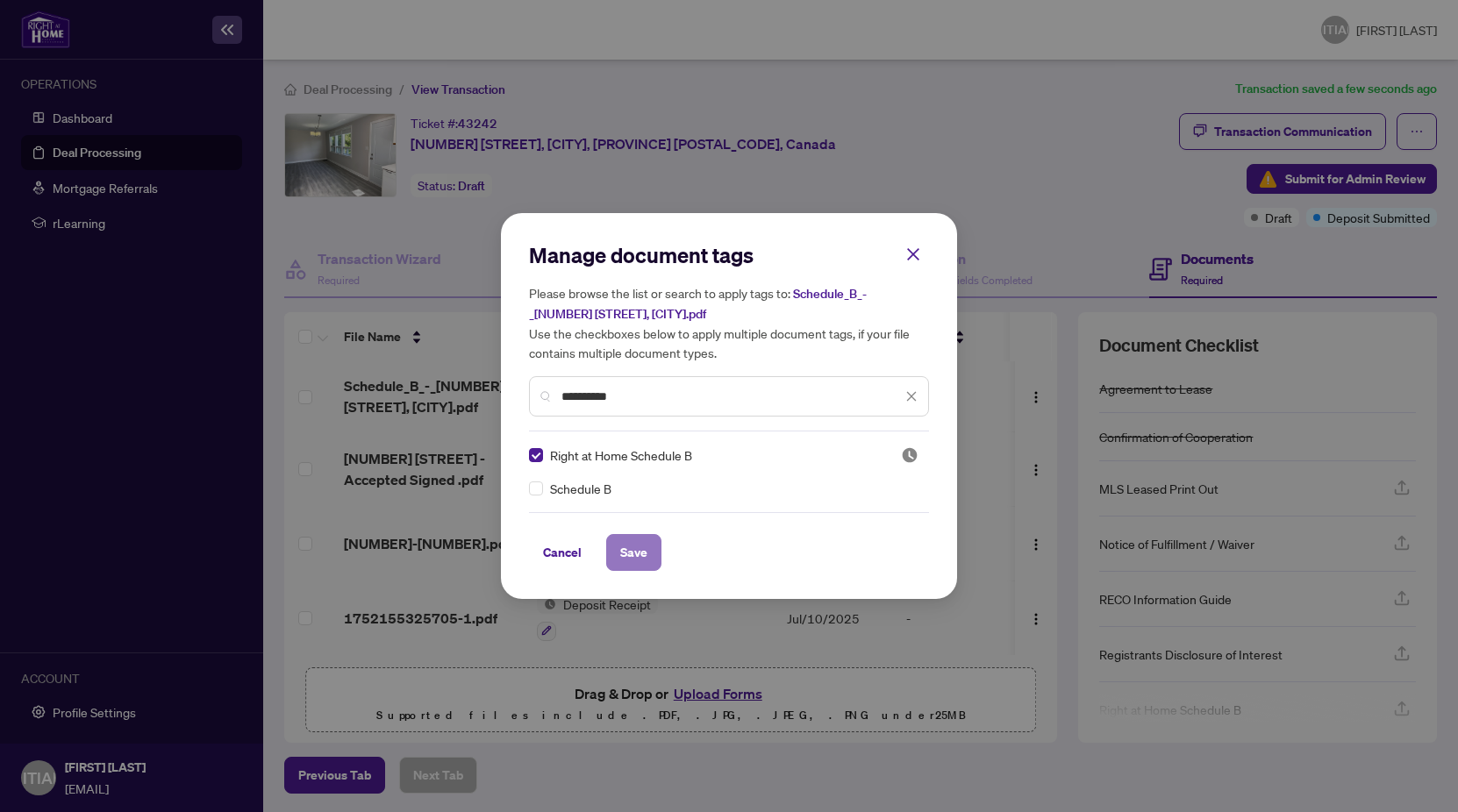 click on "Save" at bounding box center [633, 552] 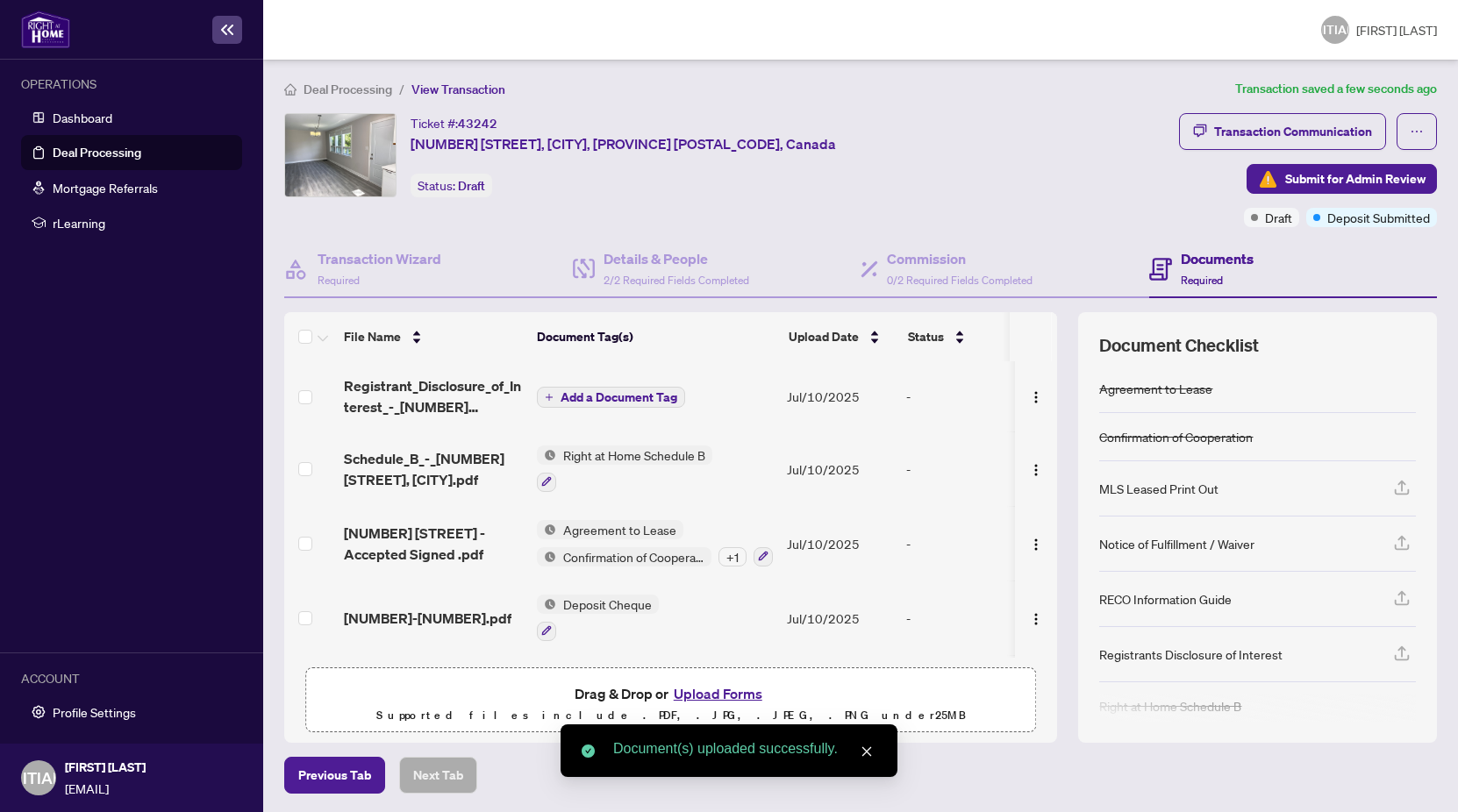 click on "Add a Document Tag" at bounding box center (618, 397) 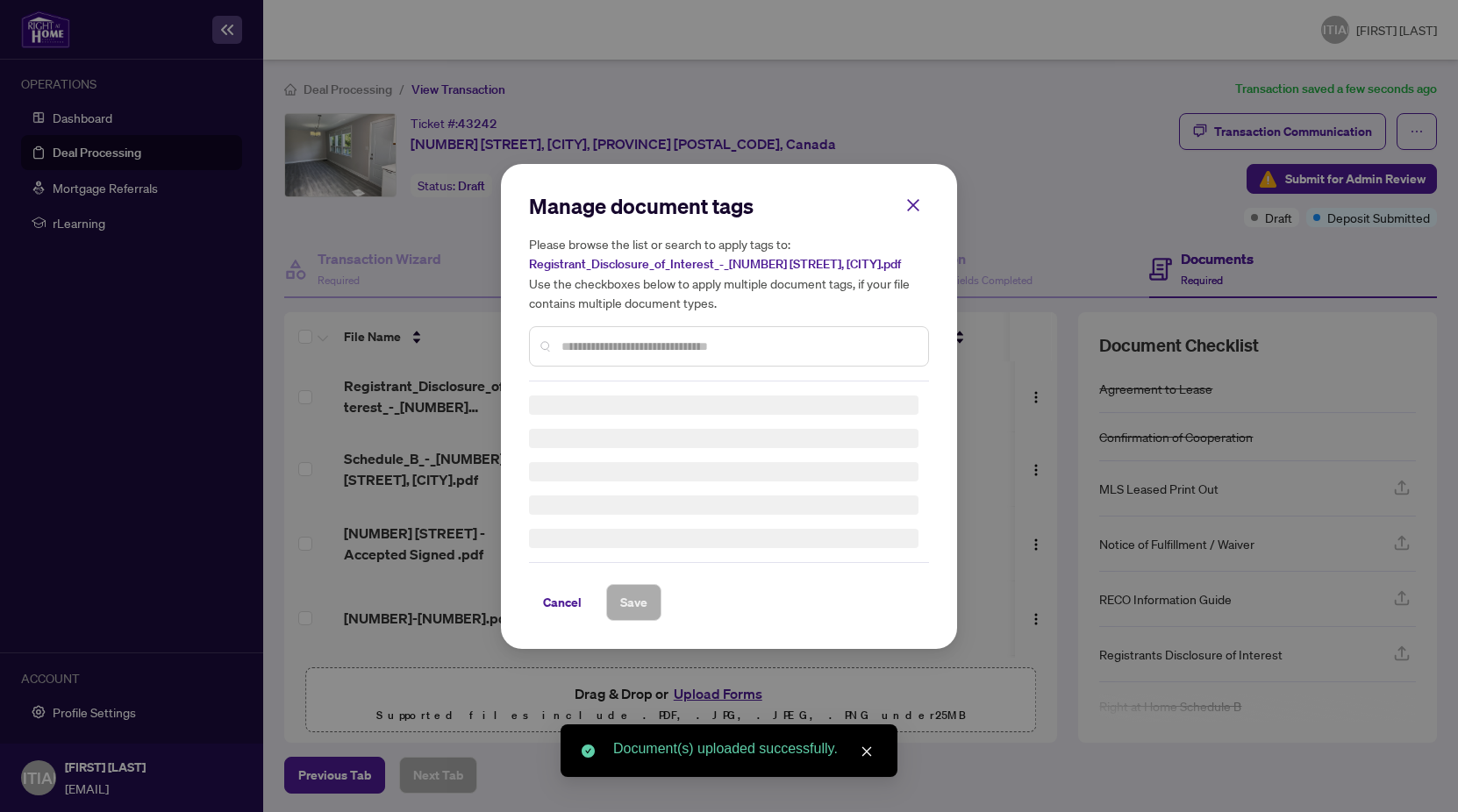 click on "Manage document tags Please browse the list or search to apply tags to: Registrant_Disclosure_of_Interest_-_62_Napier_St_Barrie.pdf Use the checkboxes below to apply multiple document tags, if your file contains multiple document types." at bounding box center (729, 287) 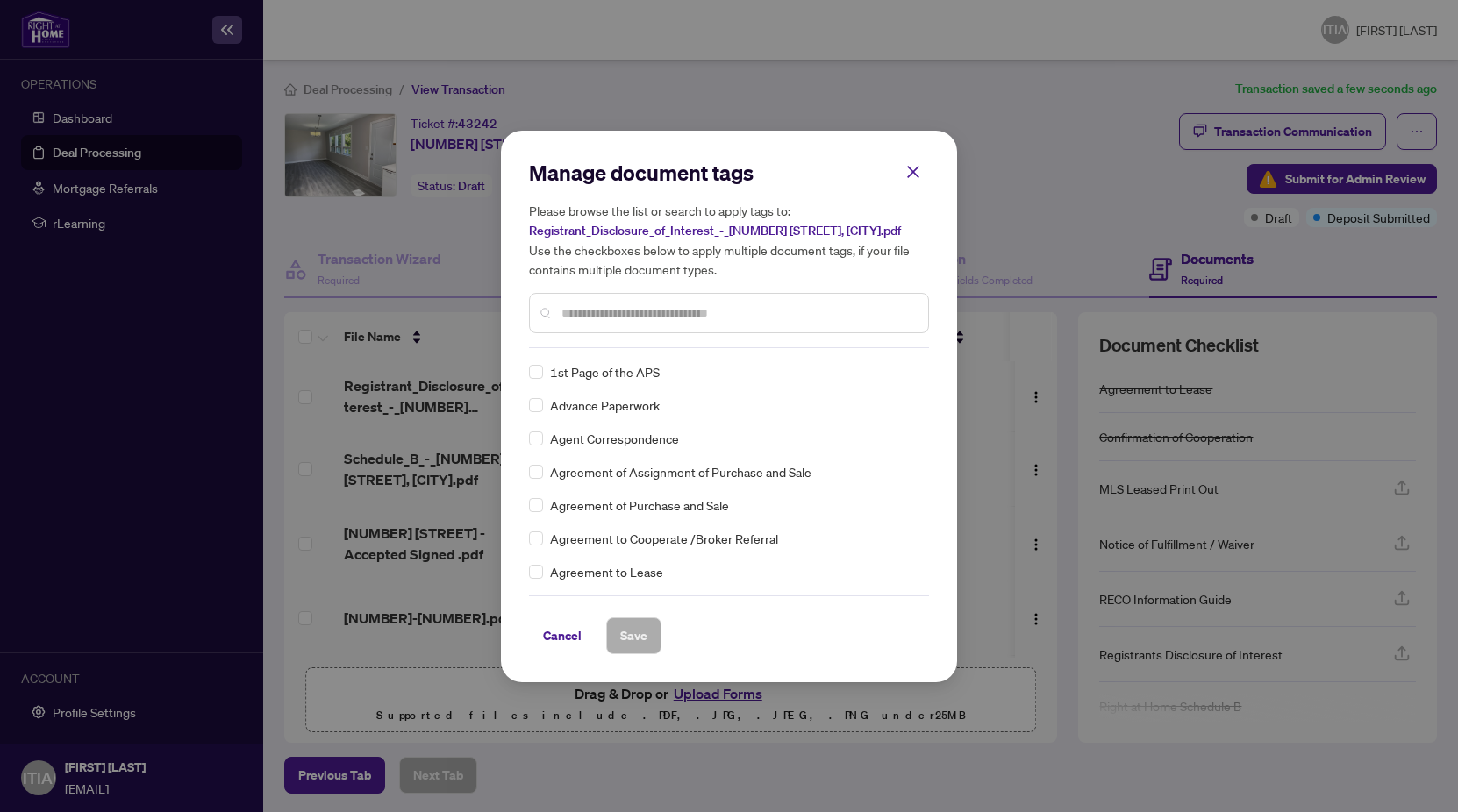 click at bounding box center [738, 313] 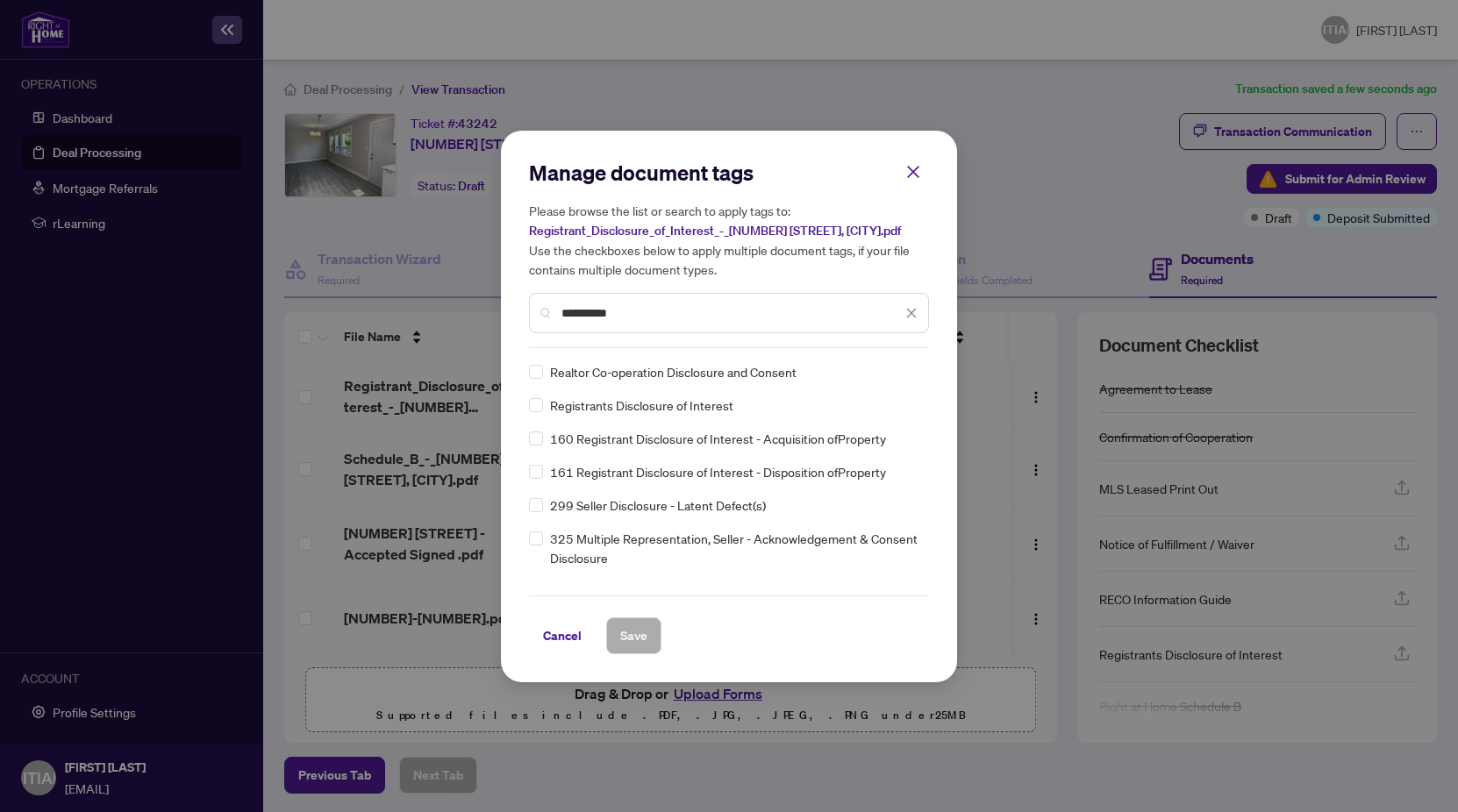 type on "**********" 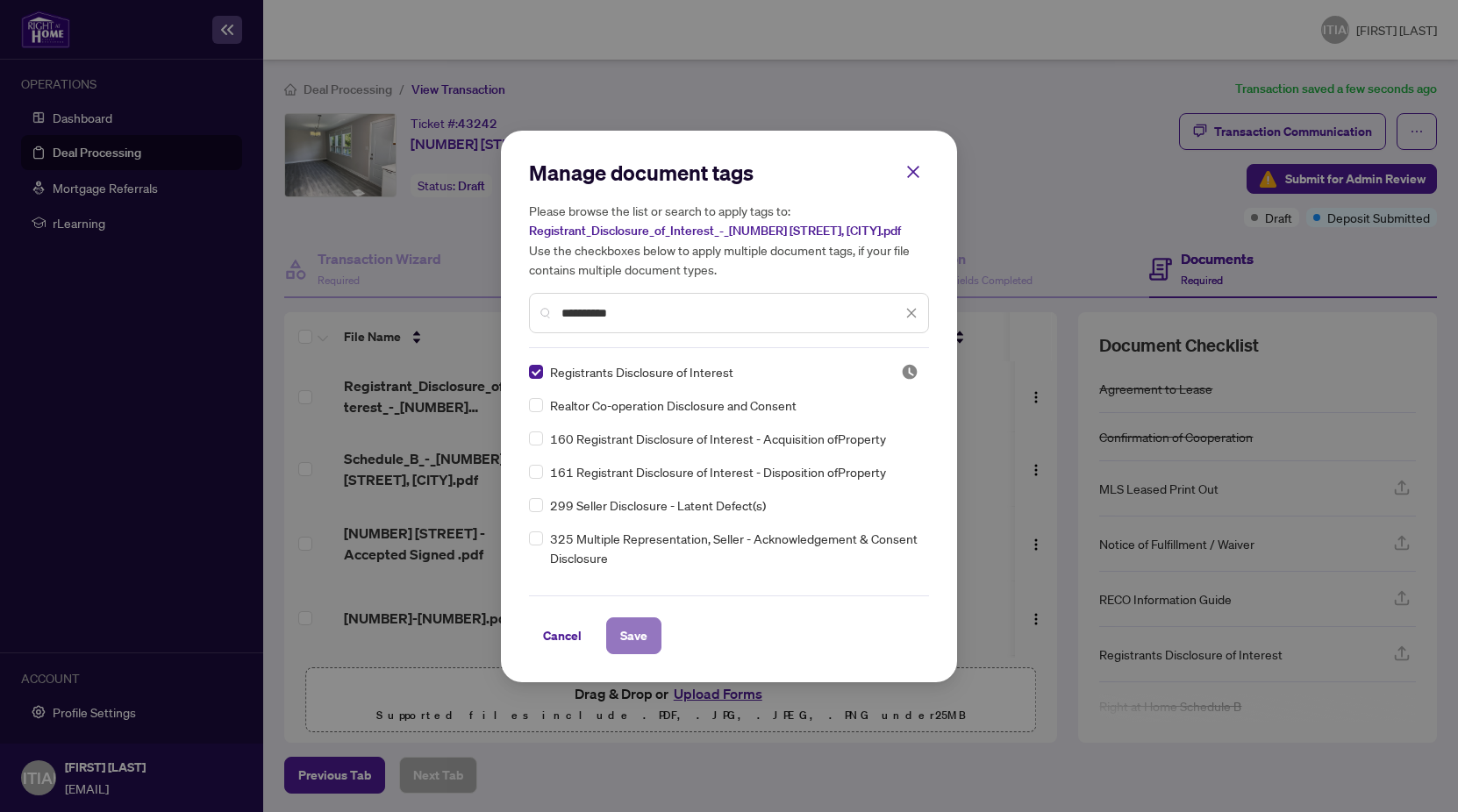 click on "Save" at bounding box center [633, 636] 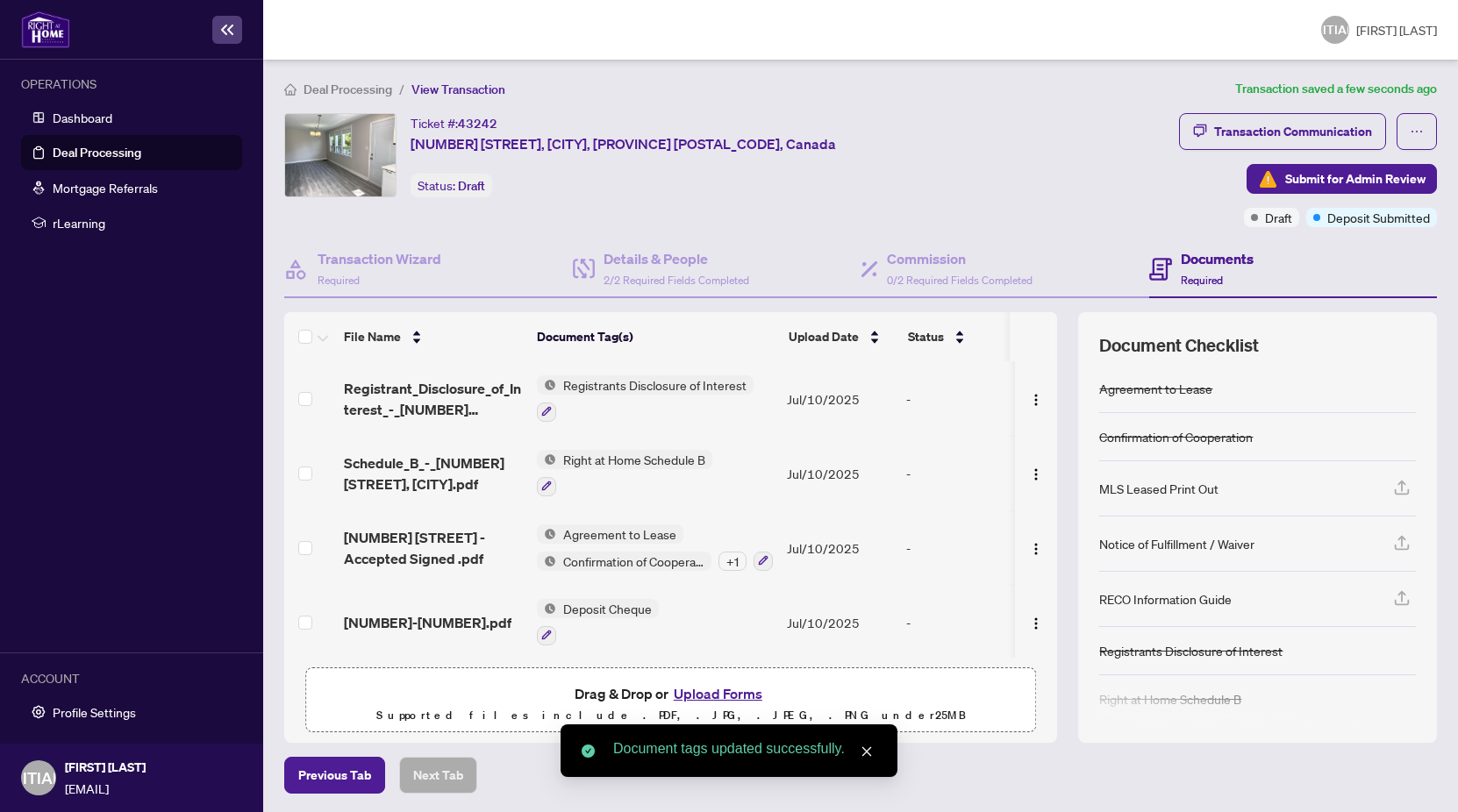 scroll, scrollTop: 0, scrollLeft: 0, axis: both 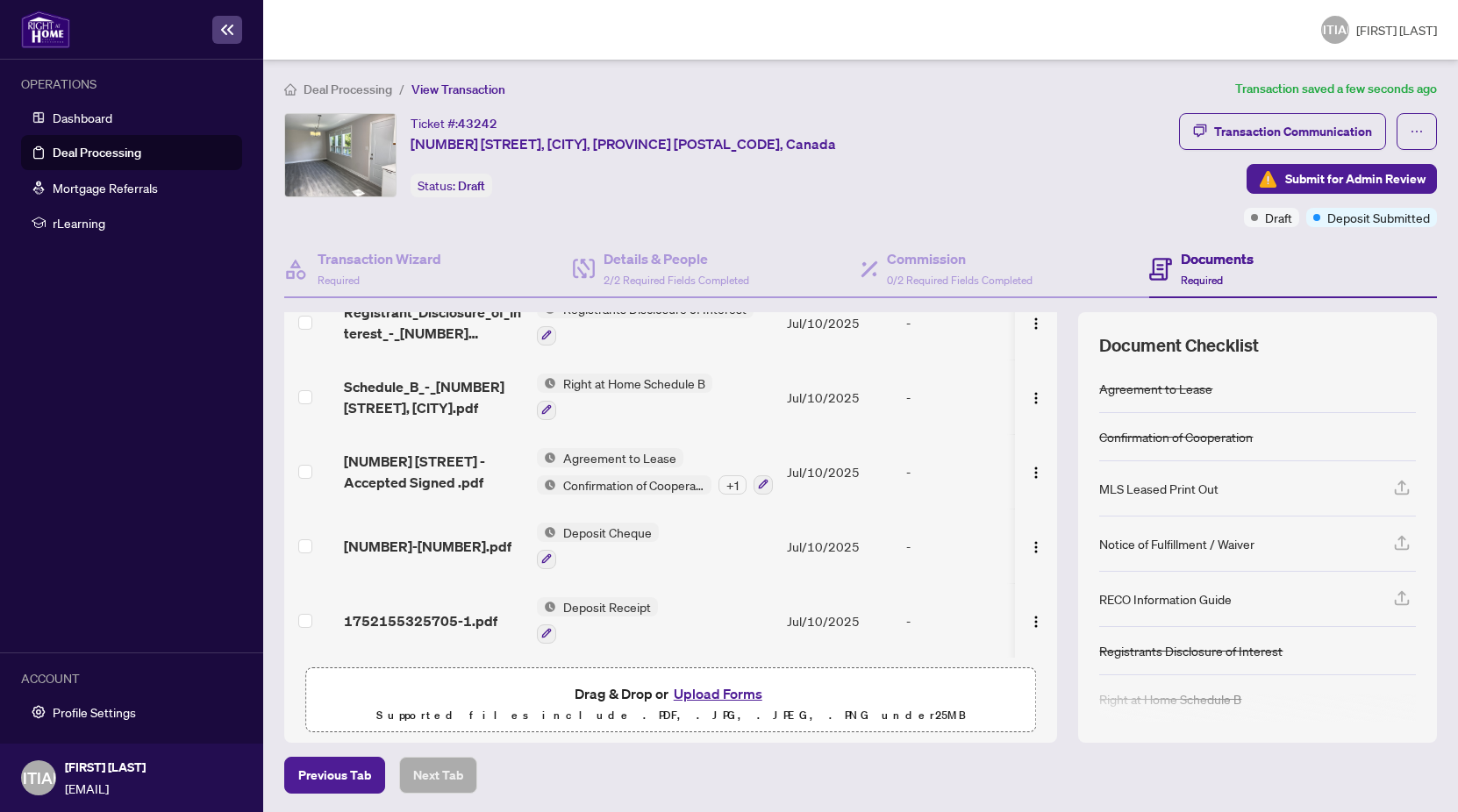 click on "Deal Processing / View Transaction Transaction saved a few seconds ago Ticket #: 43242 [NUMBER] [STREET], [CITY], [PROVINCE] [POSTAL_CODE], Canada Status: Draft Submit for Admin Review Transactionཔ་ Communication Submit for Admin Review Draft Deposit Submitted Transaction Wizard Required Details & People 2/2 Required Fields Completed Commission 0/2 Required Fields Completed Documents Required File Name Document Tag(s) Upload Date Status Registrant_Disclosure_of_Interest_-_[NUMBER] [STREET], [CITY].pdf Registrants Disclosure of Interest Jul/10/2025 - Schedule_B_-_[NUMBER] [STREET], [CITY].pdf Right at Home Schedule B Jul/10/2025 - [NUMBER]-[NUMBER].pdf Deposit Cheque Jul/10/2025 - [NUMBER]-[NUMBER].pdf Deposit Receipt Jul/10/2025 - Drag & Drop or Upload Forms Supported files include .PDF, .JPG, .JPEG, .PNG under 25 MB Document Checklist Agreement to Lease Confirmation of Cooperation MLS Leased Print Out" at bounding box center (861, 436) 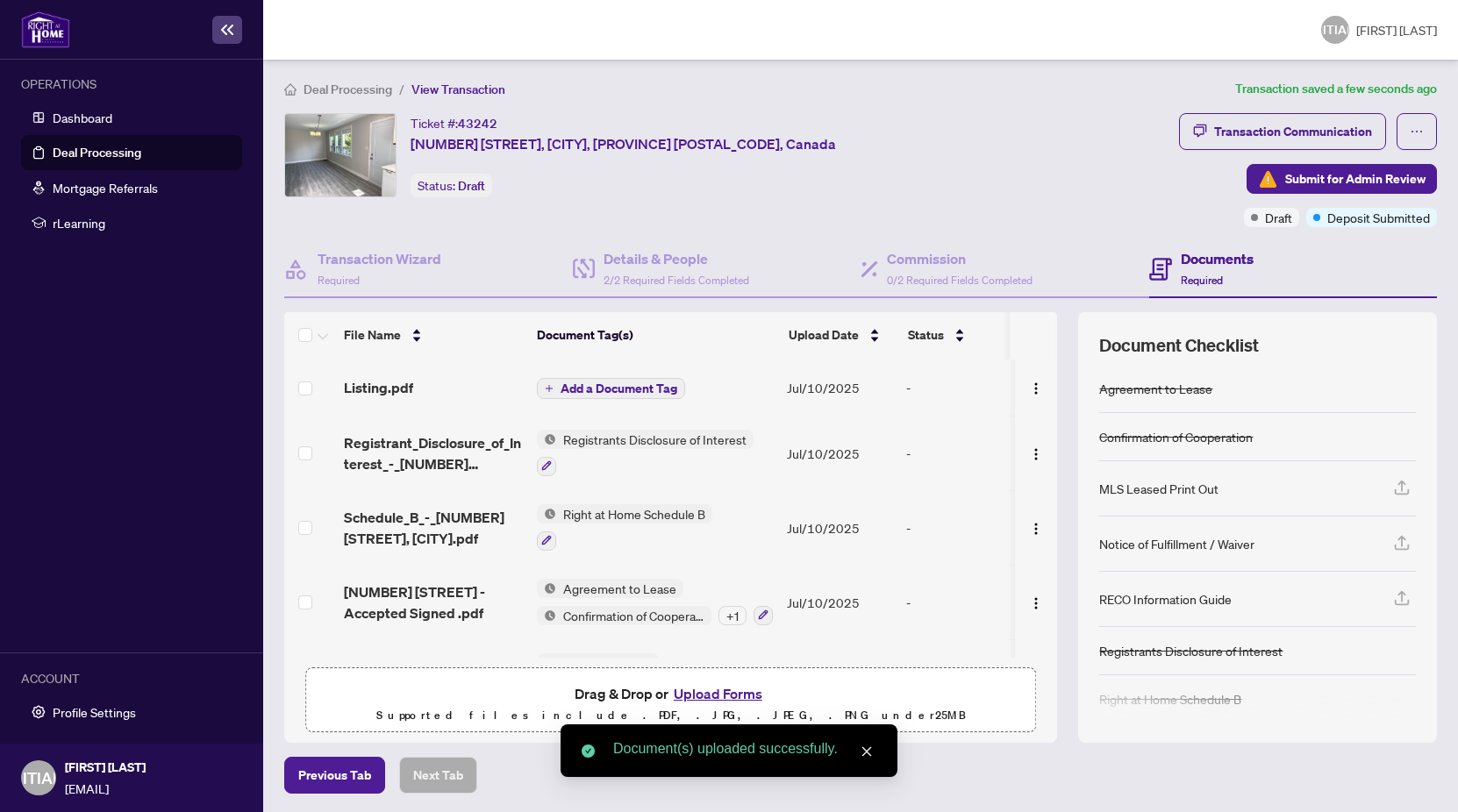 scroll, scrollTop: 0, scrollLeft: 0, axis: both 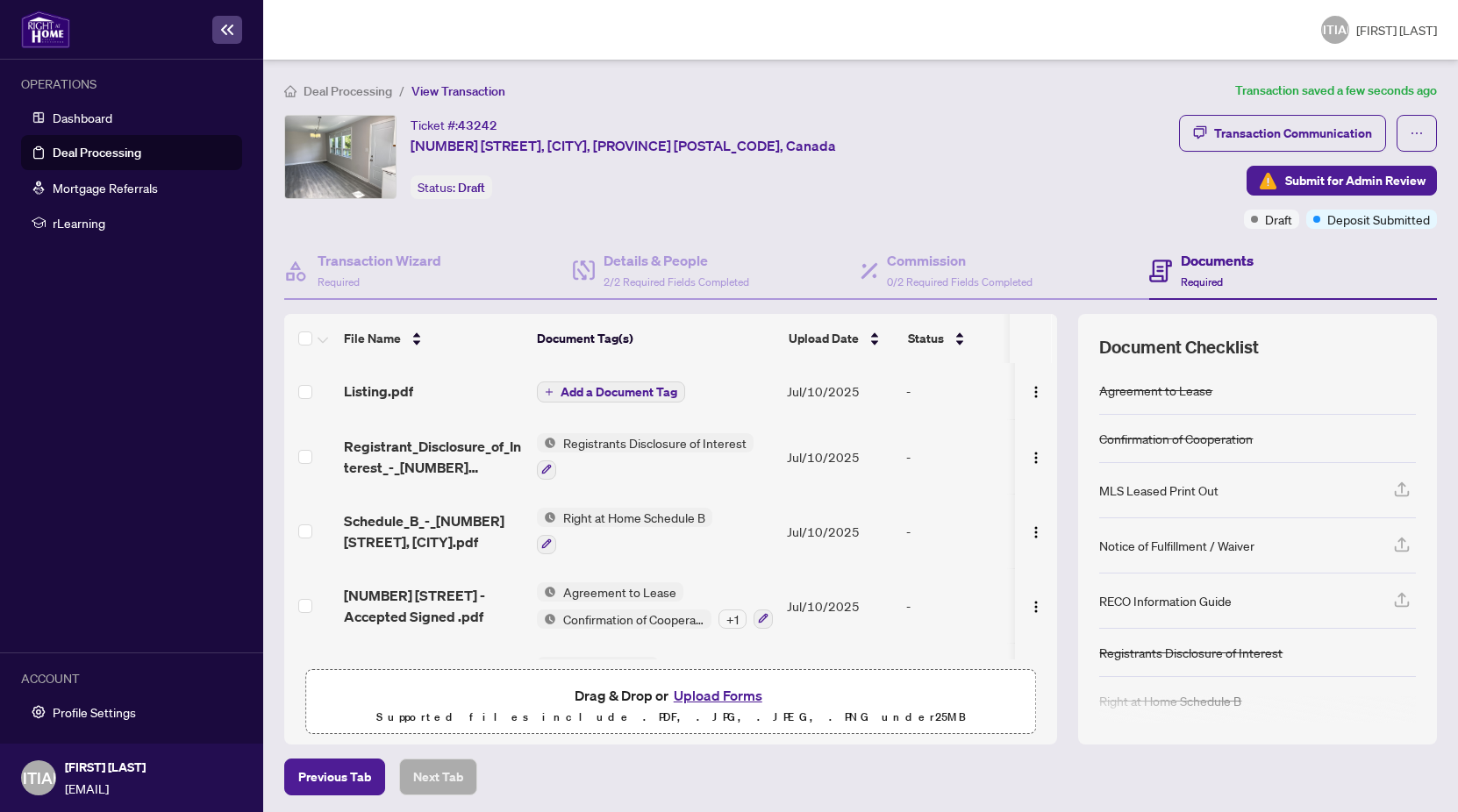 click on "Add a Document Tag" at bounding box center [618, 392] 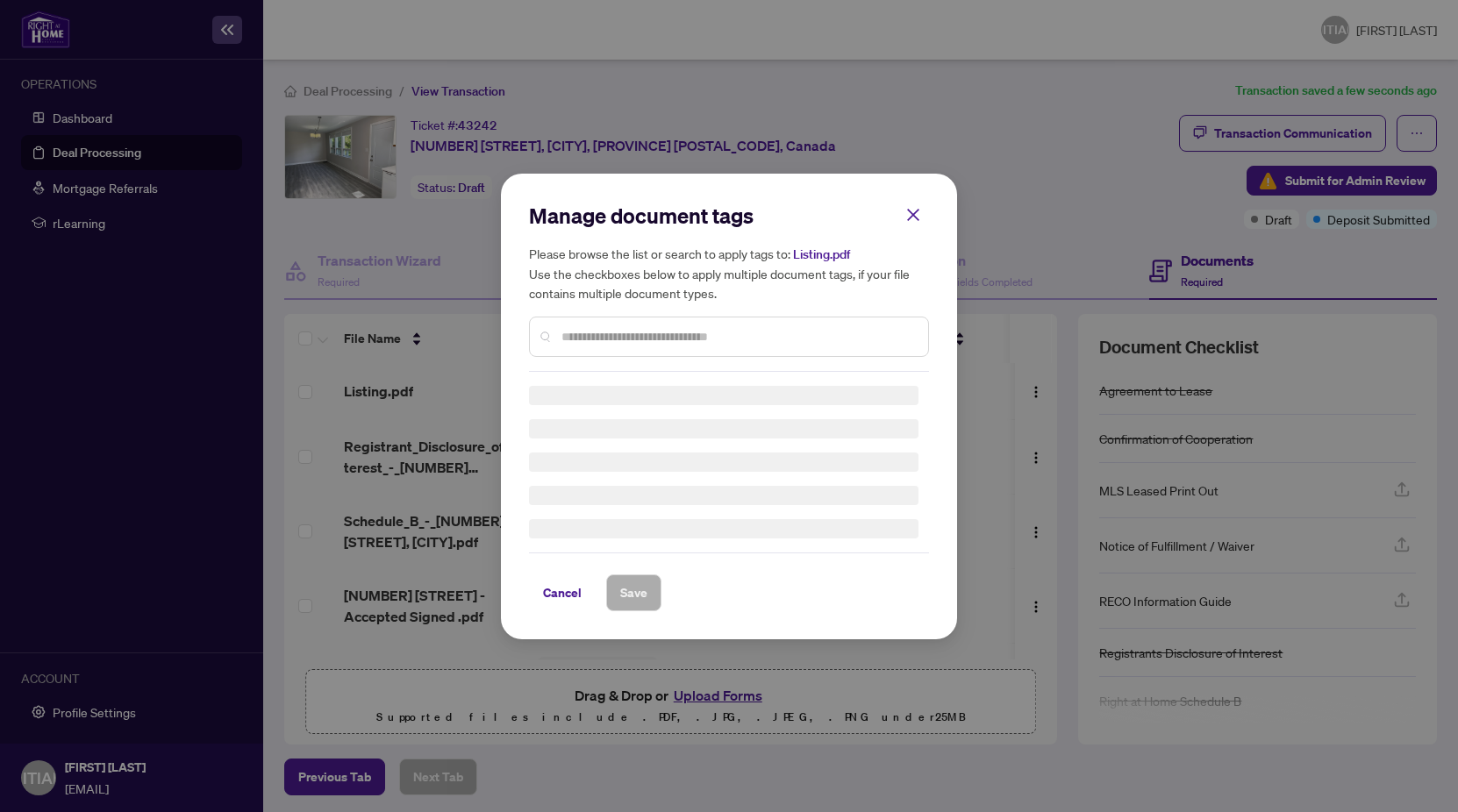 click at bounding box center [738, 337] 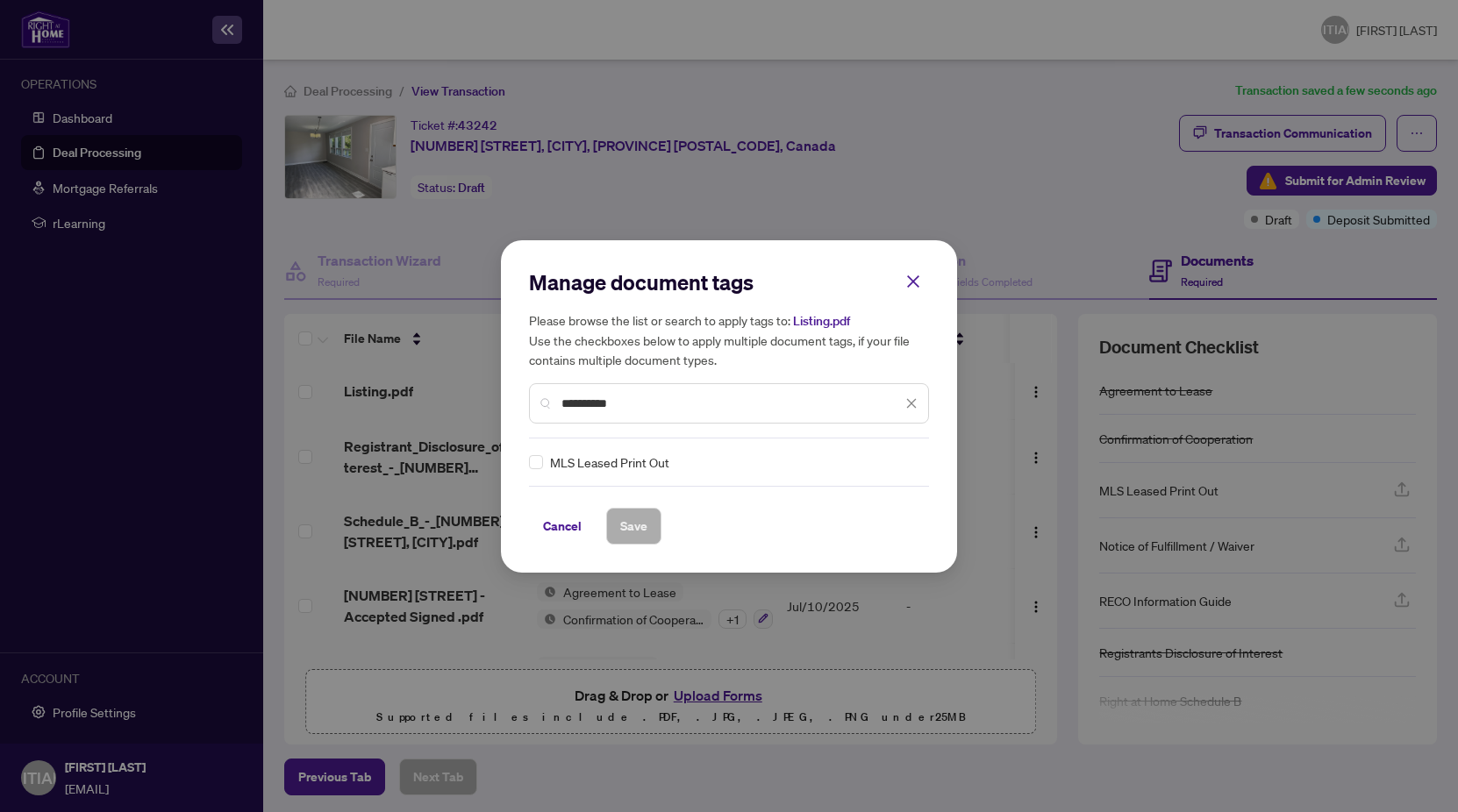 type on "**********" 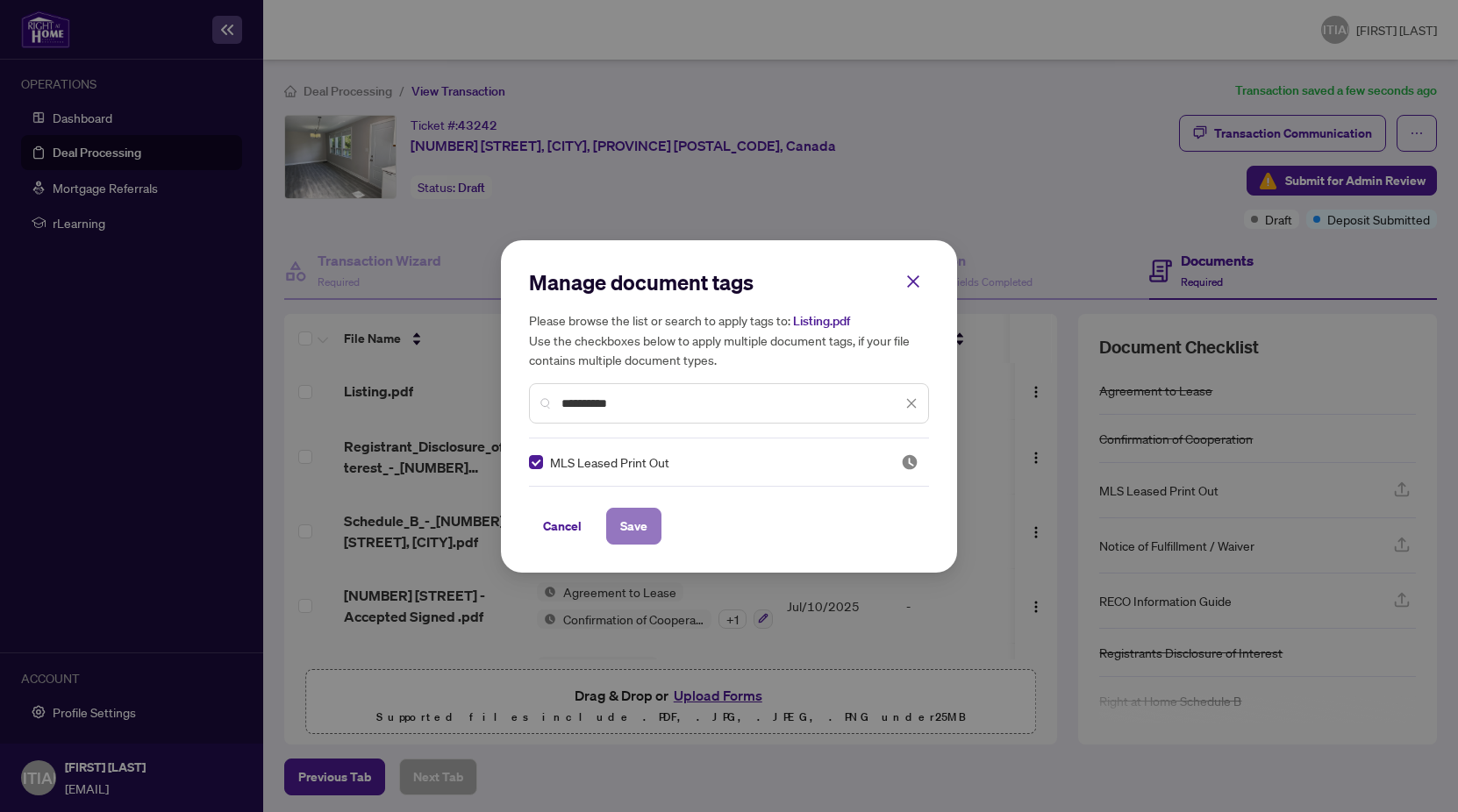 click on "Save" at bounding box center (633, 526) 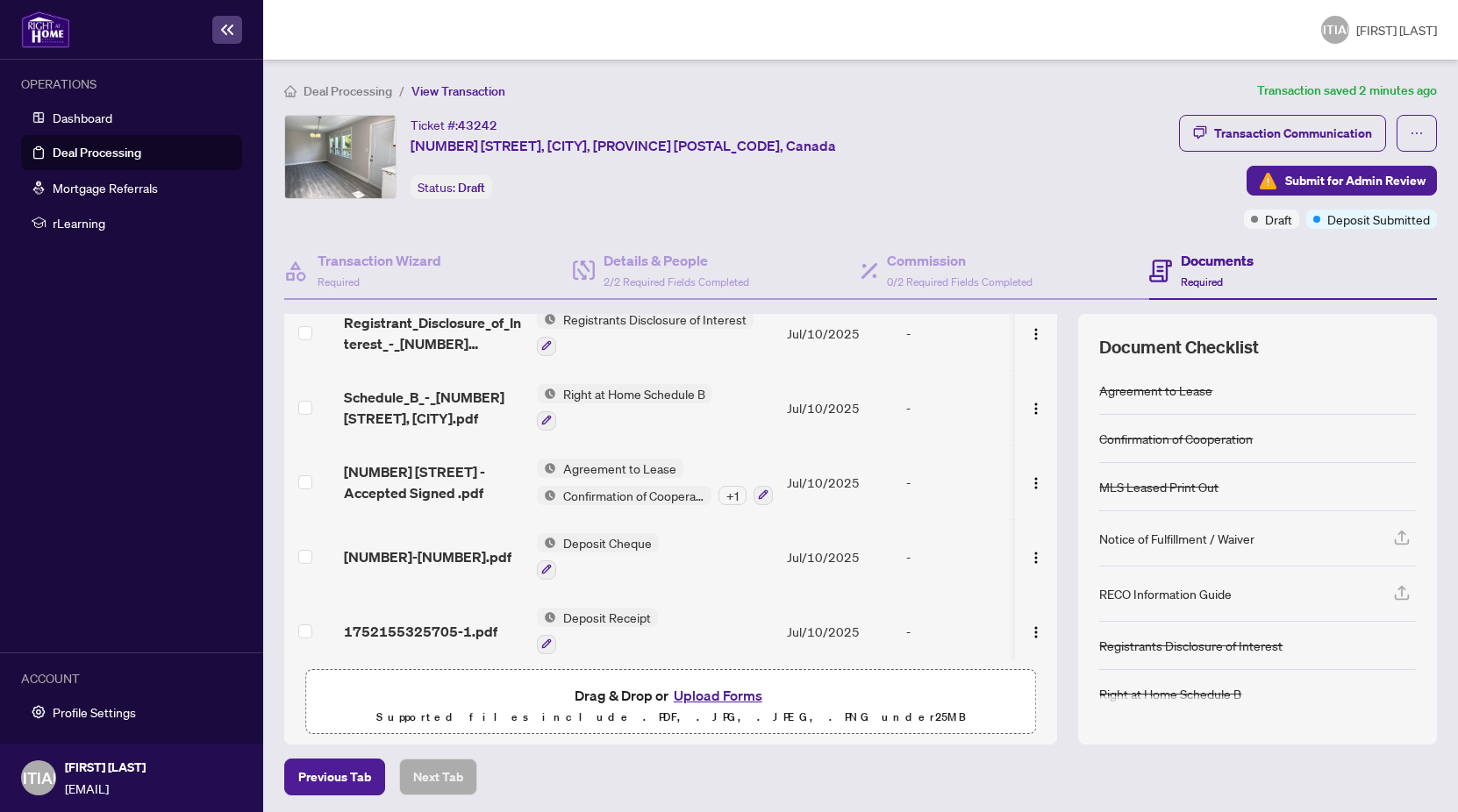 scroll, scrollTop: 153, scrollLeft: 0, axis: vertical 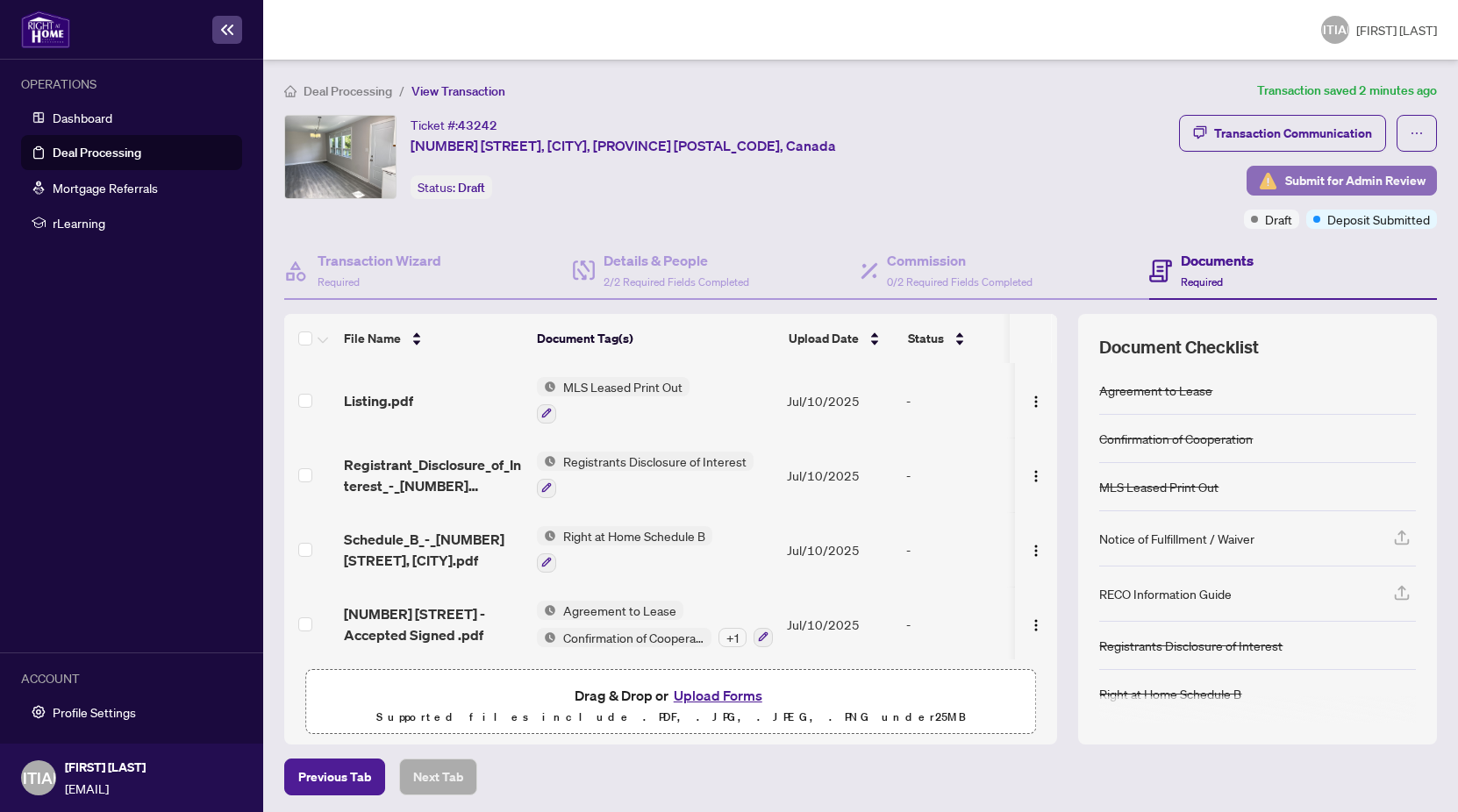 click on "Submit for Admin Review" at bounding box center [1355, 181] 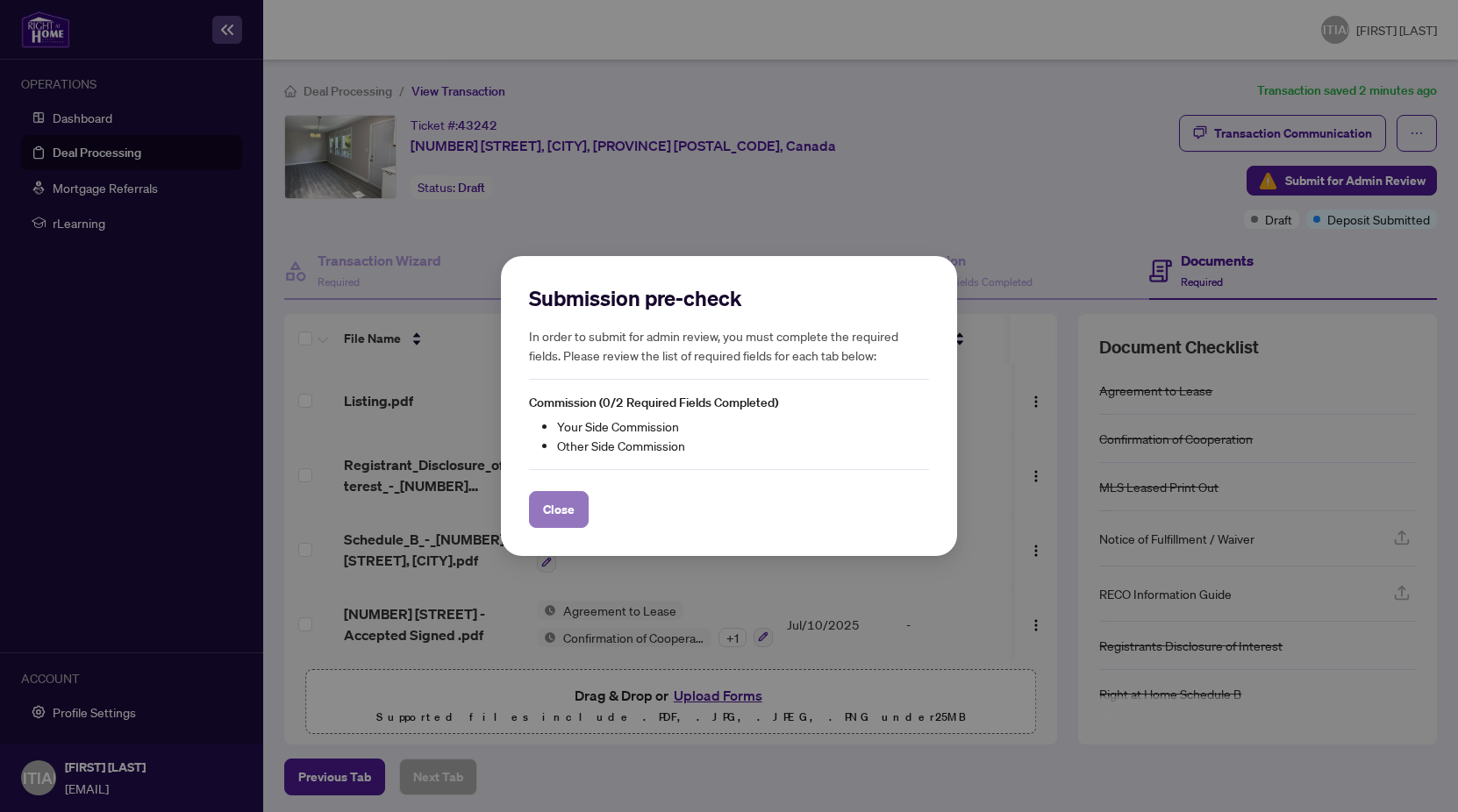 click on "Close" at bounding box center [559, 509] 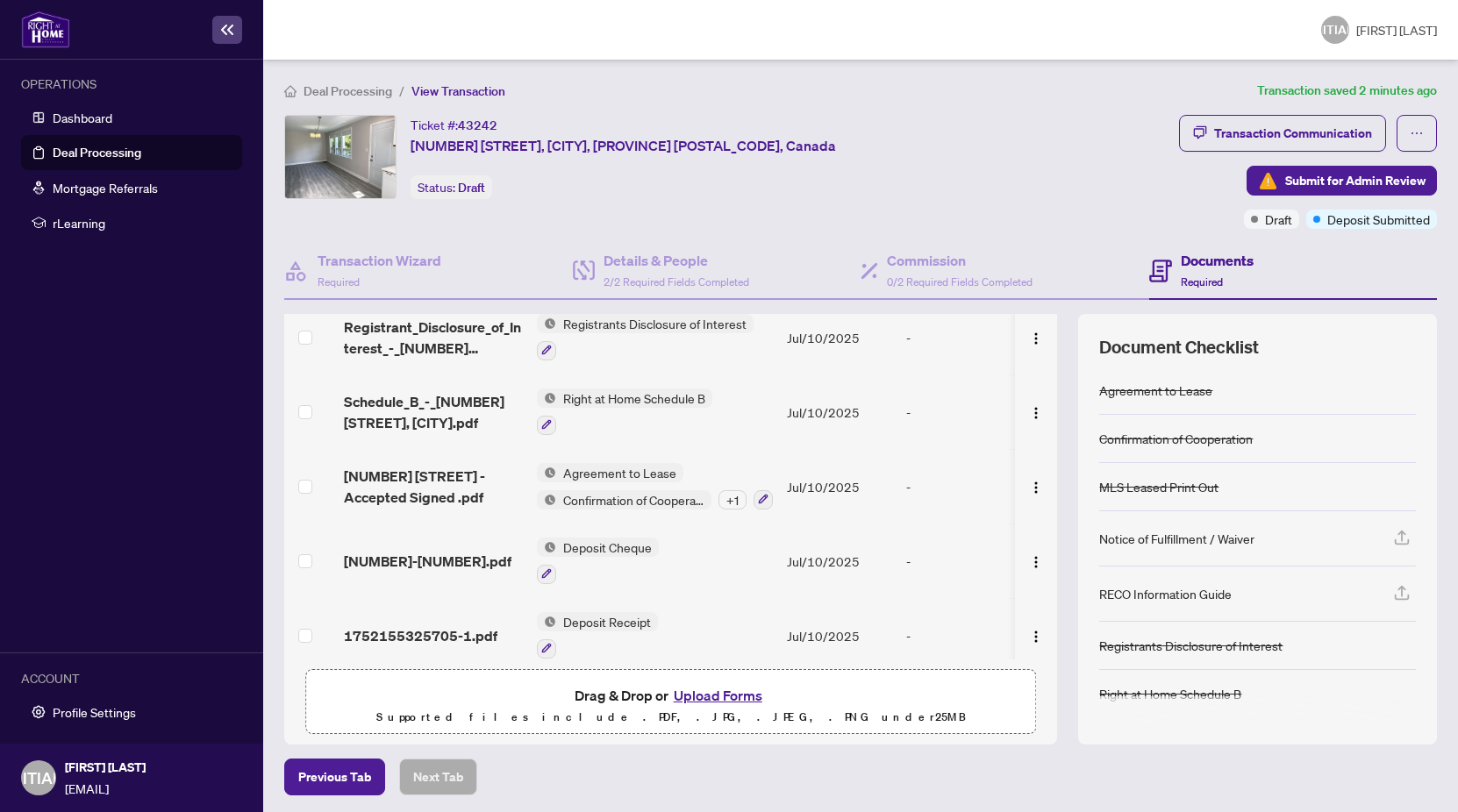 scroll, scrollTop: 153, scrollLeft: 0, axis: vertical 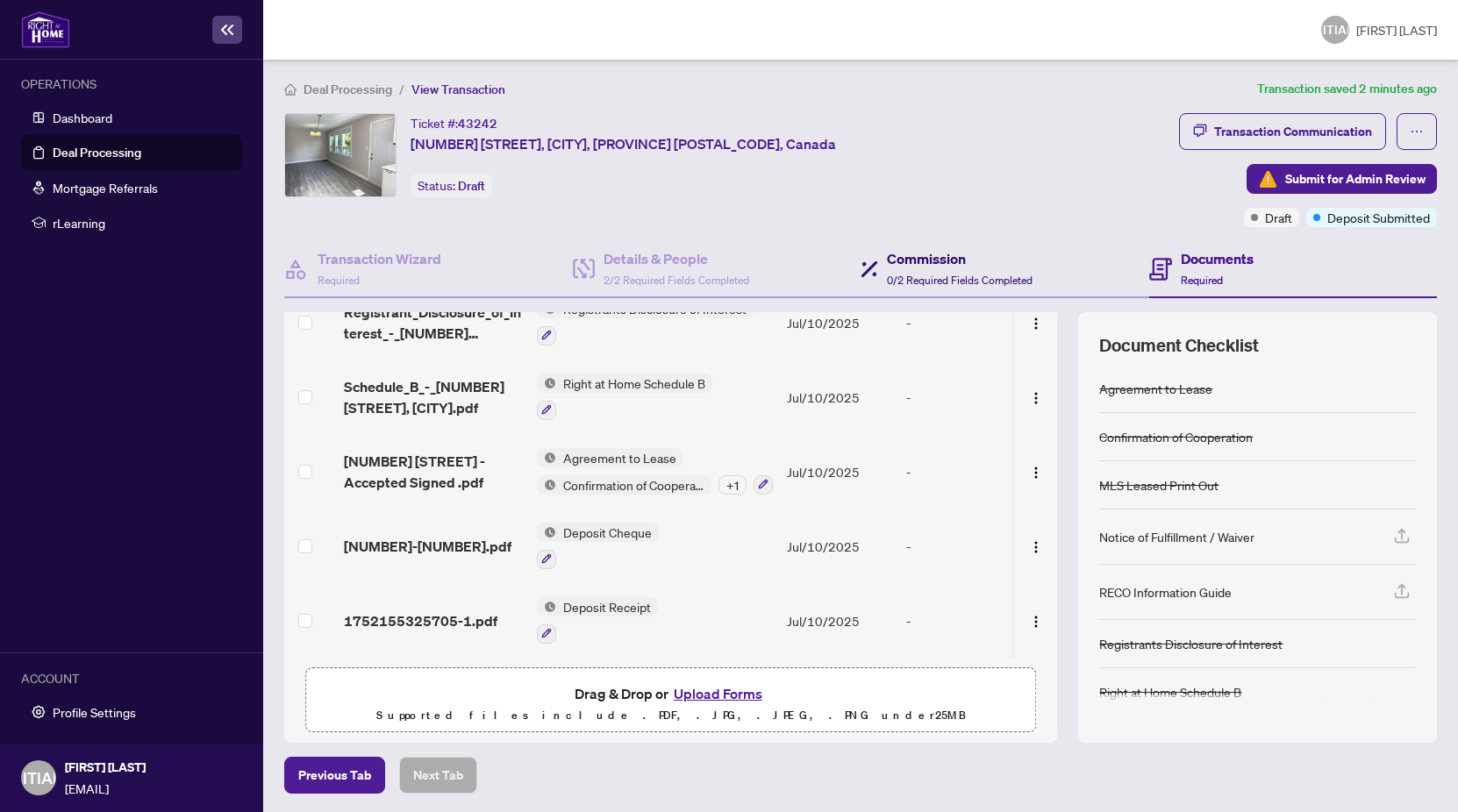 click on "Commission" at bounding box center [960, 259] 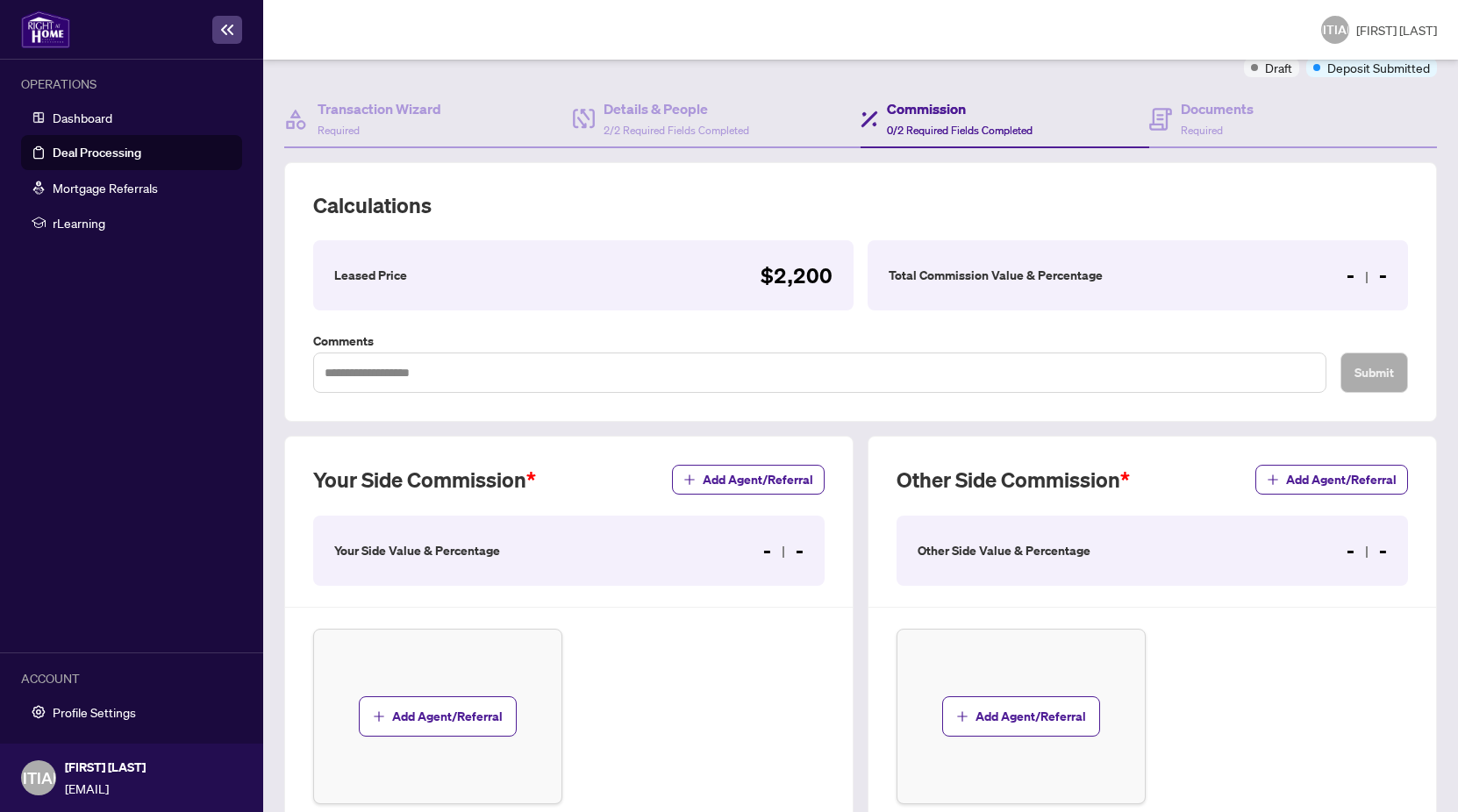 scroll, scrollTop: 177, scrollLeft: 0, axis: vertical 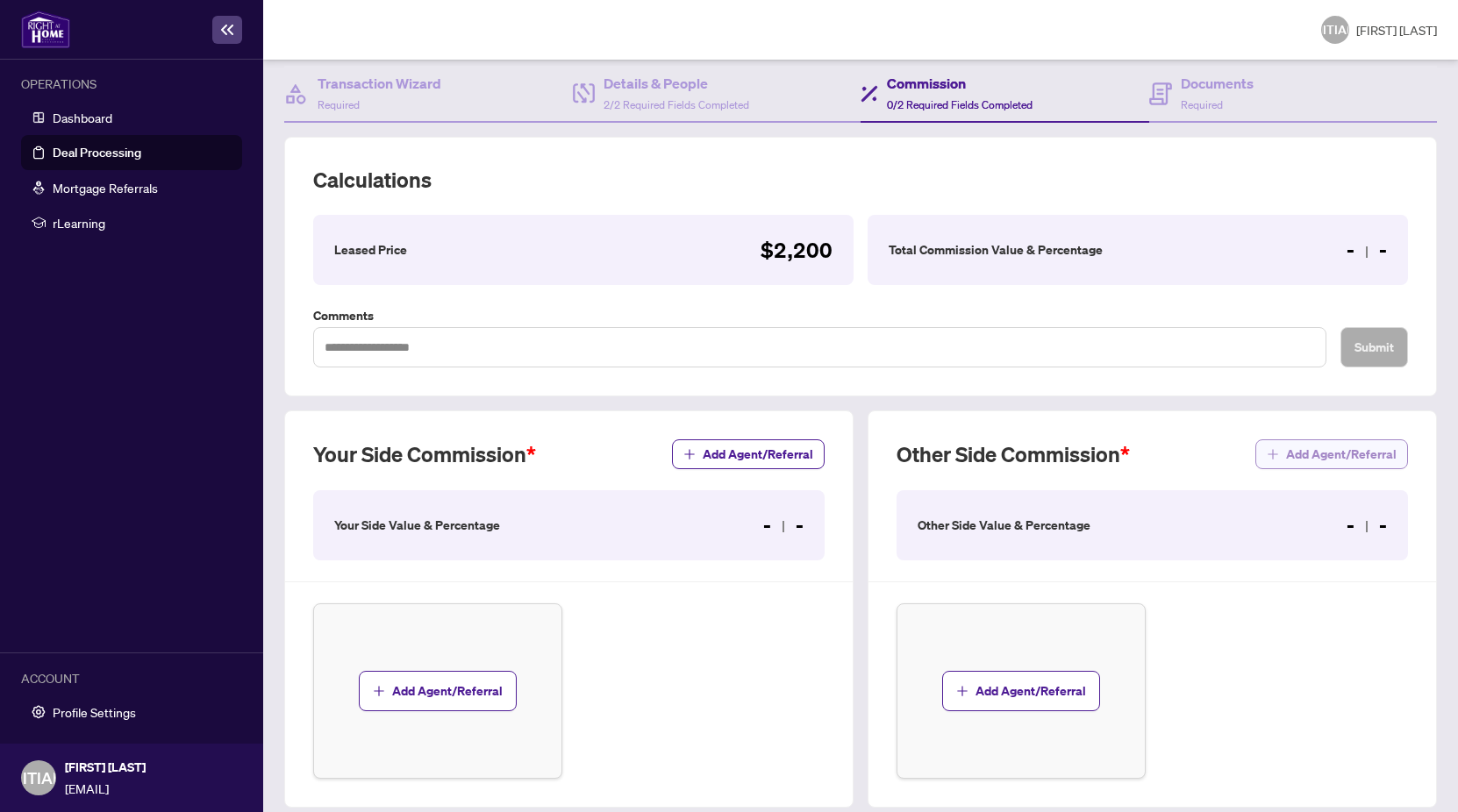 click on "Add Agent/Referral" at bounding box center [1341, 454] 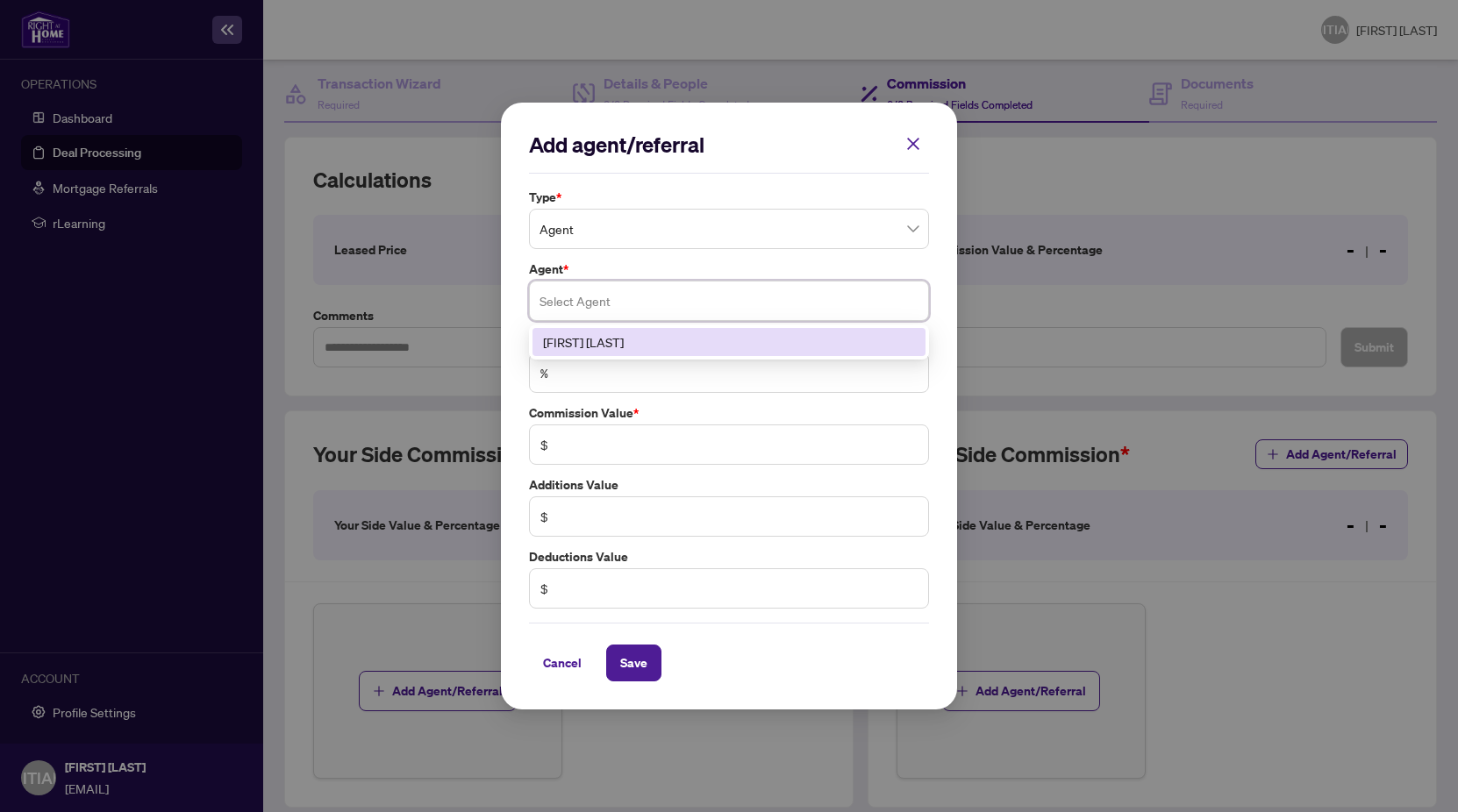 click at bounding box center [729, 301] 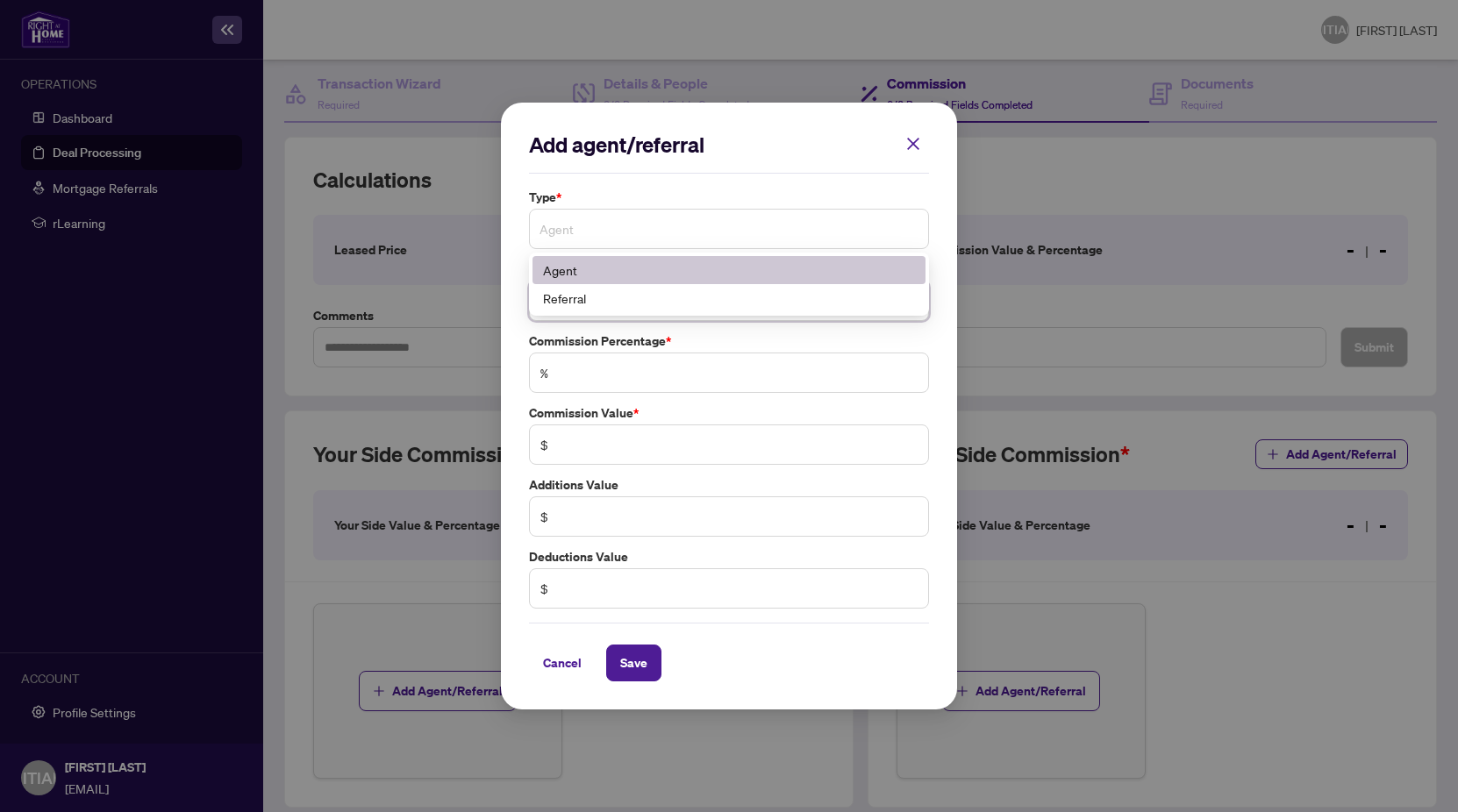 click on "Agent" at bounding box center [729, 229] 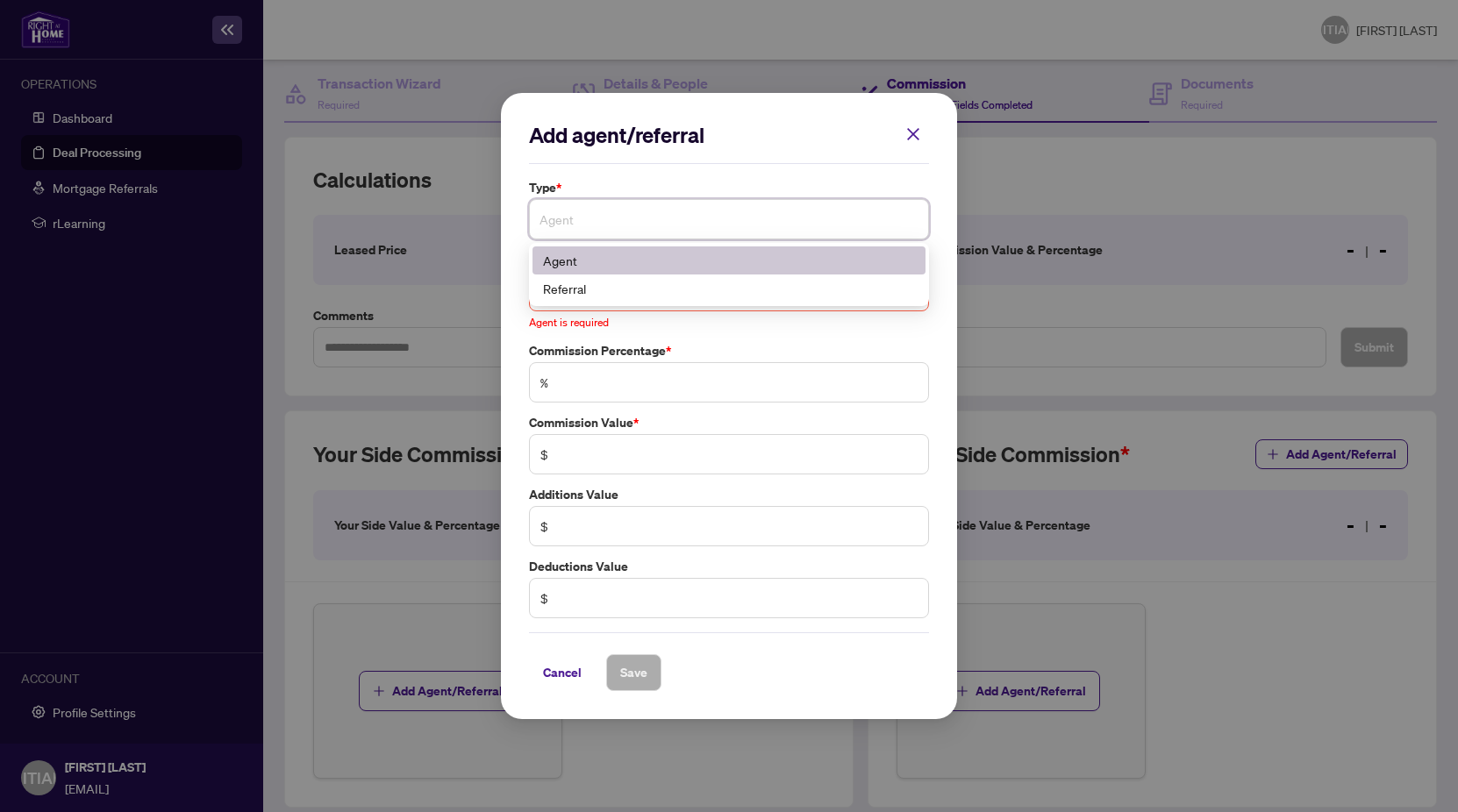 click on "Agent" at bounding box center (729, 219) 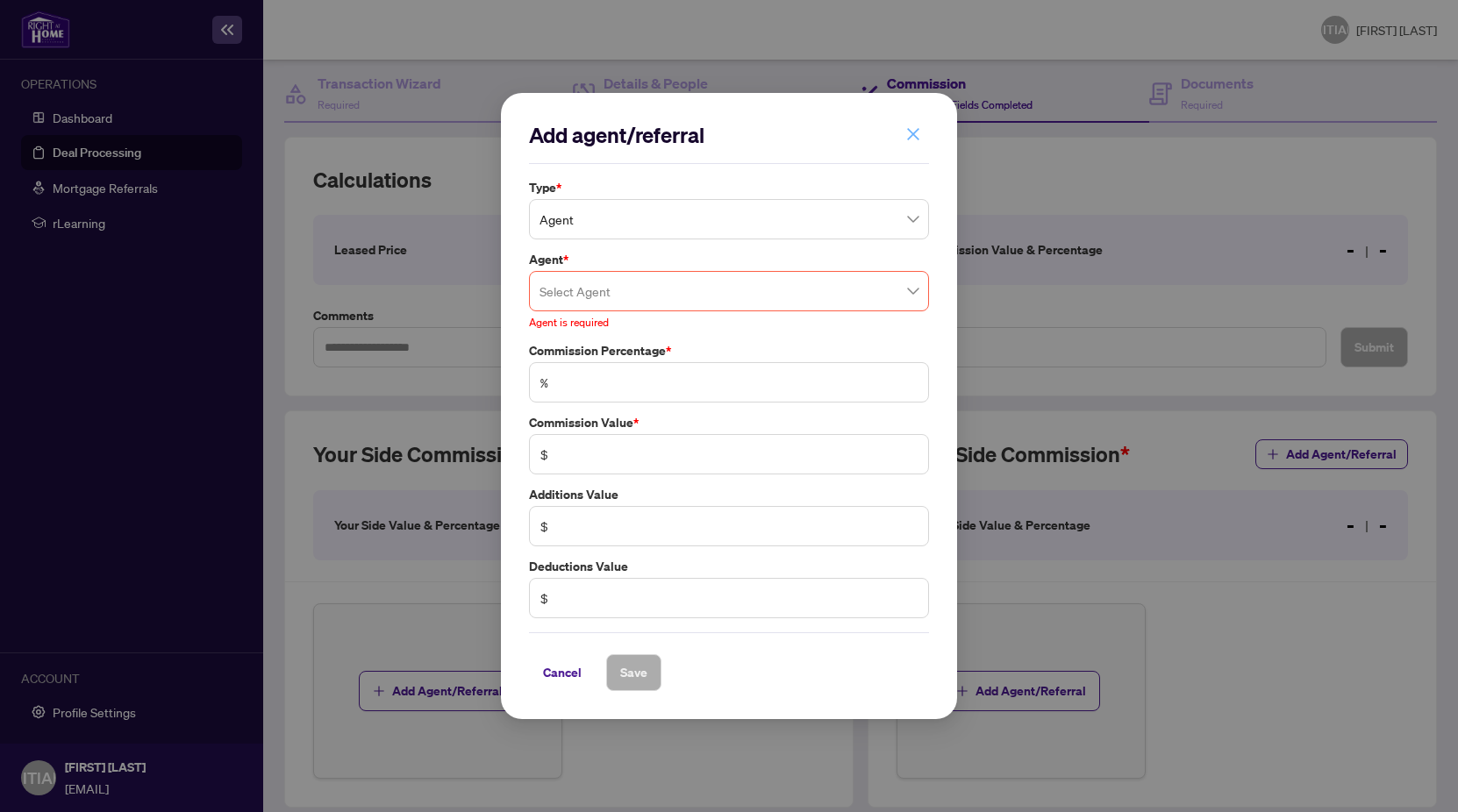 click 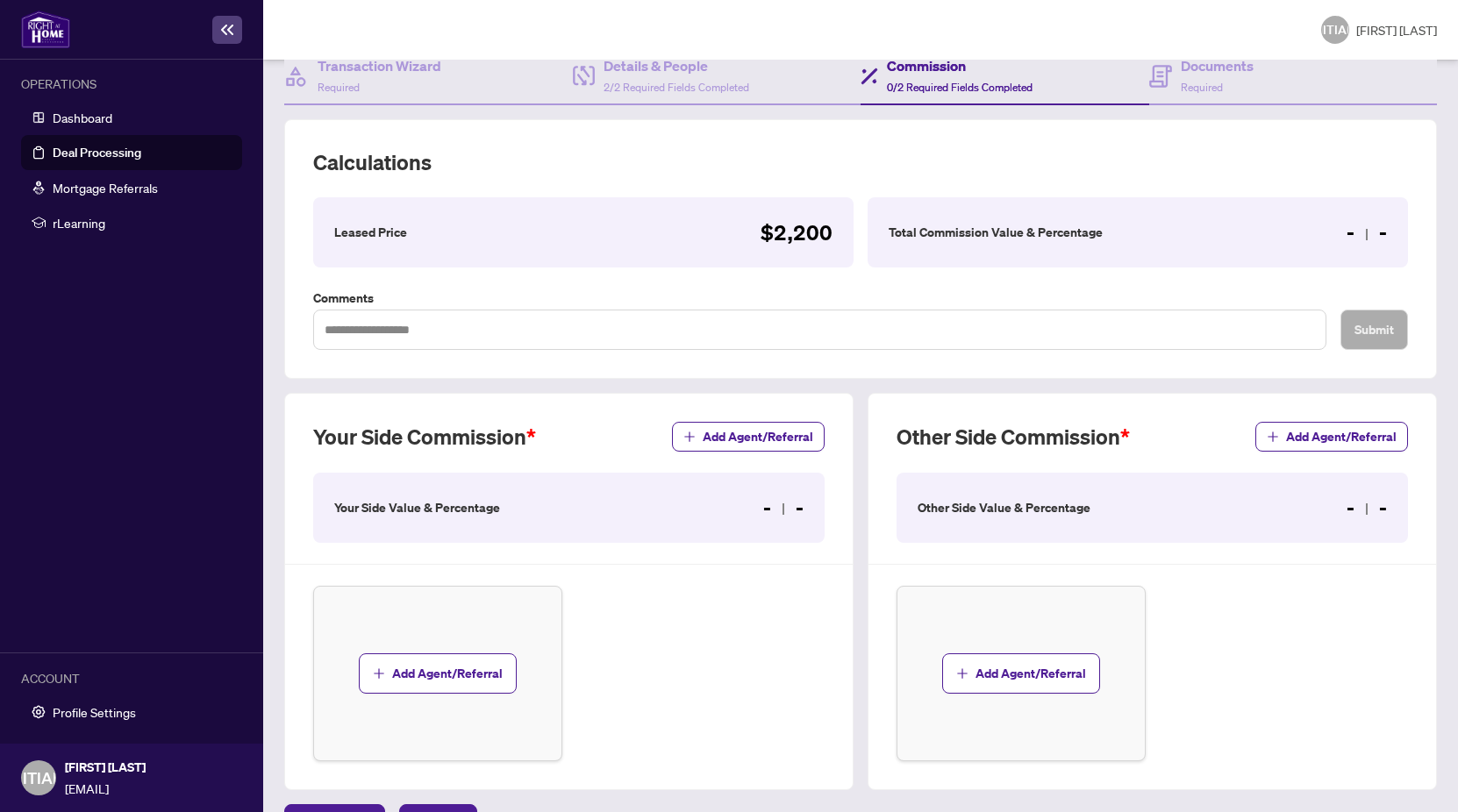 scroll, scrollTop: 239, scrollLeft: 0, axis: vertical 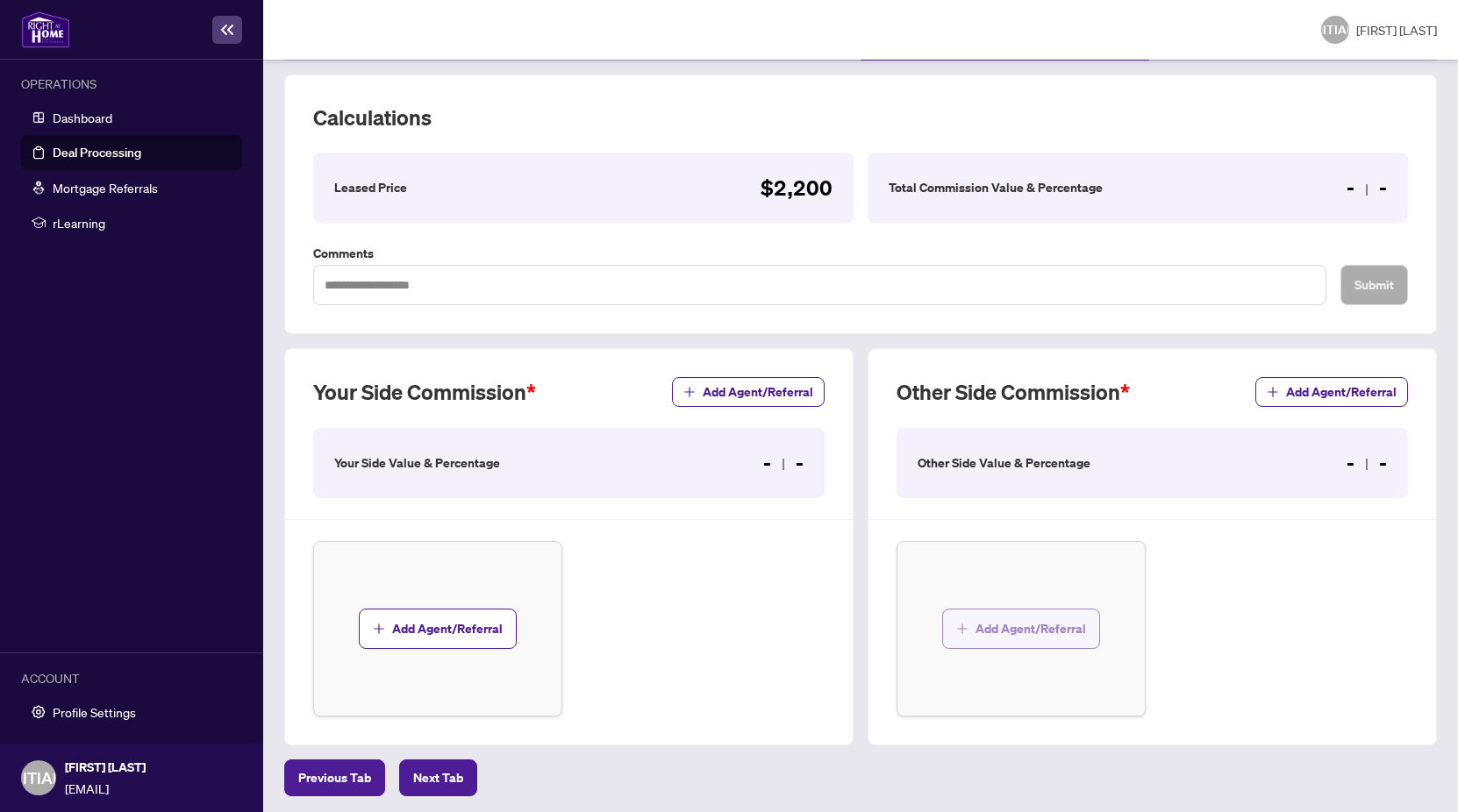click on "Add Agent/Referral" at bounding box center (1031, 629) 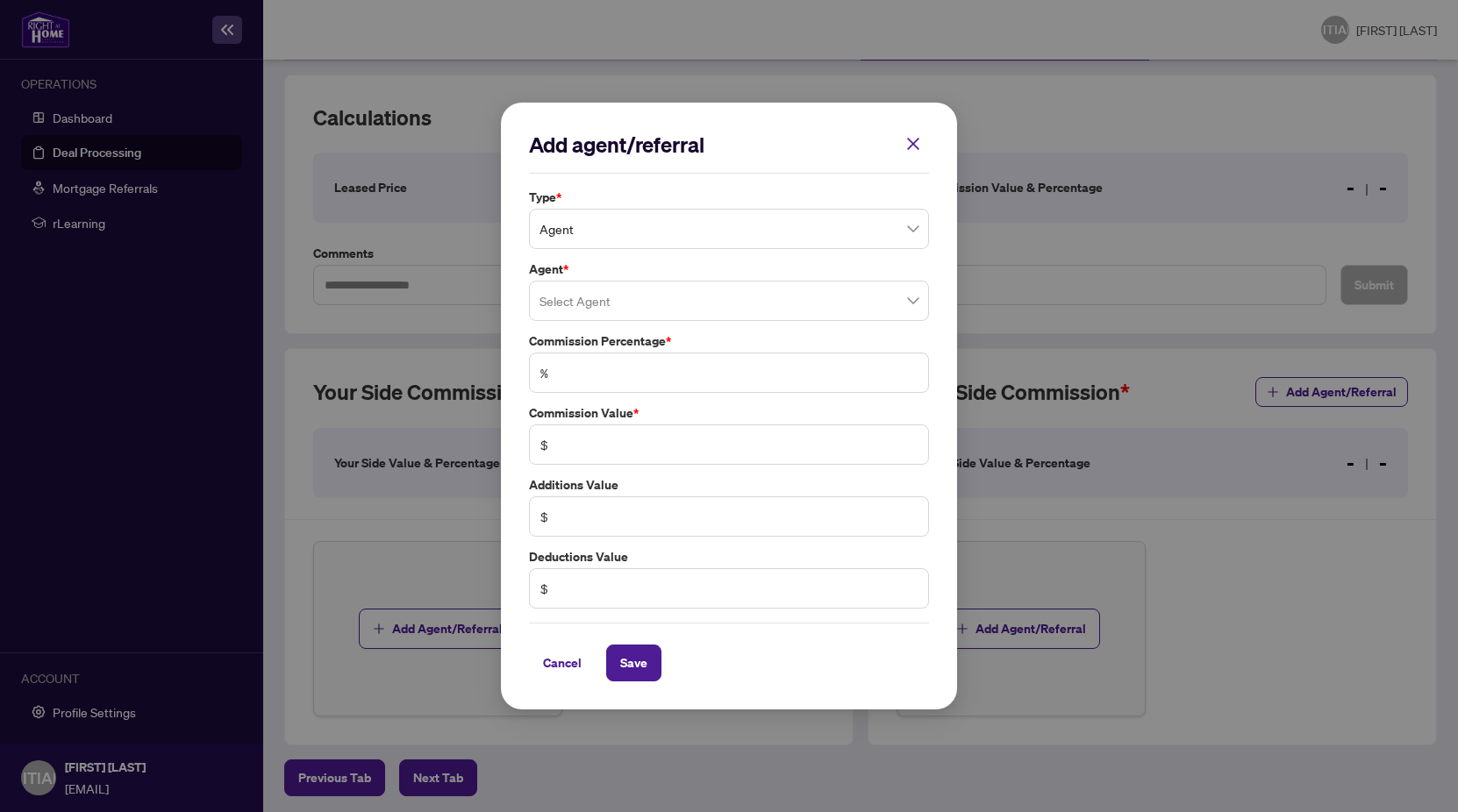 click on "Agent" at bounding box center (729, 229) 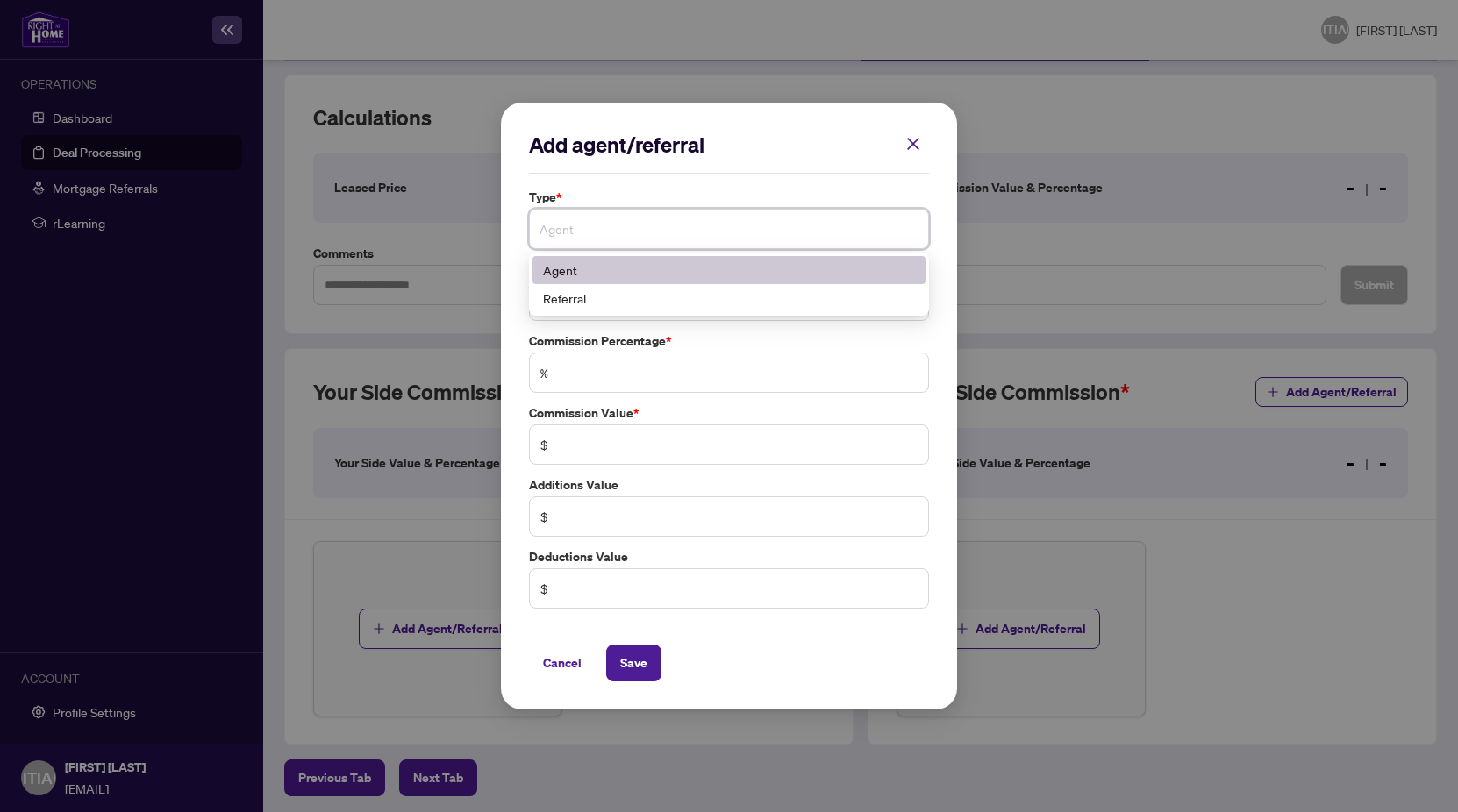 drag, startPoint x: 586, startPoint y: 278, endPoint x: 584, endPoint y: 289, distance: 11.18034 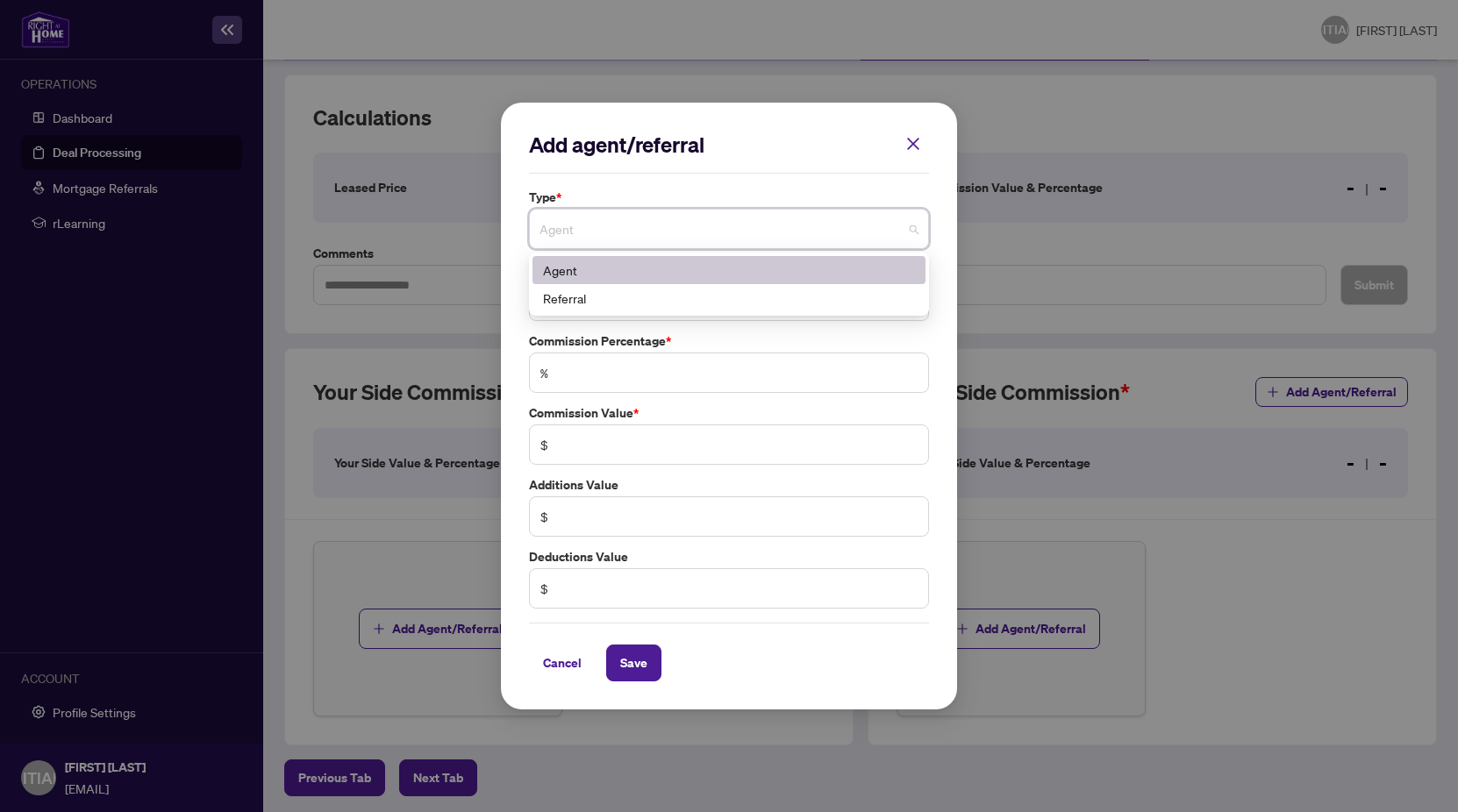 click on "Agent" at bounding box center [729, 270] 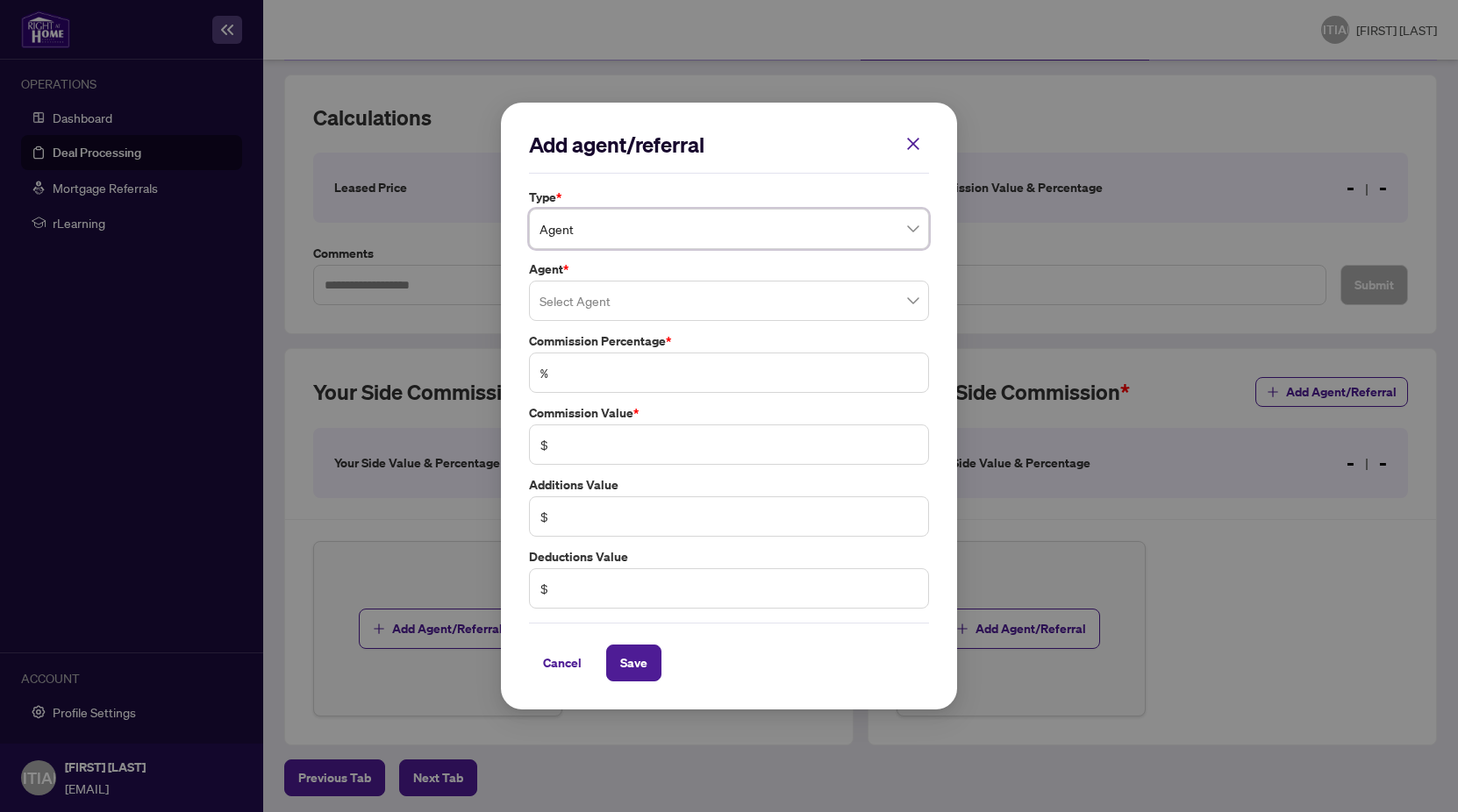 click at bounding box center [729, 301] 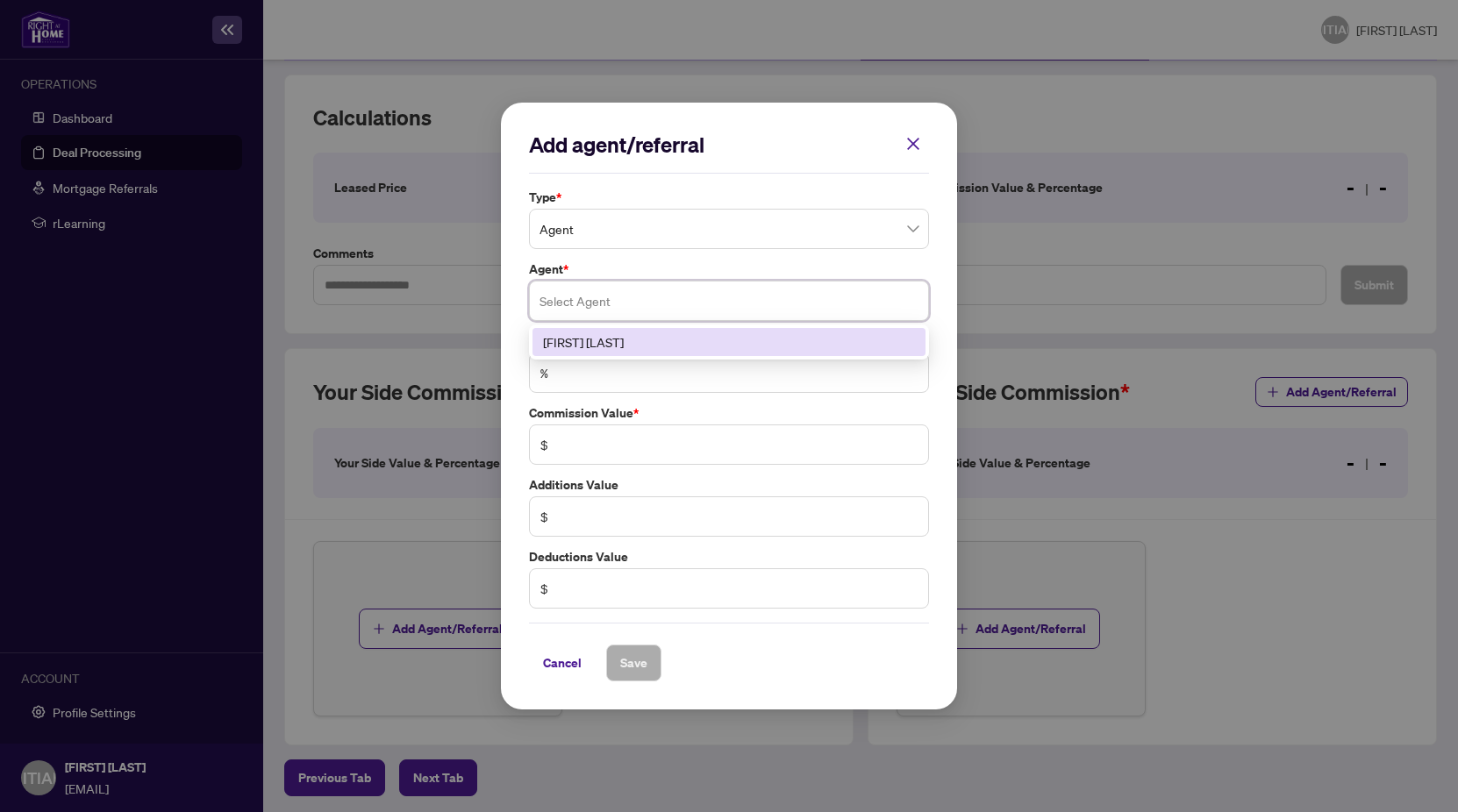 click on "[FIRST] [LAST]" at bounding box center (729, 342) 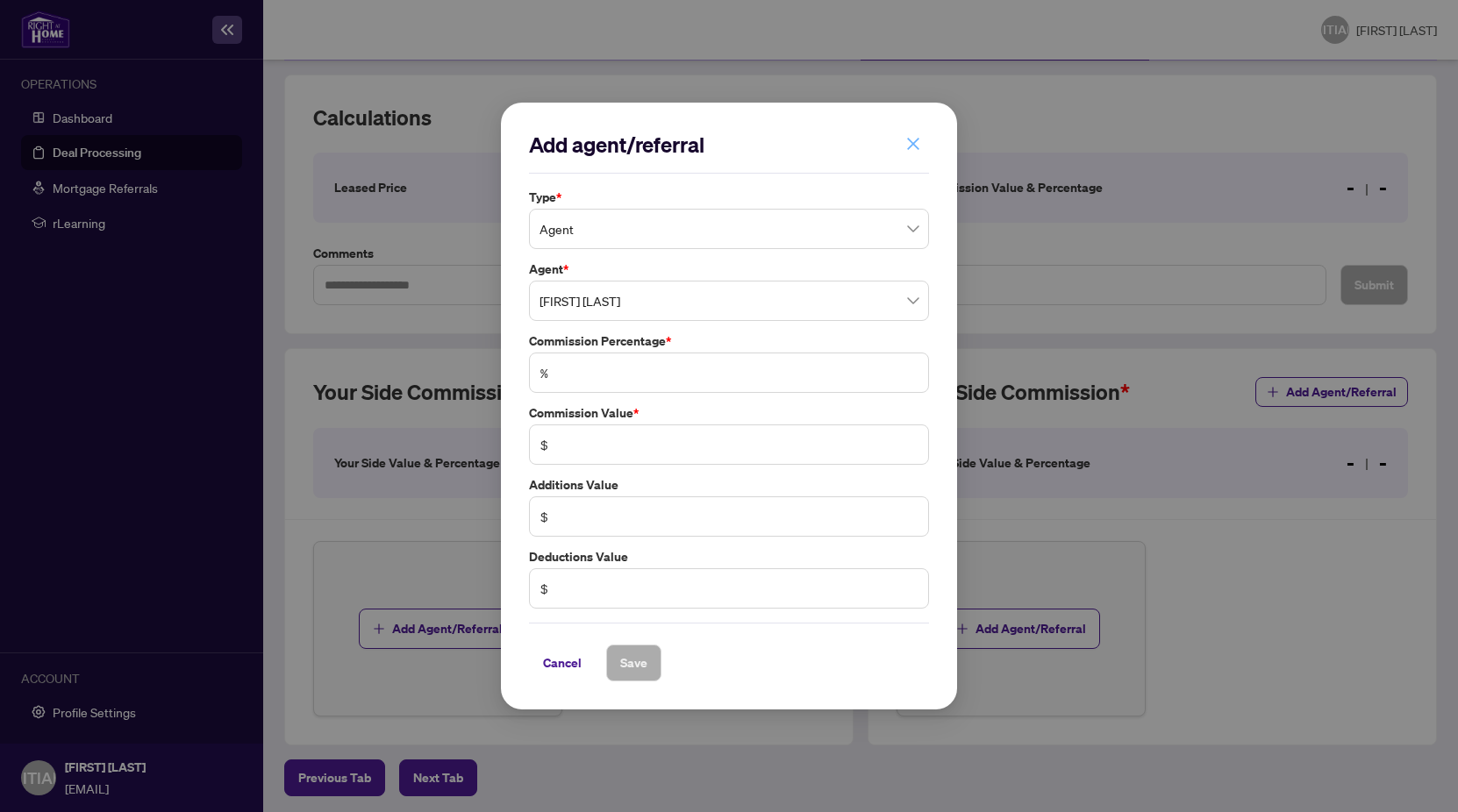 click 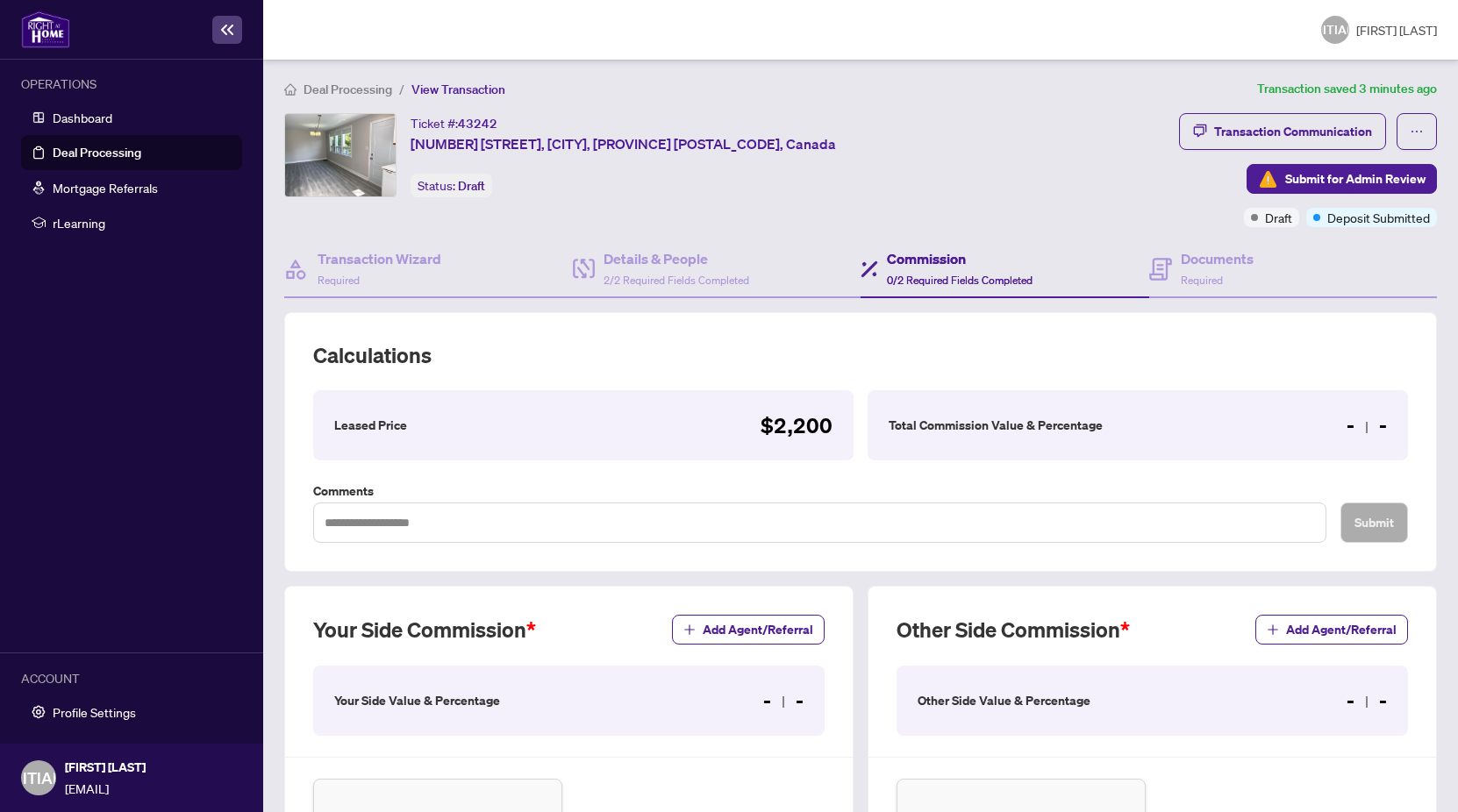 scroll, scrollTop: 0, scrollLeft: 0, axis: both 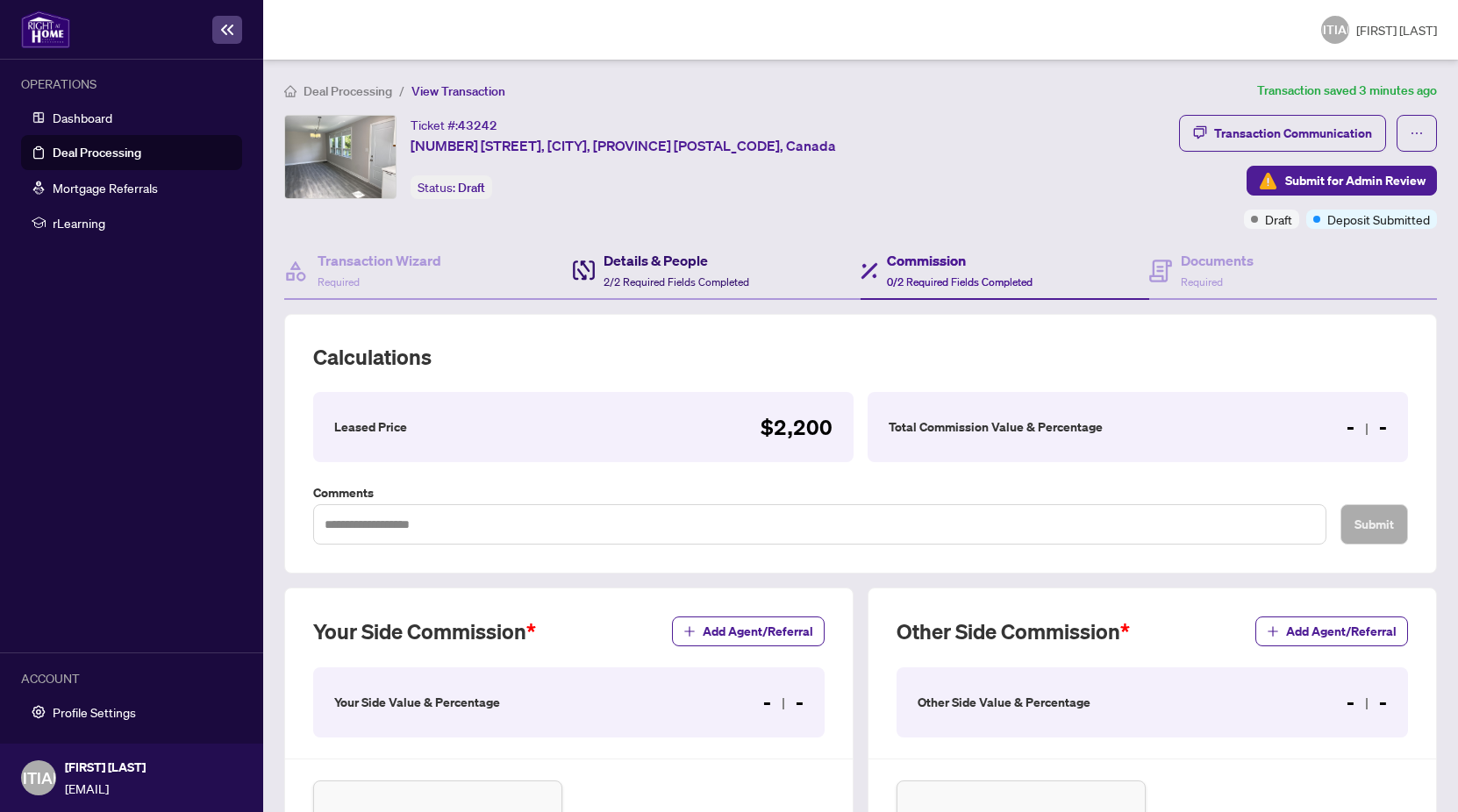click on "Details & People" at bounding box center (676, 260) 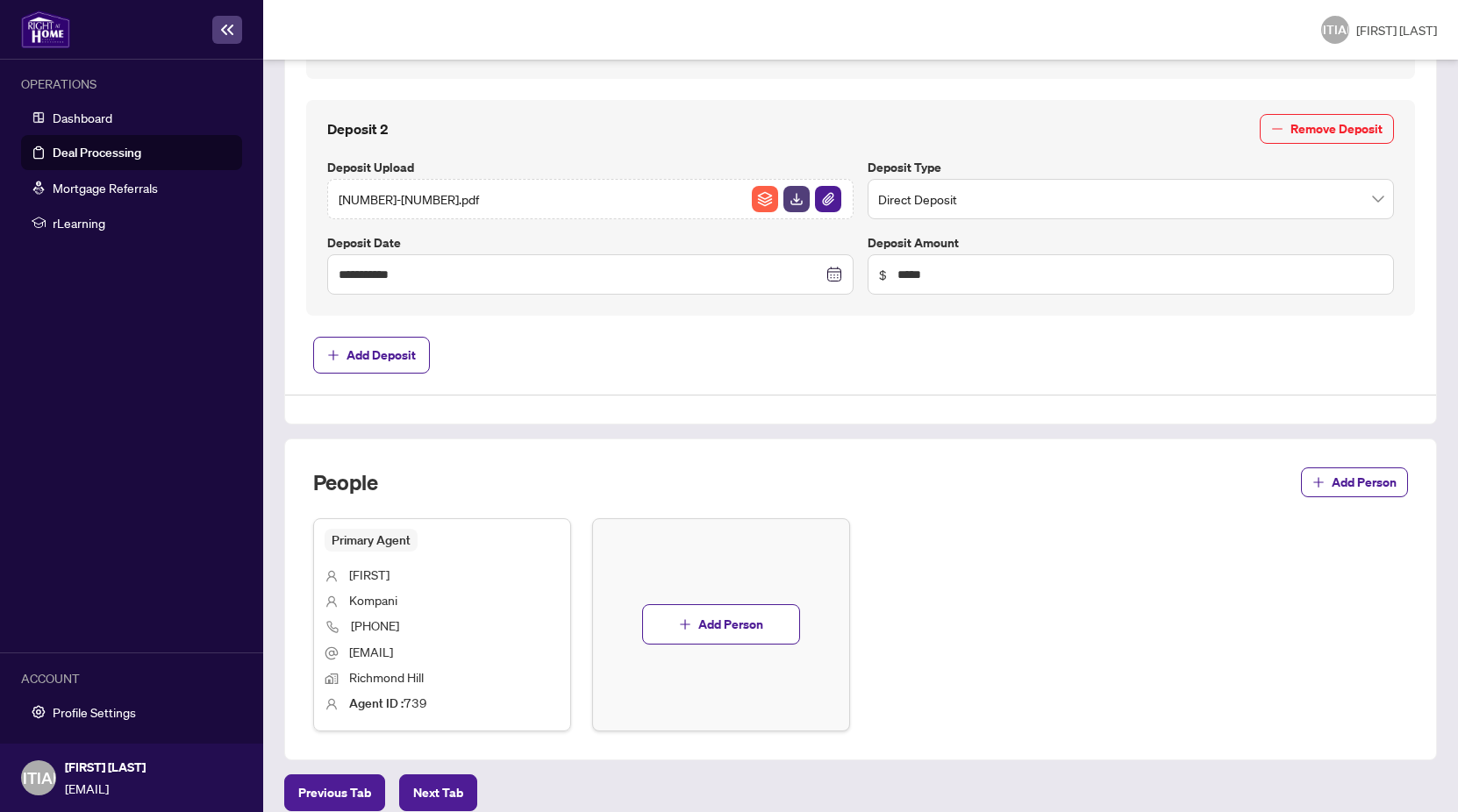 scroll, scrollTop: 924, scrollLeft: 0, axis: vertical 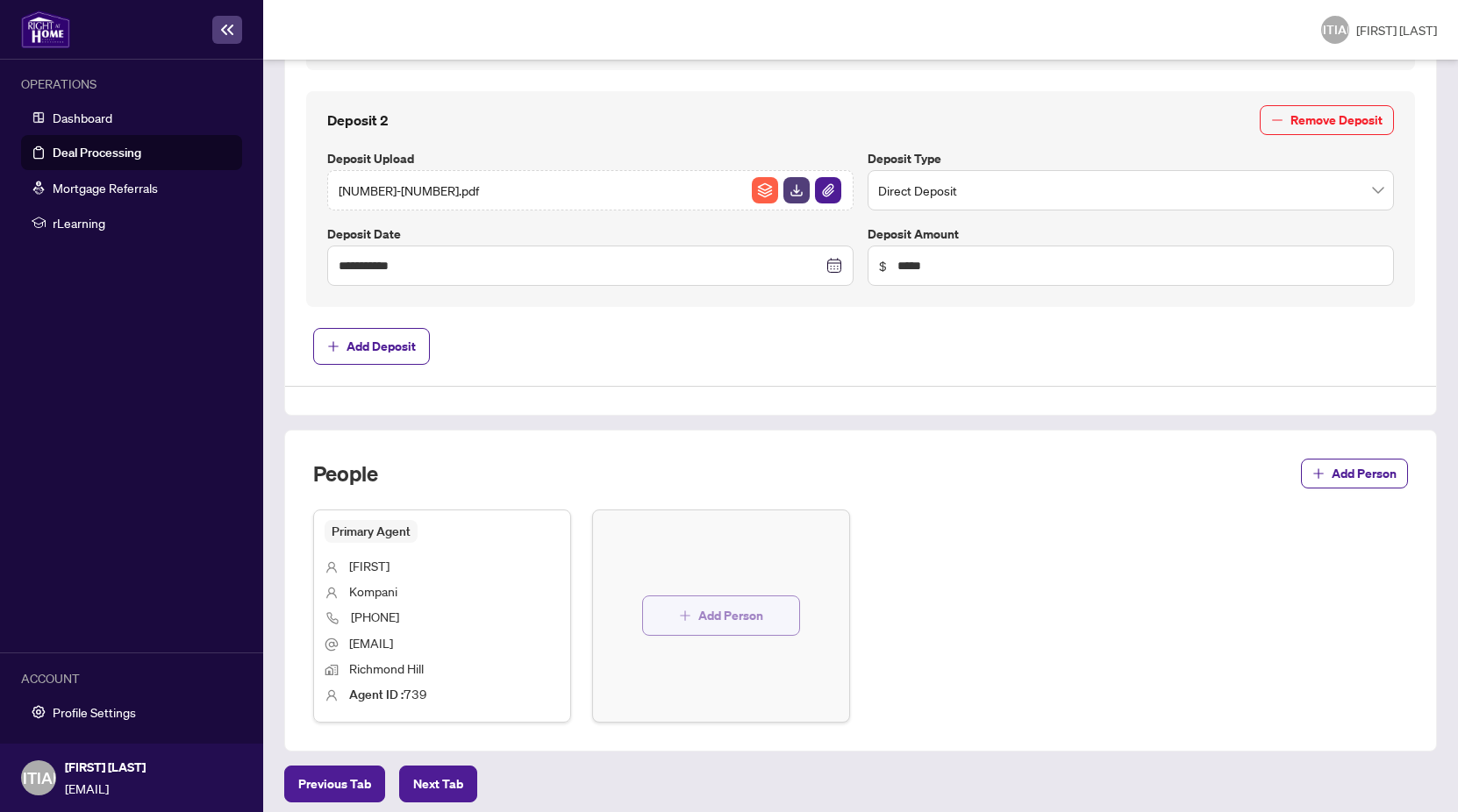 click on "Add Person" at bounding box center (731, 616) 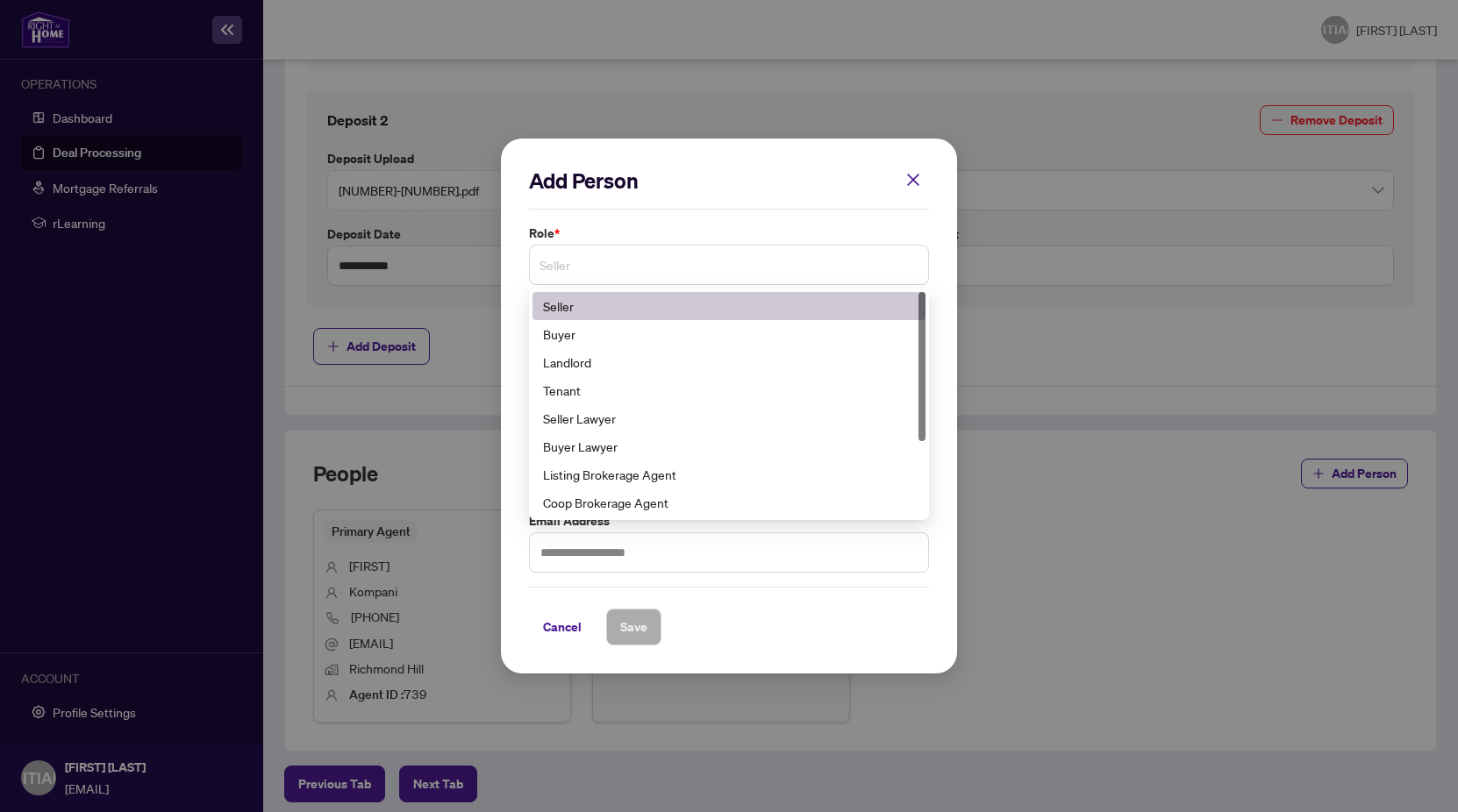 click on "Seller" at bounding box center (729, 265) 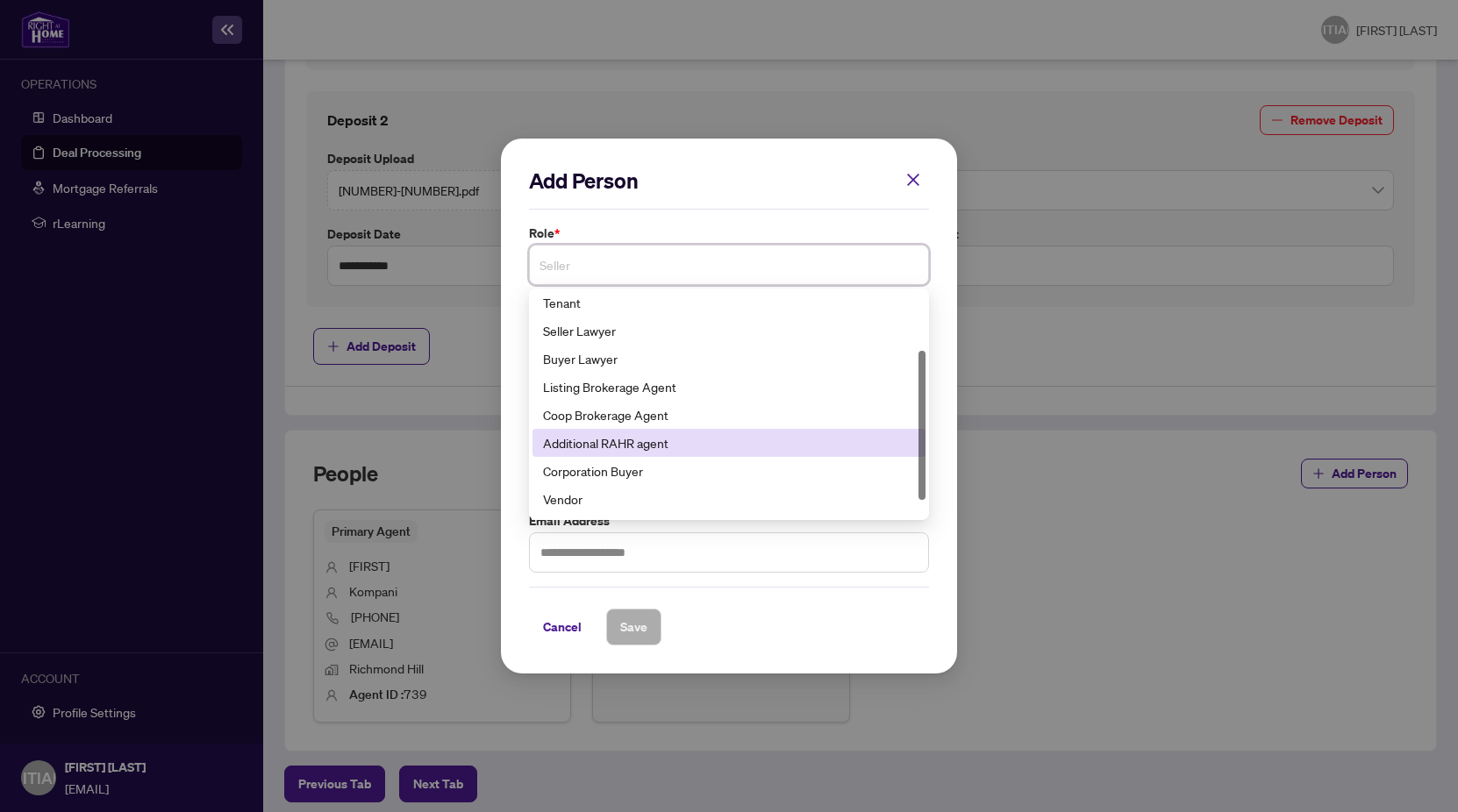 scroll, scrollTop: 112, scrollLeft: 0, axis: vertical 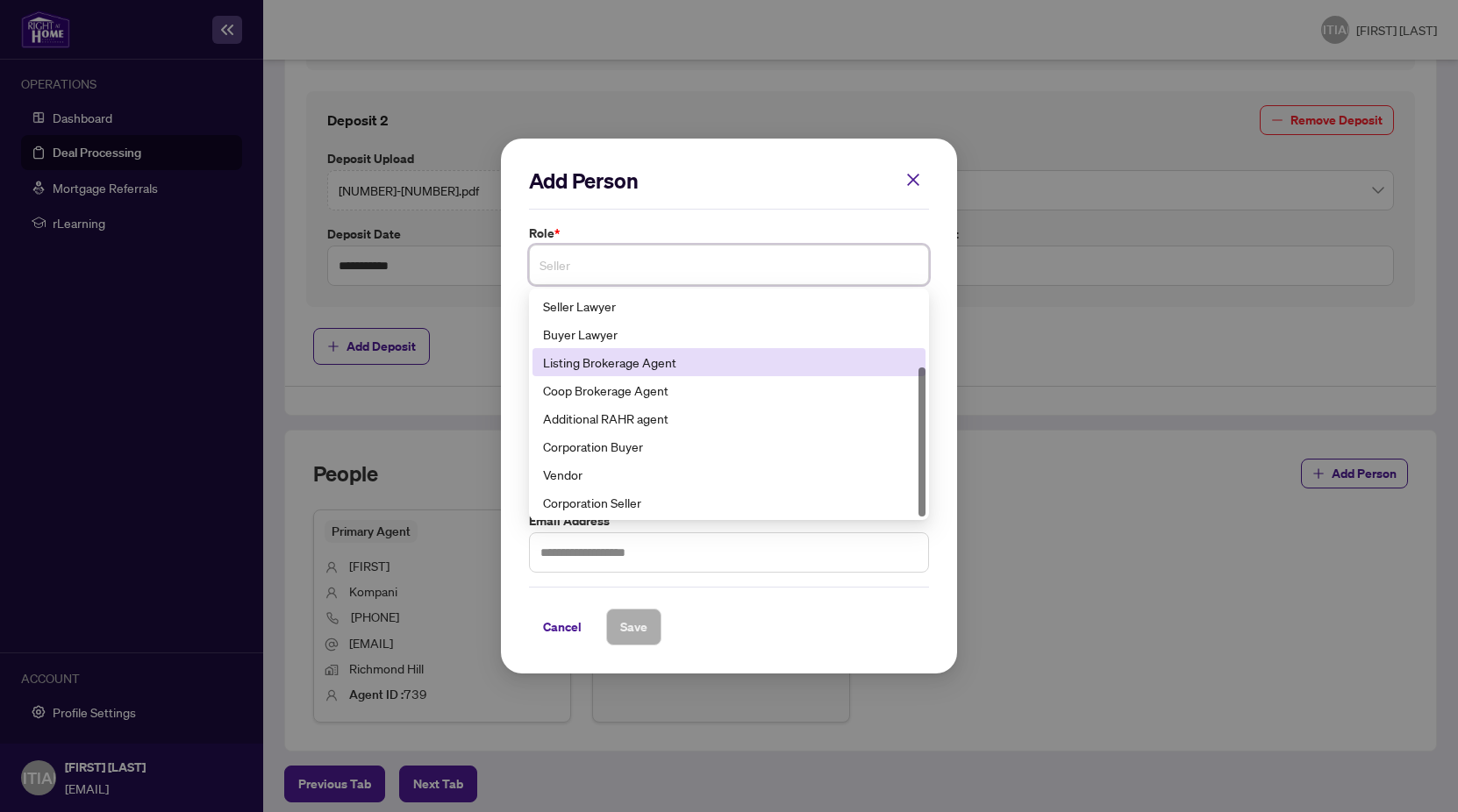 click on "Listing Brokerage Agent" at bounding box center [729, 362] 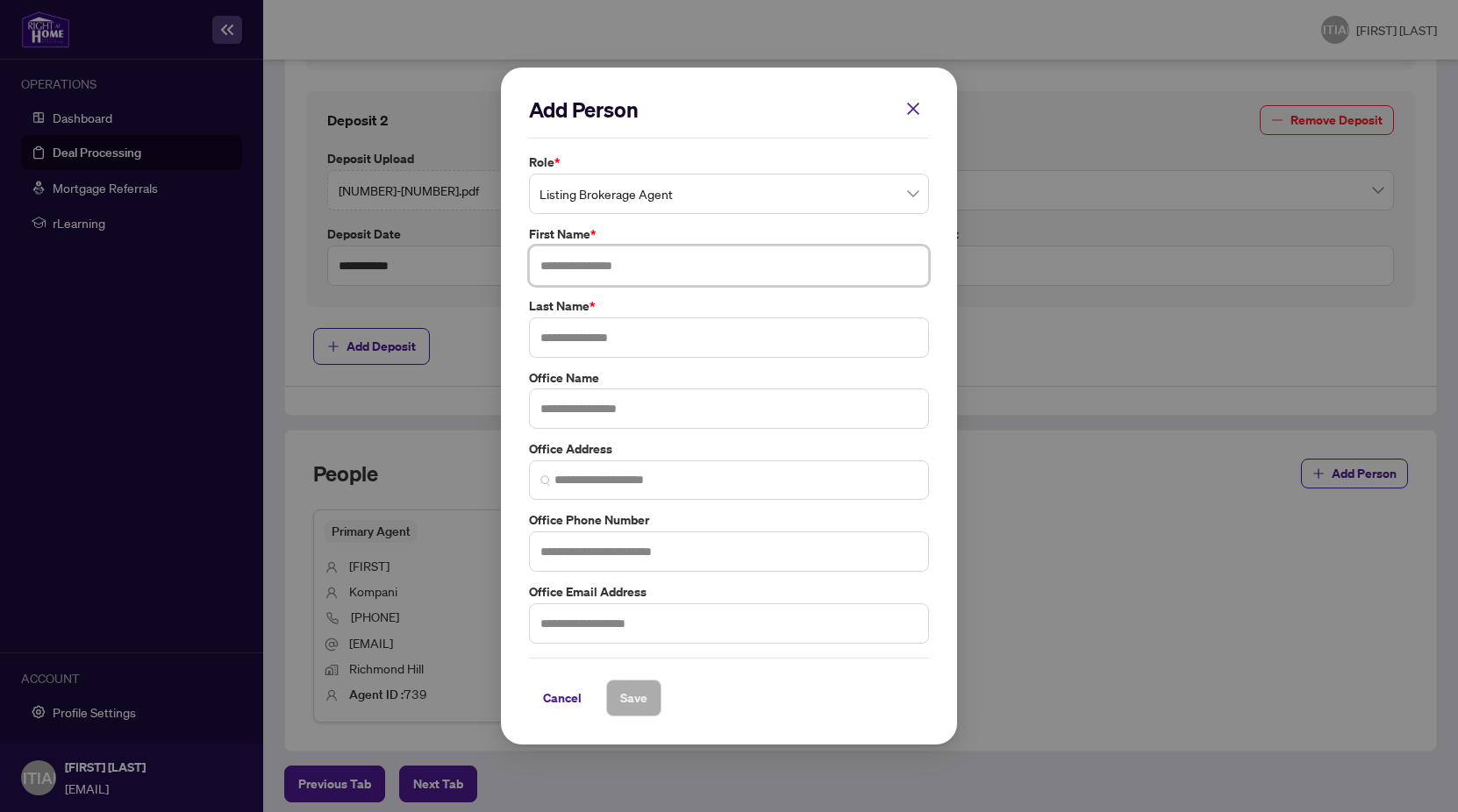 click at bounding box center (729, 266) 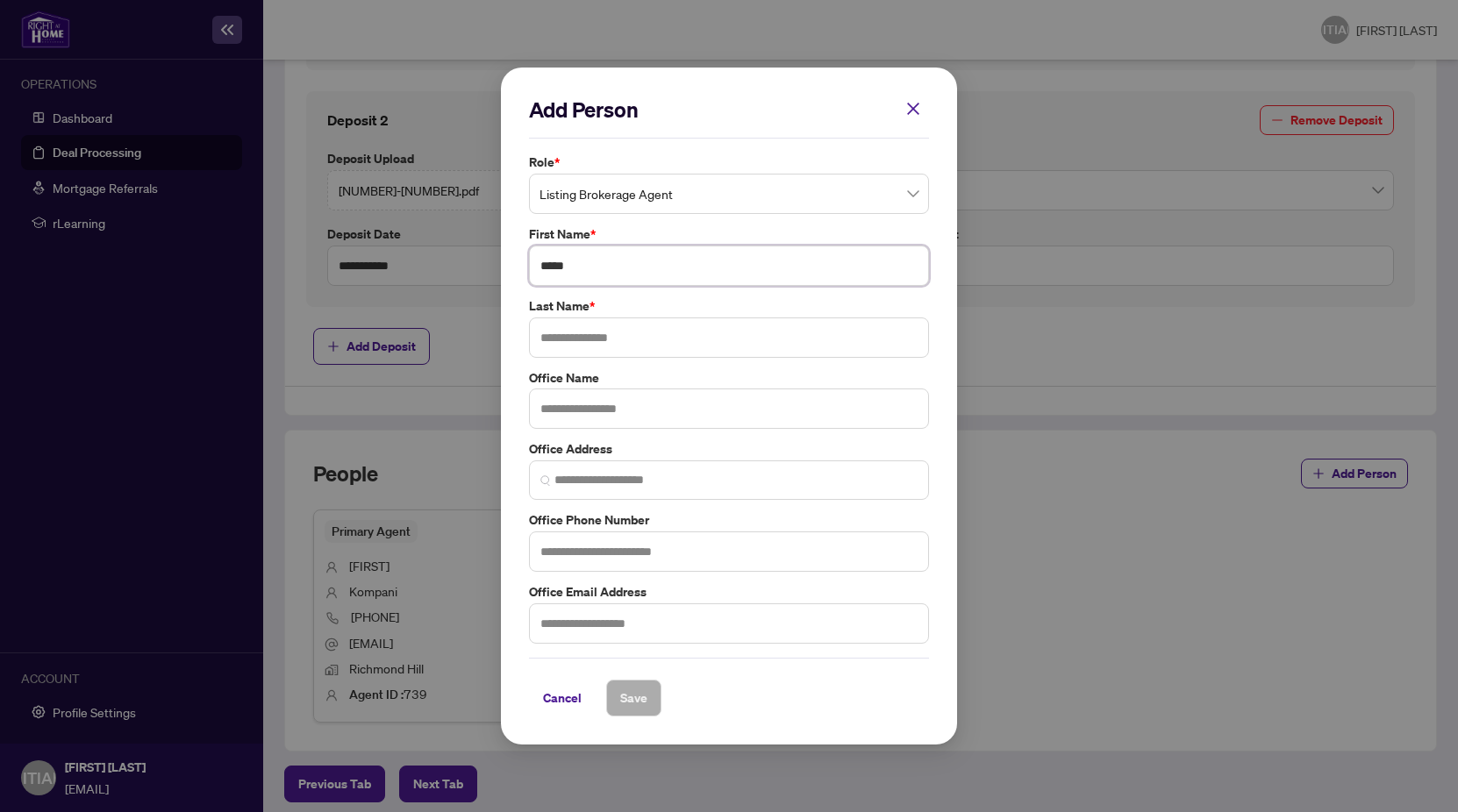 type on "****" 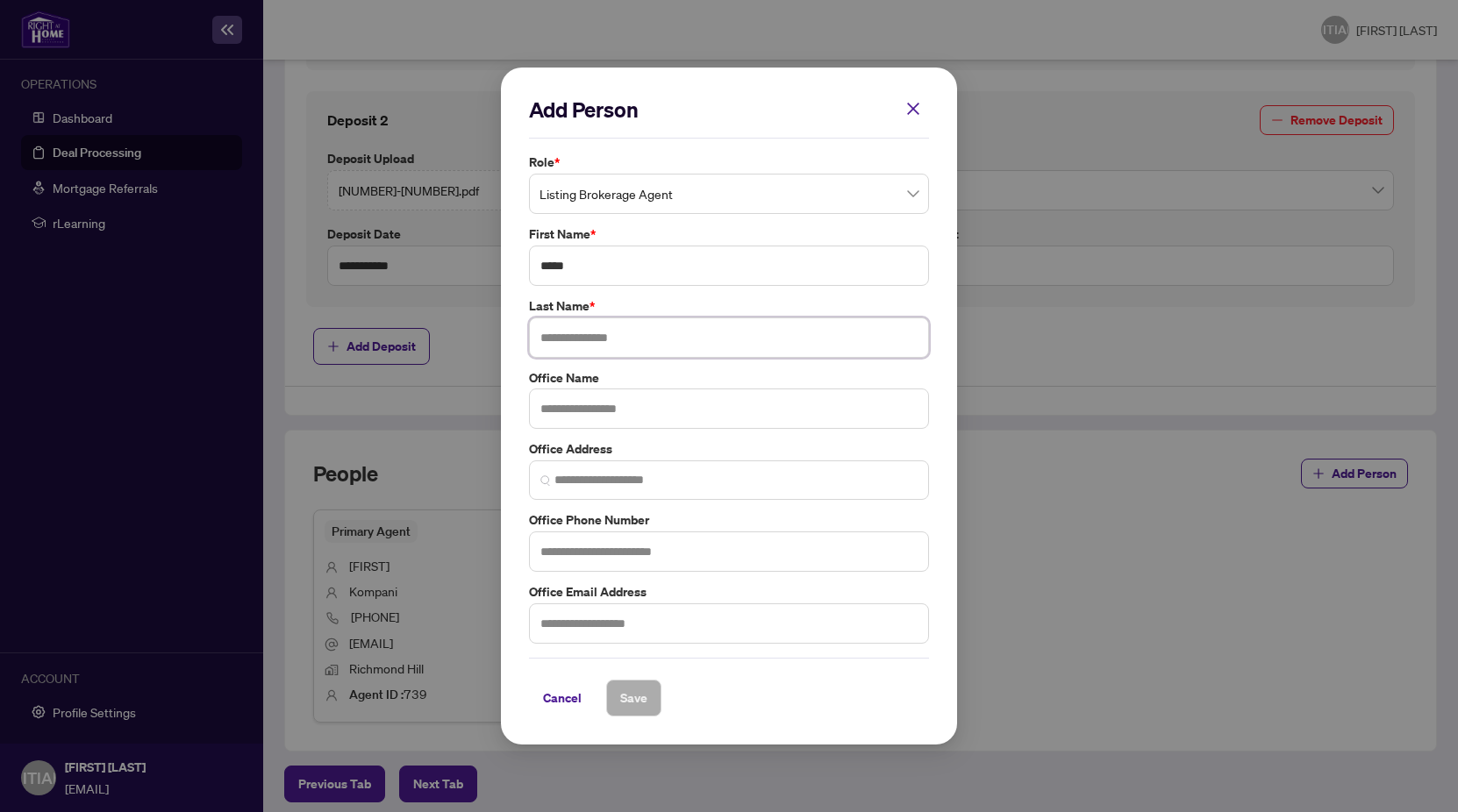 click at bounding box center [729, 338] 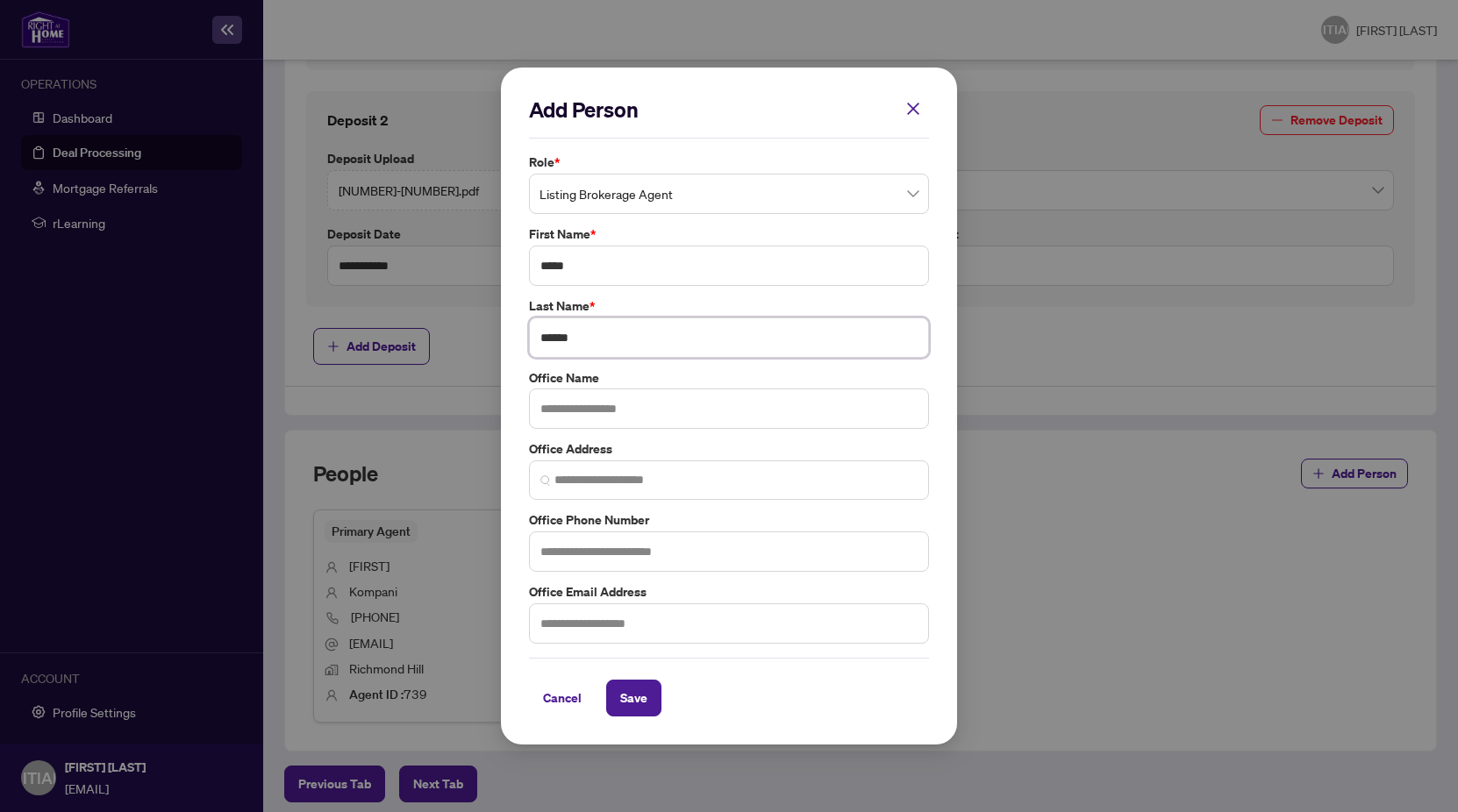 type on "******" 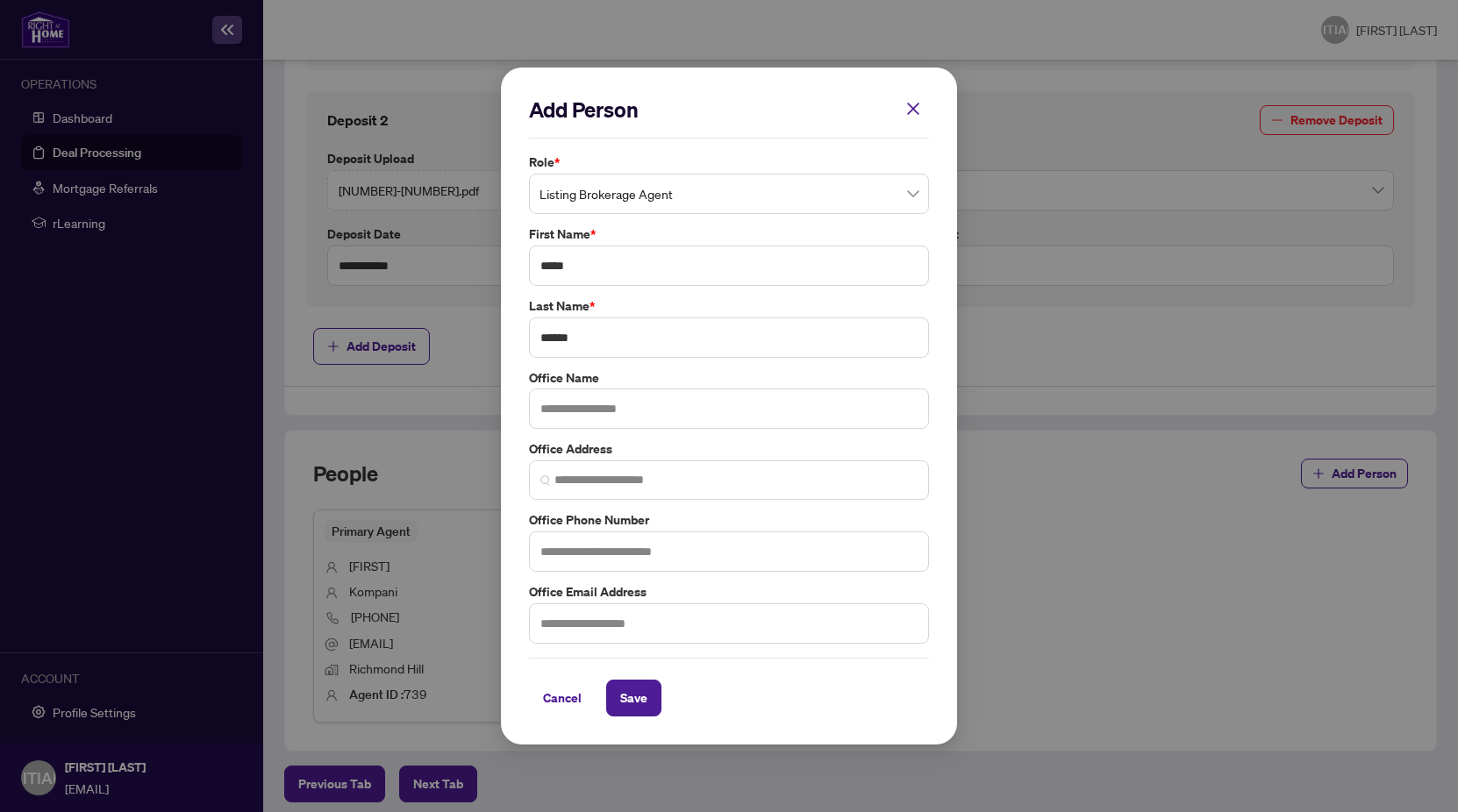 click on "Office Name" at bounding box center [729, 378] 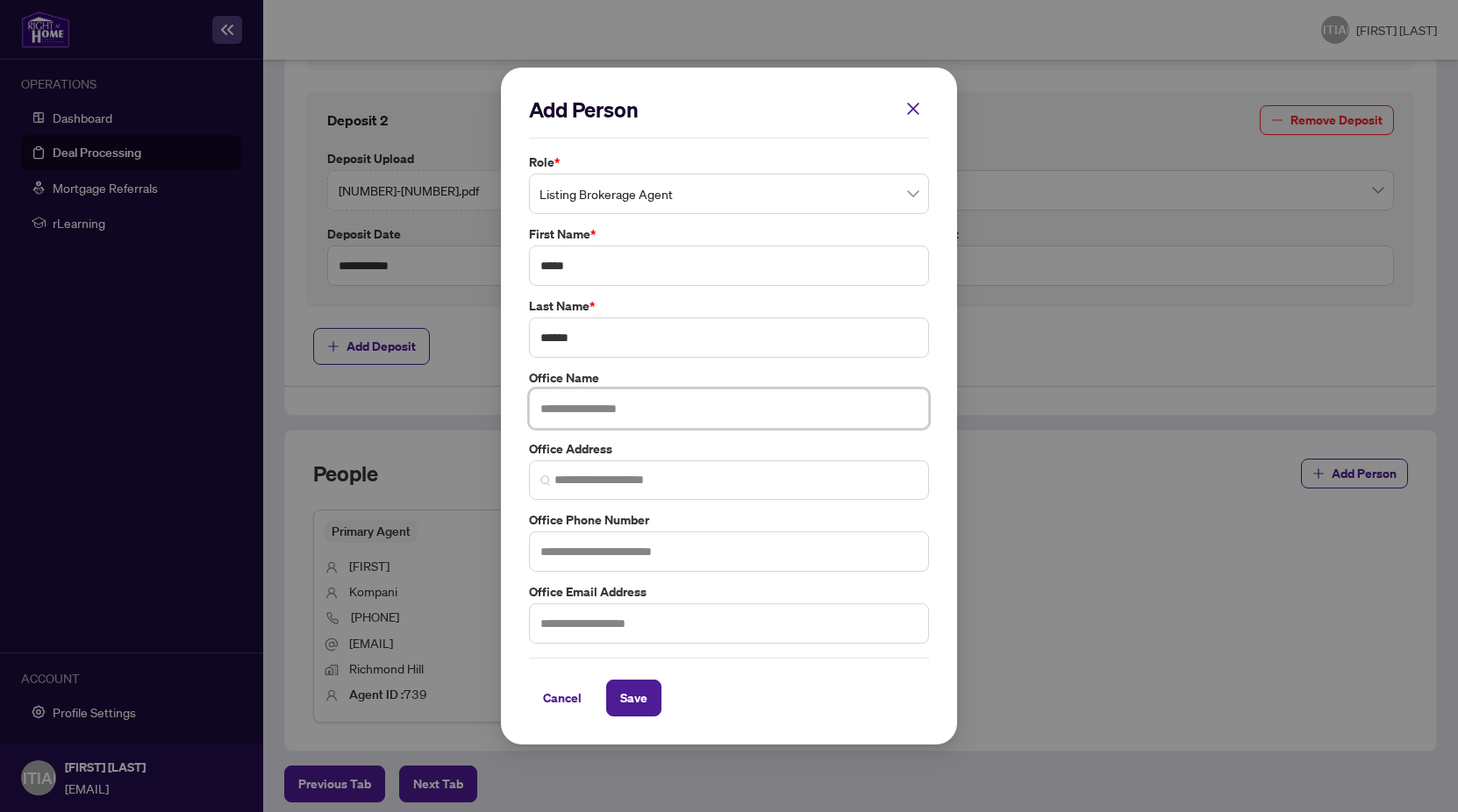 click at bounding box center [729, 409] 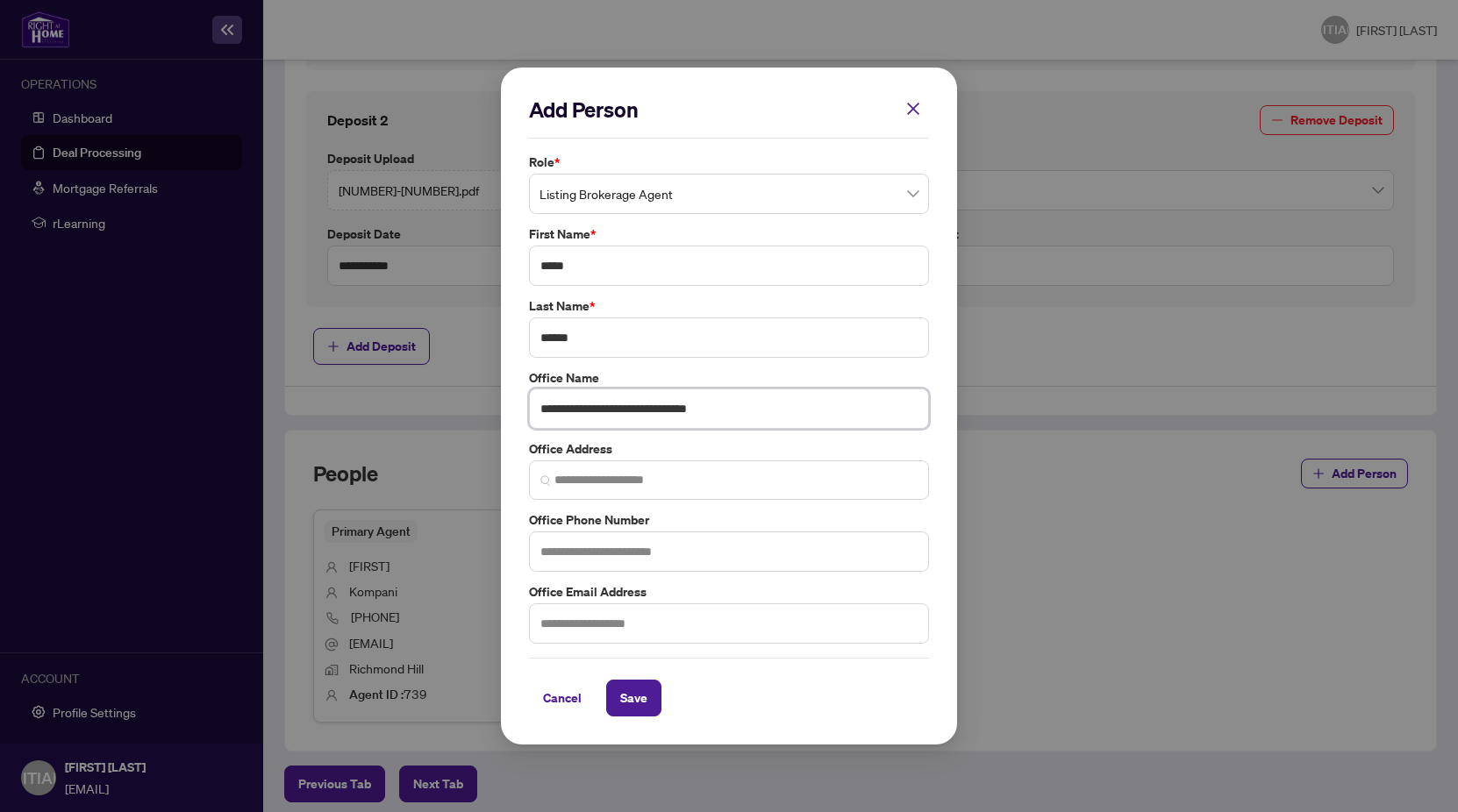 type on "**********" 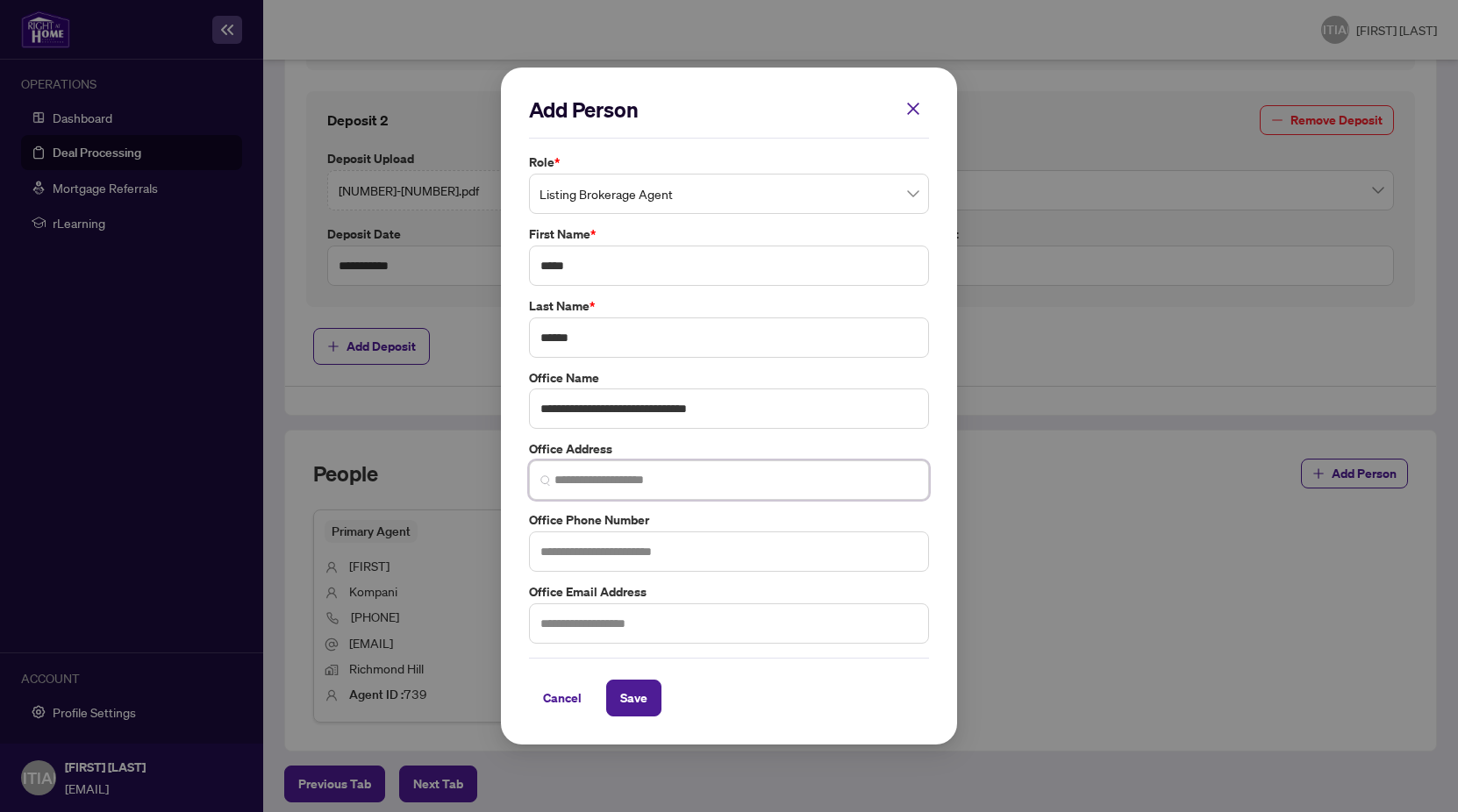 click at bounding box center [736, 480] 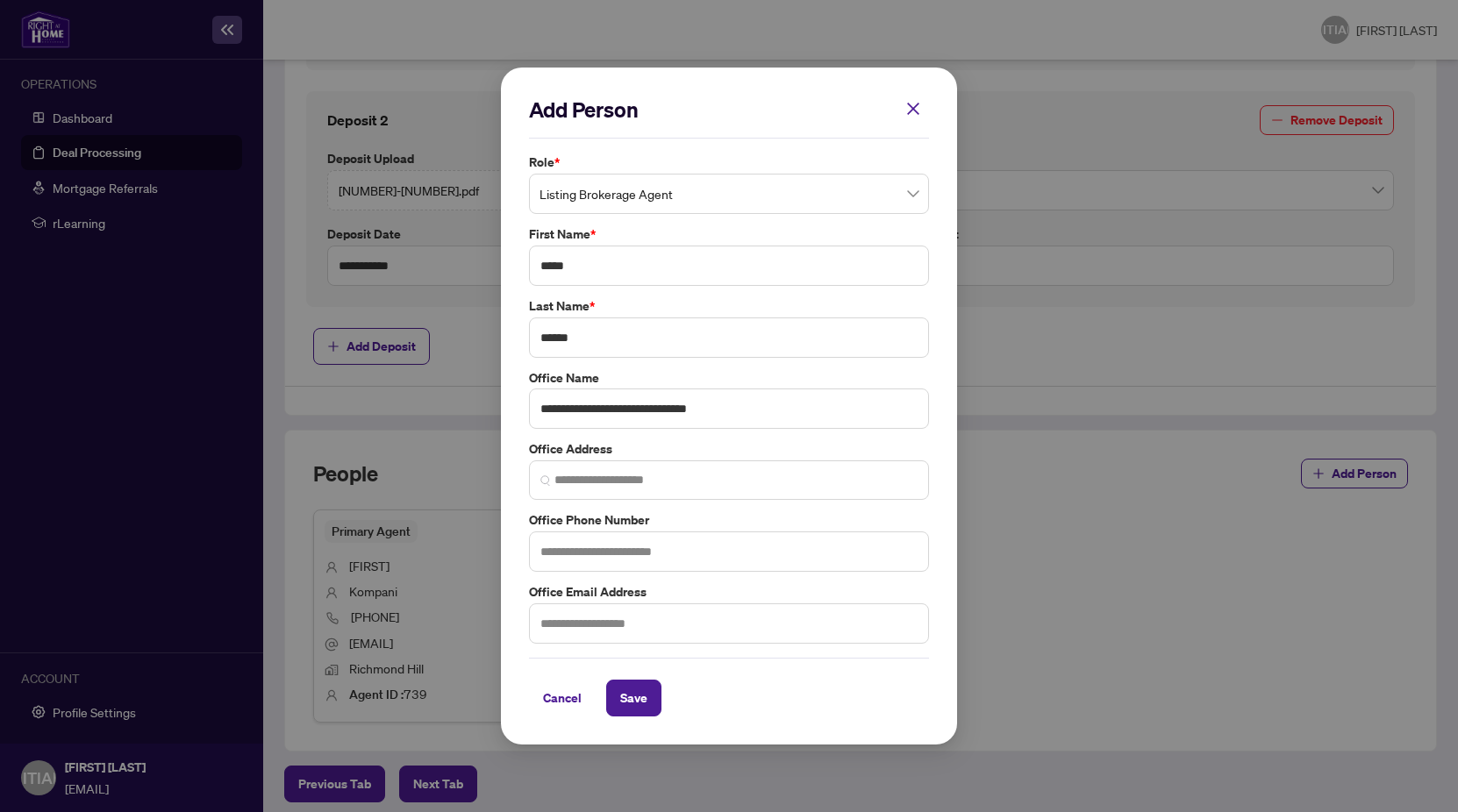 click on "Office Address" at bounding box center (729, 449) 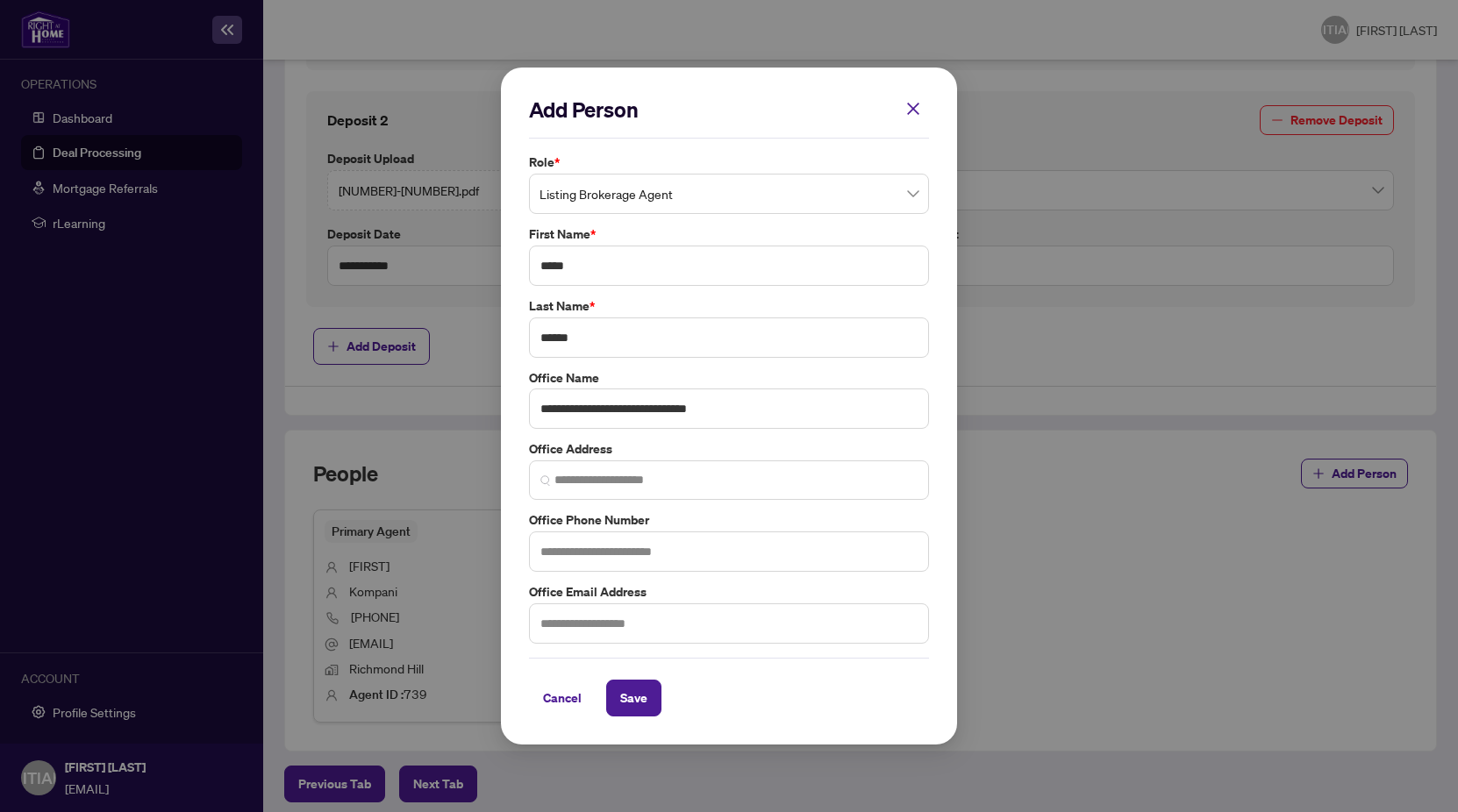 click on "**********" at bounding box center [729, 406] 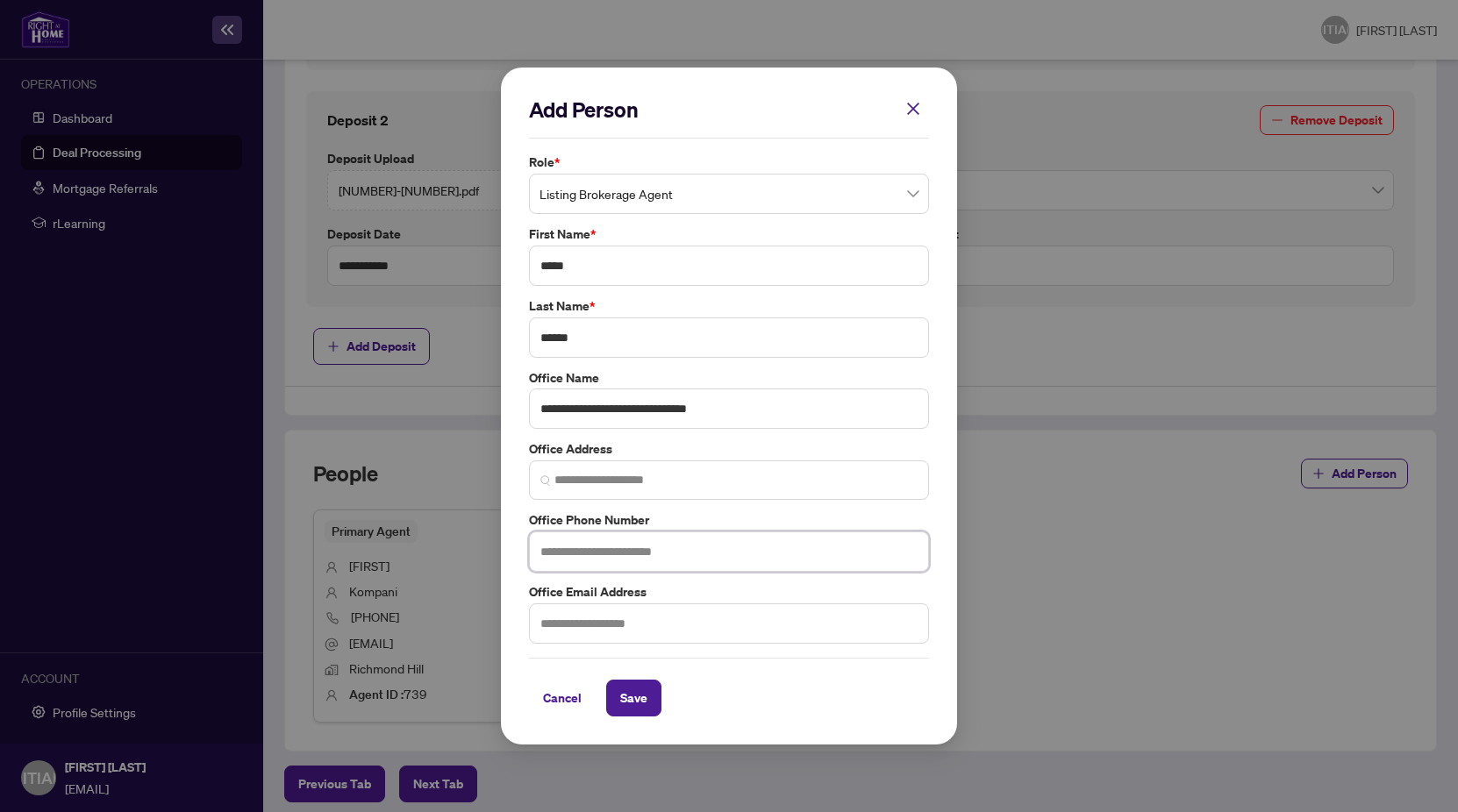click at bounding box center [729, 552] 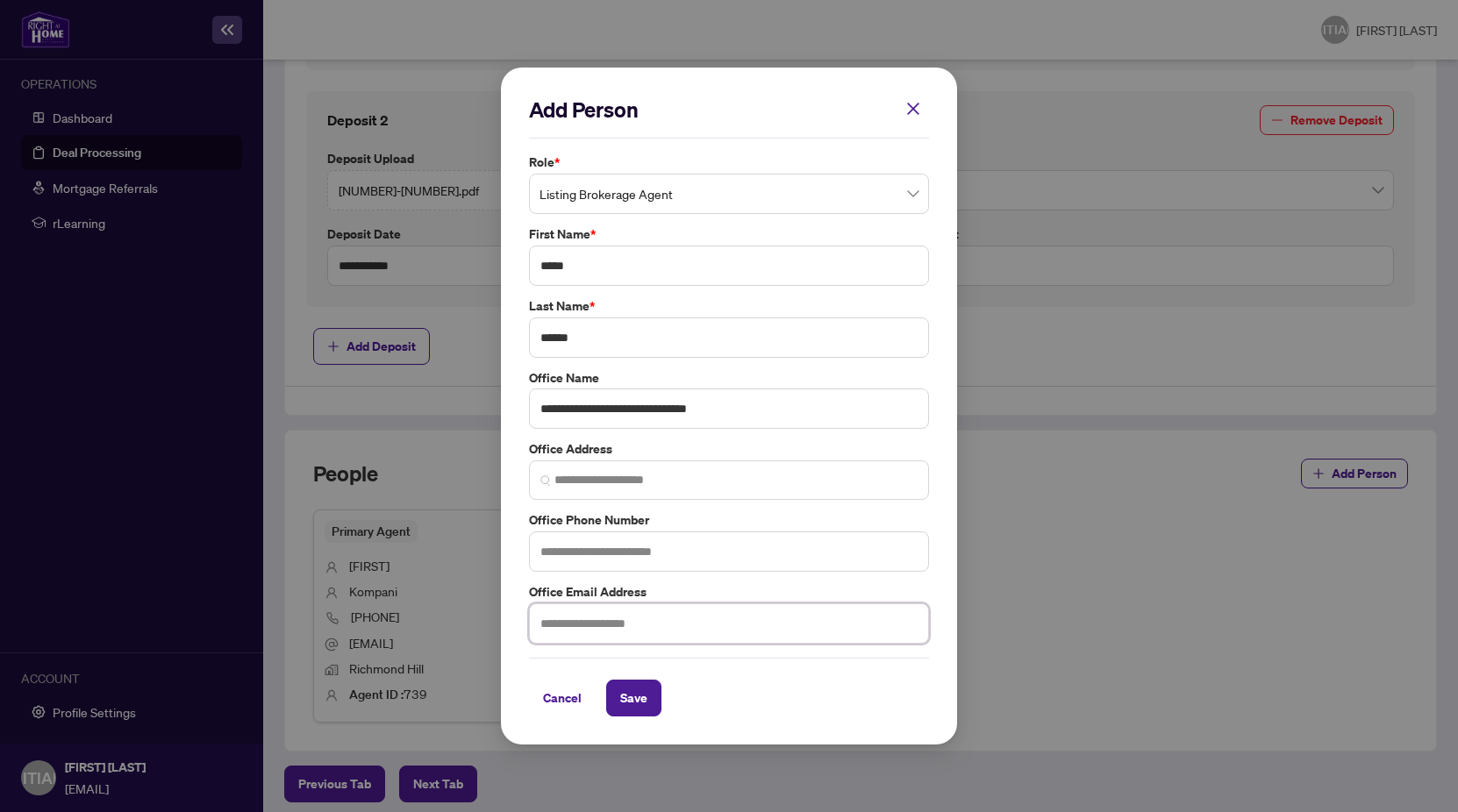 click at bounding box center [729, 623] 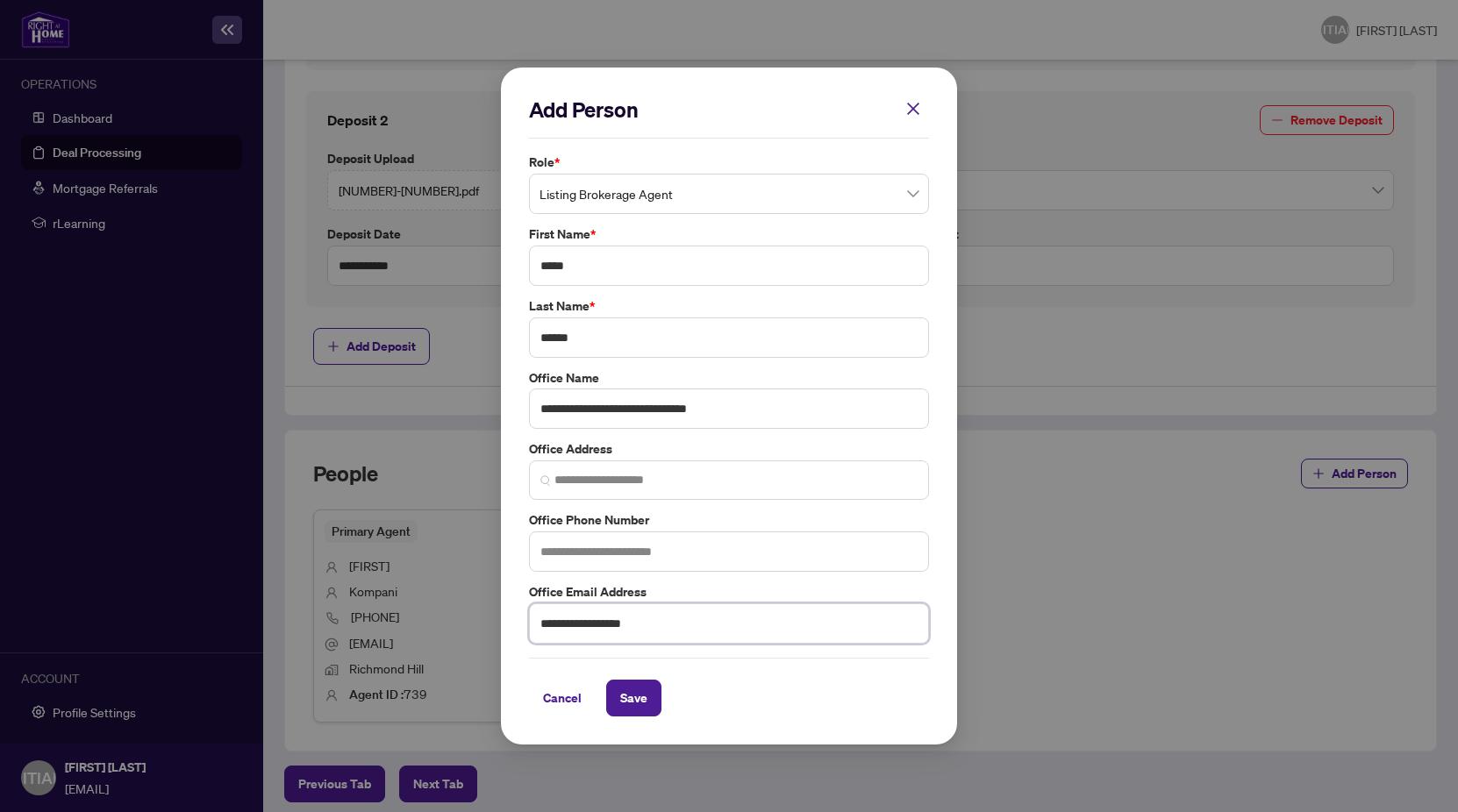 type on "**********" 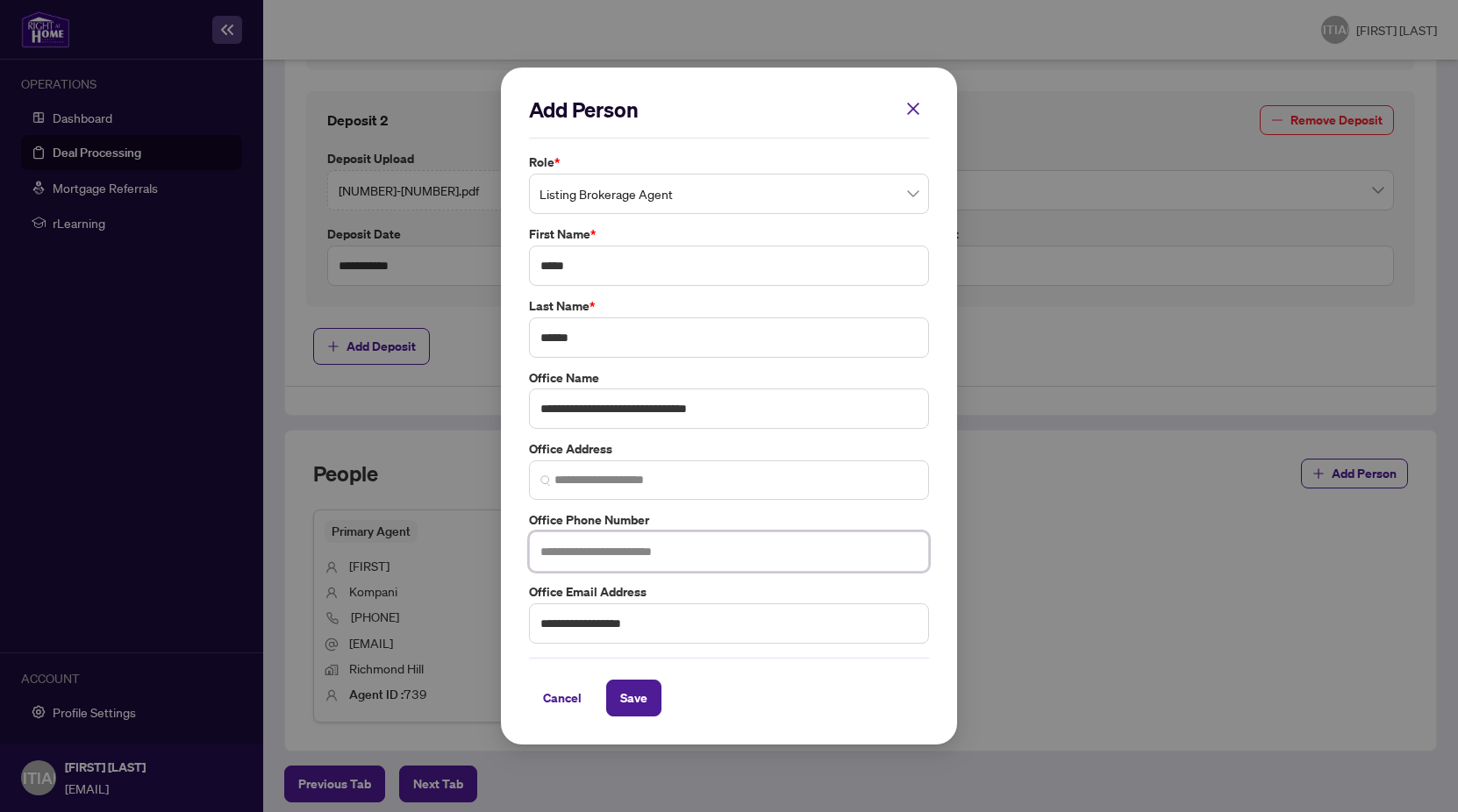 click at bounding box center [729, 552] 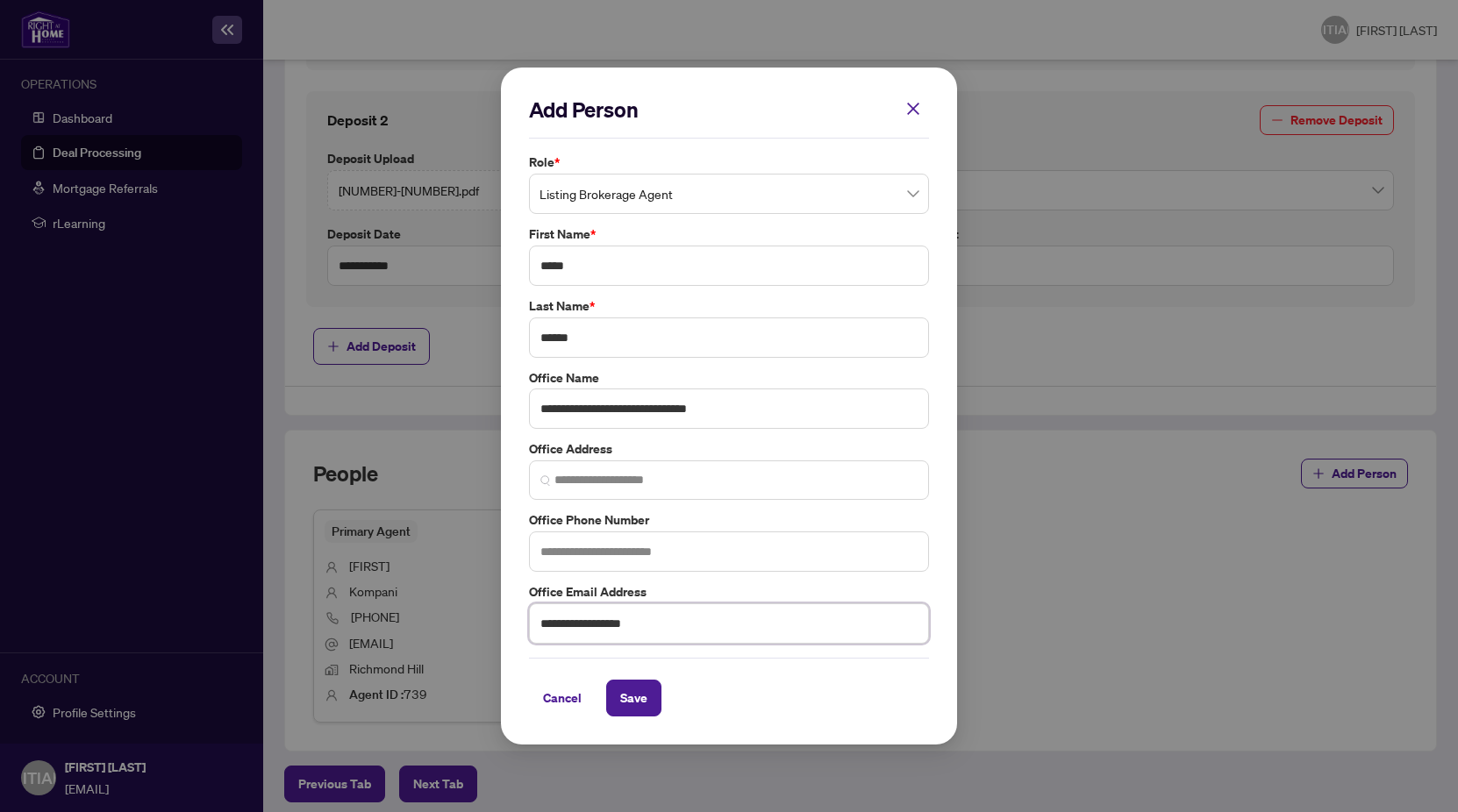 drag, startPoint x: 609, startPoint y: 627, endPoint x: 451, endPoint y: 602, distance: 159.96562 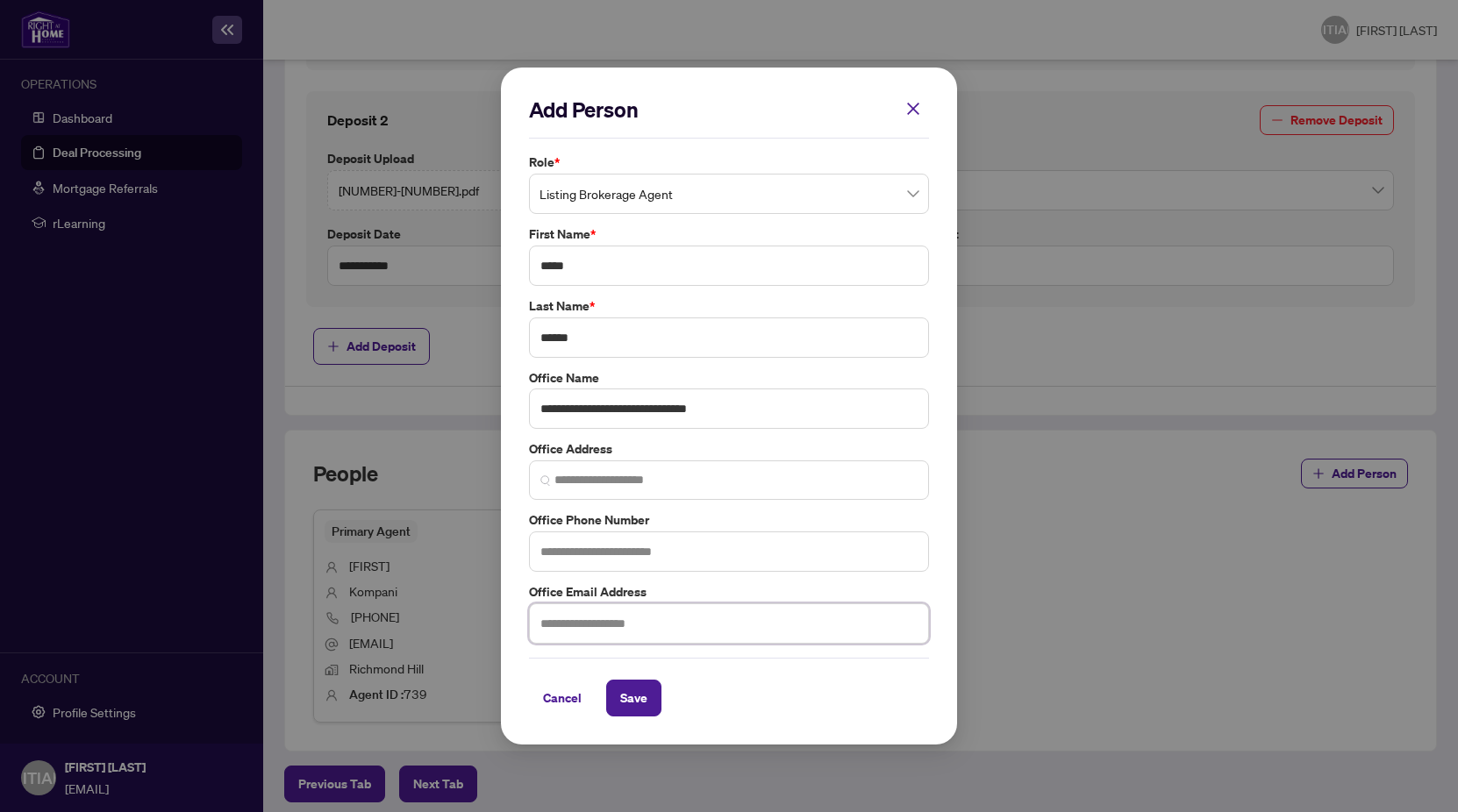 paste on "**********" 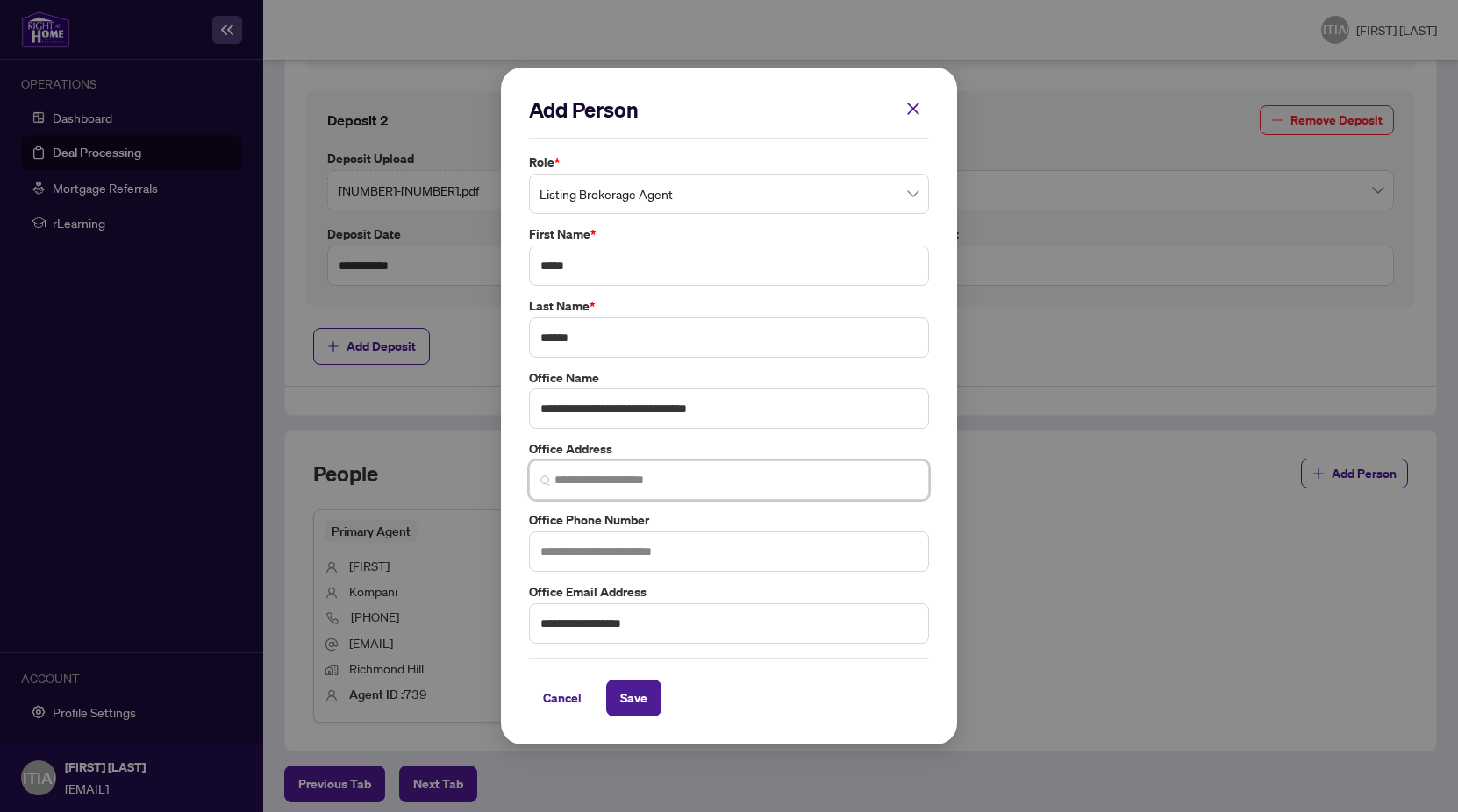 click at bounding box center (736, 480) 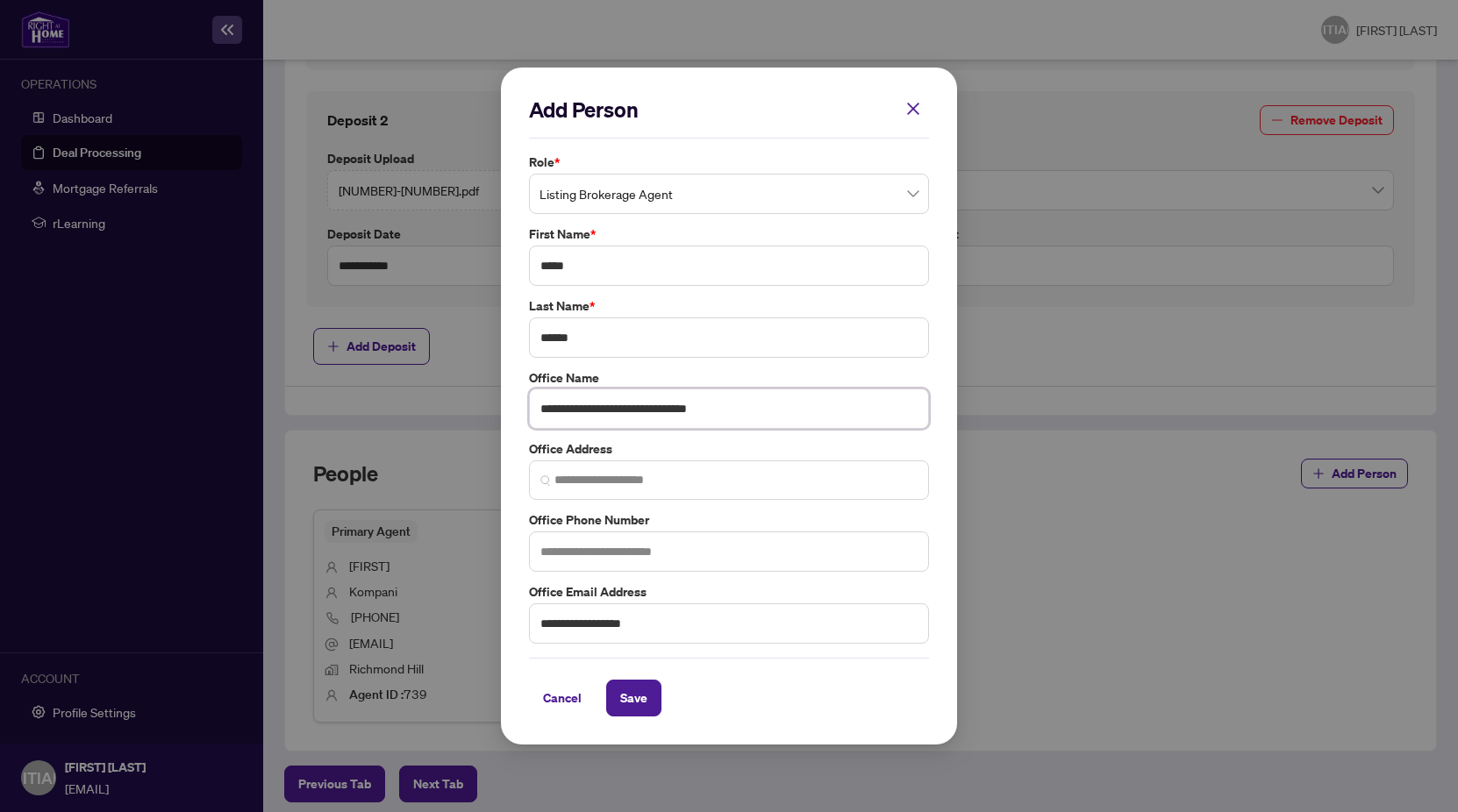 click on "**********" at bounding box center [729, 409] 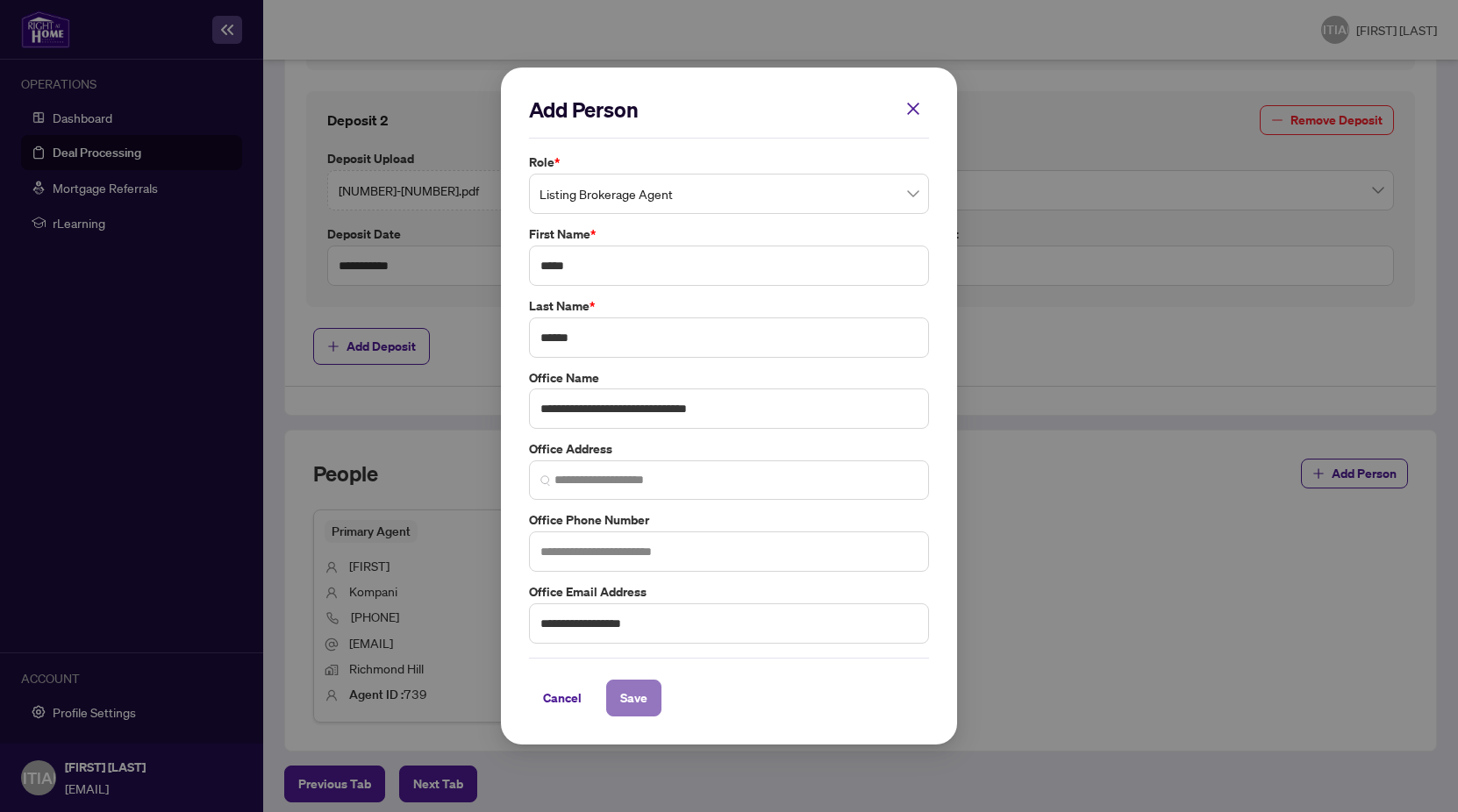 click on "Save" at bounding box center [633, 698] 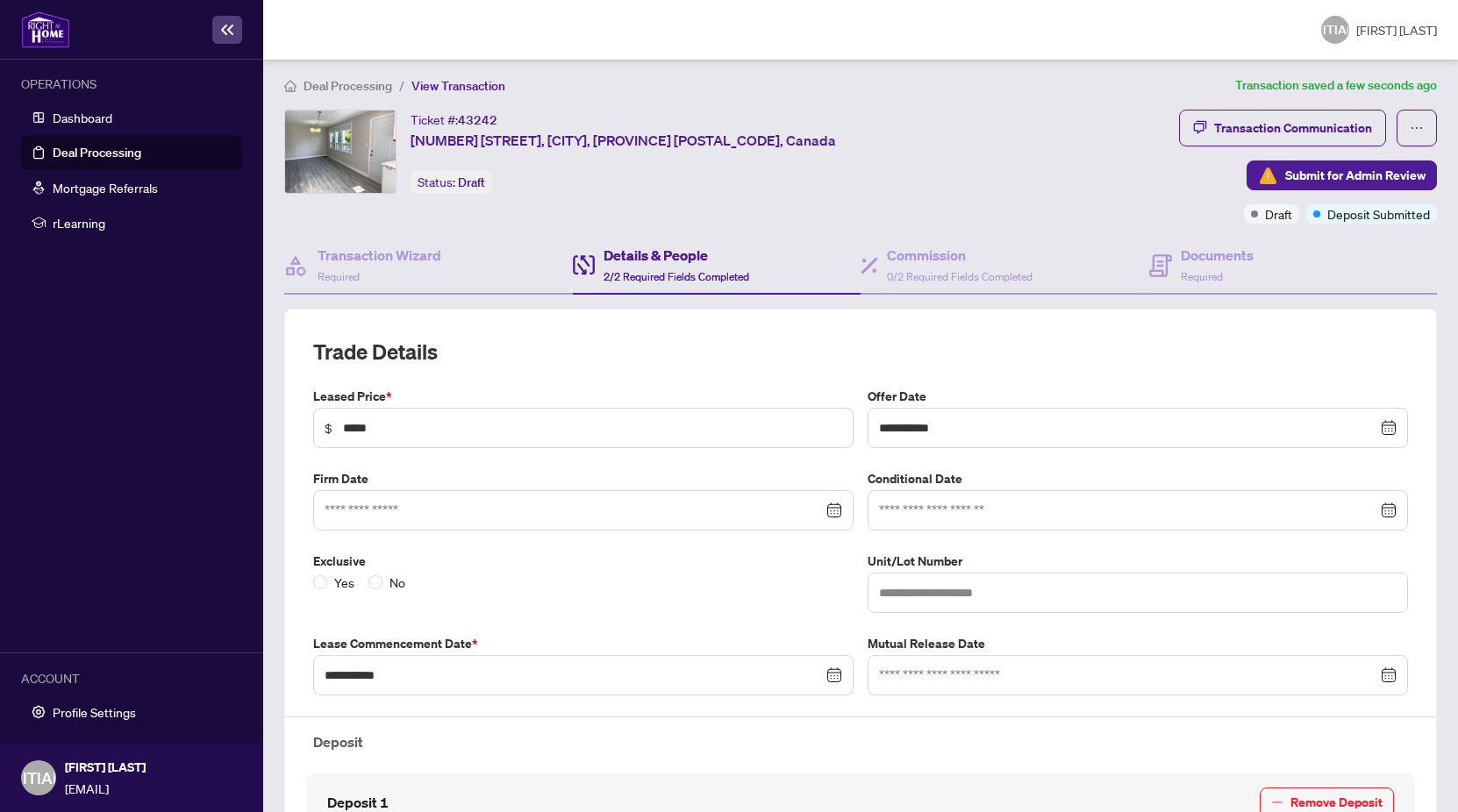 scroll, scrollTop: 0, scrollLeft: 0, axis: both 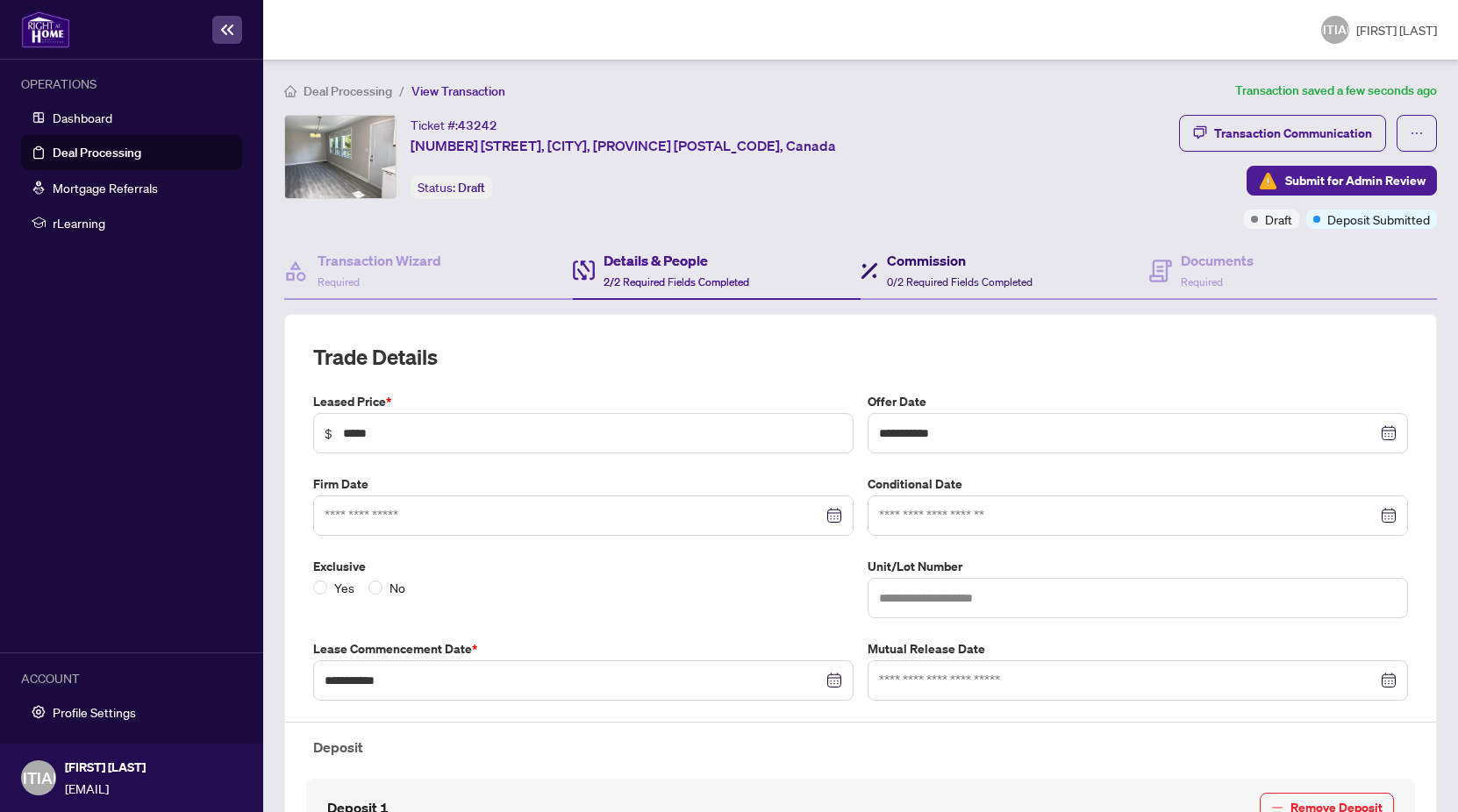 click on "Commission" at bounding box center [960, 260] 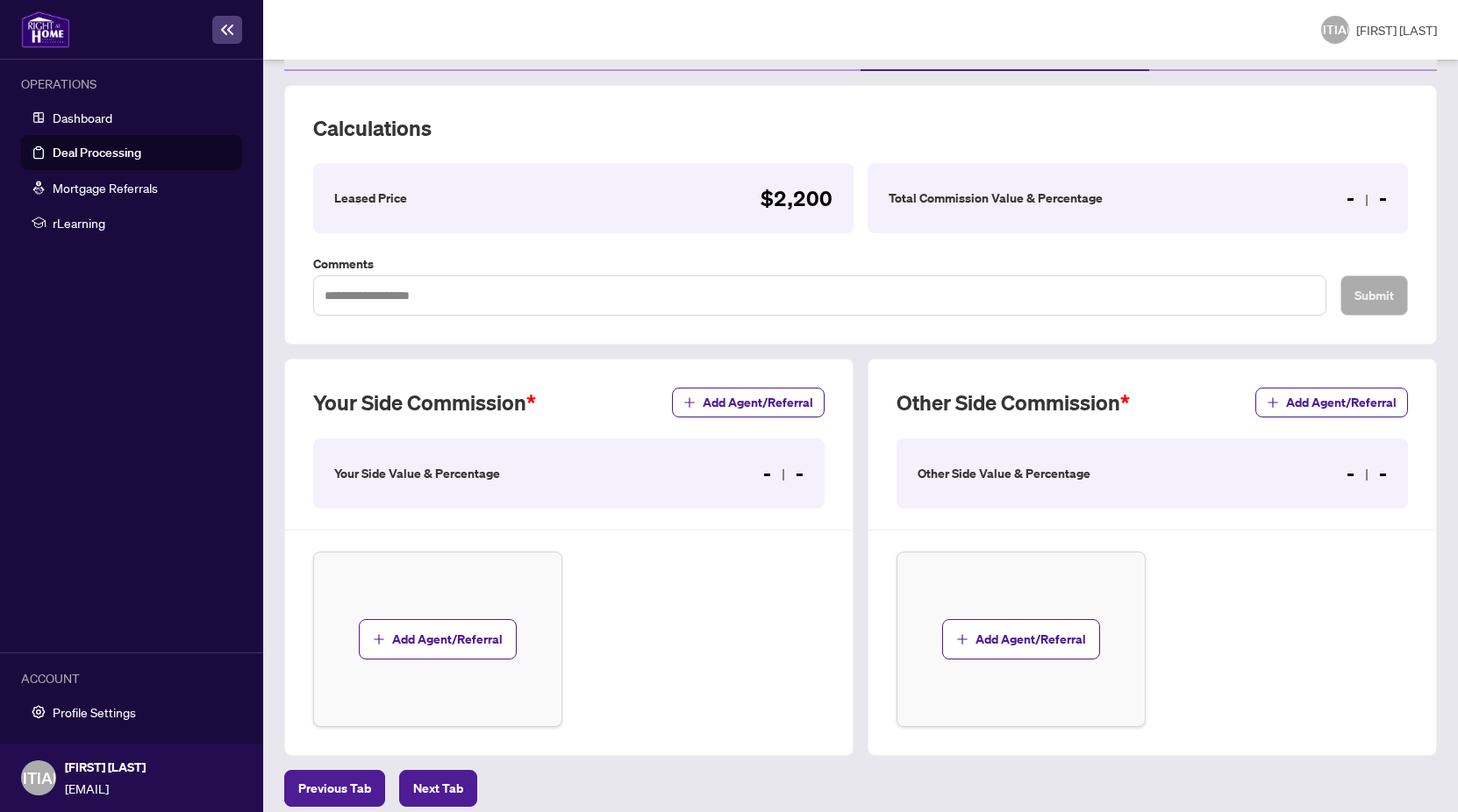 scroll, scrollTop: 239, scrollLeft: 0, axis: vertical 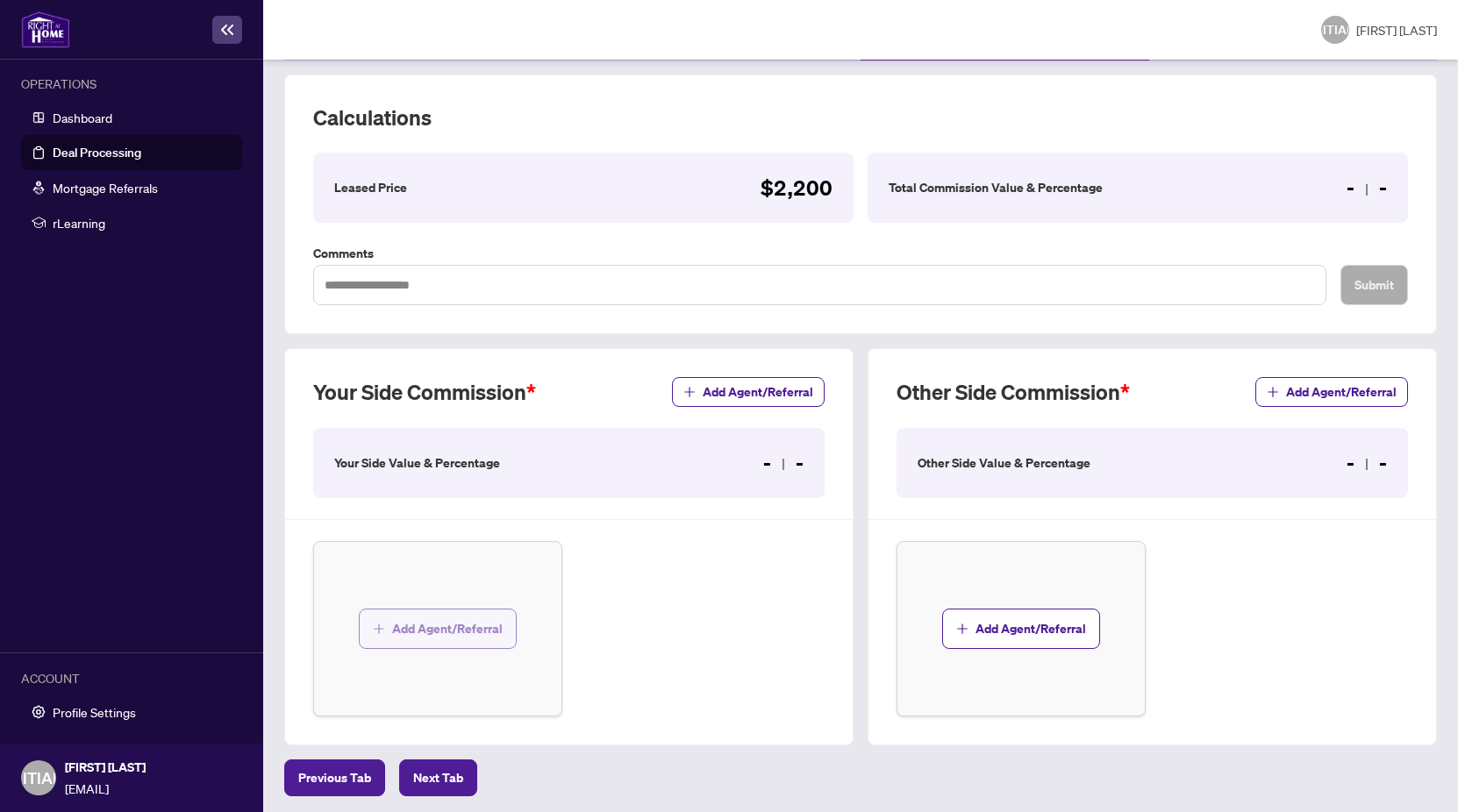 click on "Add Agent/Referral" at bounding box center [447, 629] 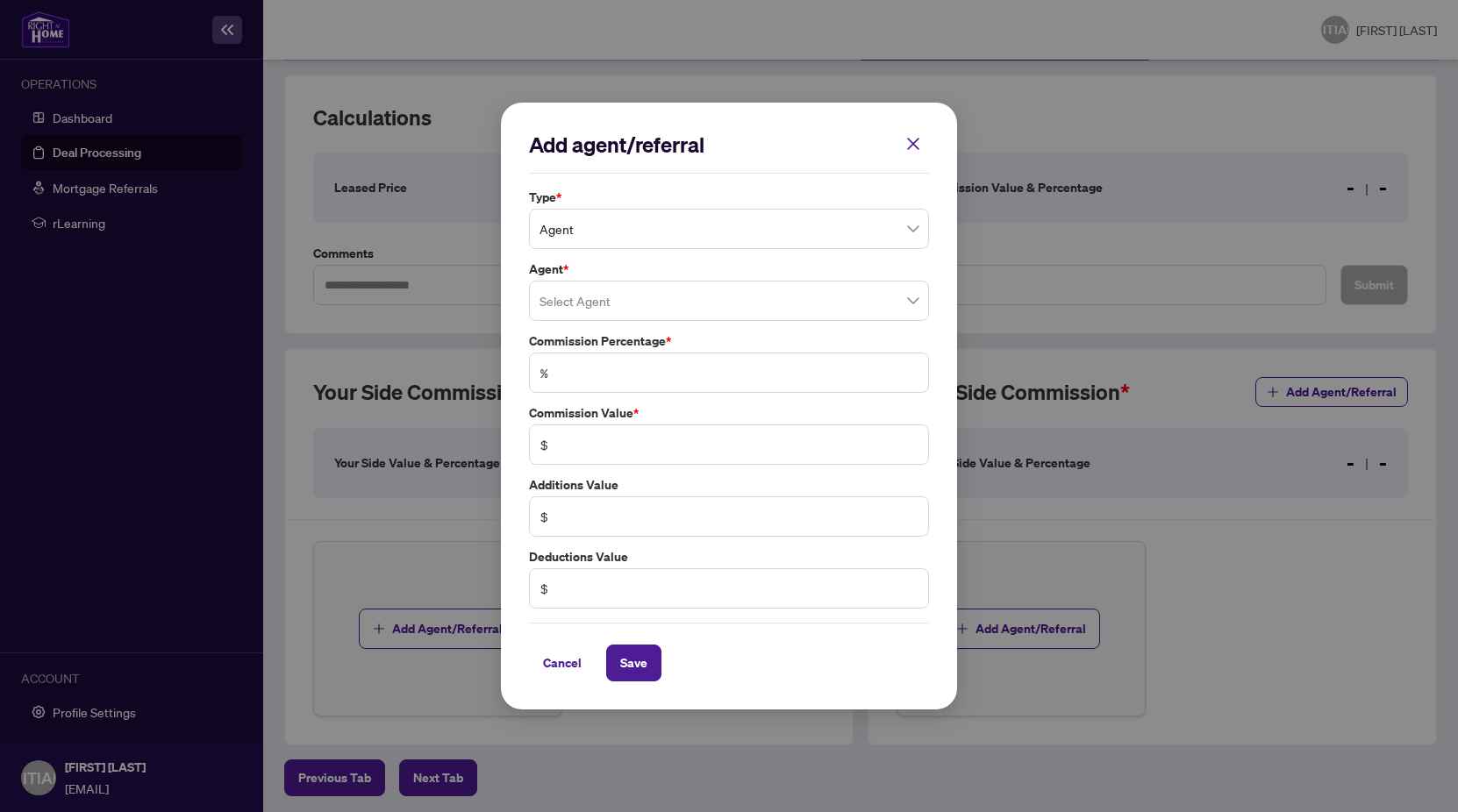 click at bounding box center [729, 301] 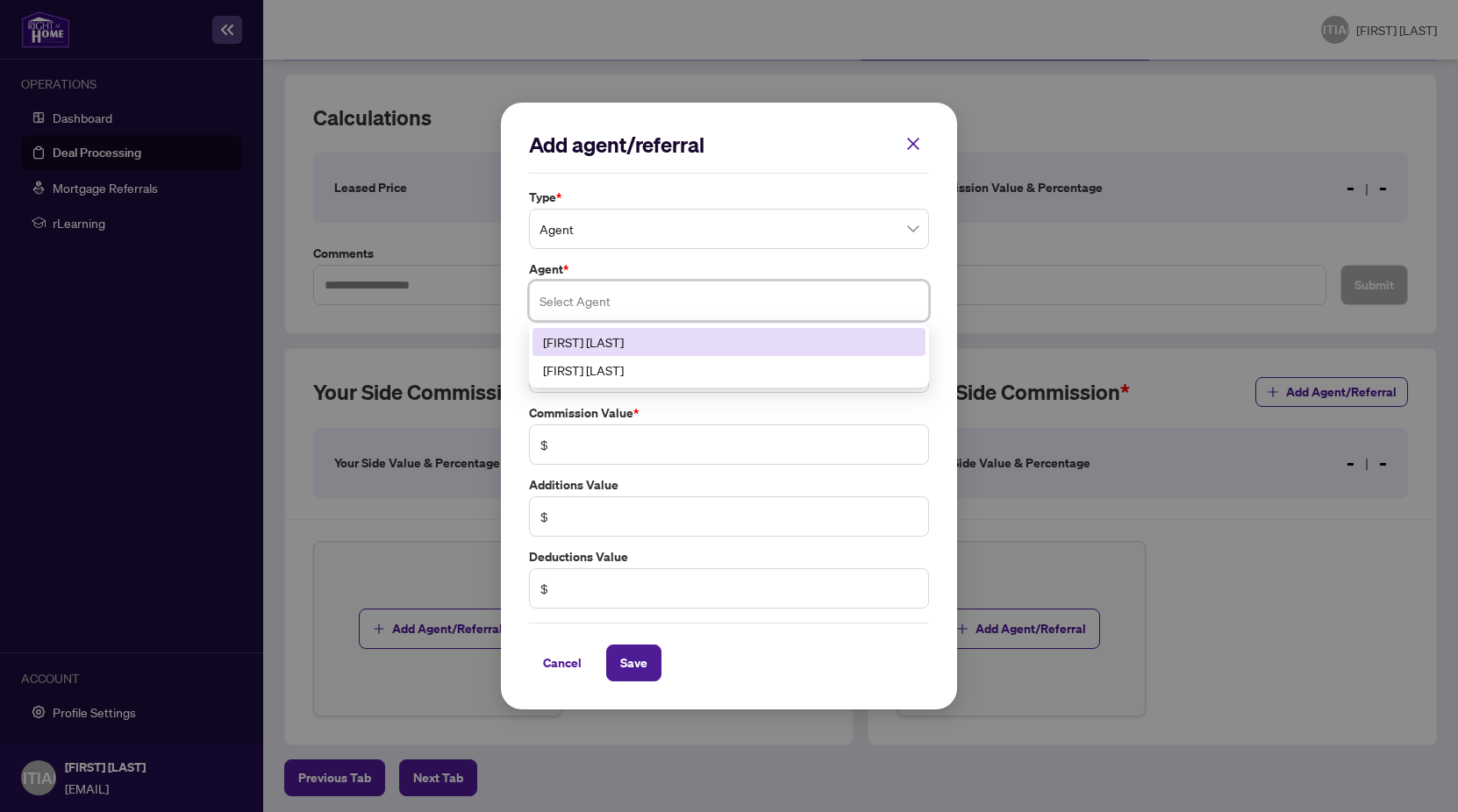 click on "[FIRST] [LAST]" at bounding box center (729, 342) 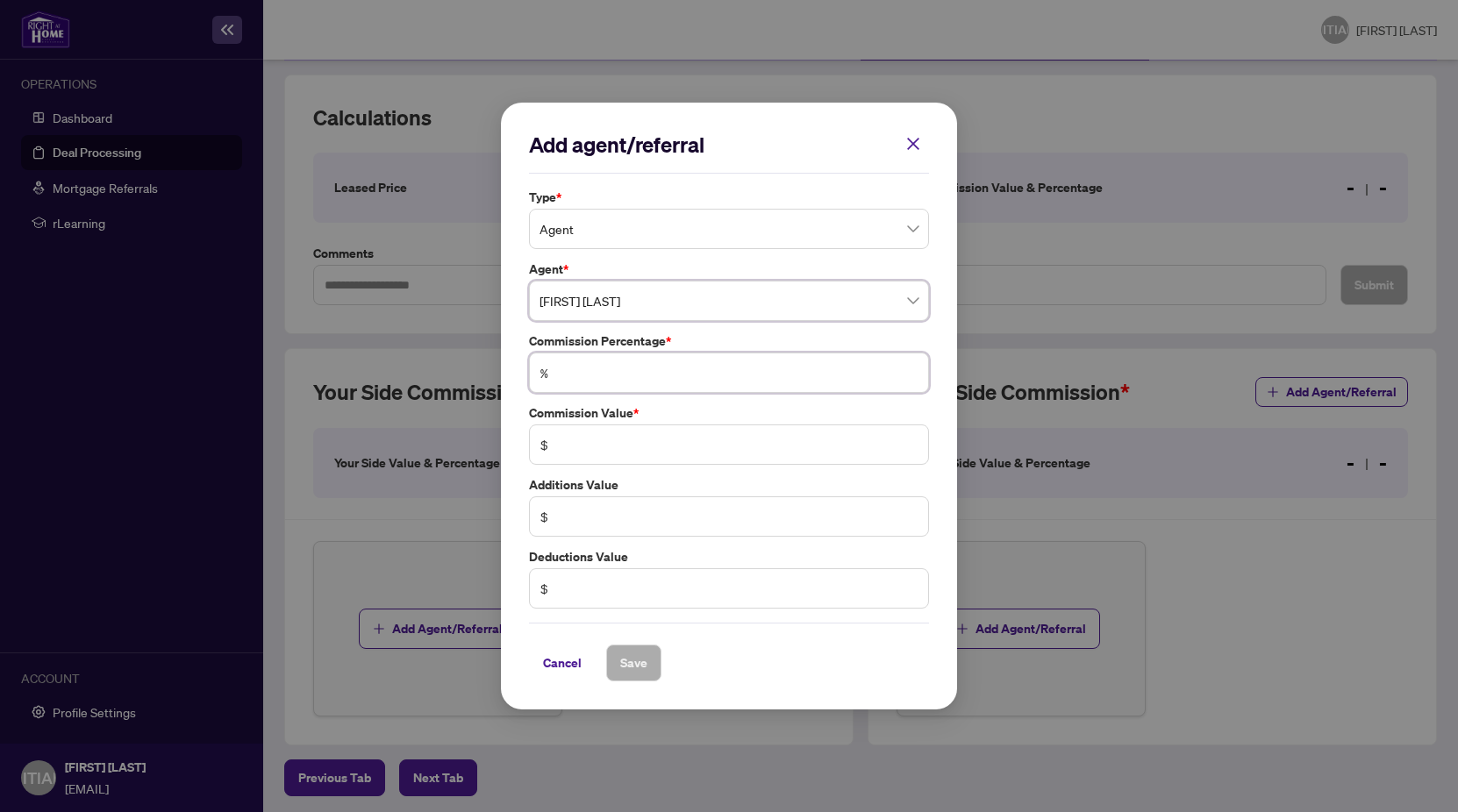drag, startPoint x: 603, startPoint y: 380, endPoint x: 612, endPoint y: 376, distance: 9.8488578 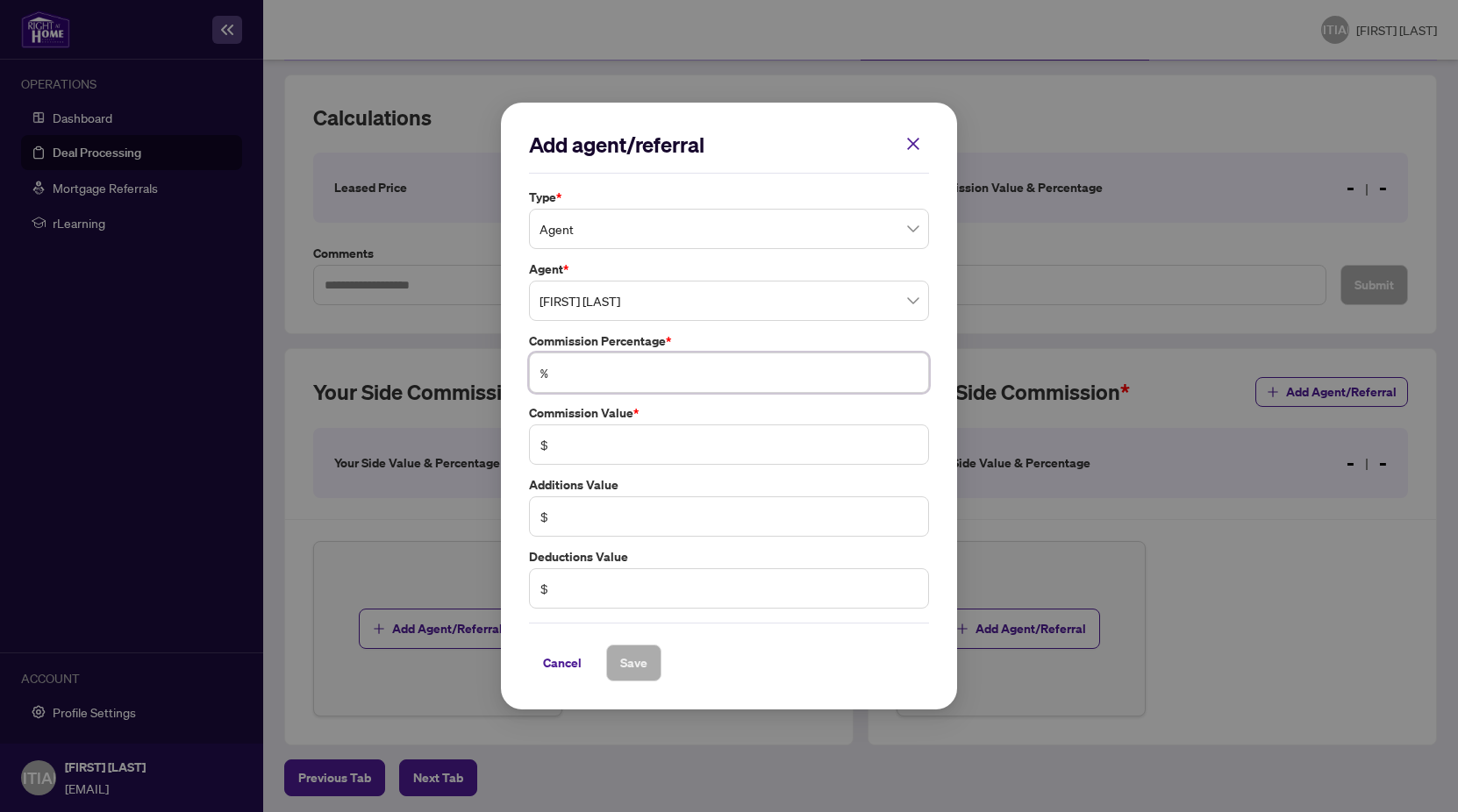 type on "*" 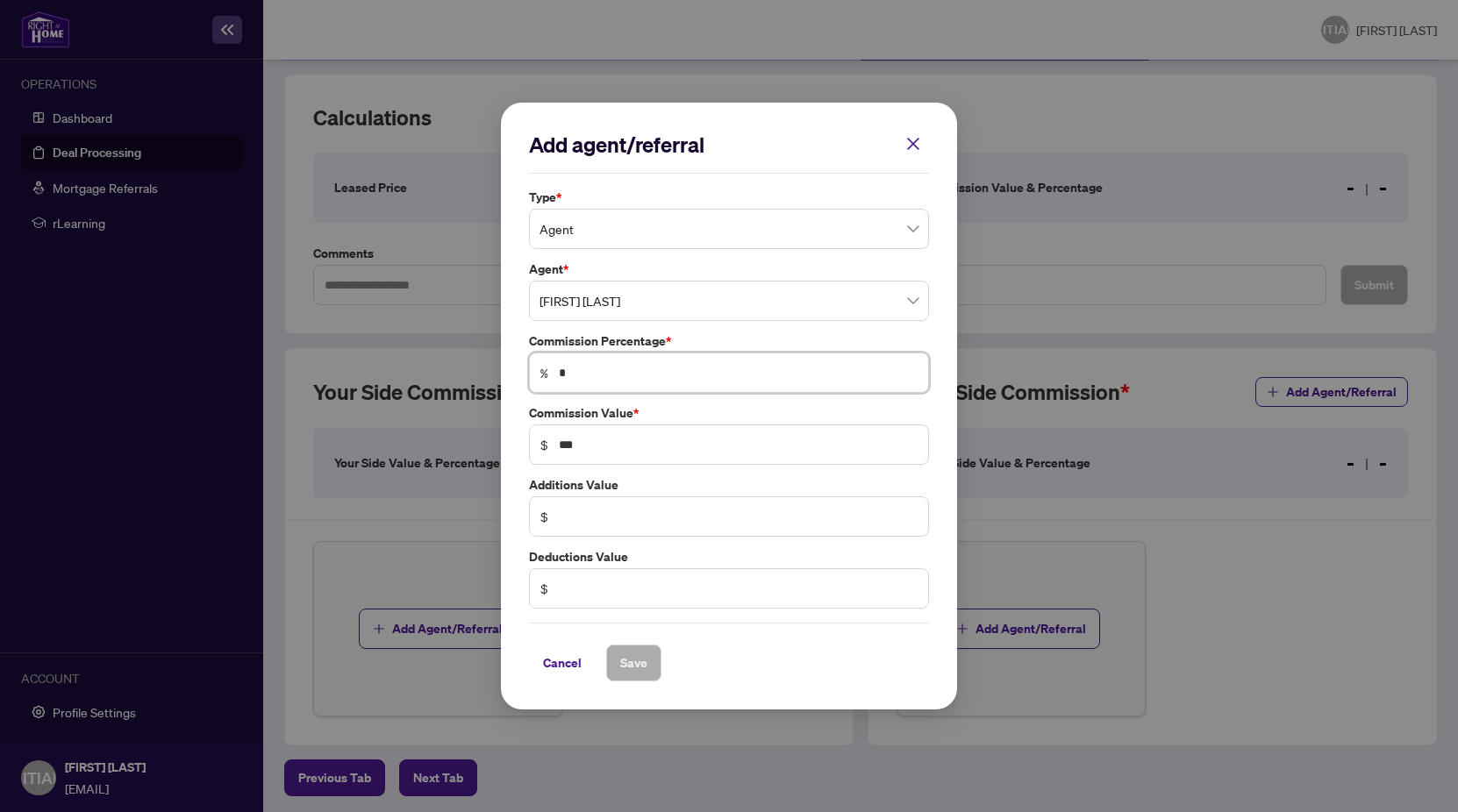 type on "**" 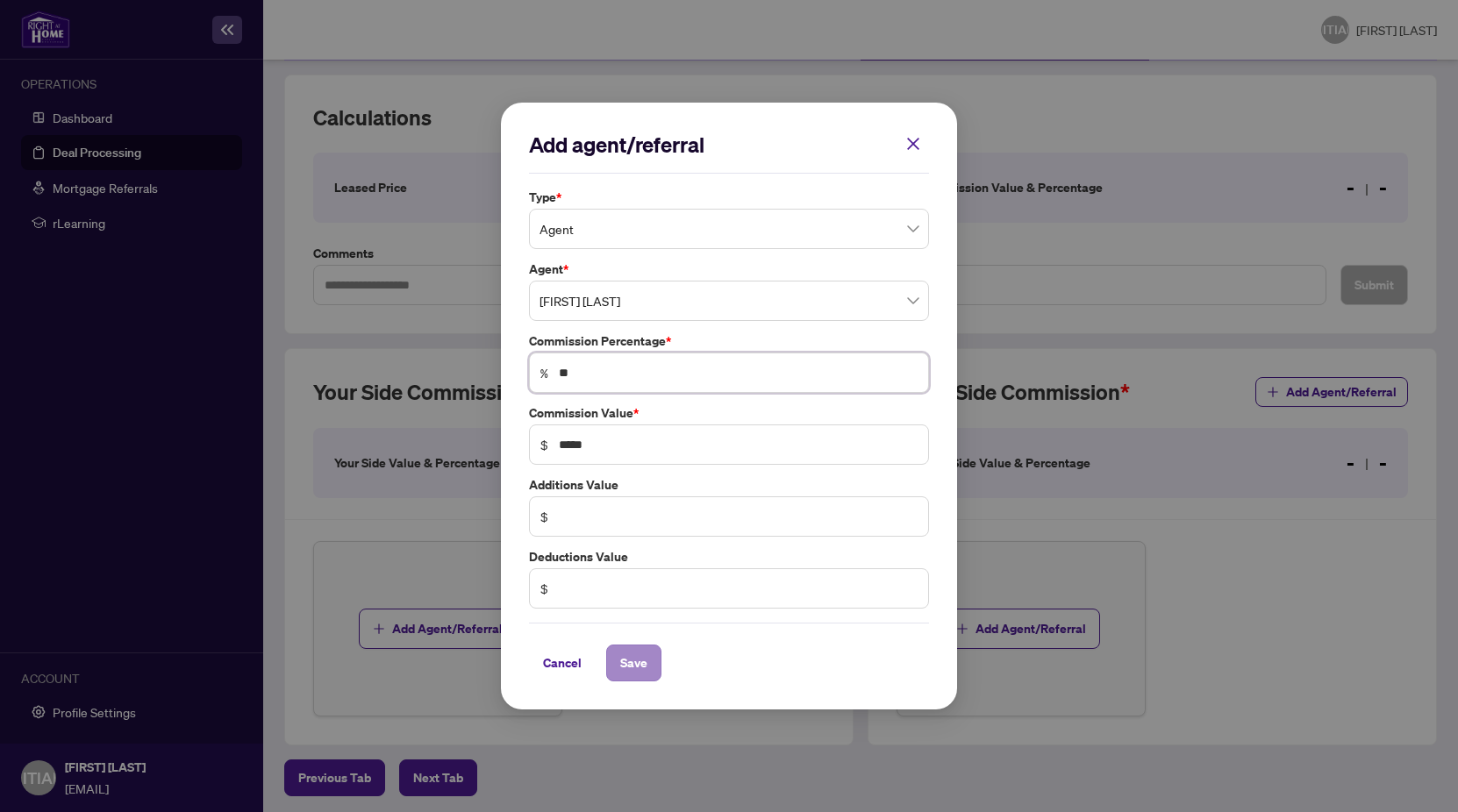 type on "**" 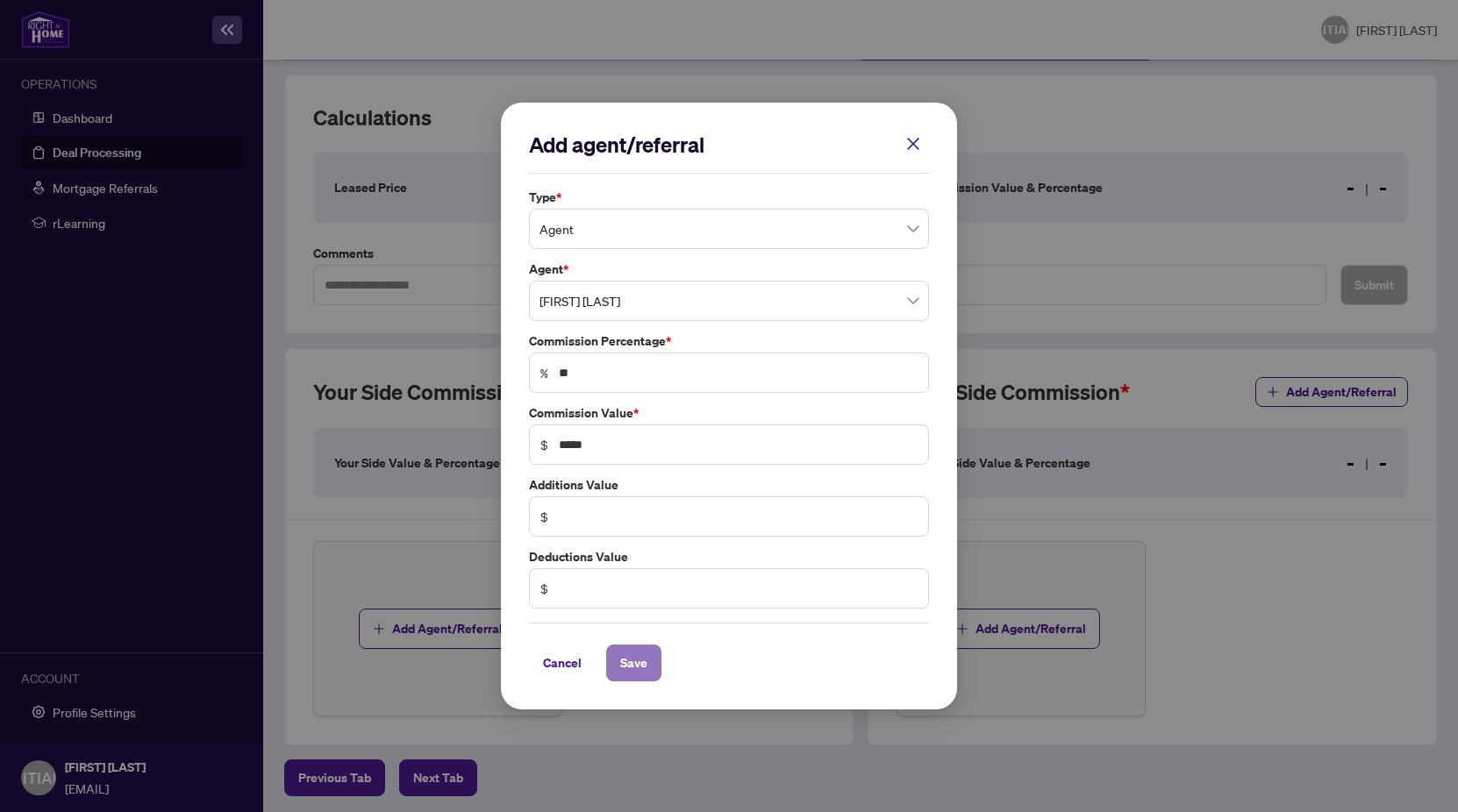 click on "Save" at bounding box center (633, 663) 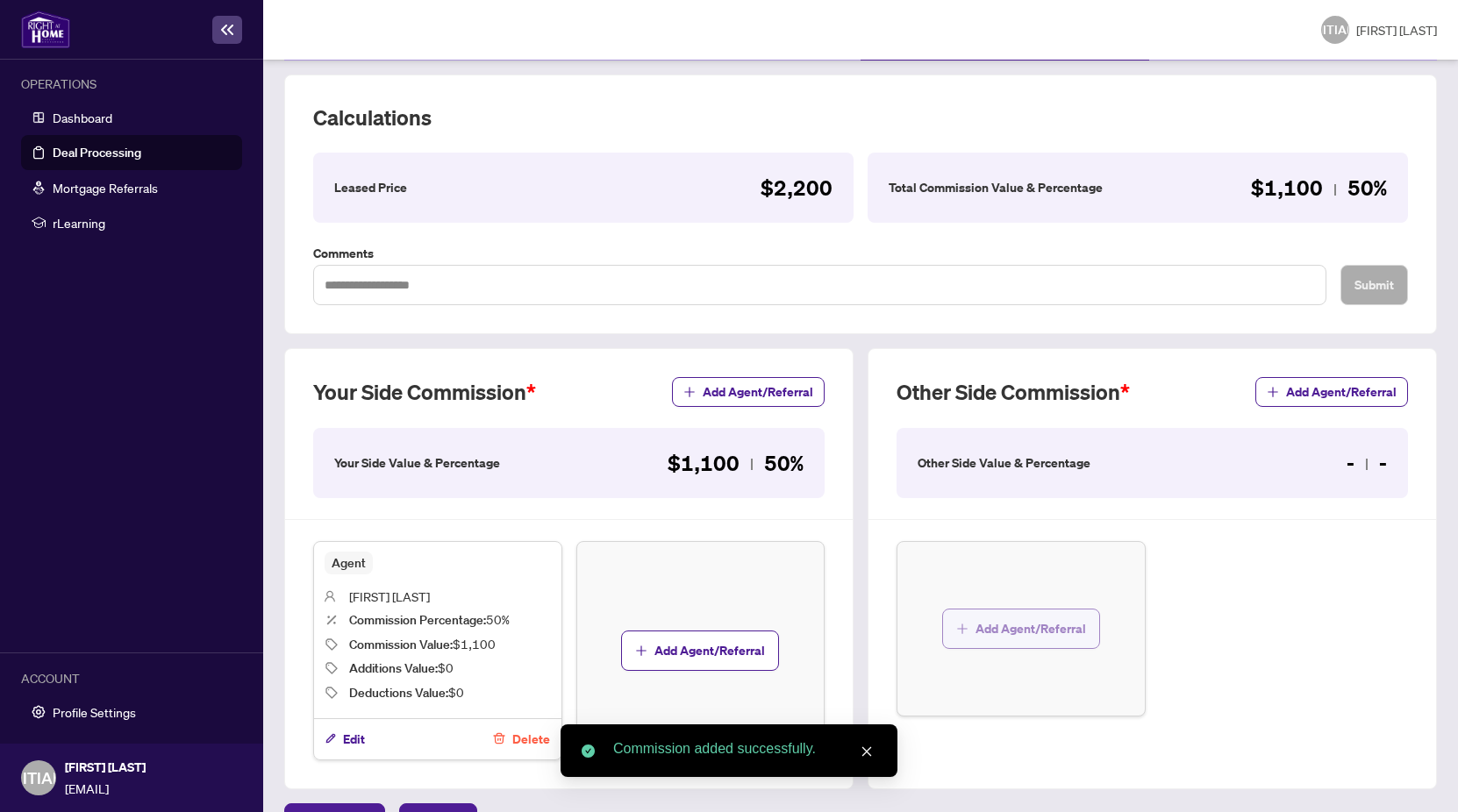 click on "Add Agent/Referral" at bounding box center (1031, 629) 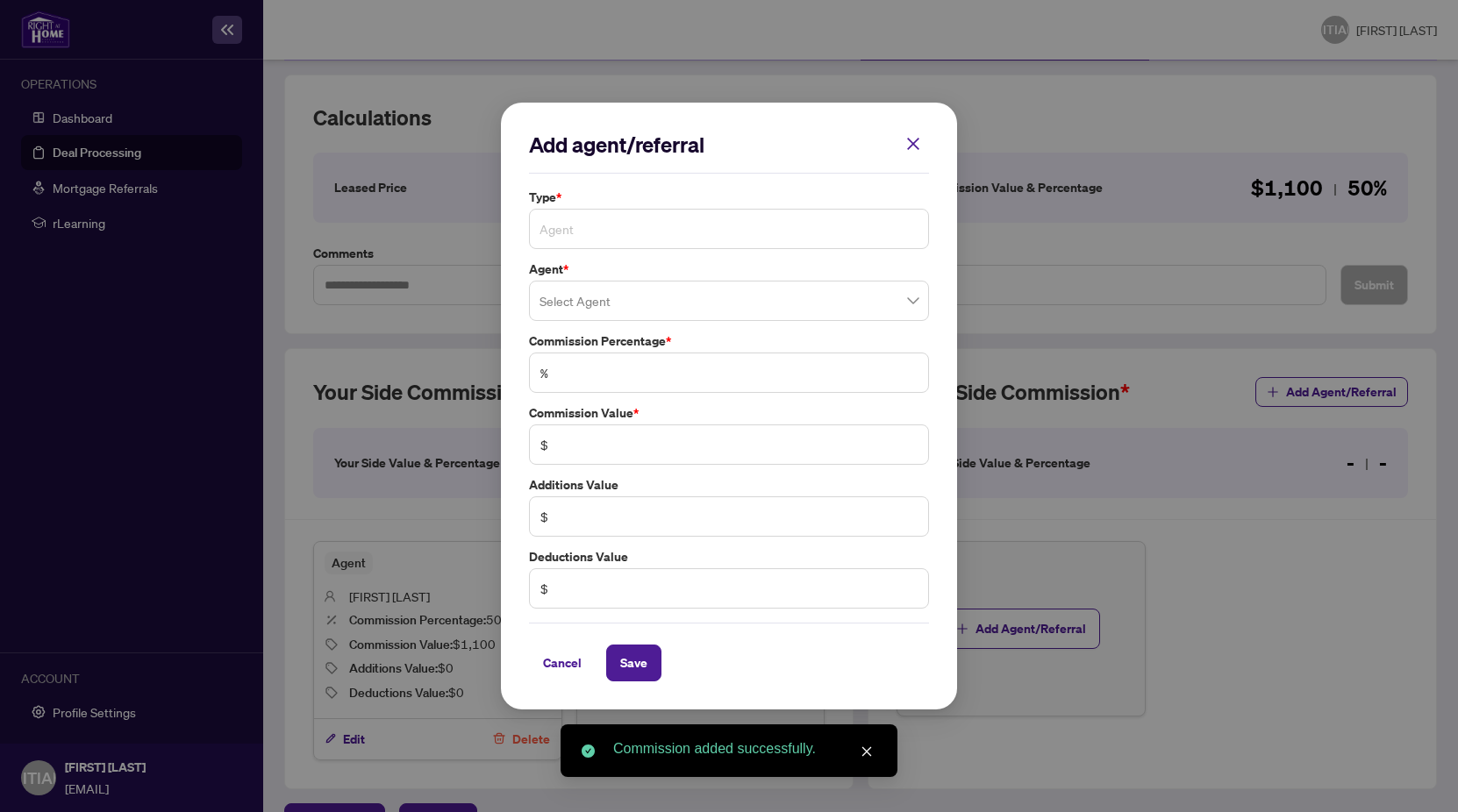 click on "Agent" at bounding box center (729, 229) 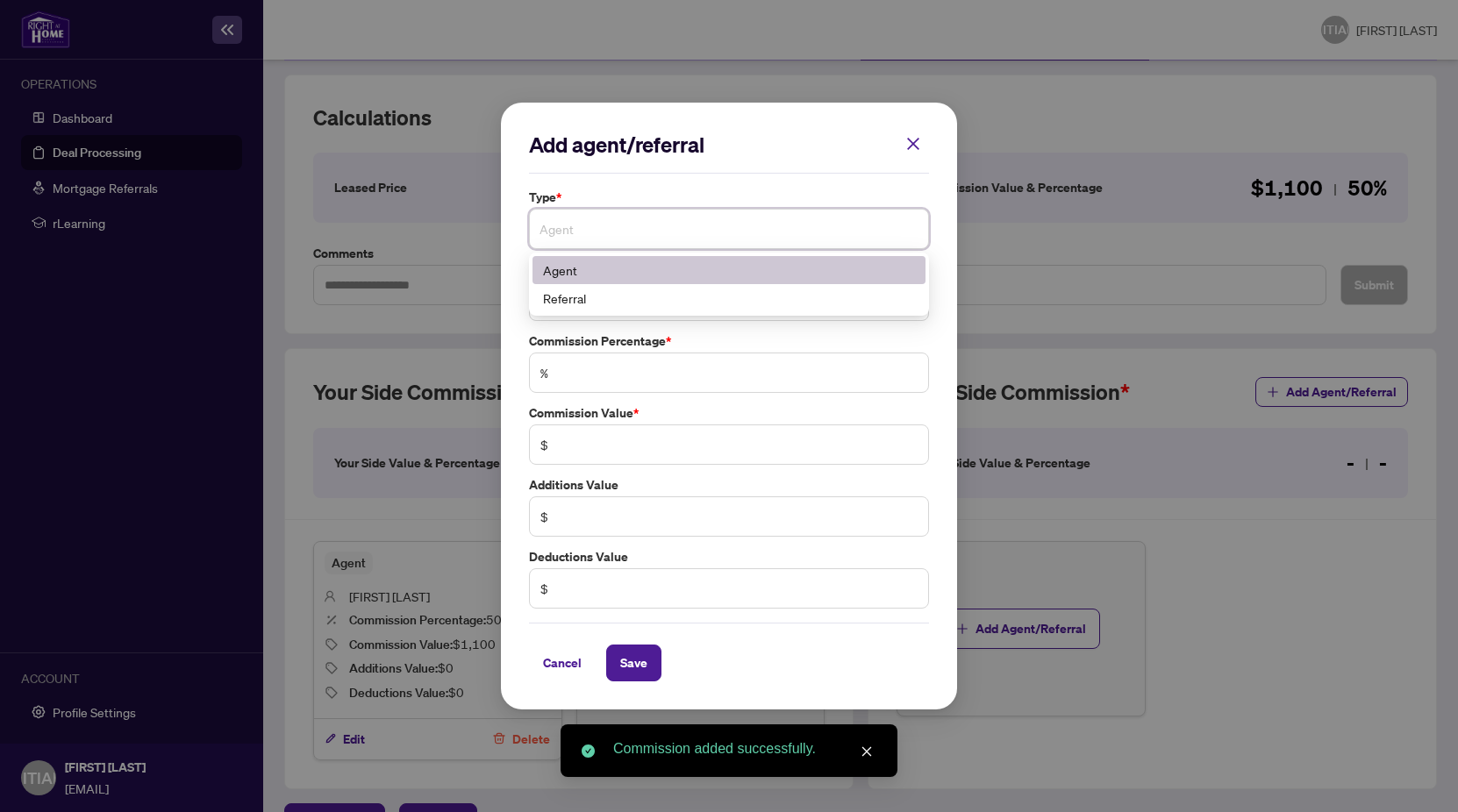 click on "Agent" at bounding box center [729, 229] 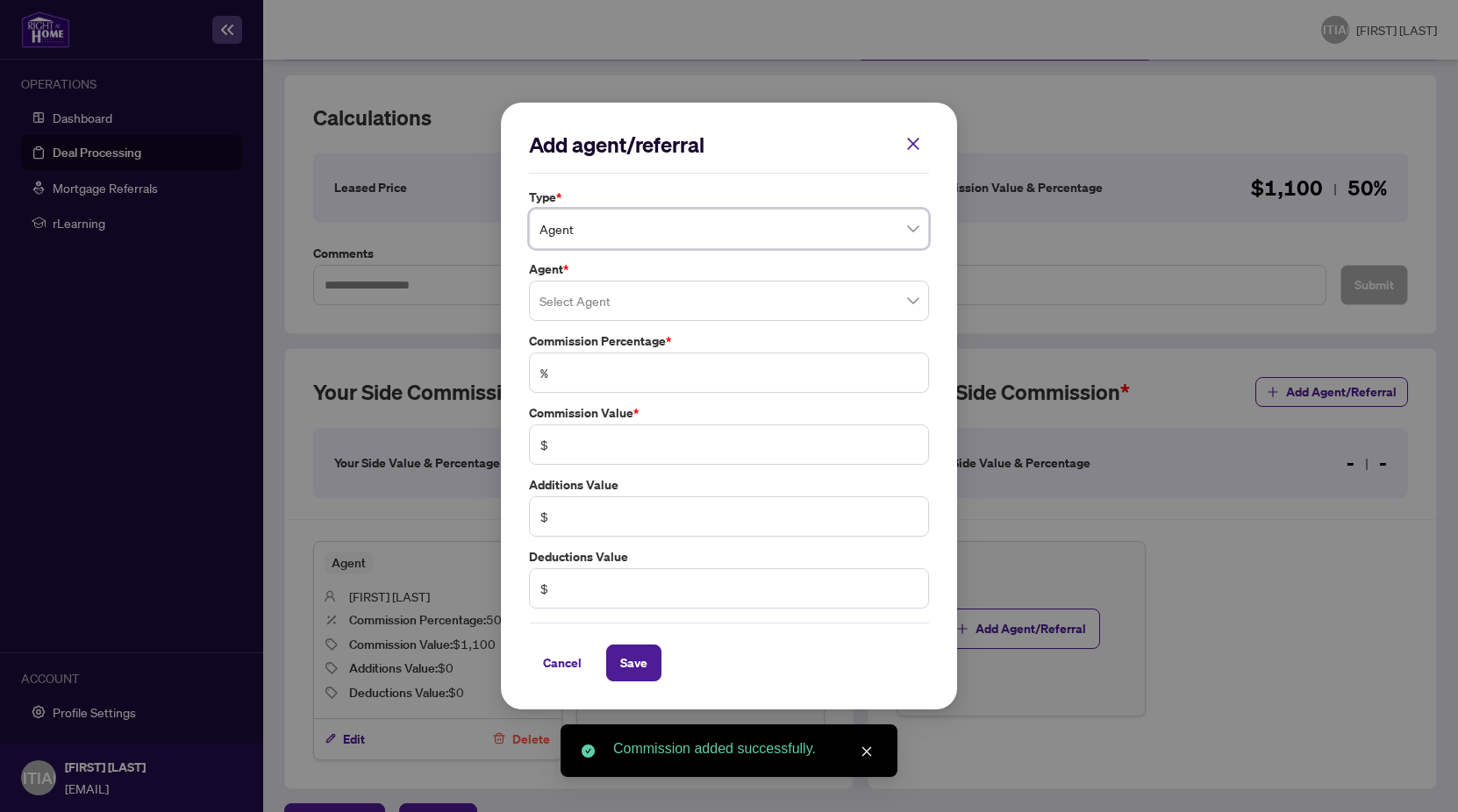 click at bounding box center [729, 301] 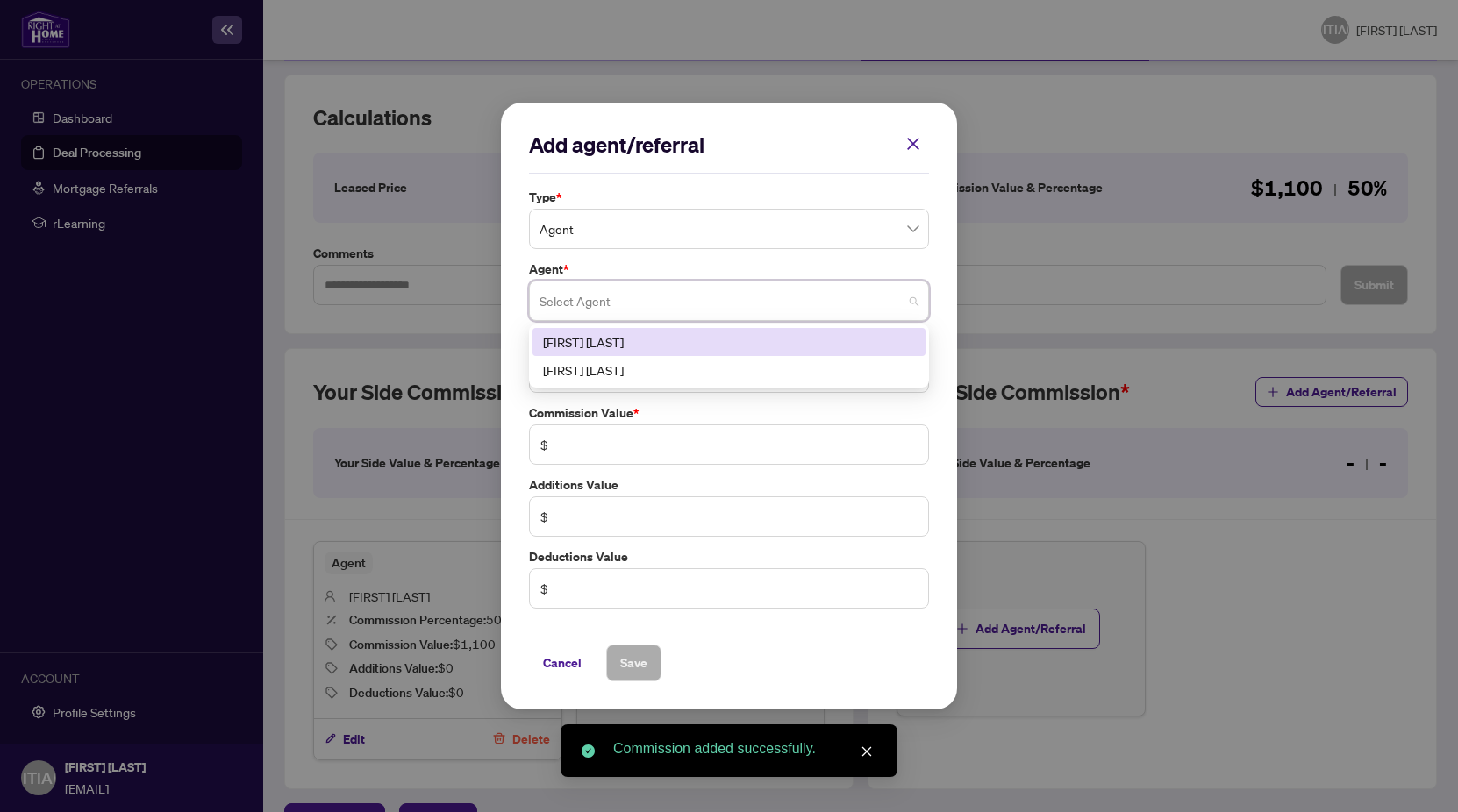 click on "[FIRST]  [LAST]" at bounding box center (729, 370) 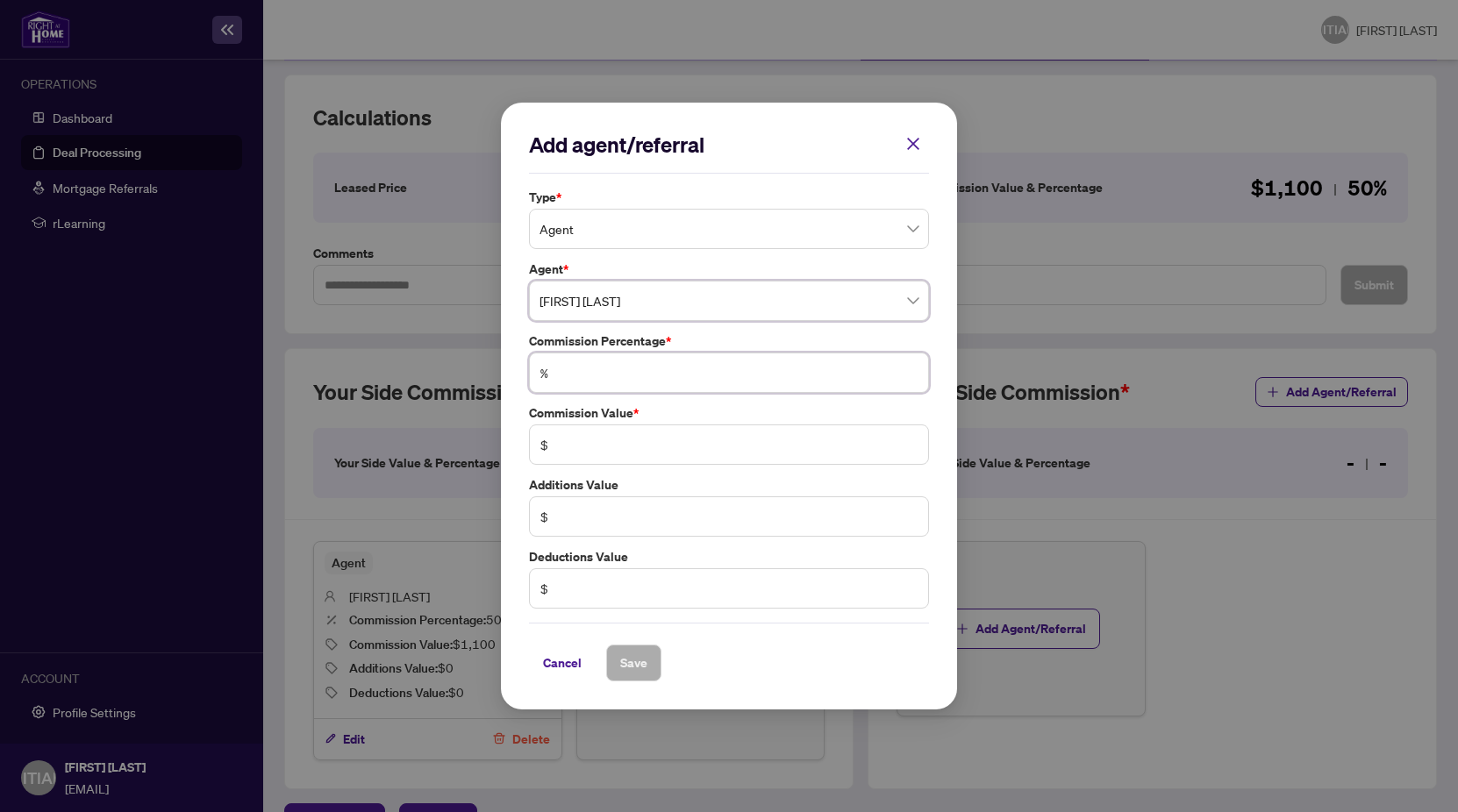 click at bounding box center (738, 373) 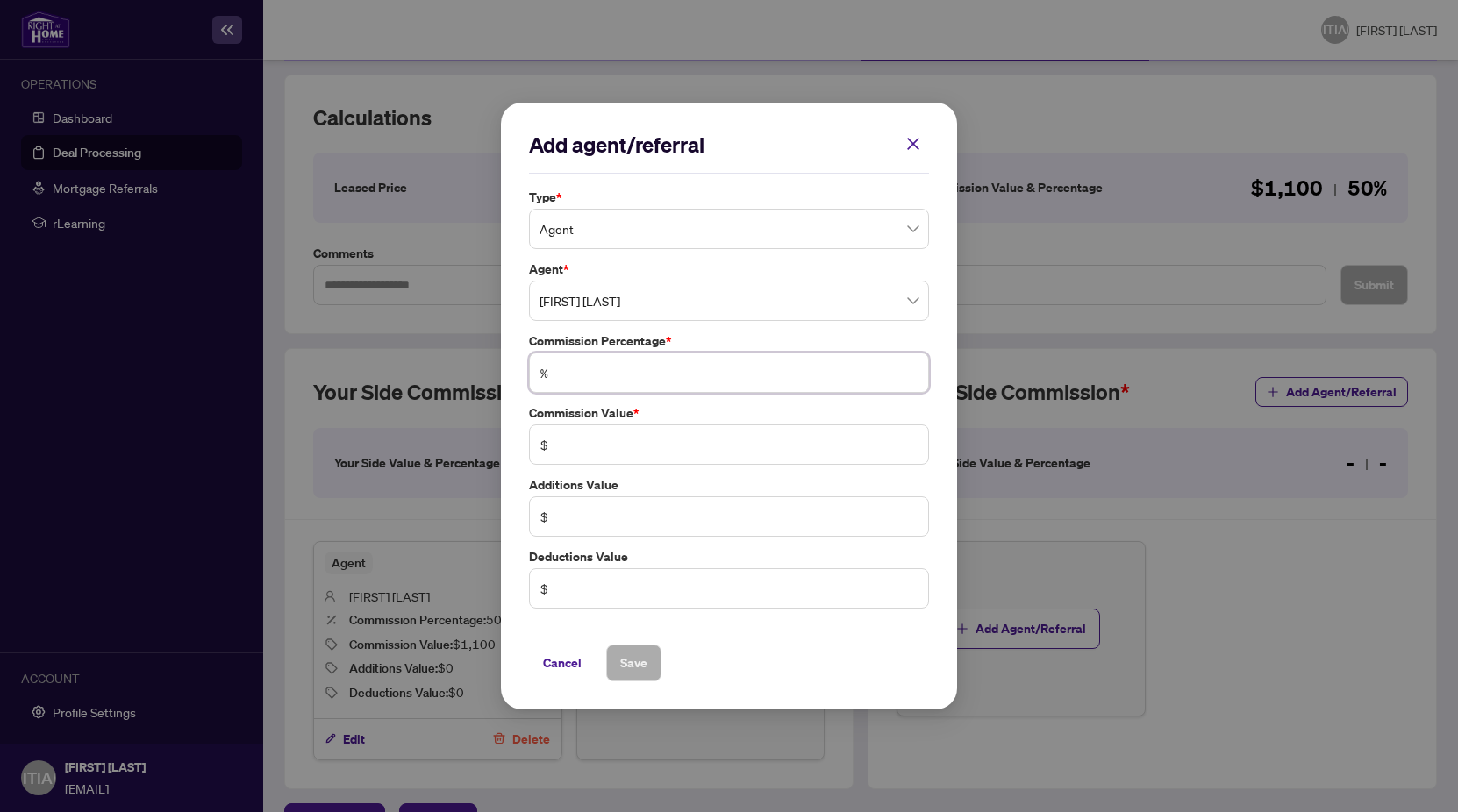 type on "*" 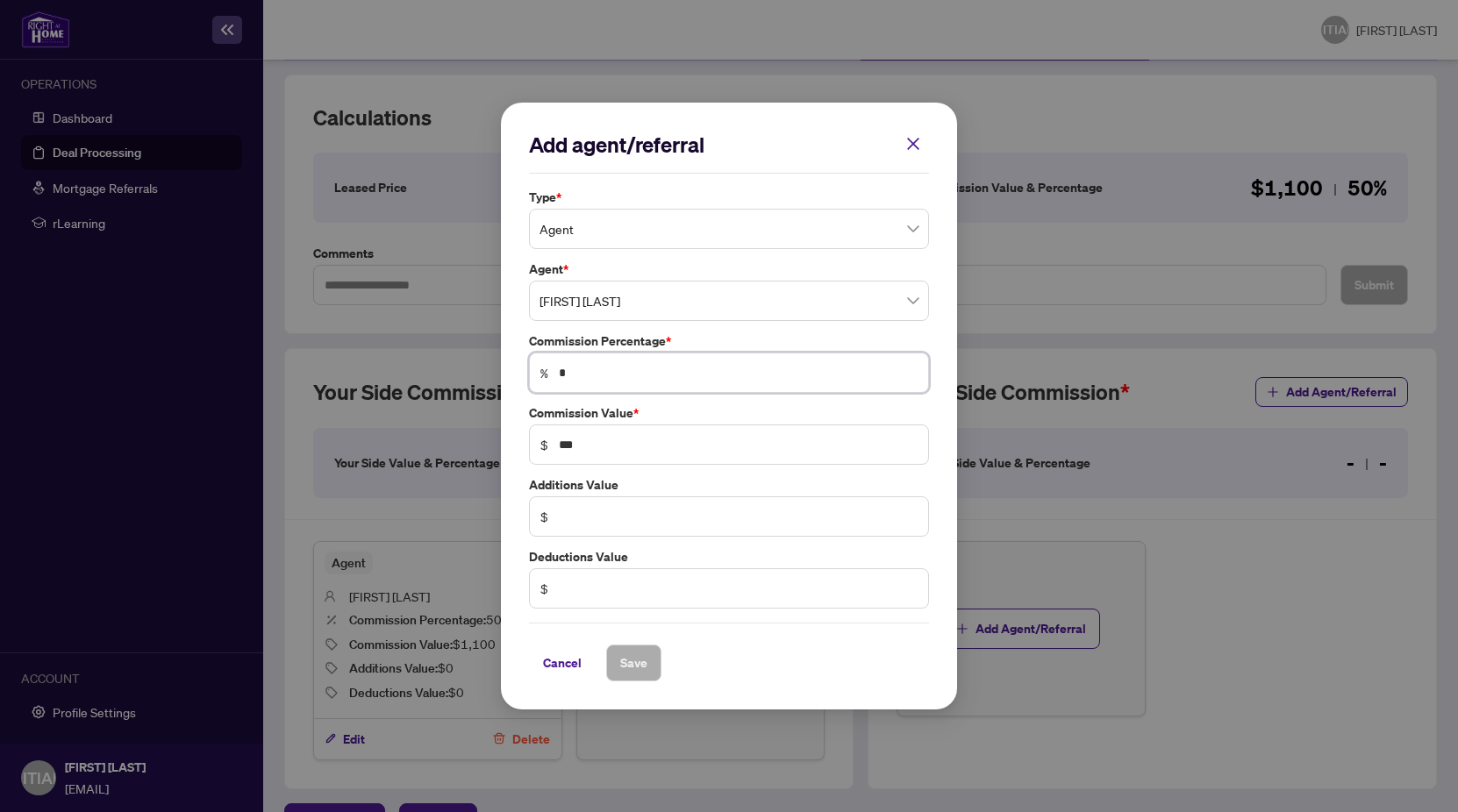 type on "**" 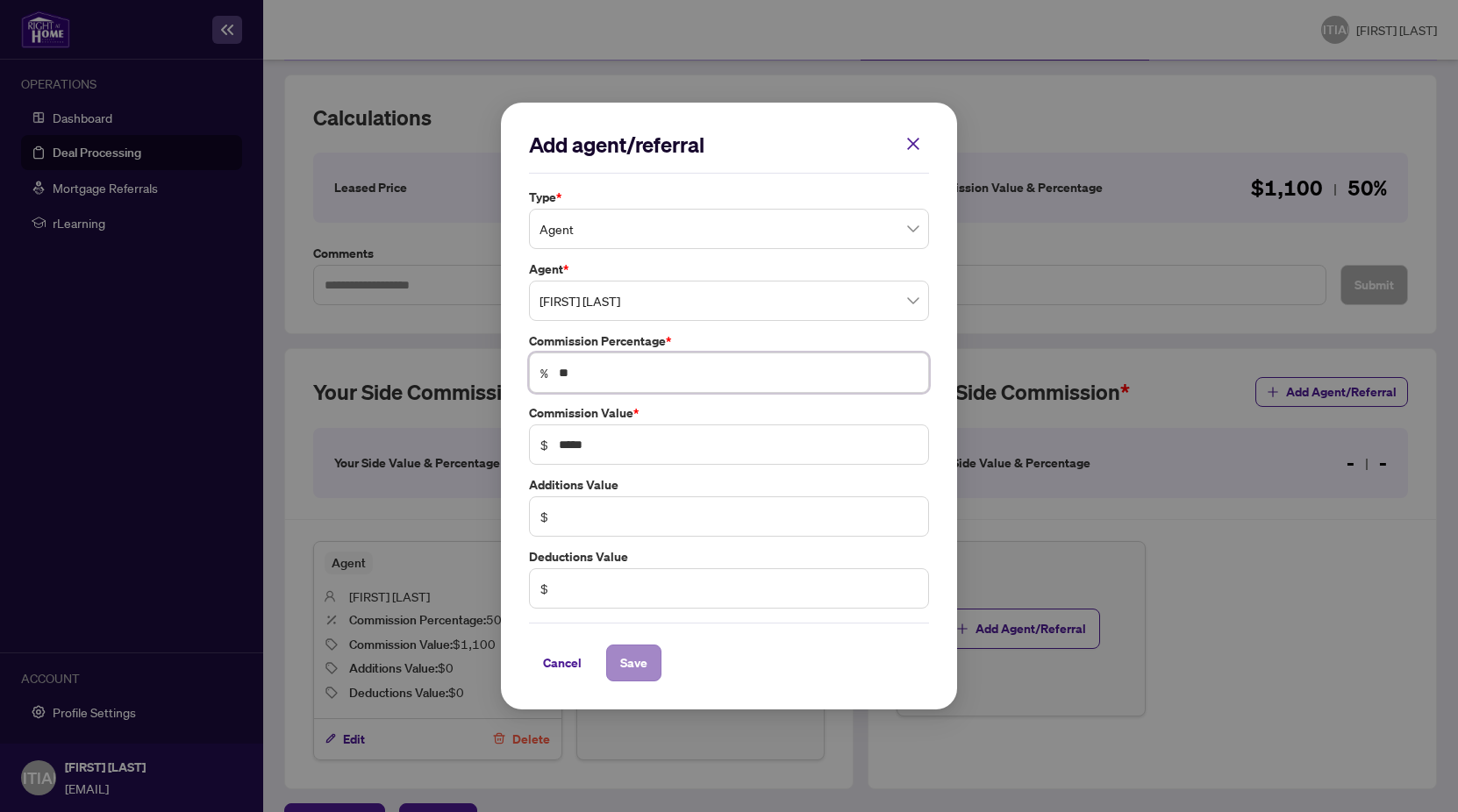 type on "**" 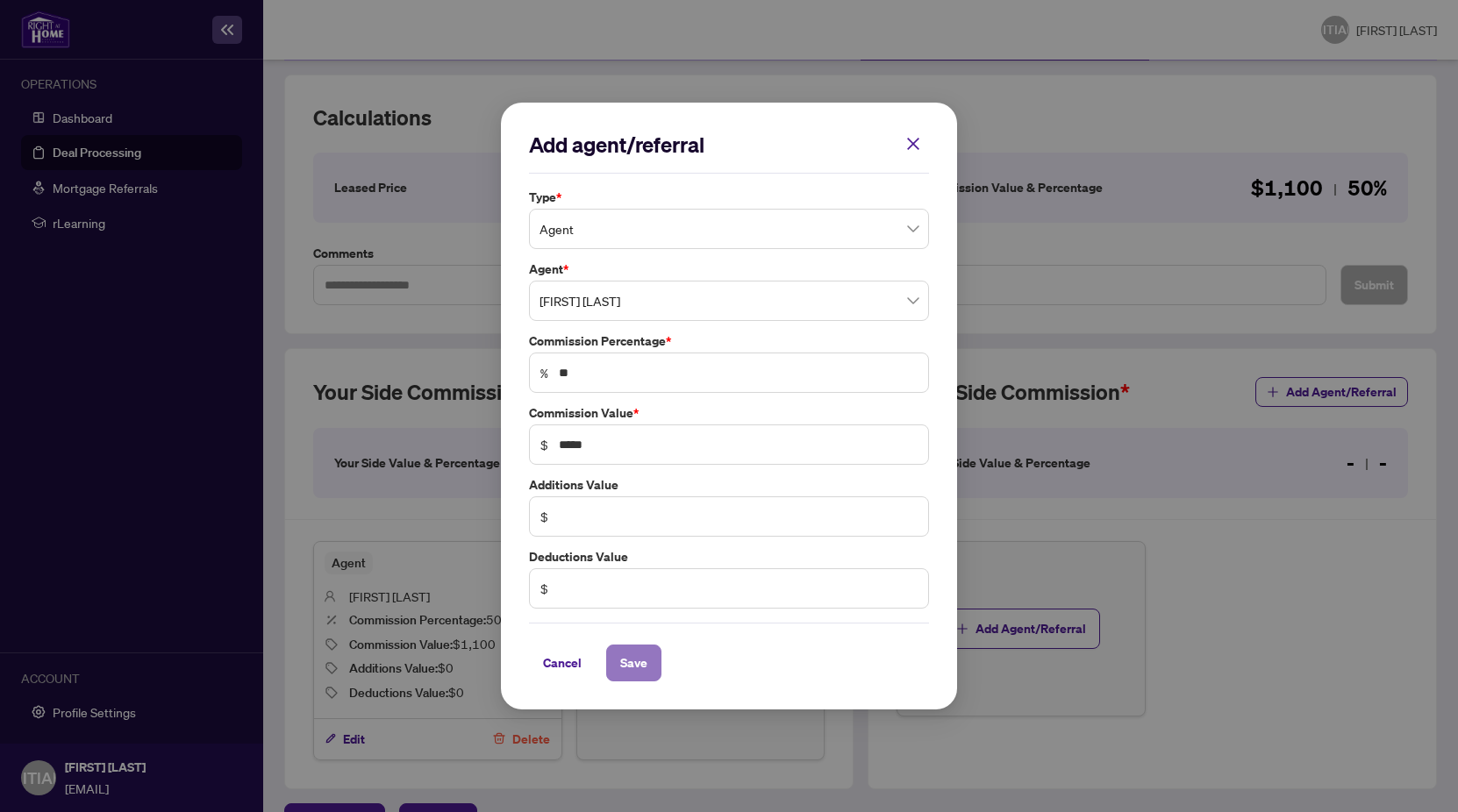 click on "Save" at bounding box center [633, 663] 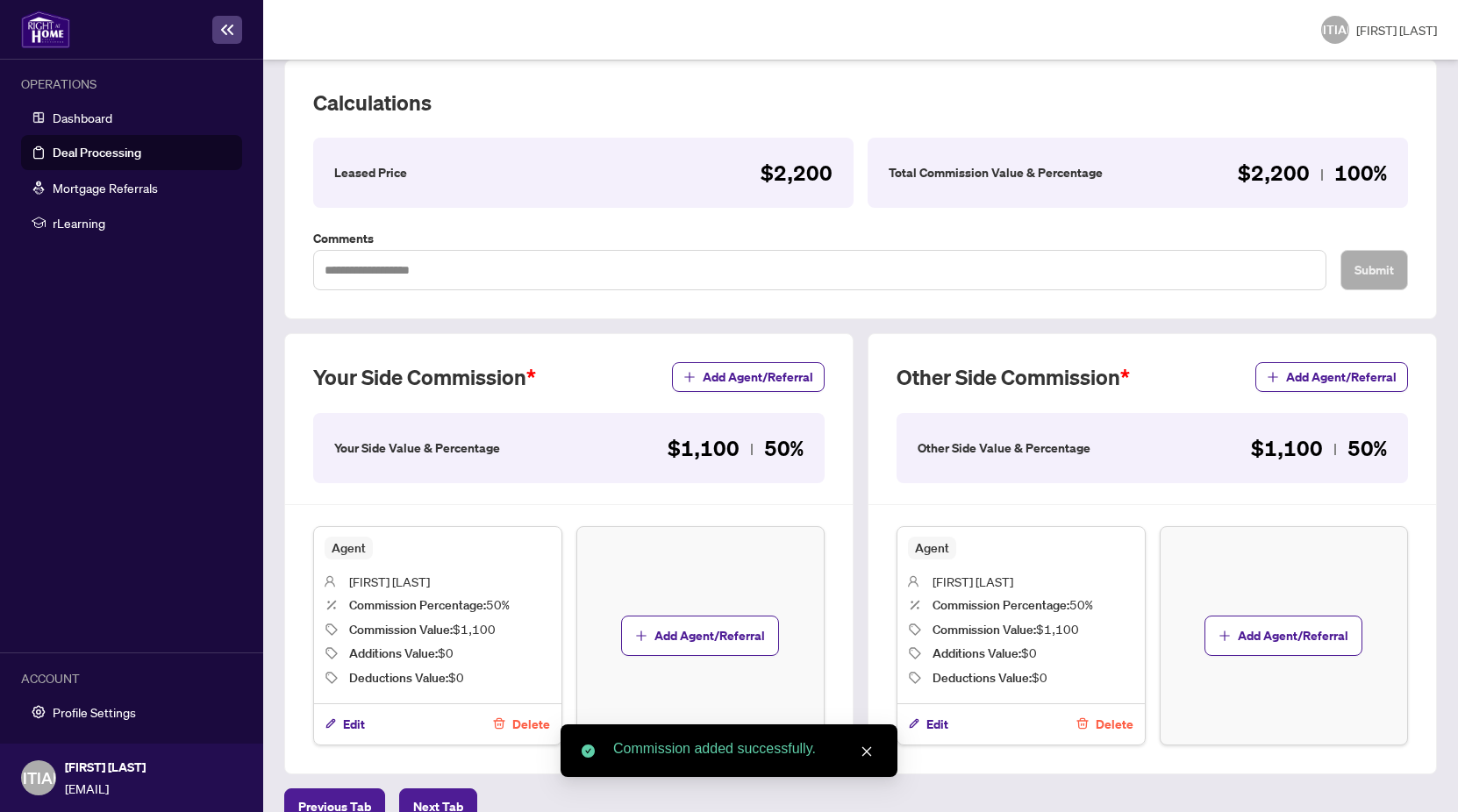 scroll, scrollTop: 278, scrollLeft: 0, axis: vertical 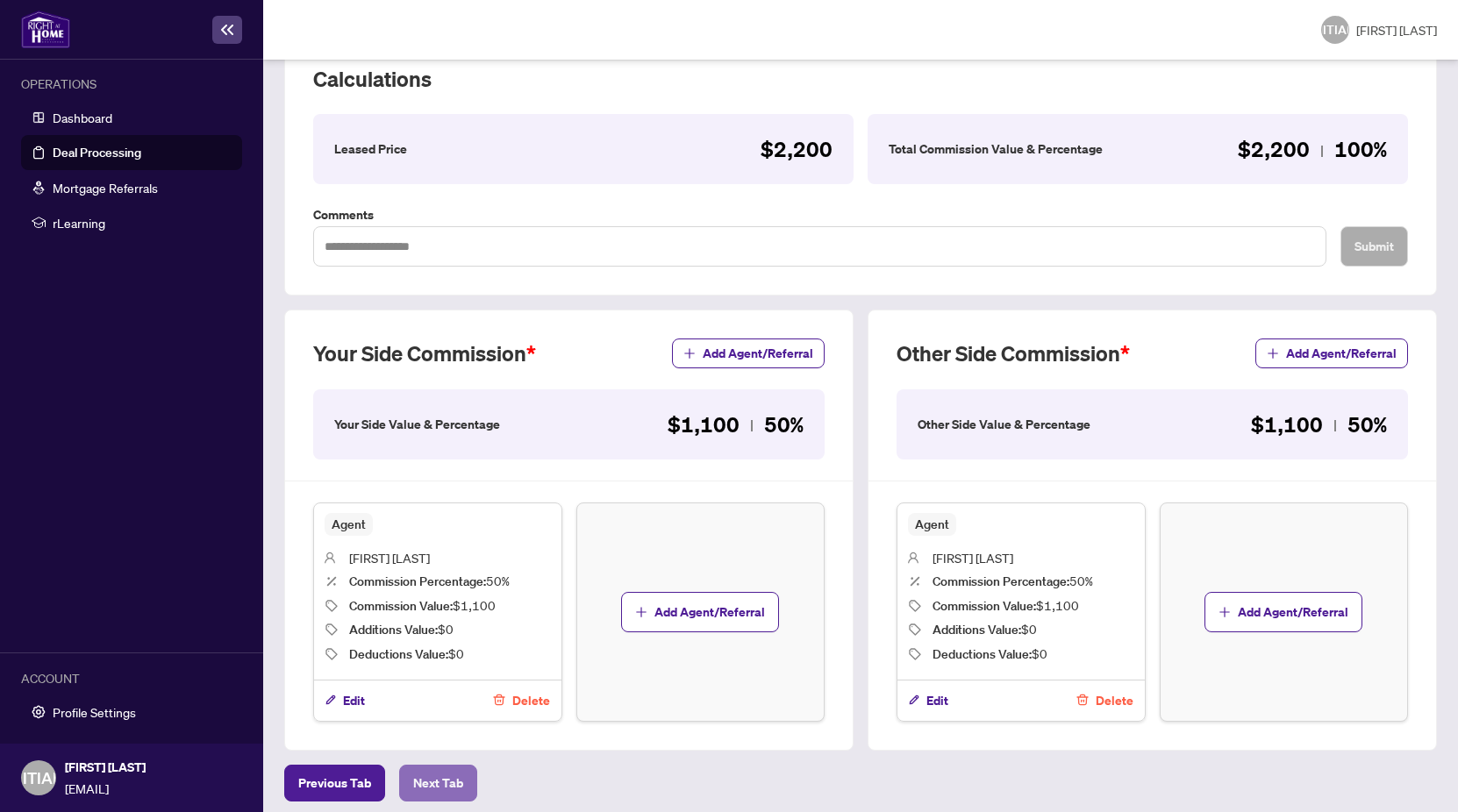 click on "Next Tab" at bounding box center (438, 783) 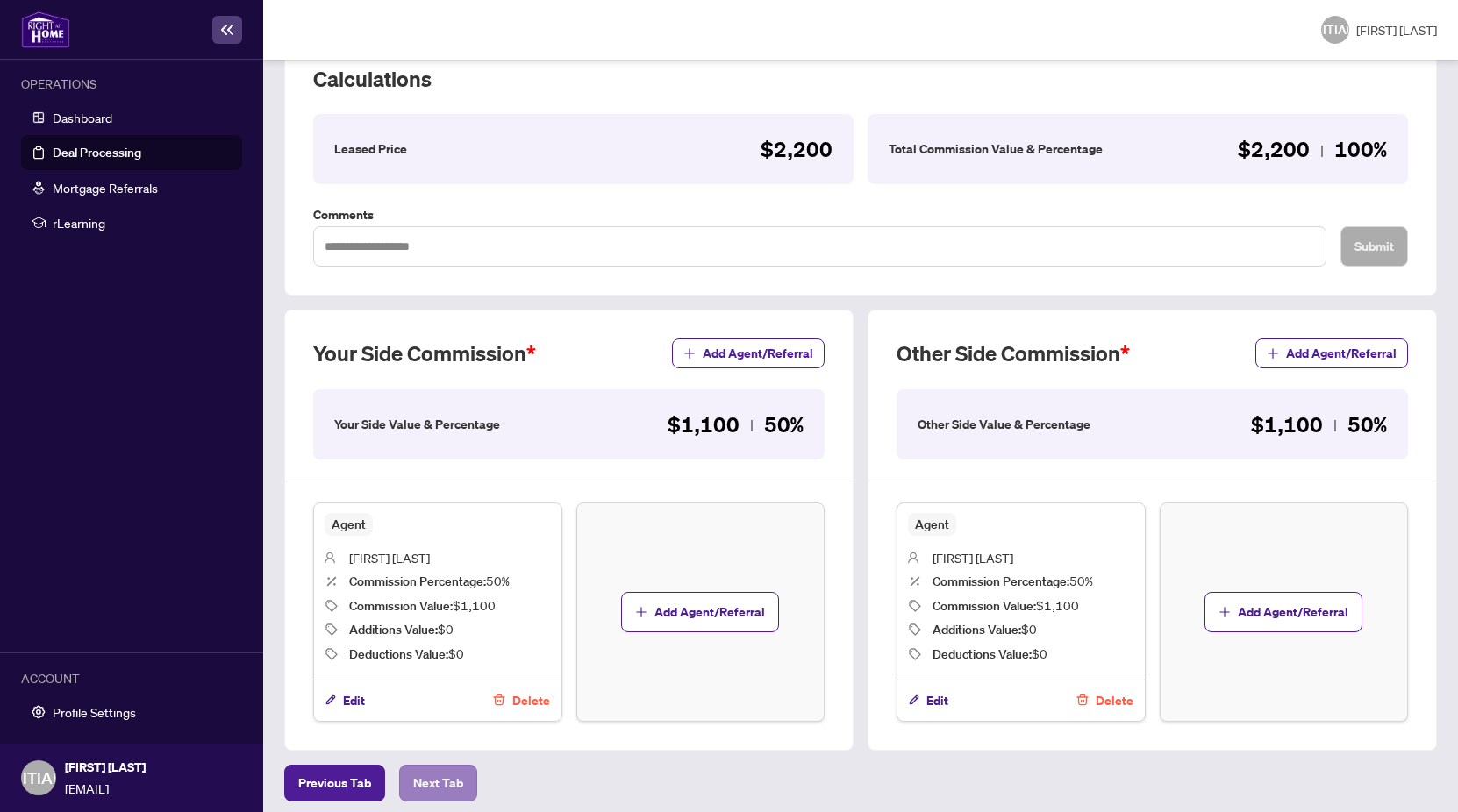 scroll, scrollTop: 0, scrollLeft: 0, axis: both 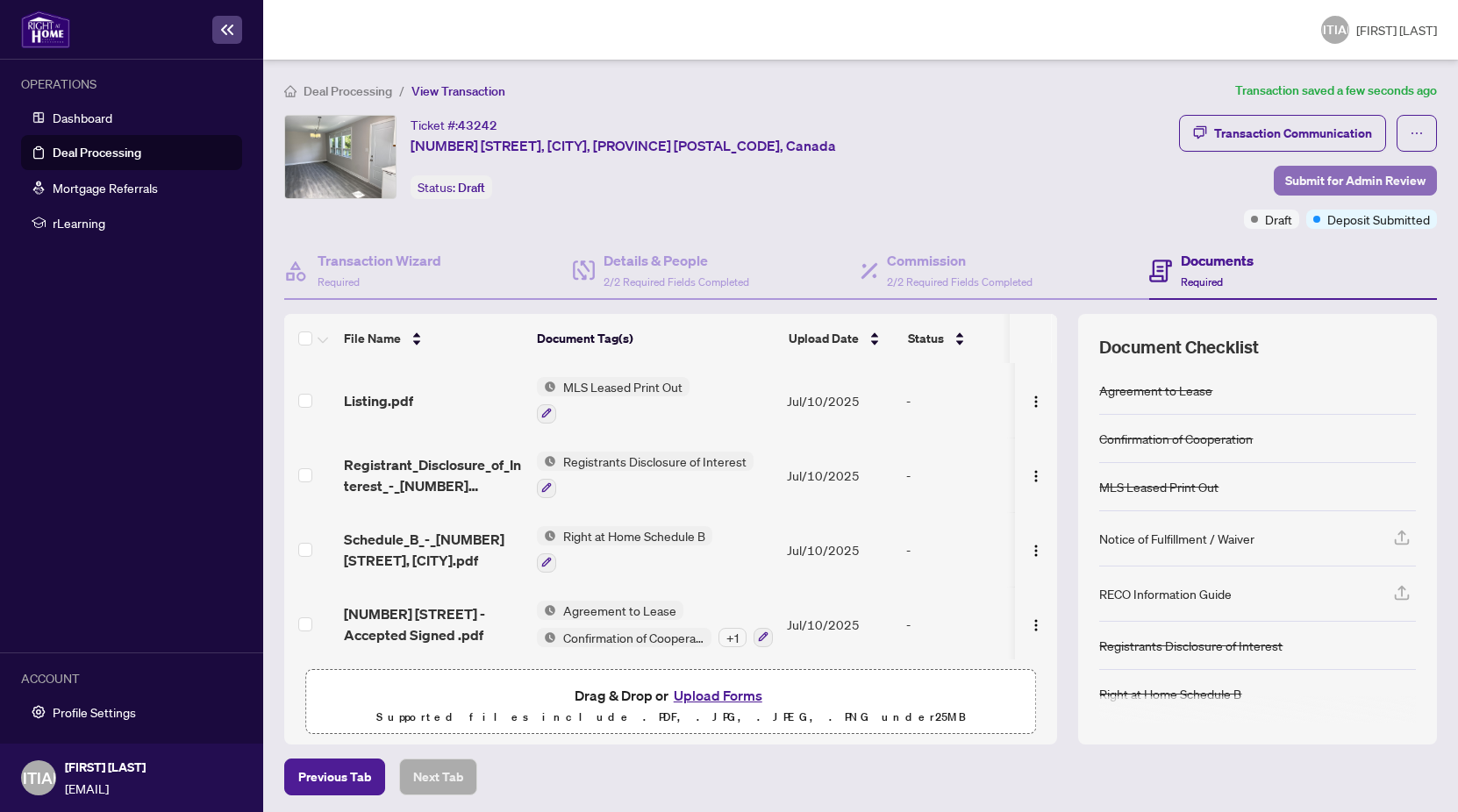 click on "Submit for Admin Review" at bounding box center (1355, 181) 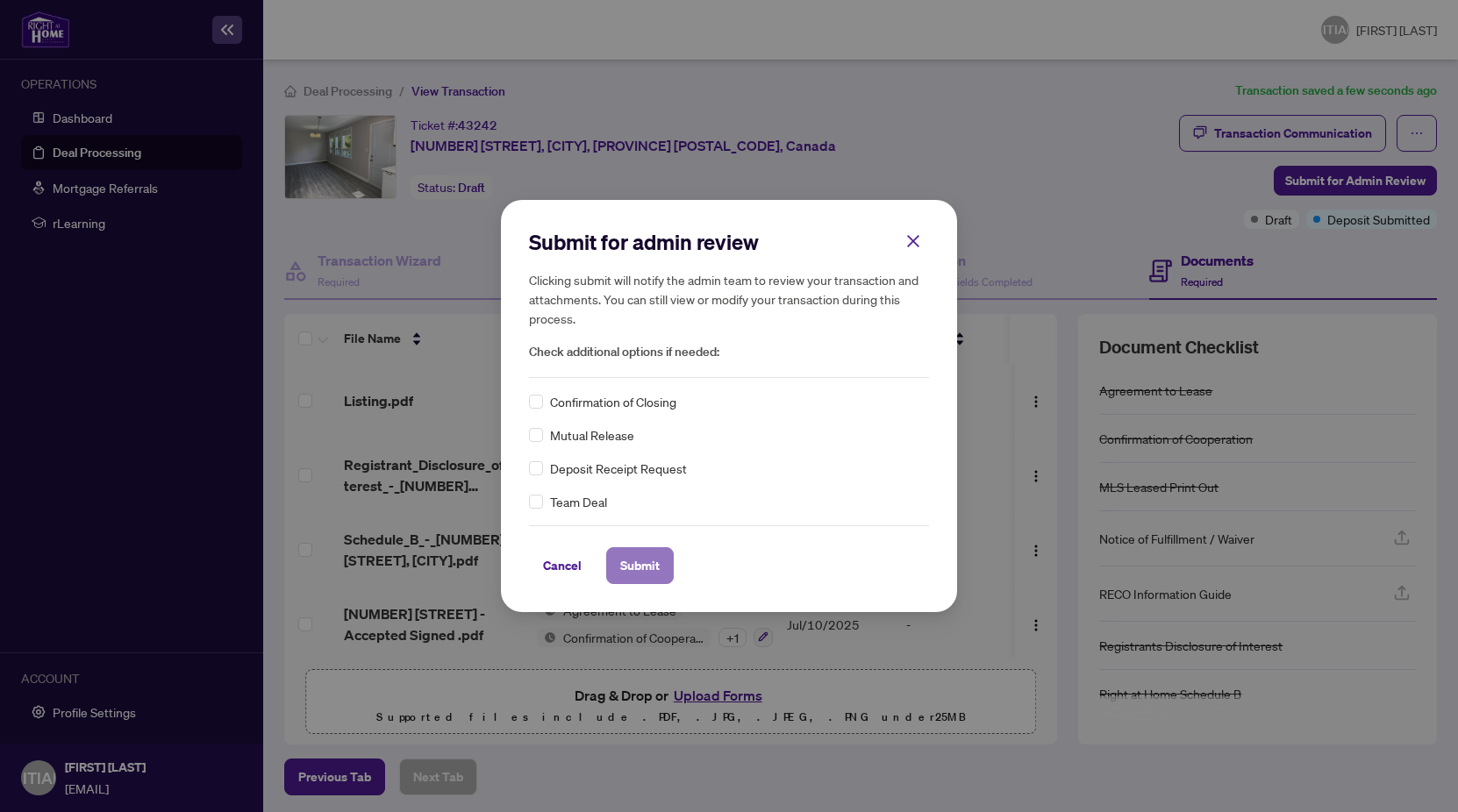 click on "Submit" at bounding box center [640, 566] 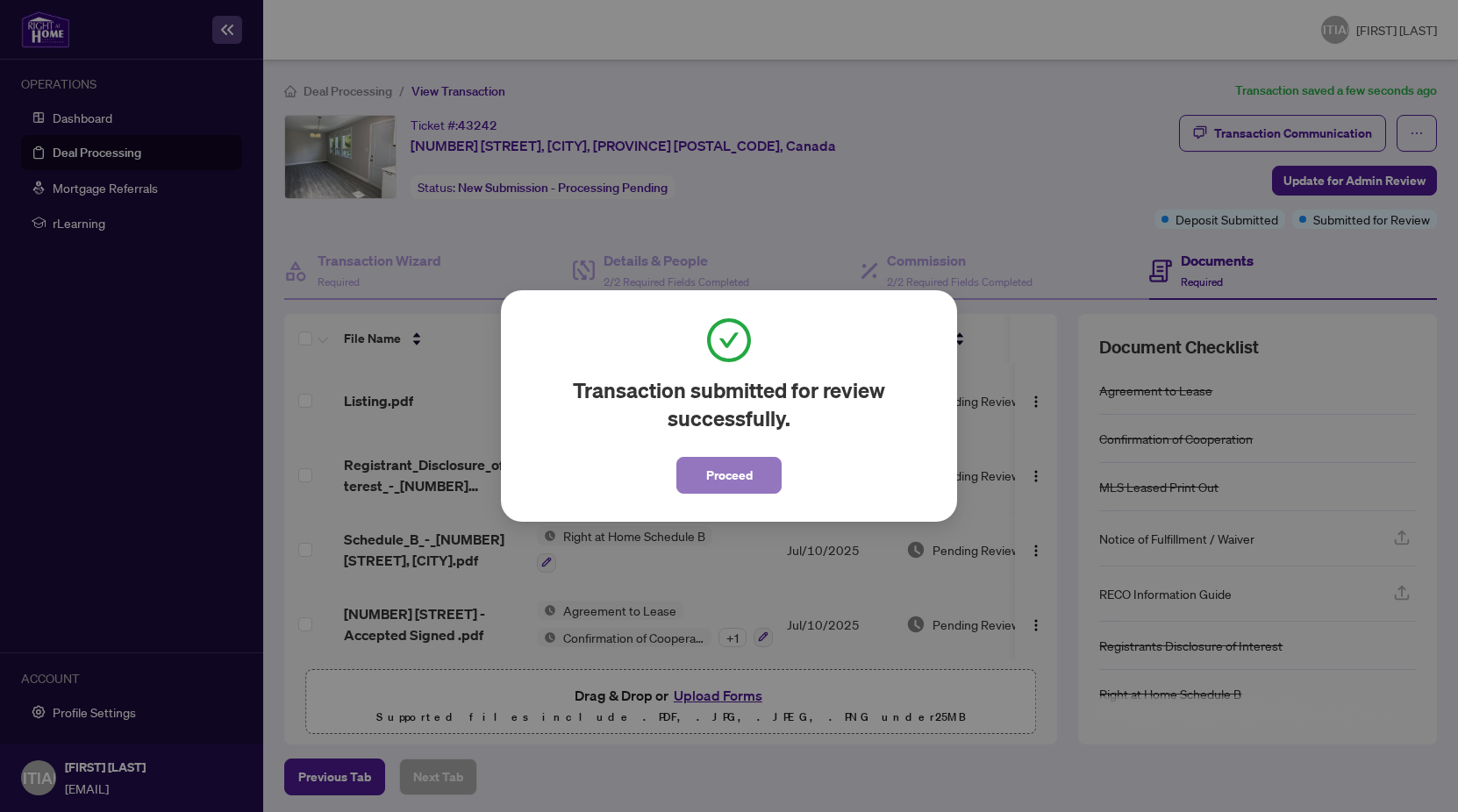 click on "Proceed" at bounding box center [729, 475] 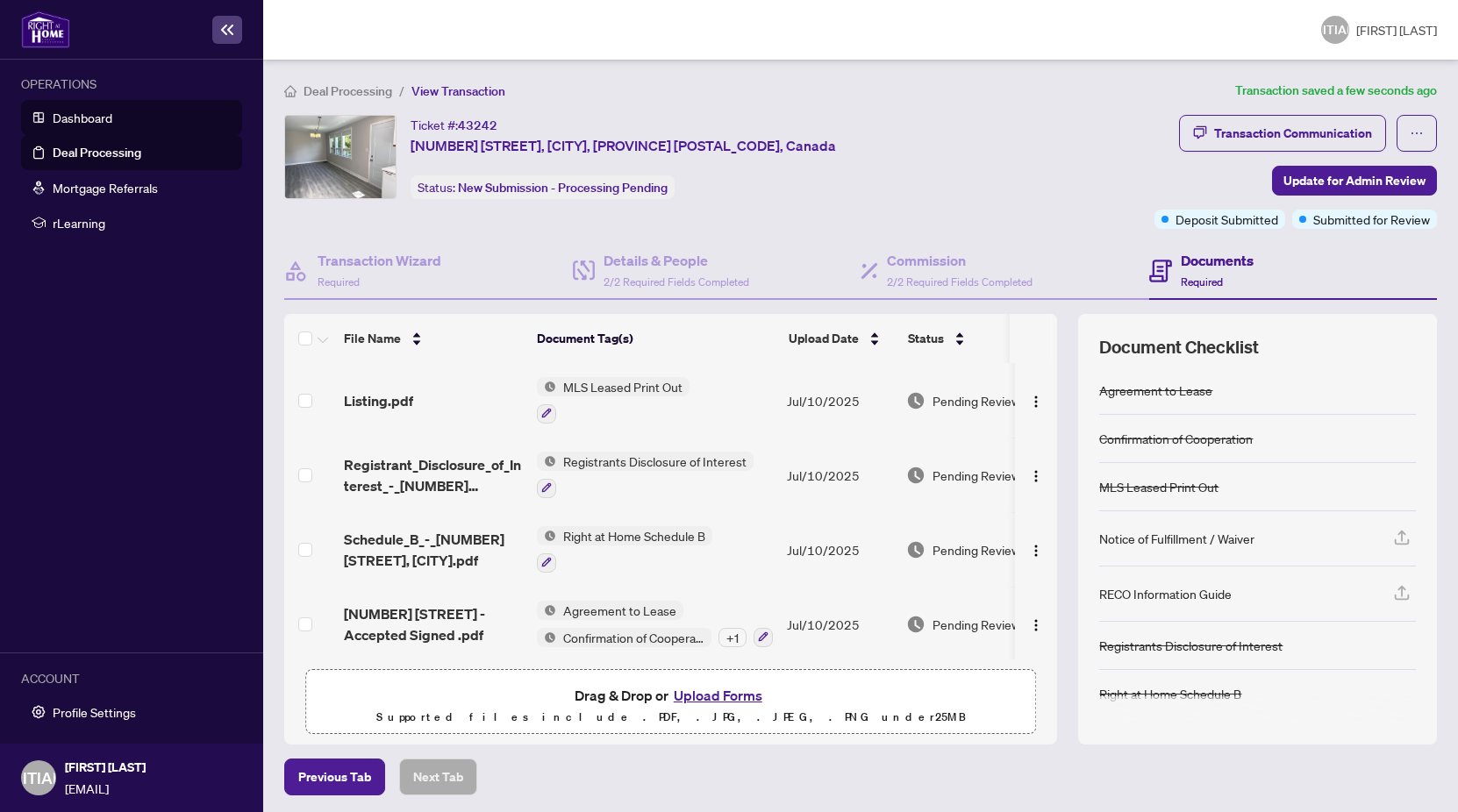 click on "Dashboard" at bounding box center [82, 118] 